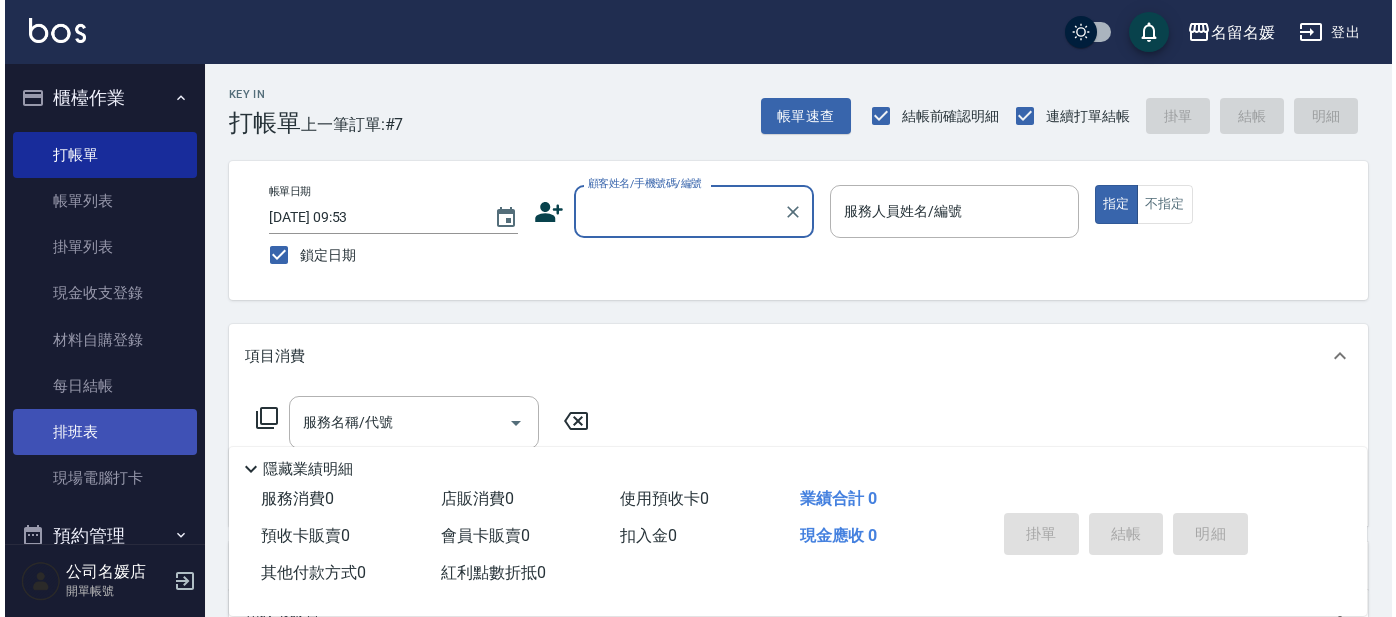 scroll, scrollTop: 0, scrollLeft: 0, axis: both 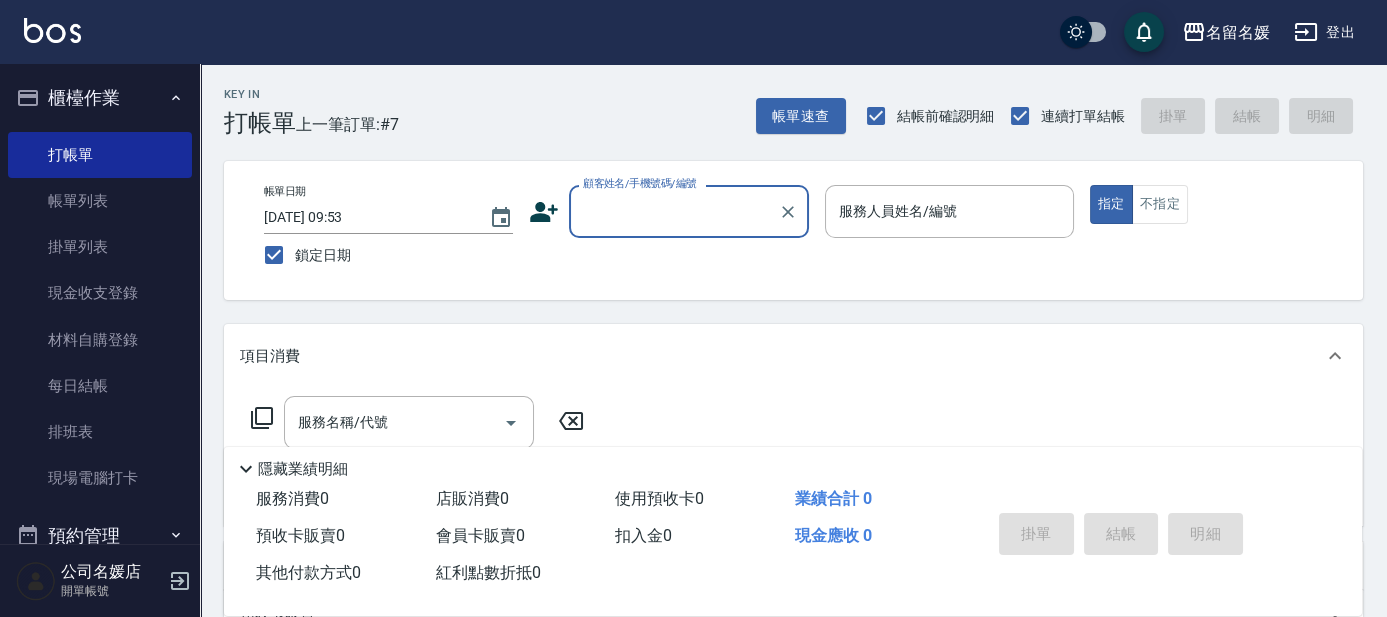 click on "顧客姓名/手機號碼/編號" at bounding box center [674, 211] 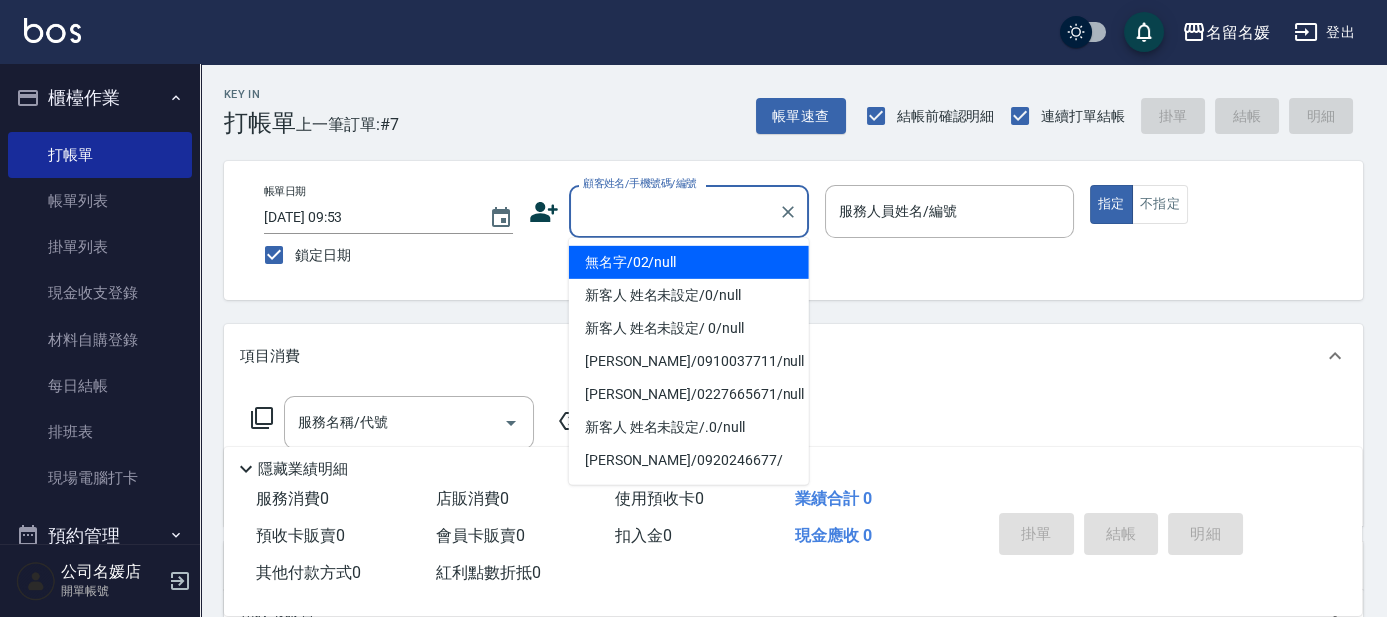 click on "無名字/02/null" at bounding box center [689, 262] 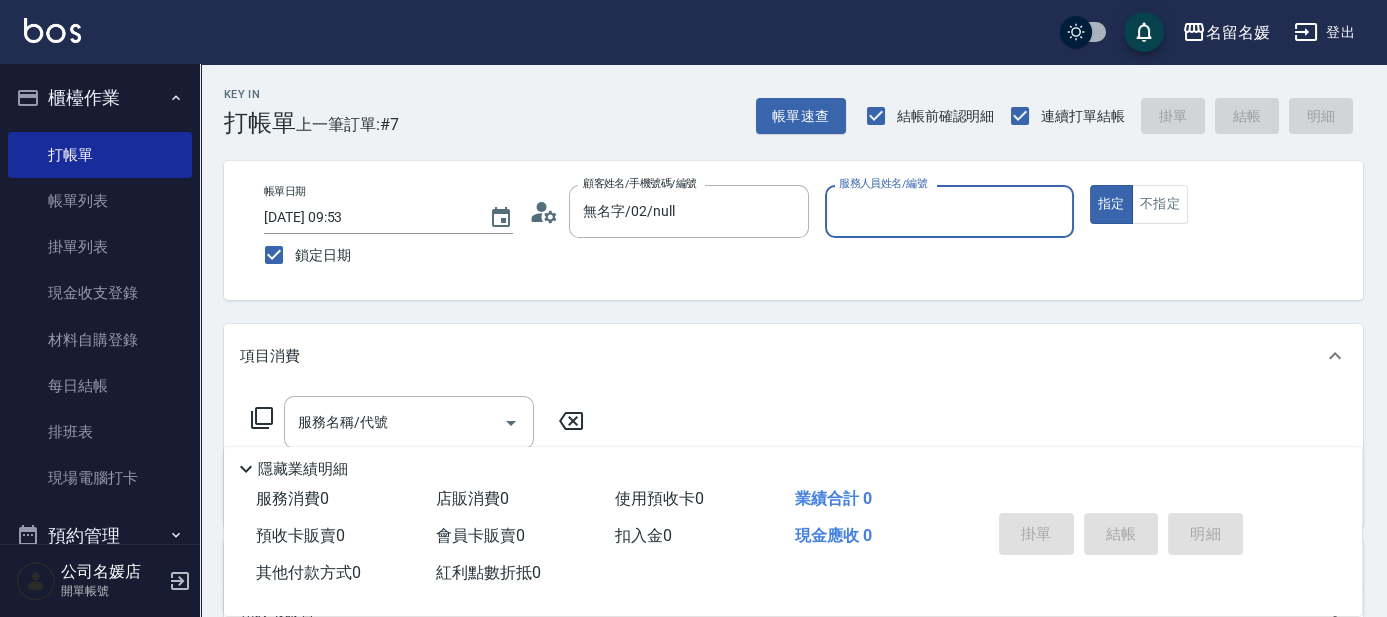 click on "服務人員姓名/編號" at bounding box center [949, 211] 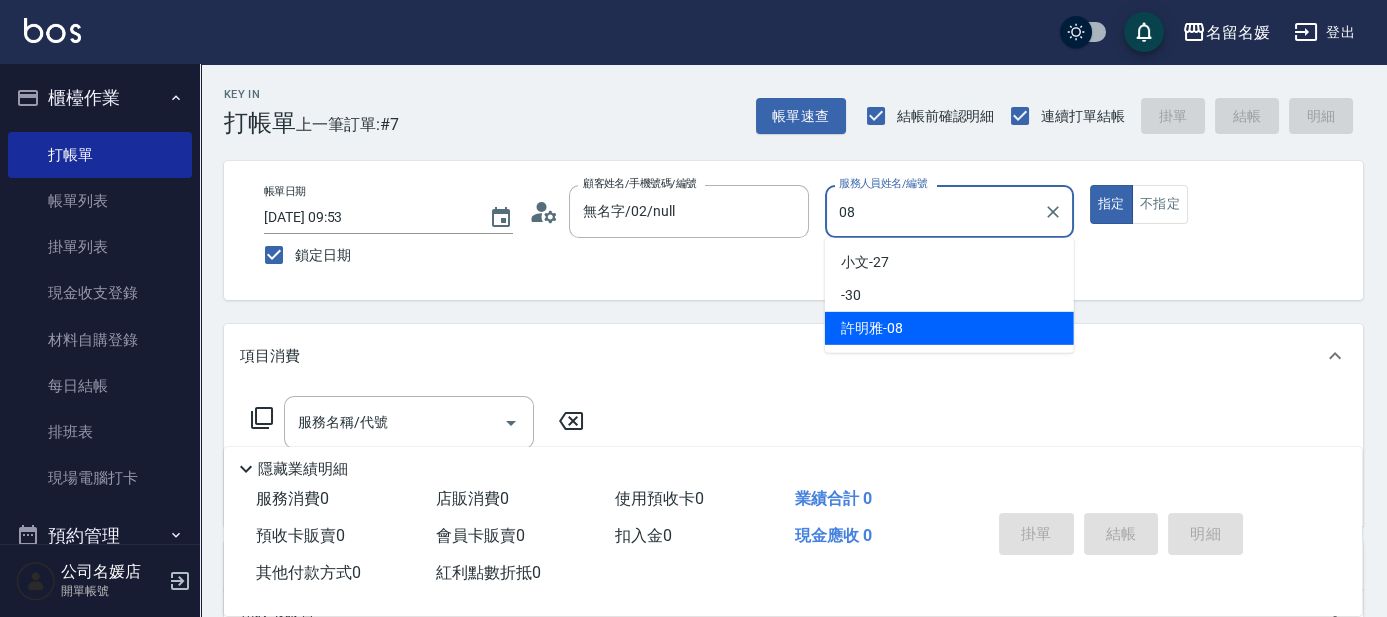 click on "[PERSON_NAME]-08" at bounding box center [949, 328] 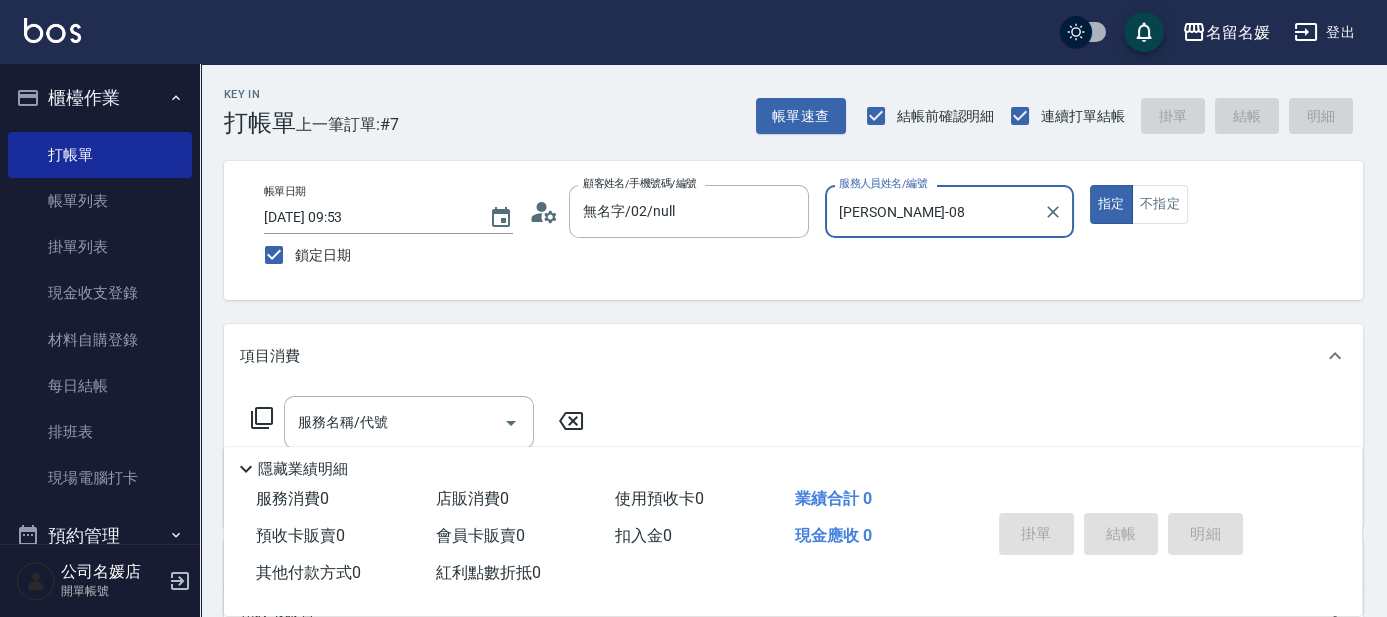 type on "[PERSON_NAME]-08" 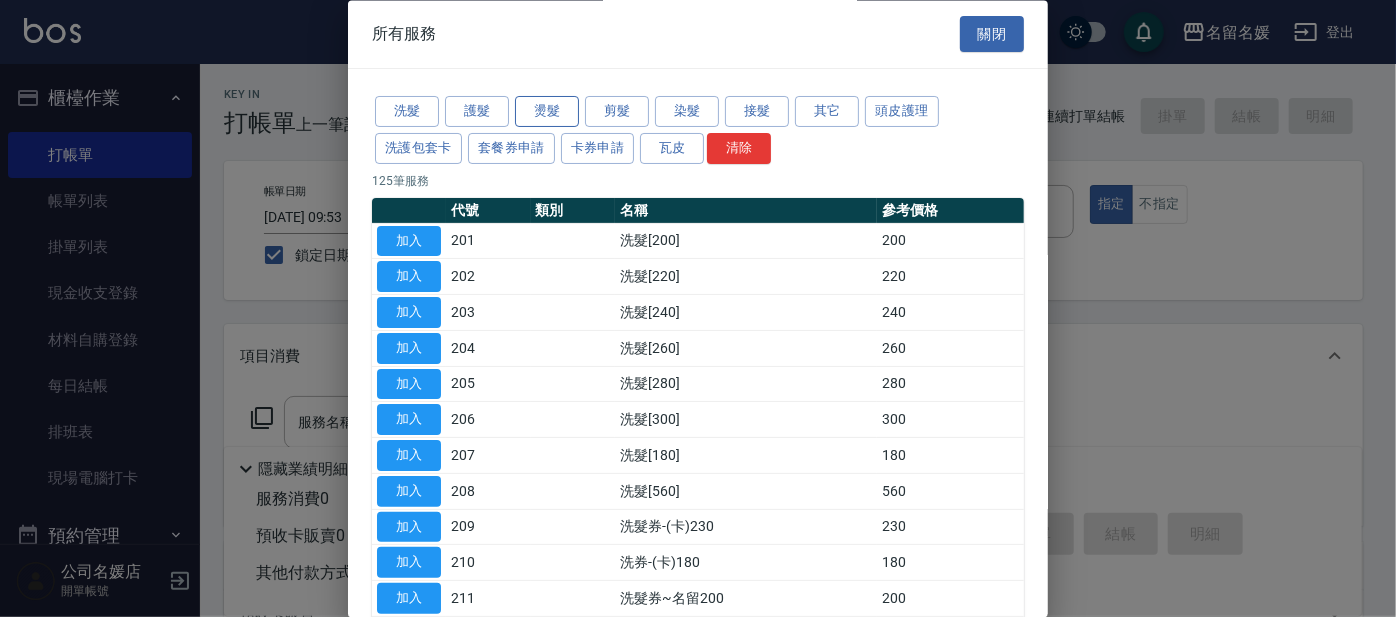 click on "燙髮" at bounding box center (547, 112) 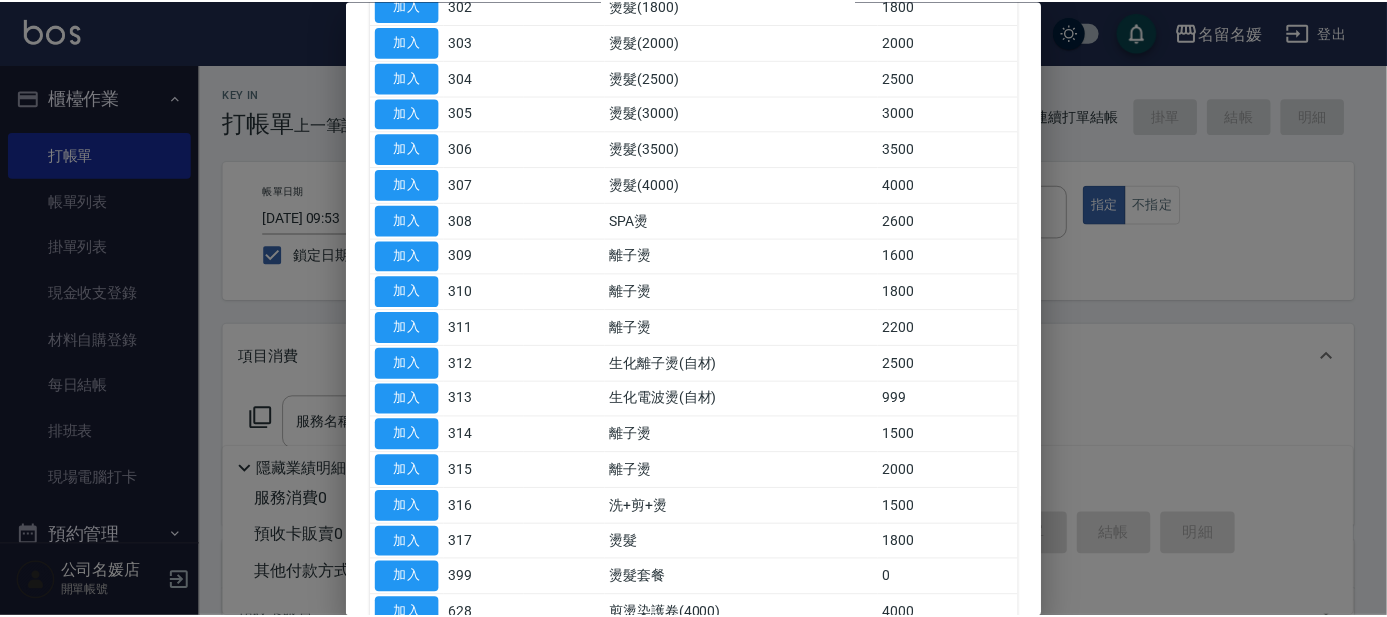 scroll, scrollTop: 272, scrollLeft: 0, axis: vertical 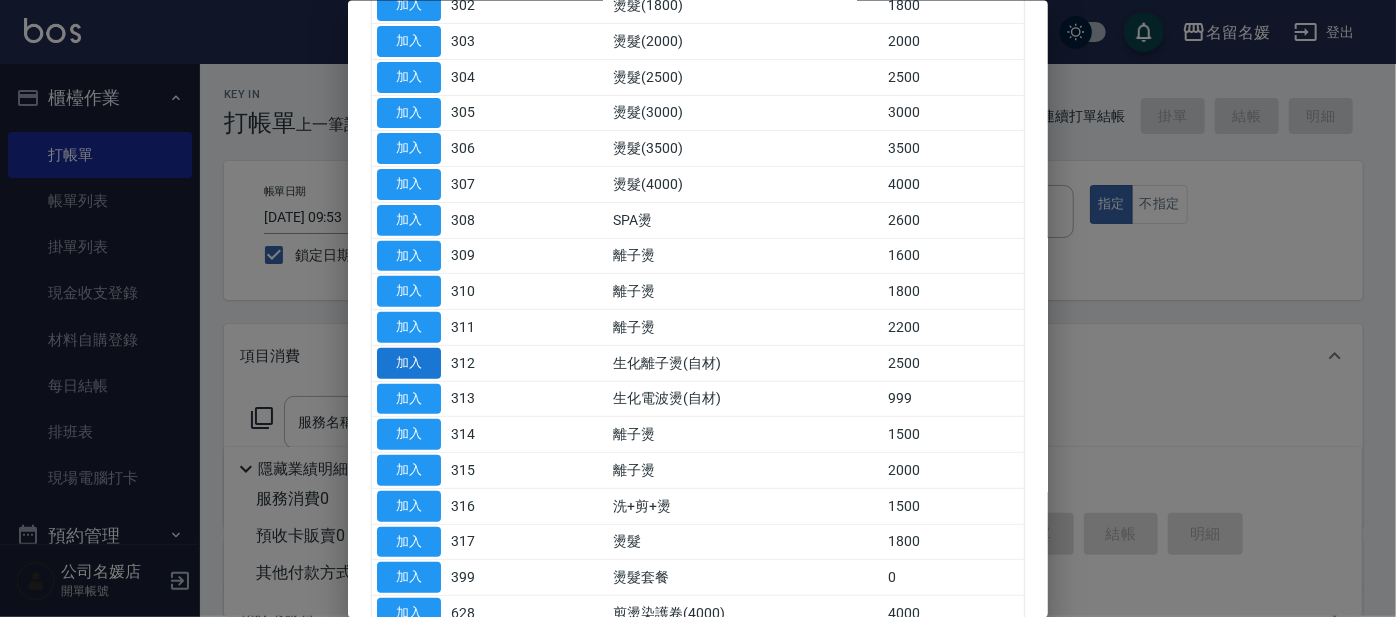 click on "加入" at bounding box center [409, 362] 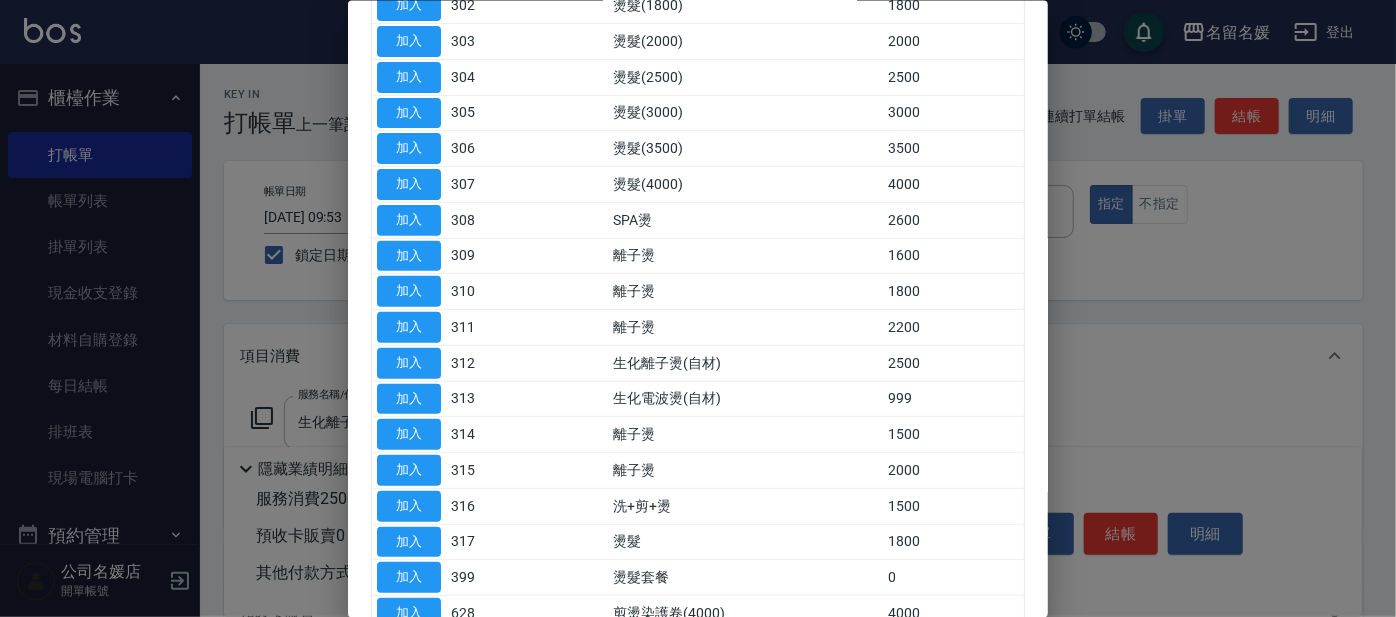 type on "生化離子燙(自材)(312)" 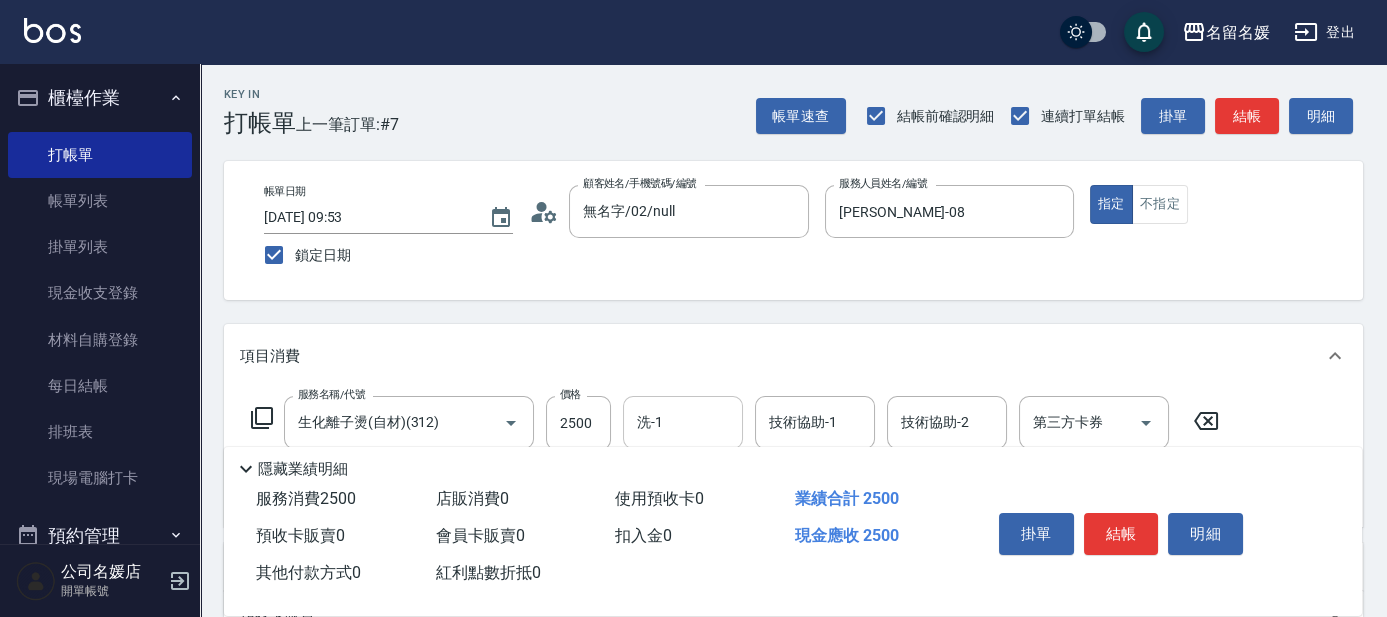 click on "洗-1" at bounding box center [683, 422] 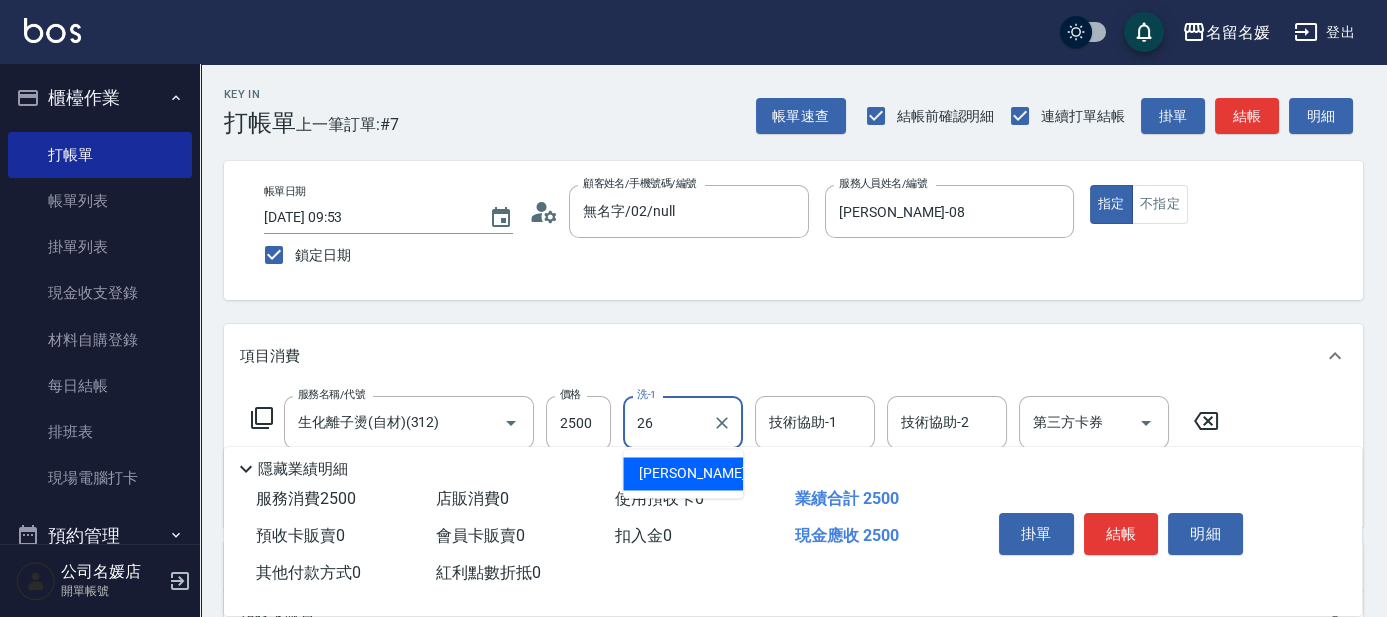 click on "[PERSON_NAME]-26" at bounding box center [683, 473] 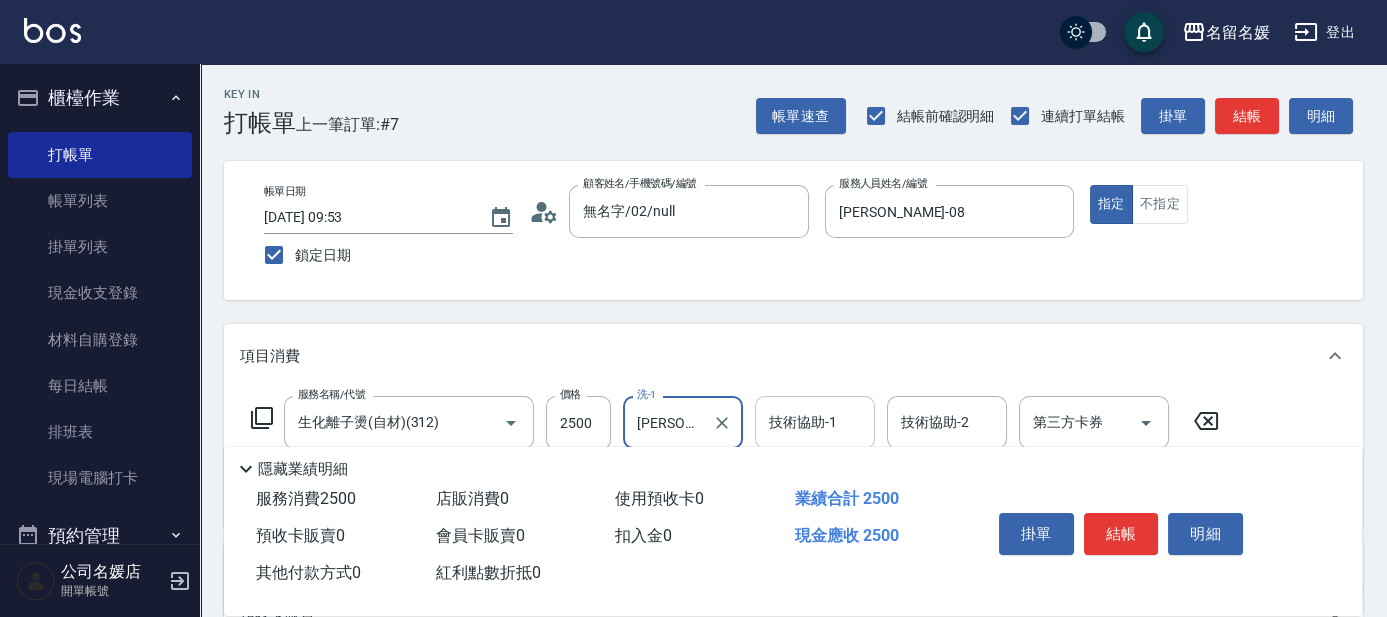 type on "[PERSON_NAME]-26" 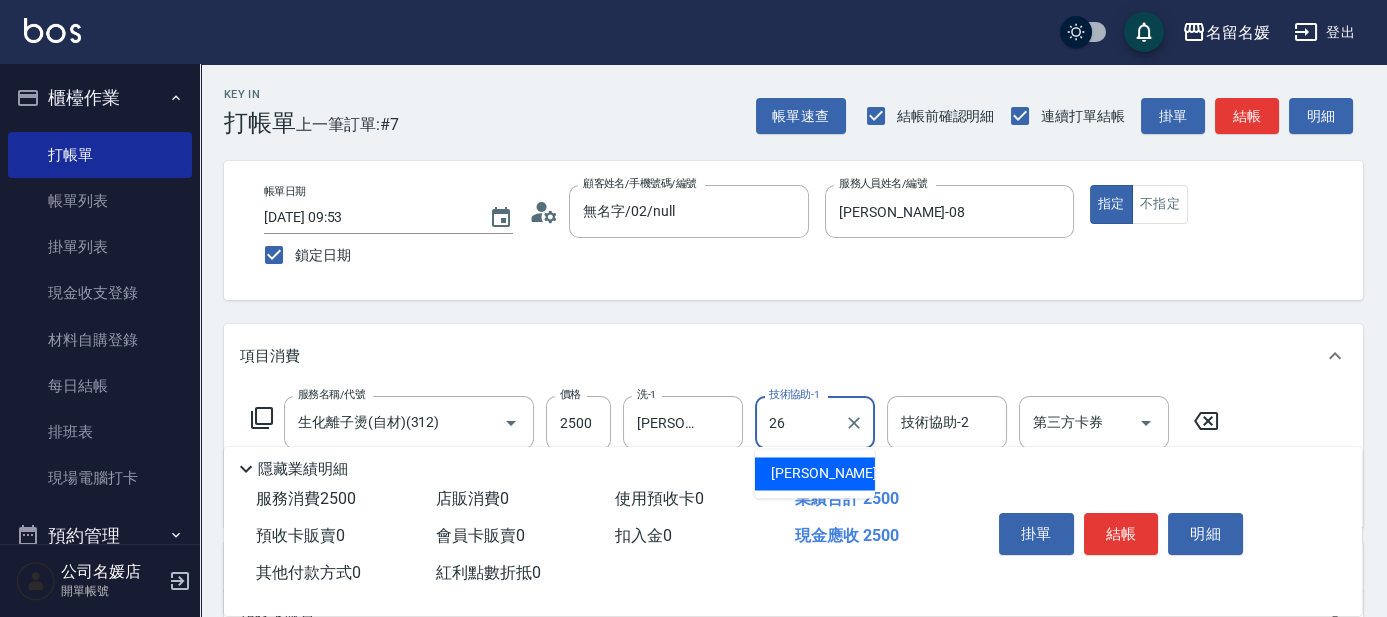 click on "[PERSON_NAME]-26" at bounding box center (834, 473) 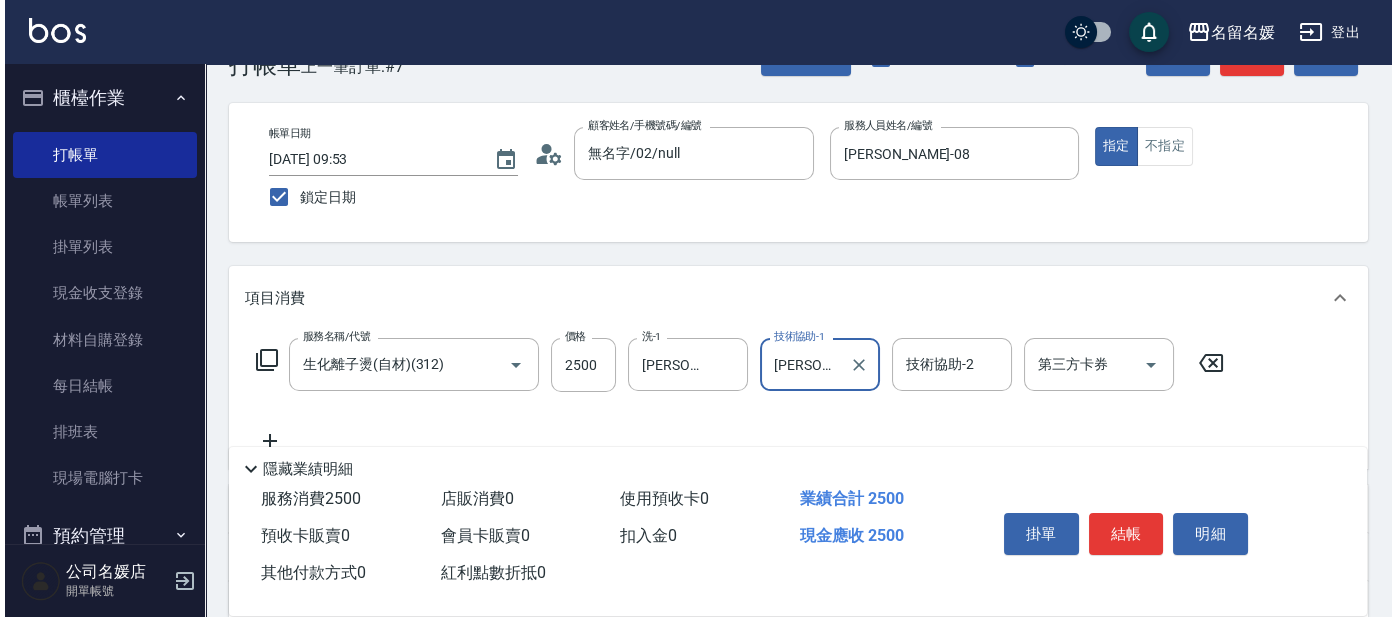 scroll, scrollTop: 181, scrollLeft: 0, axis: vertical 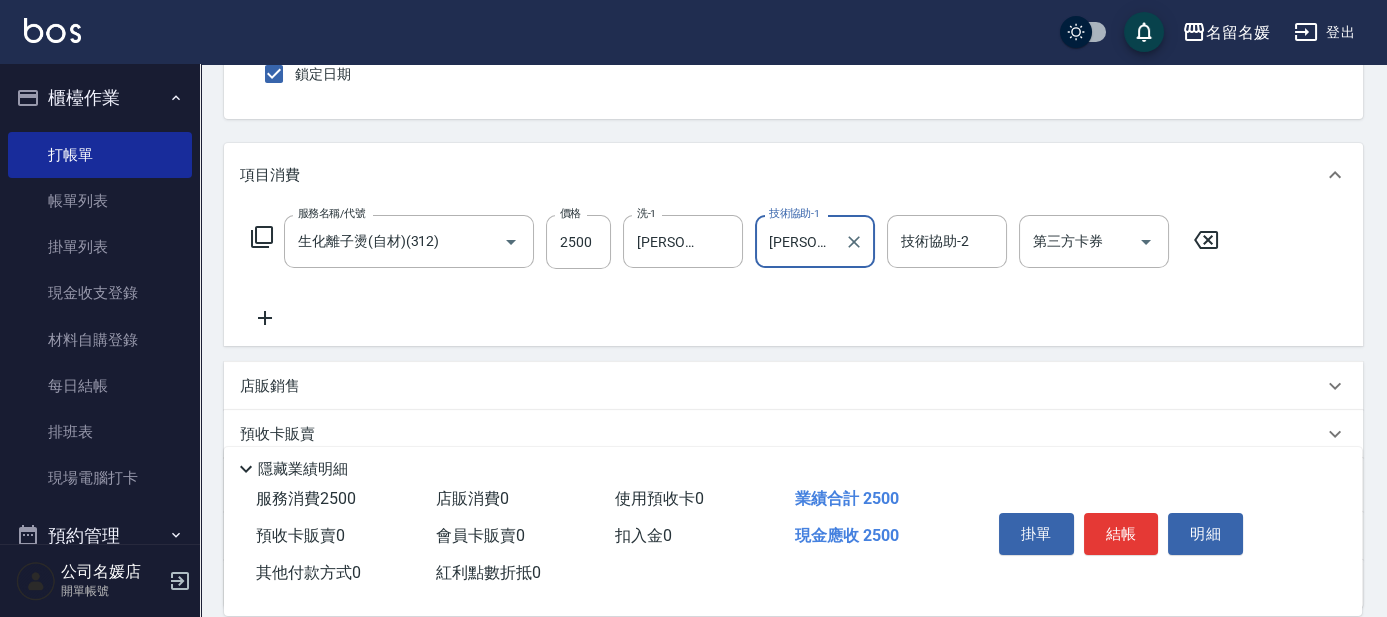 type on "[PERSON_NAME]-26" 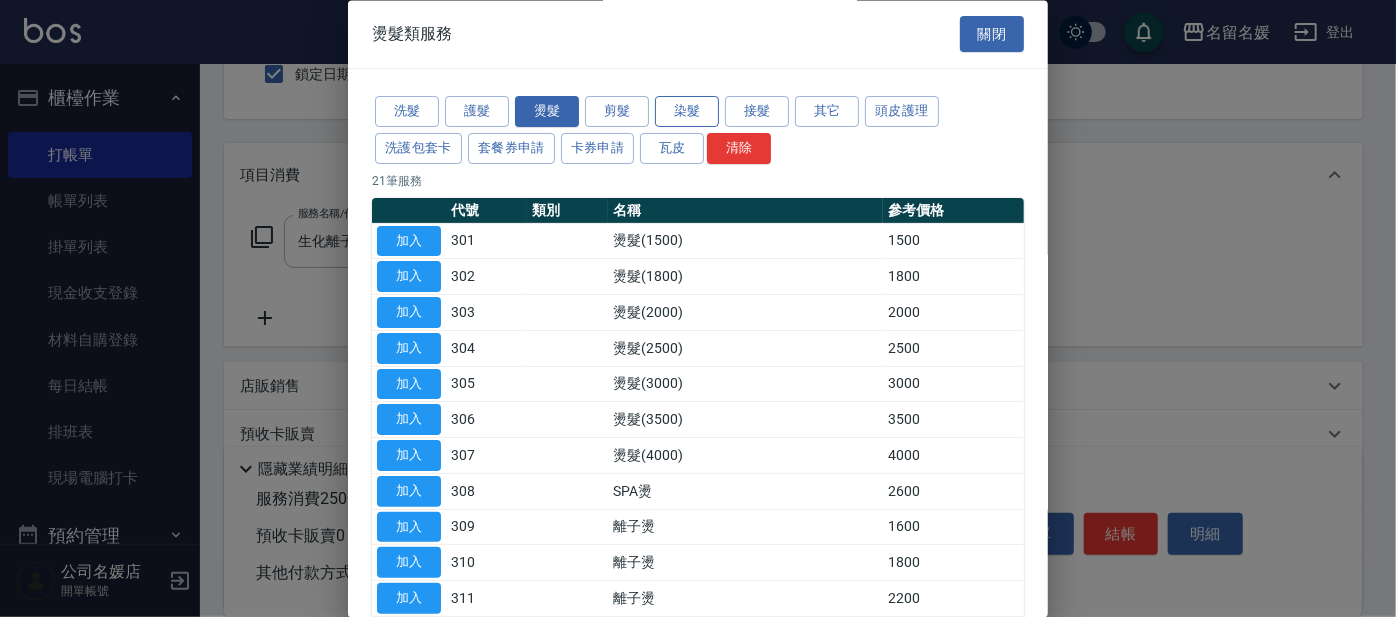 click on "染髮" at bounding box center (687, 112) 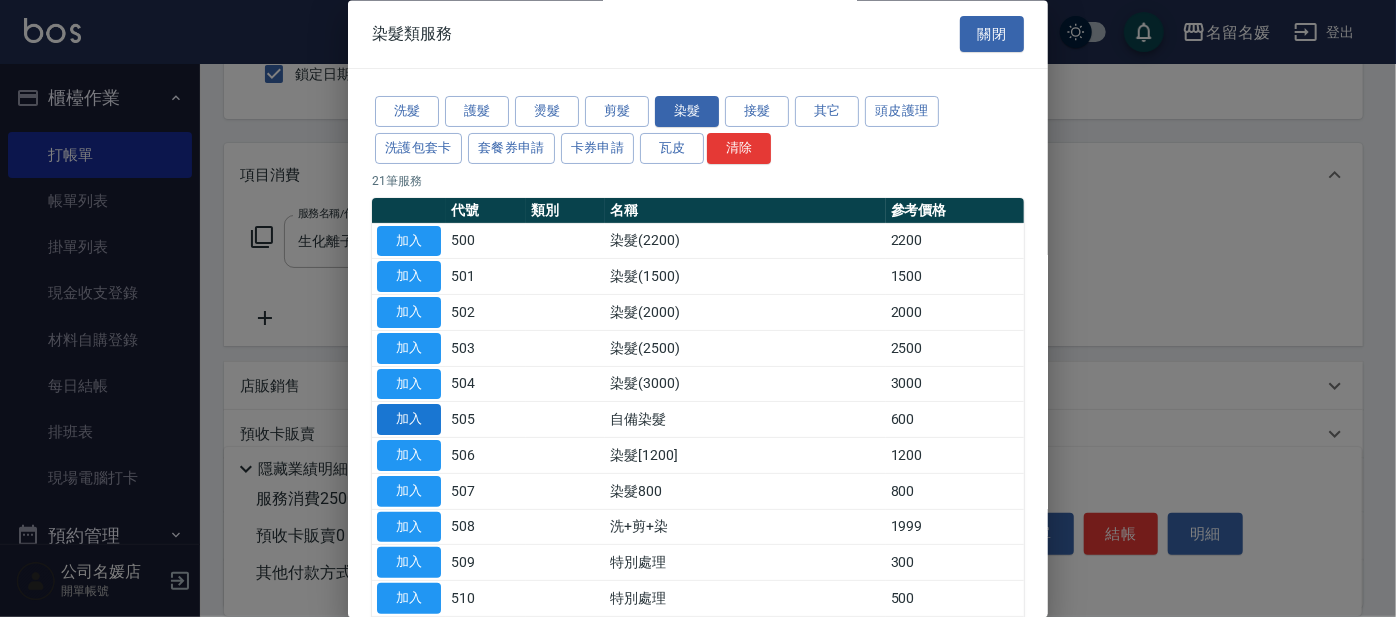 click on "加入" at bounding box center [409, 420] 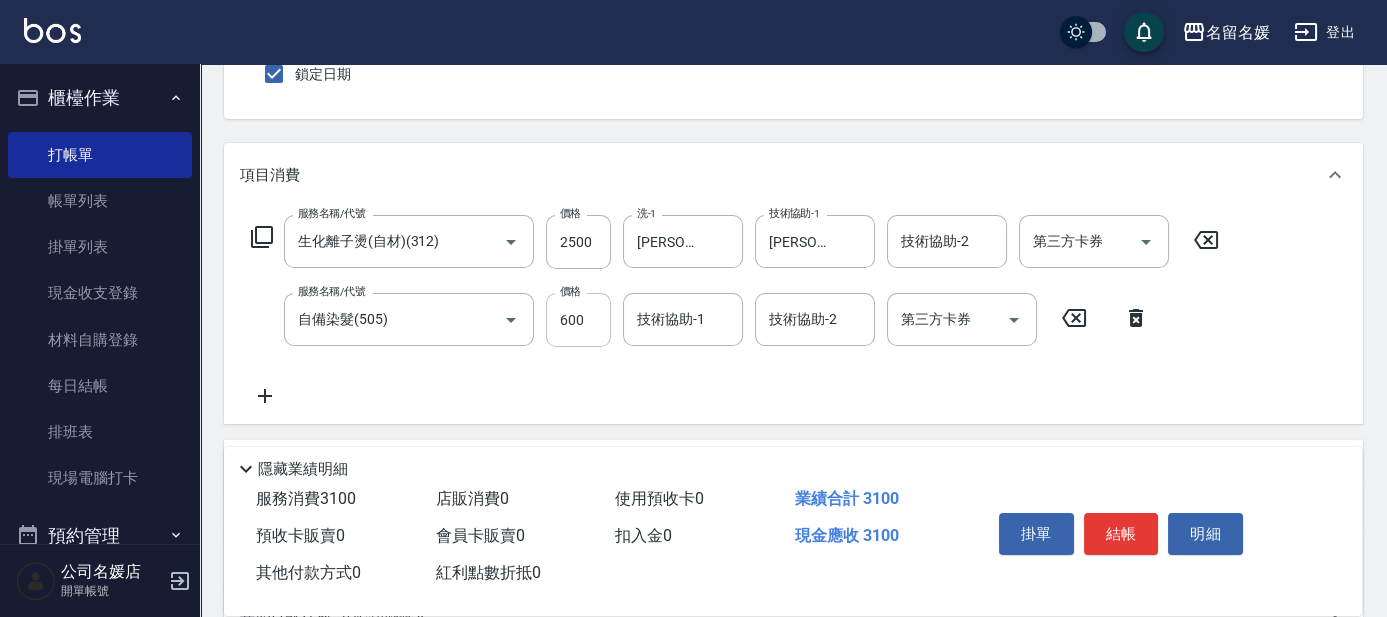 click on "600" at bounding box center [578, 320] 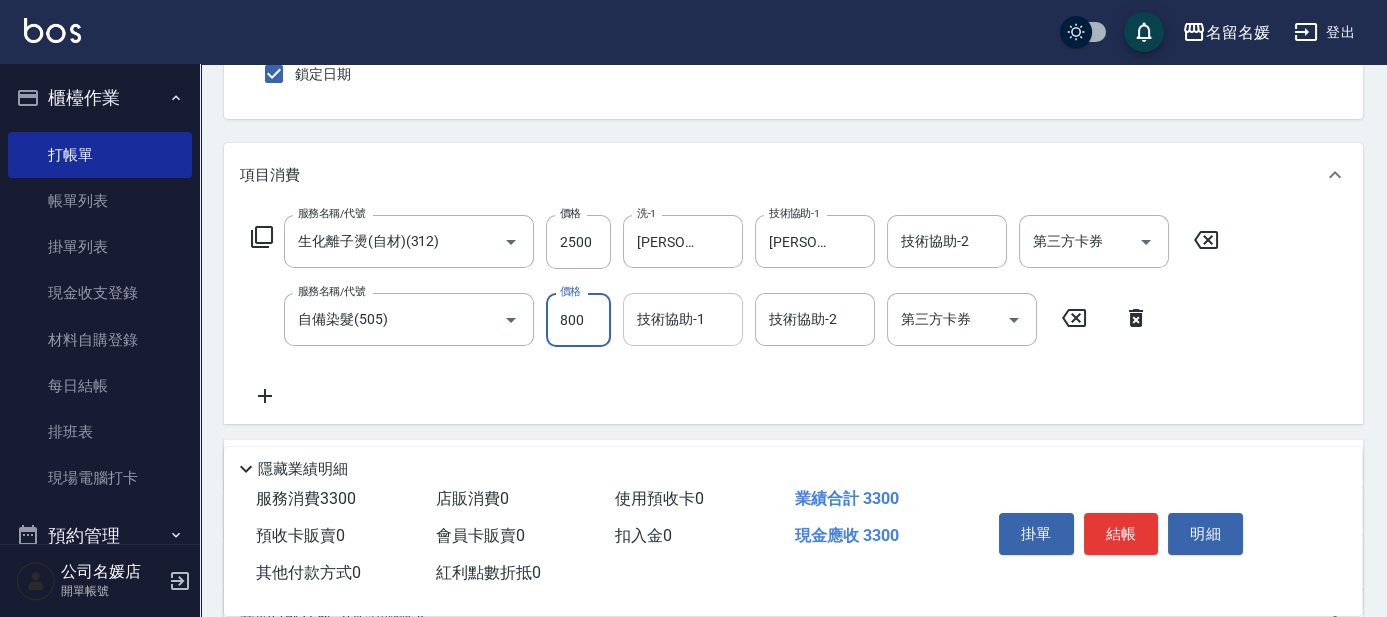 type on "800" 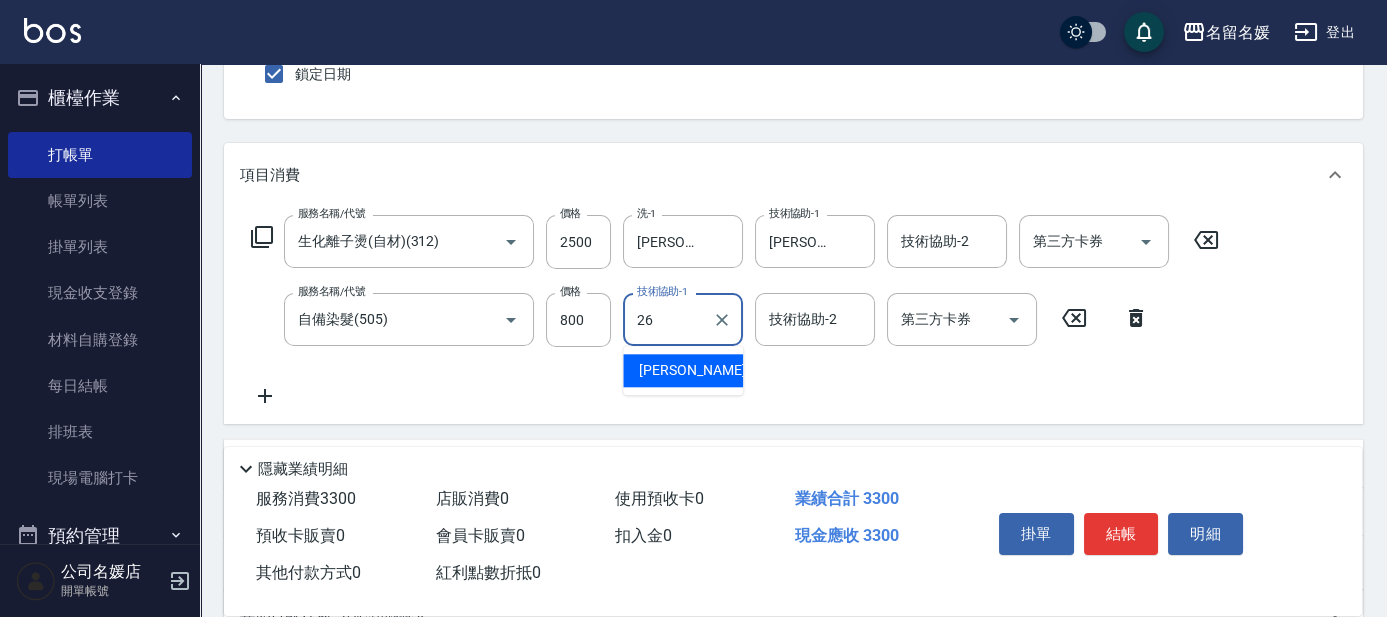 click on "[PERSON_NAME]-26" at bounding box center (702, 370) 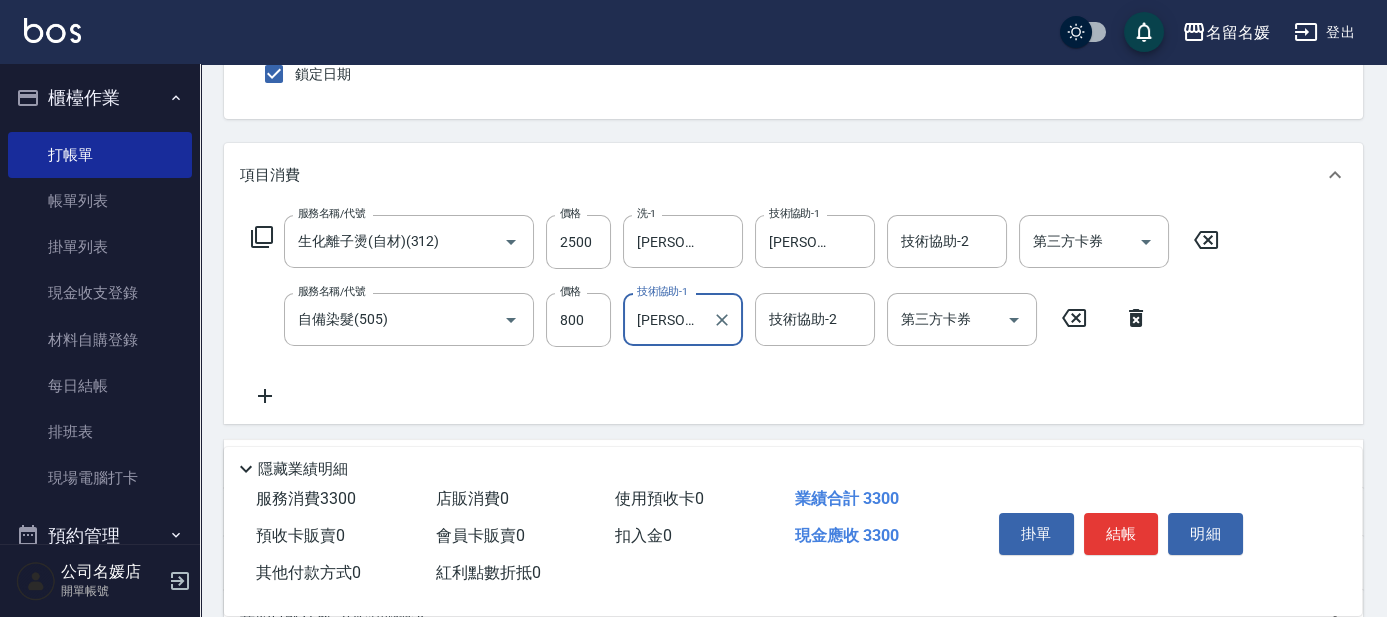 type on "[PERSON_NAME]-26" 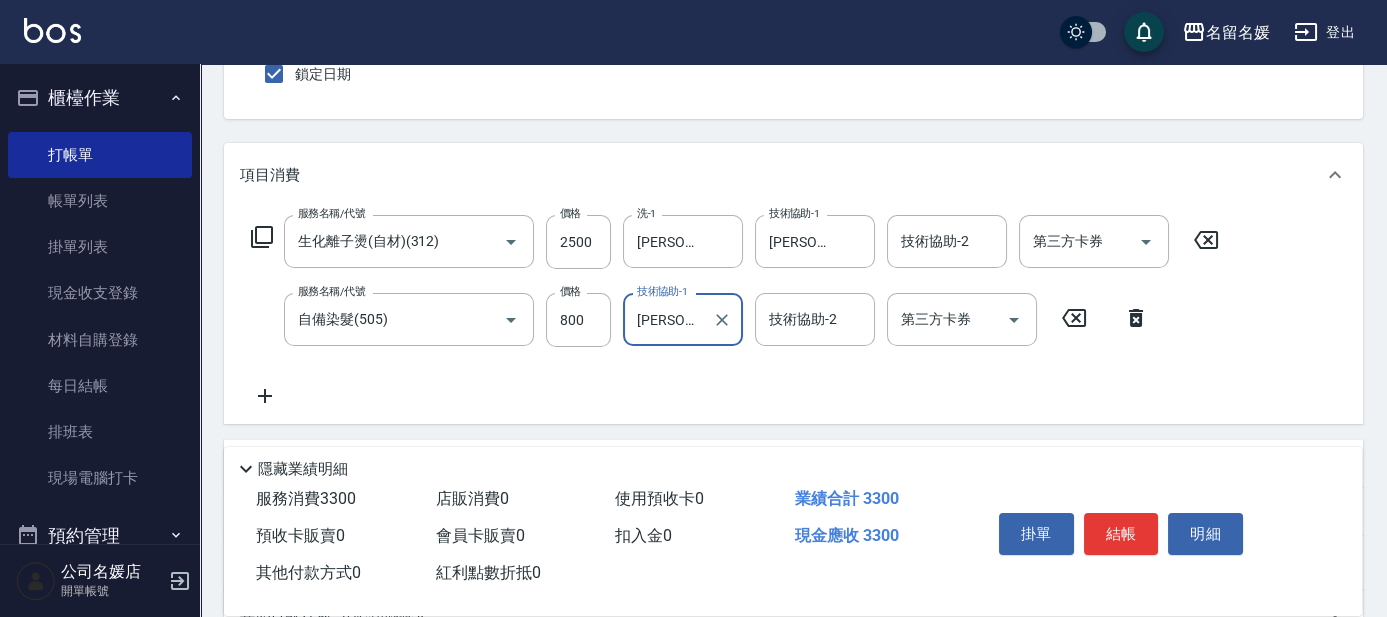 click 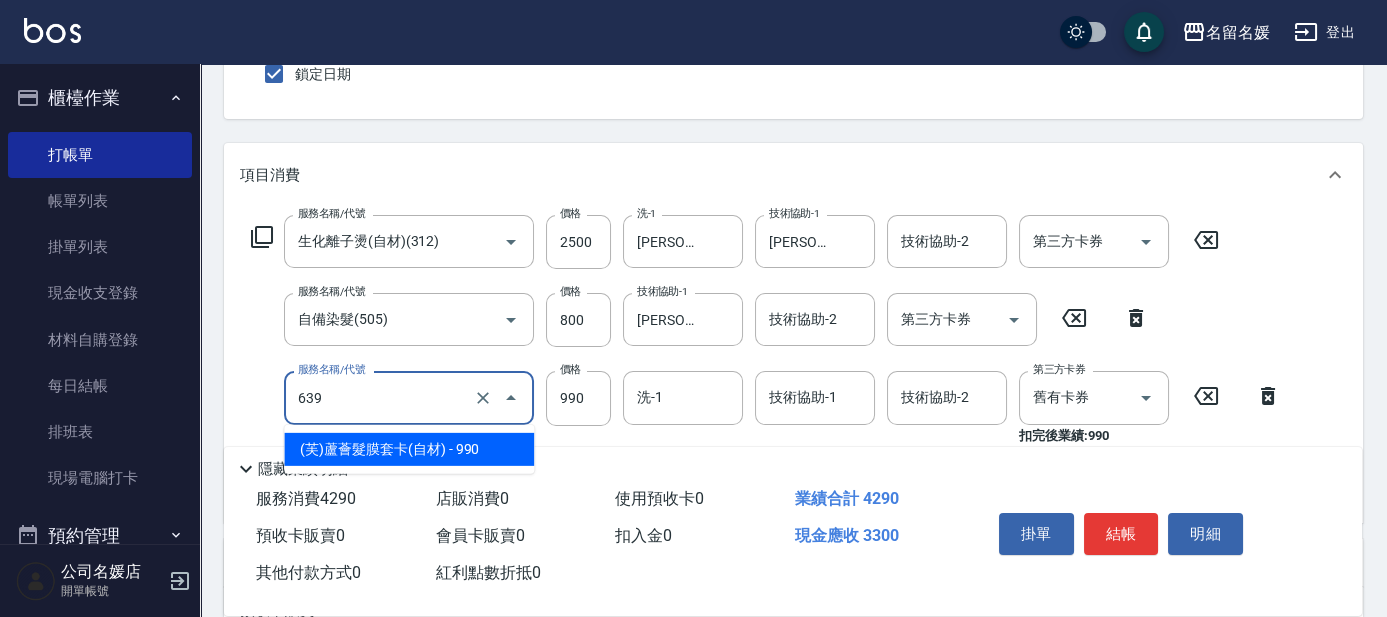 drag, startPoint x: 419, startPoint y: 398, endPoint x: 425, endPoint y: 426, distance: 28.635643 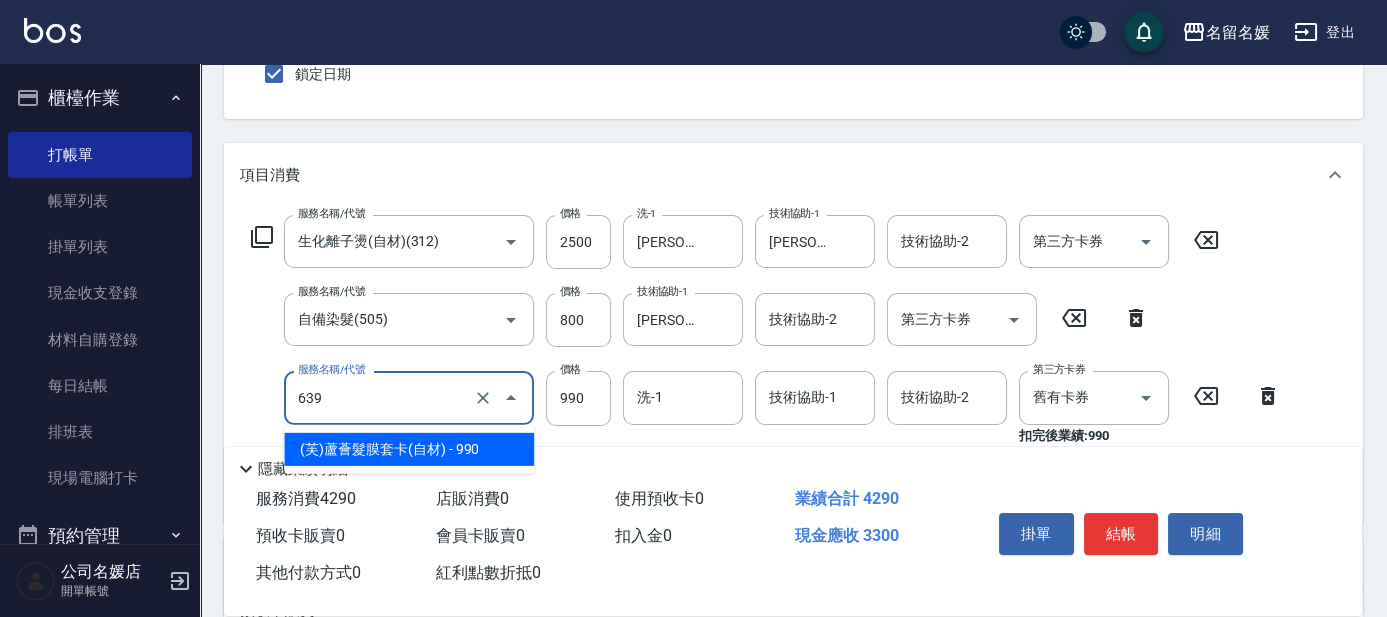 click on "639" at bounding box center (381, 397) 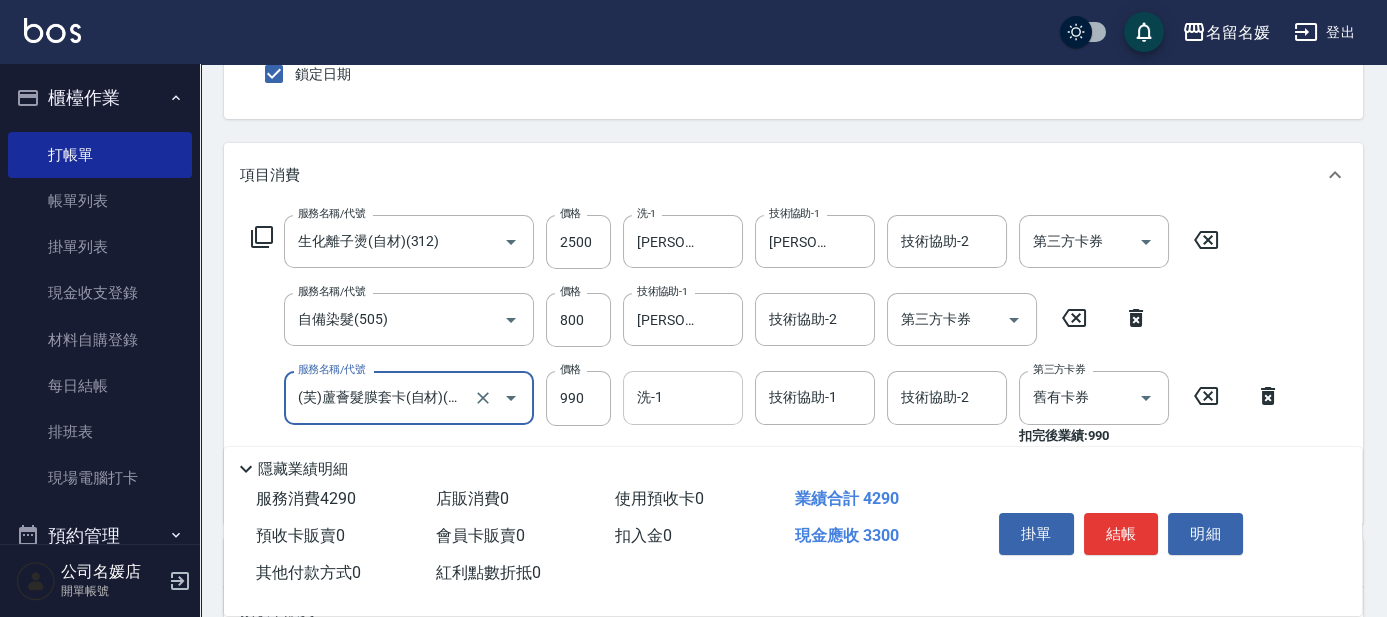 type on "(芙)蘆薈髮膜套卡(自材)(639)" 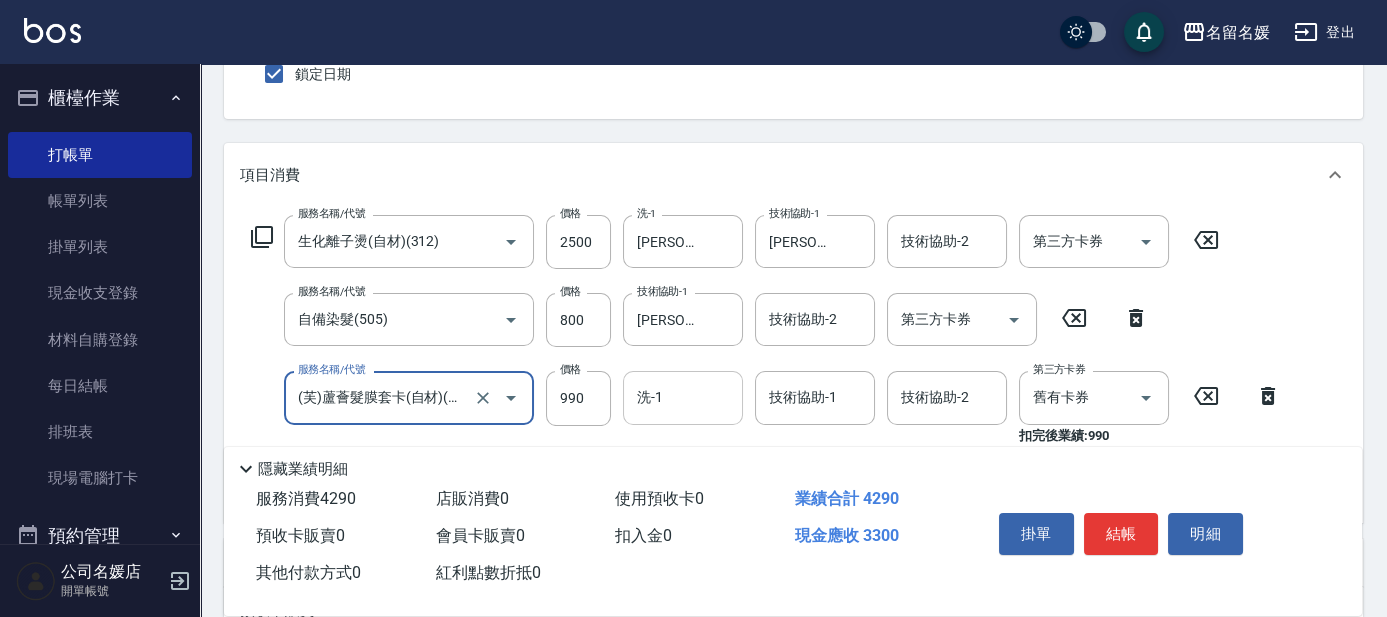 click on "洗-1" at bounding box center [683, 397] 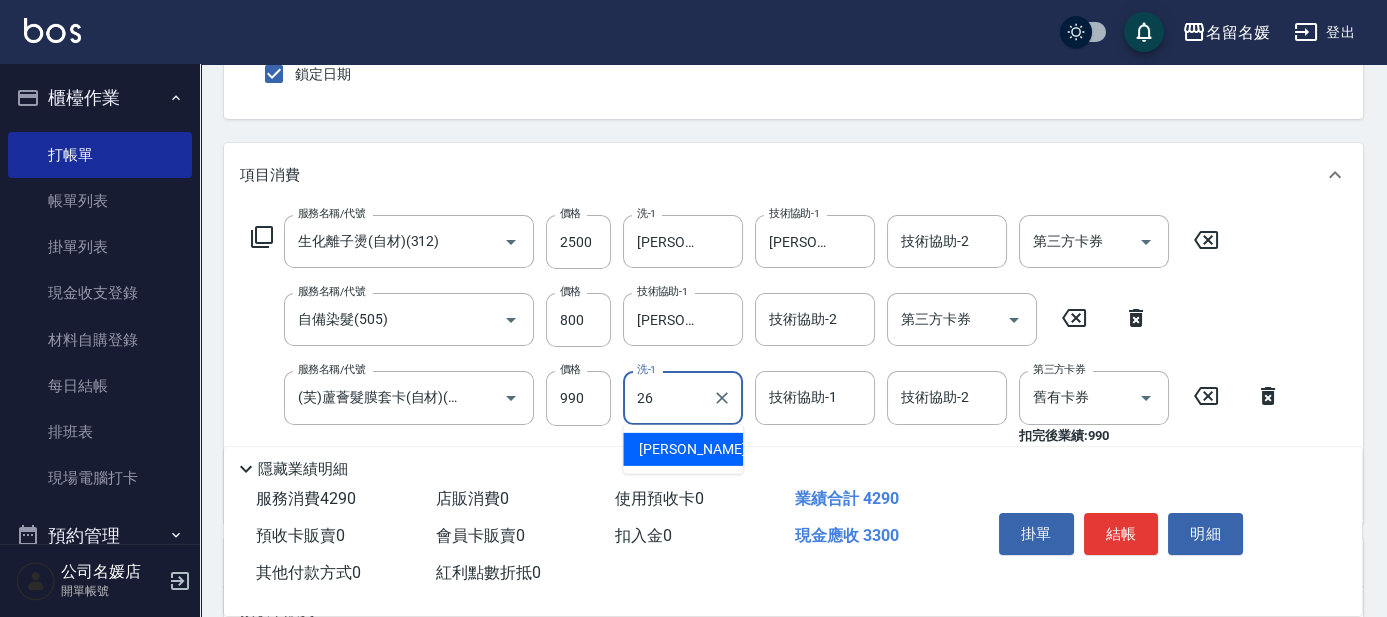 click on "[PERSON_NAME]-26" at bounding box center (702, 449) 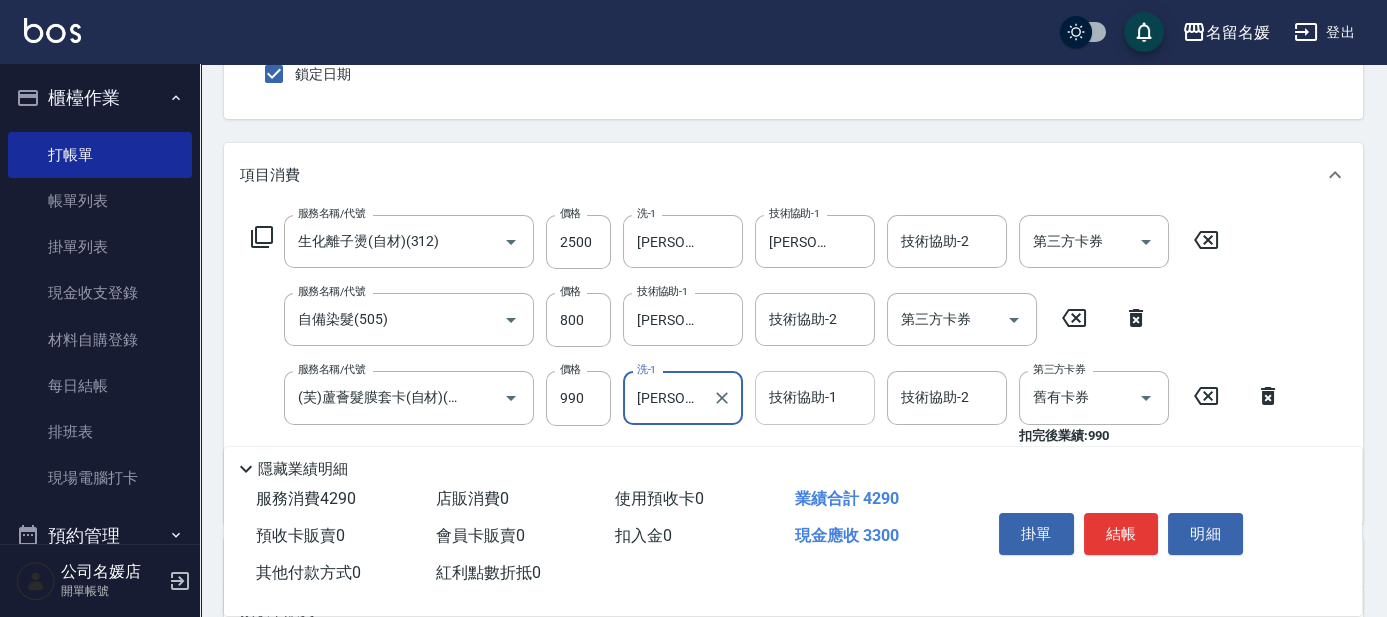 type on "[PERSON_NAME]-26" 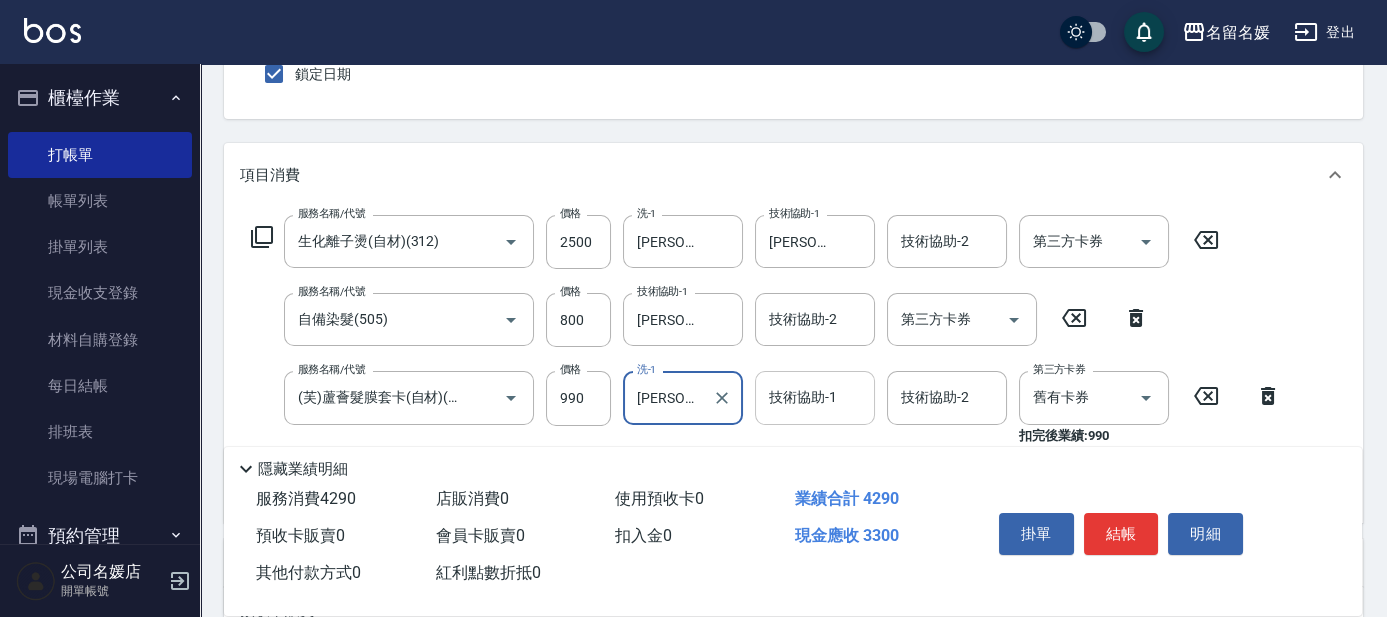 click on "技術協助-1 技術協助-1" at bounding box center [815, 397] 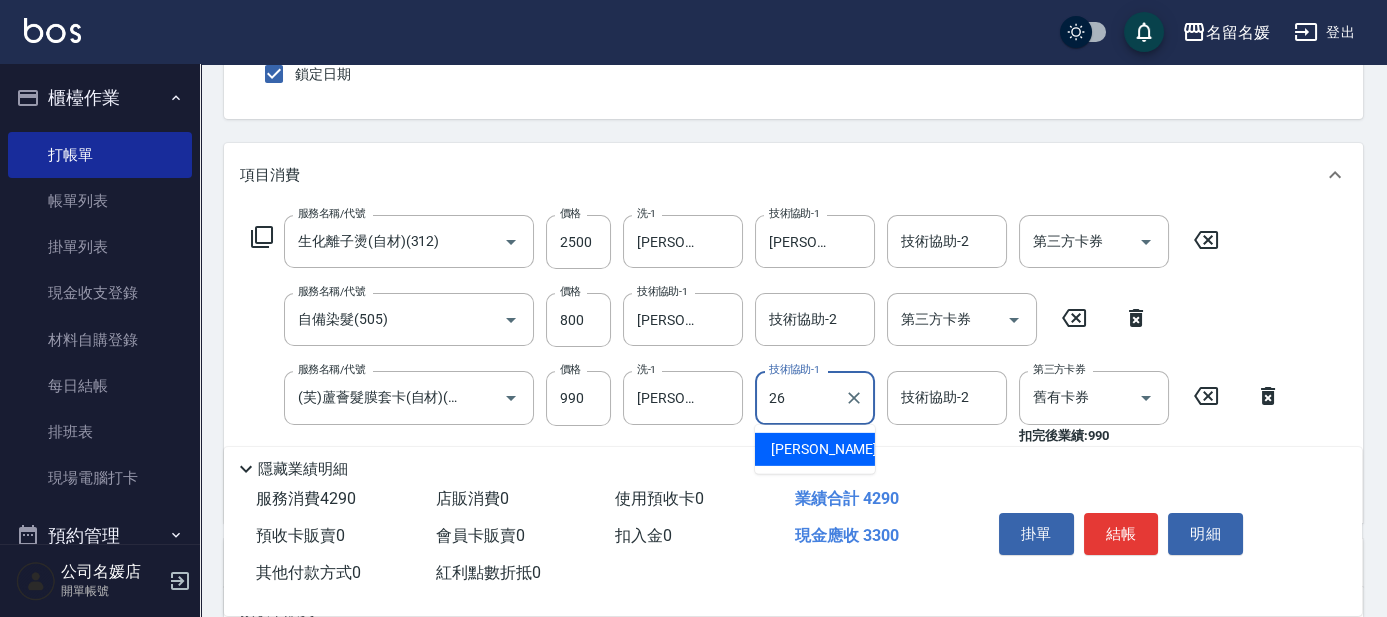 click on "[PERSON_NAME]-26" at bounding box center [834, 449] 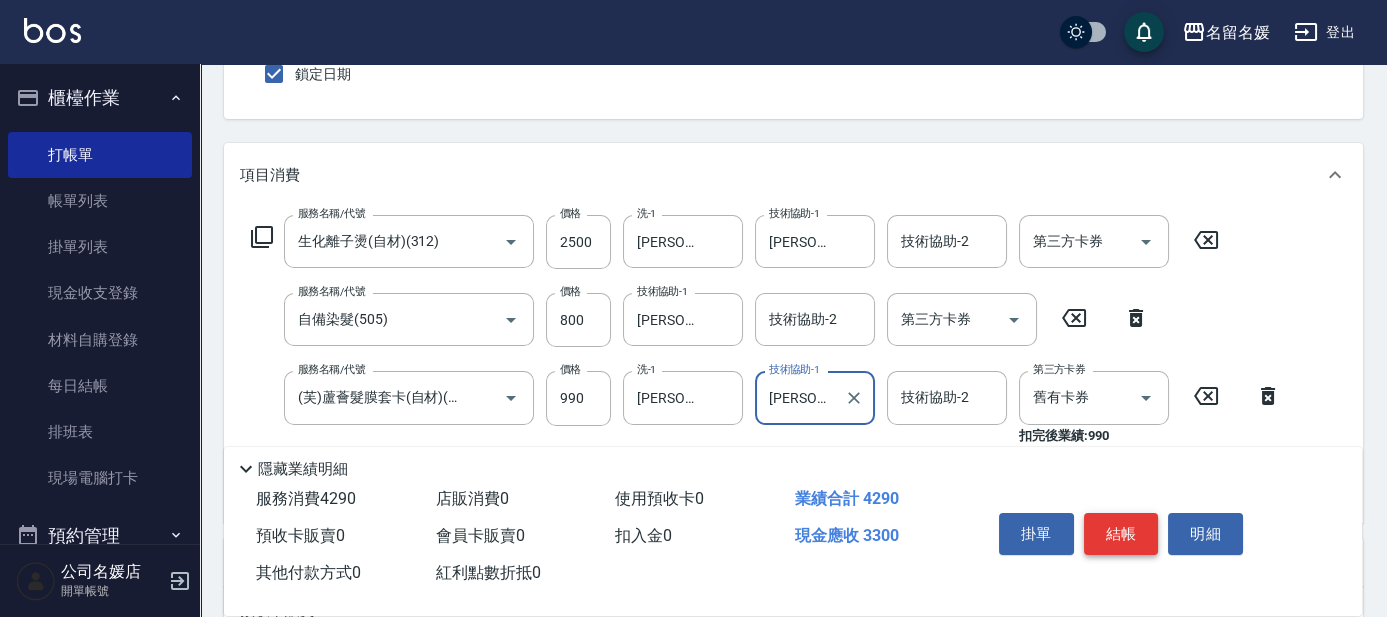type on "[PERSON_NAME]-26" 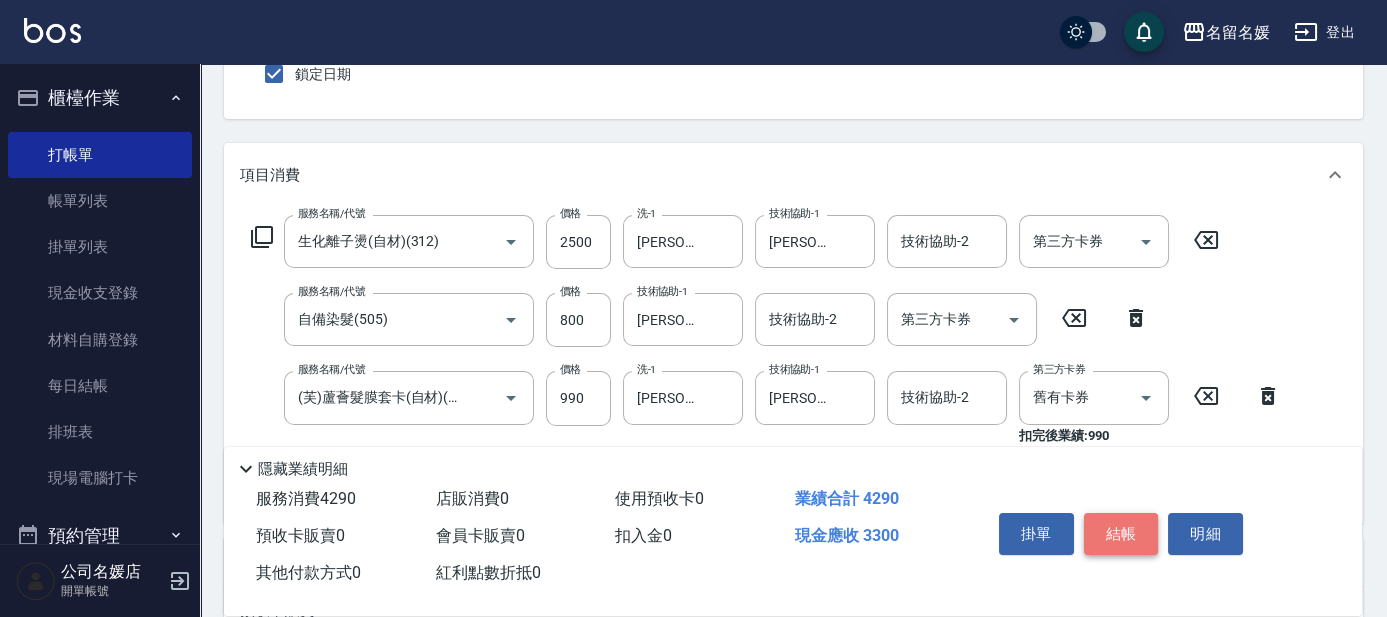 click on "結帳" at bounding box center (1121, 534) 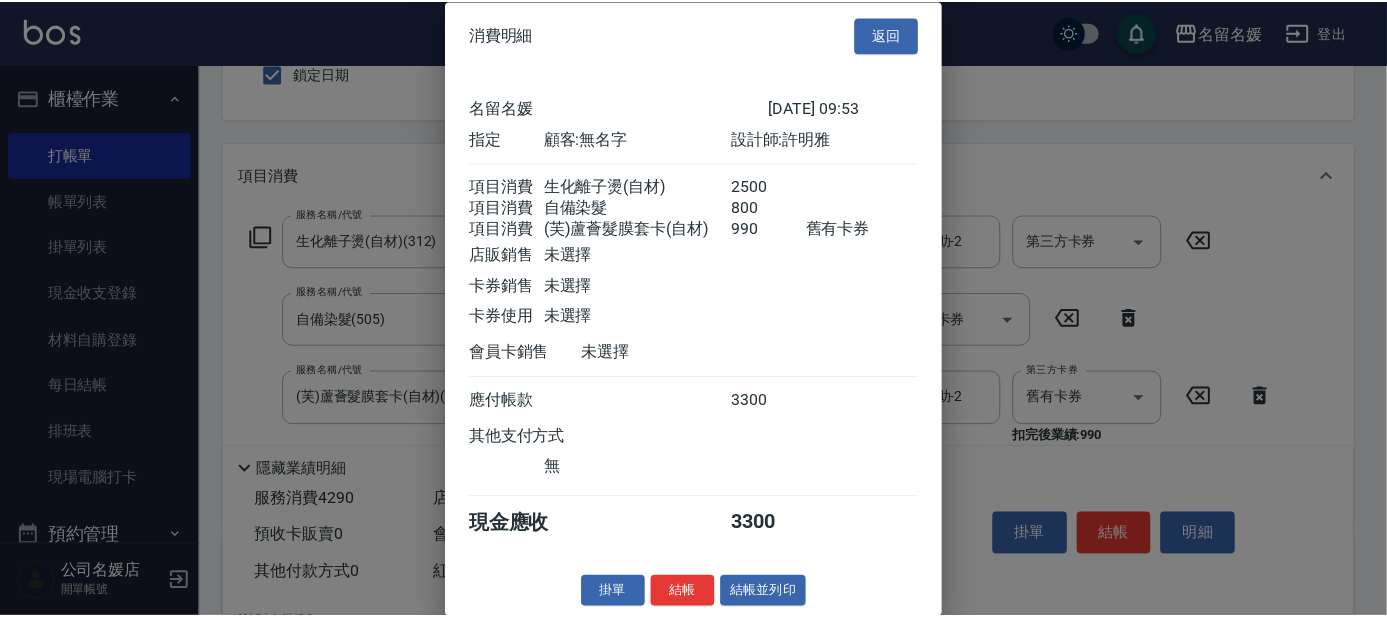 scroll, scrollTop: 29, scrollLeft: 0, axis: vertical 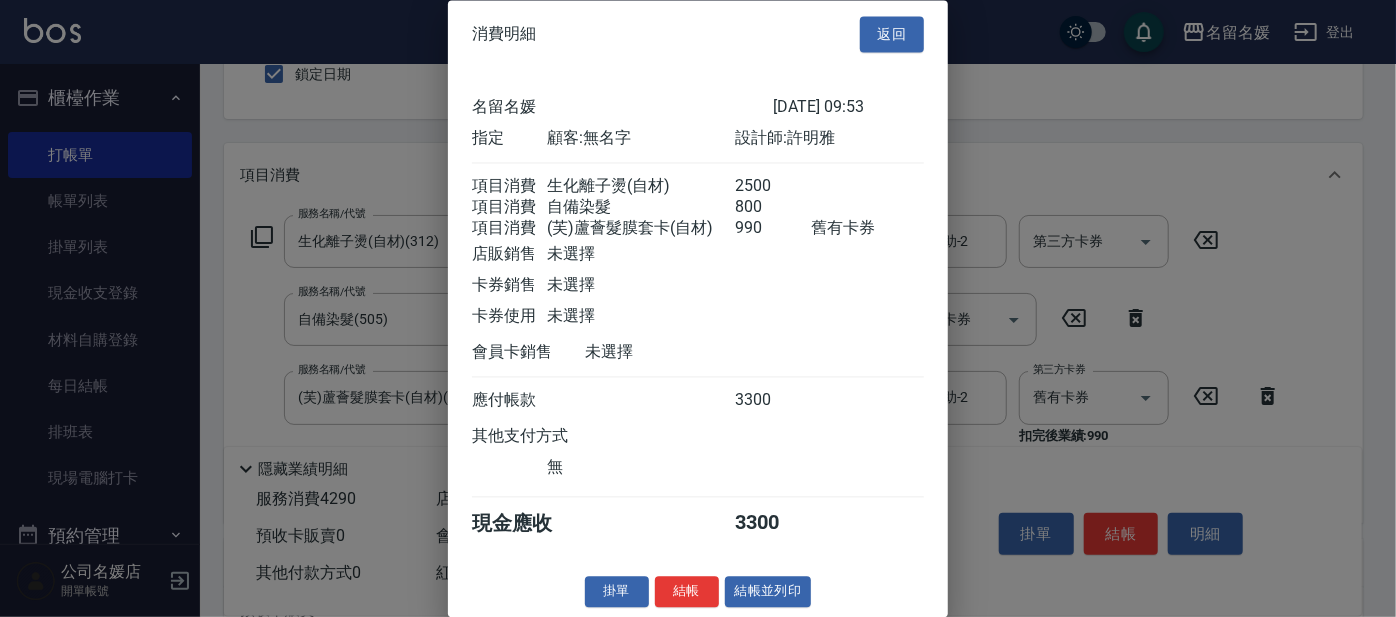 click on "結帳" at bounding box center [687, 592] 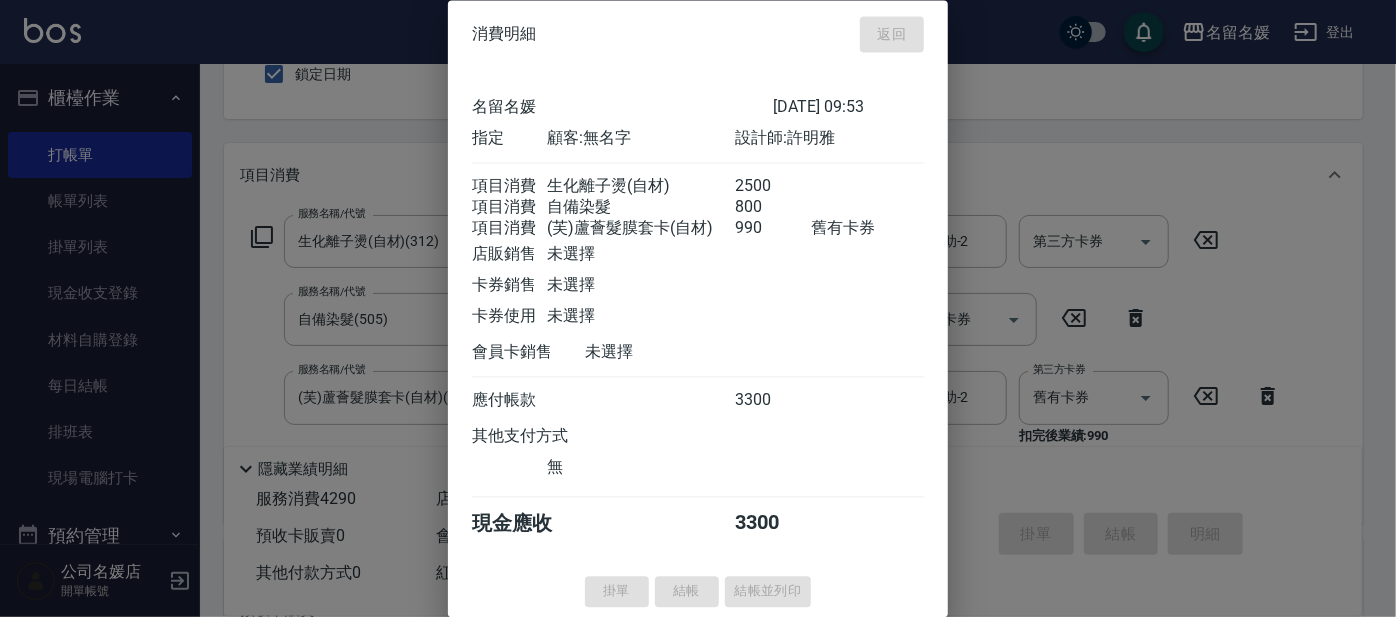type 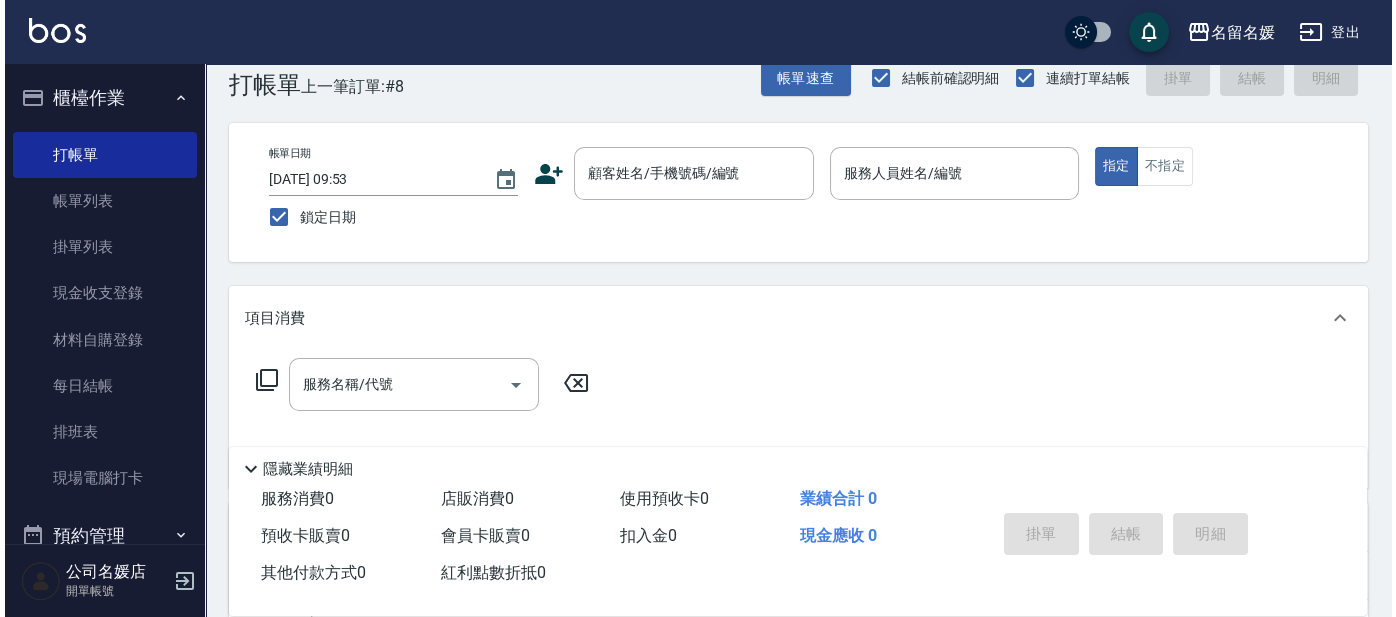 scroll, scrollTop: 0, scrollLeft: 0, axis: both 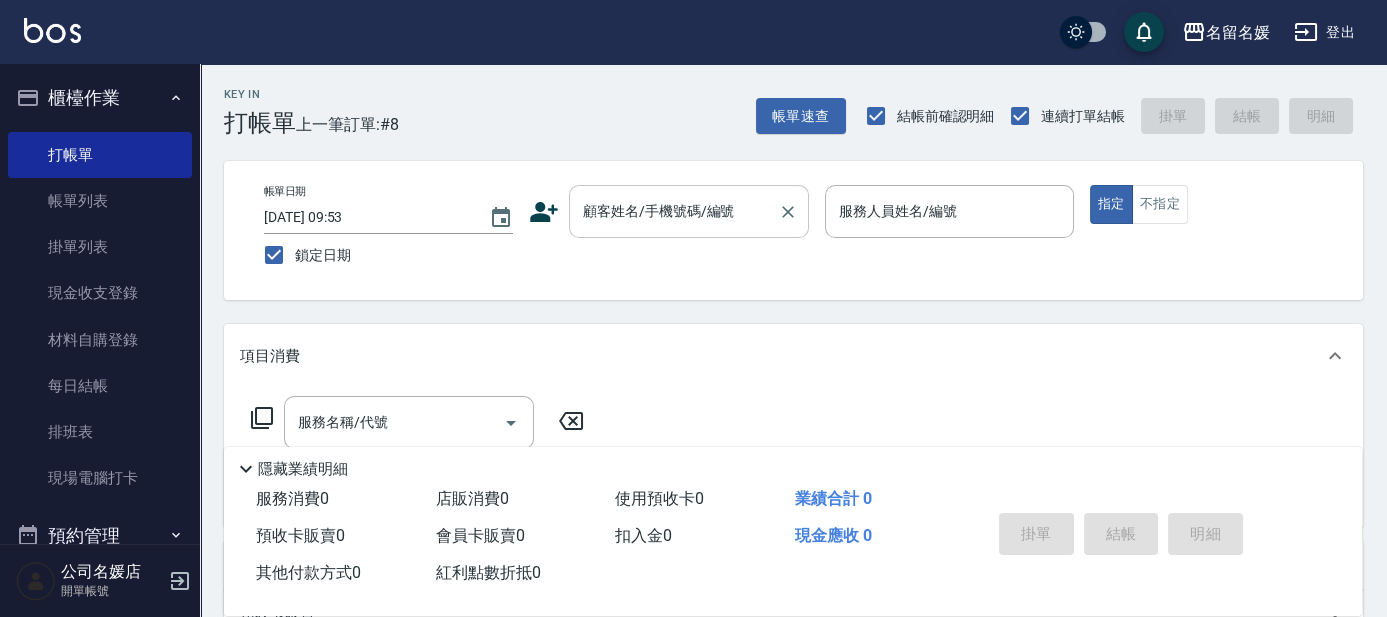 click on "顧客姓名/手機號碼/編號 顧客姓名/手機號碼/編號" at bounding box center [689, 211] 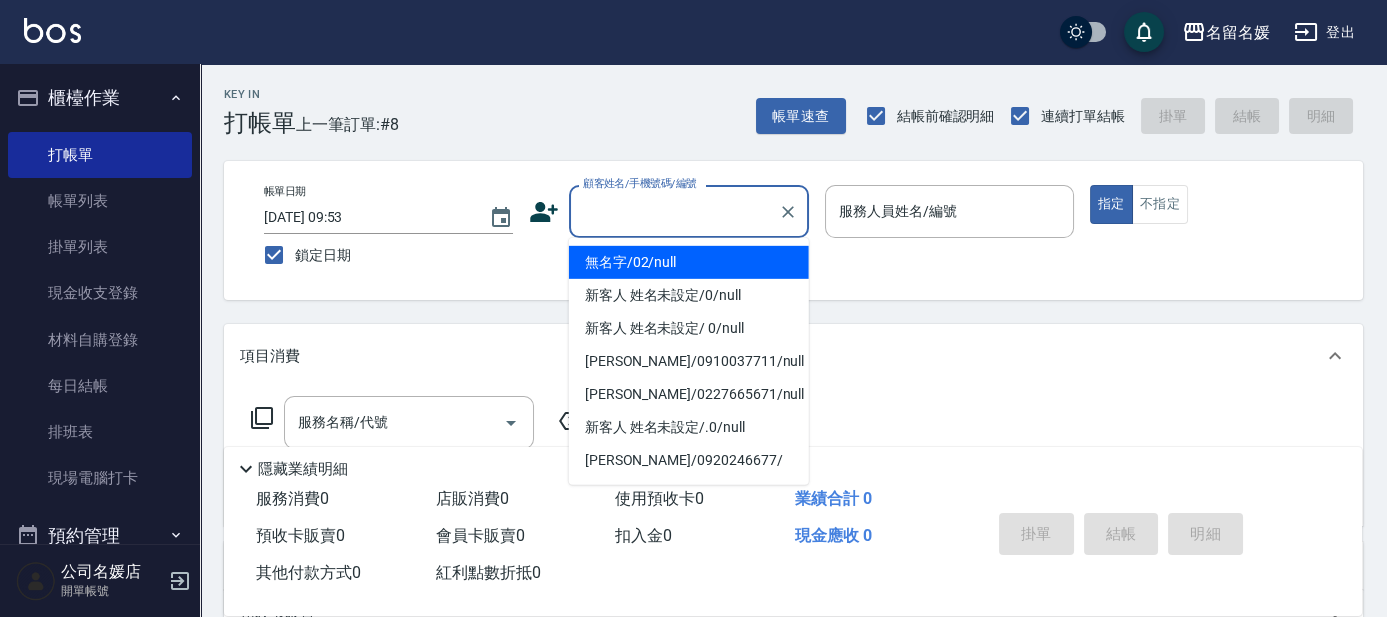 click on "無名字/02/null" at bounding box center (689, 262) 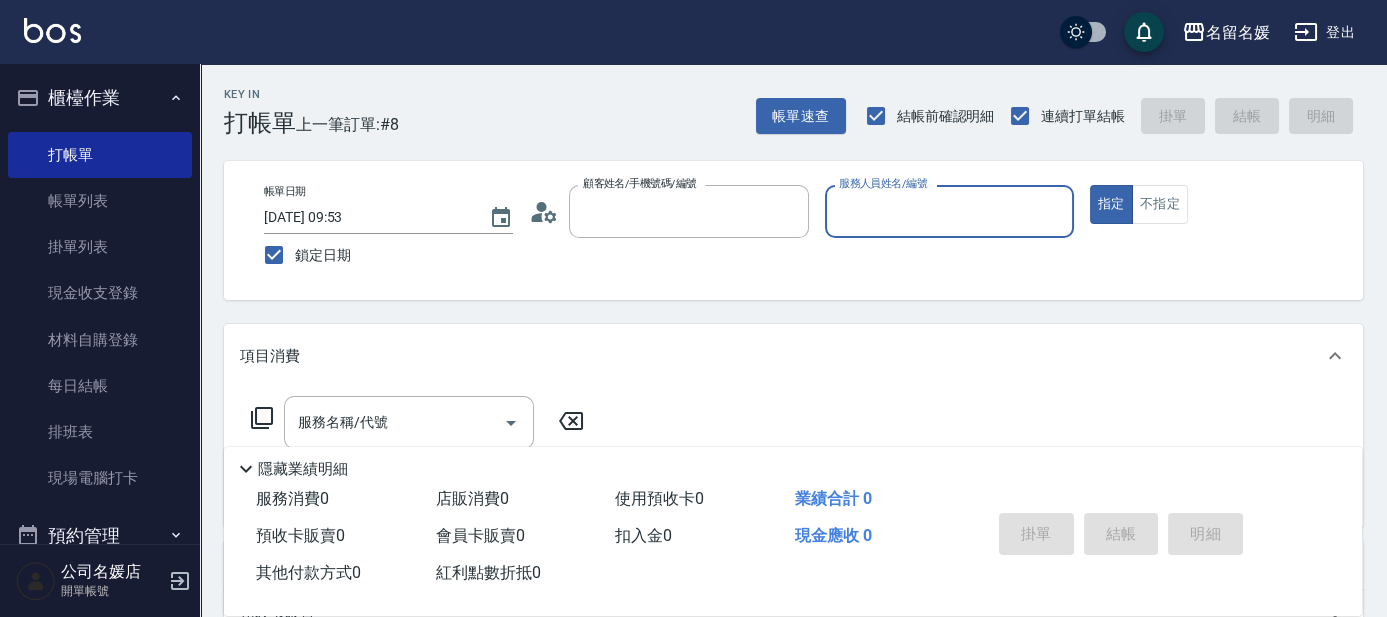 type on "無名字/02/null" 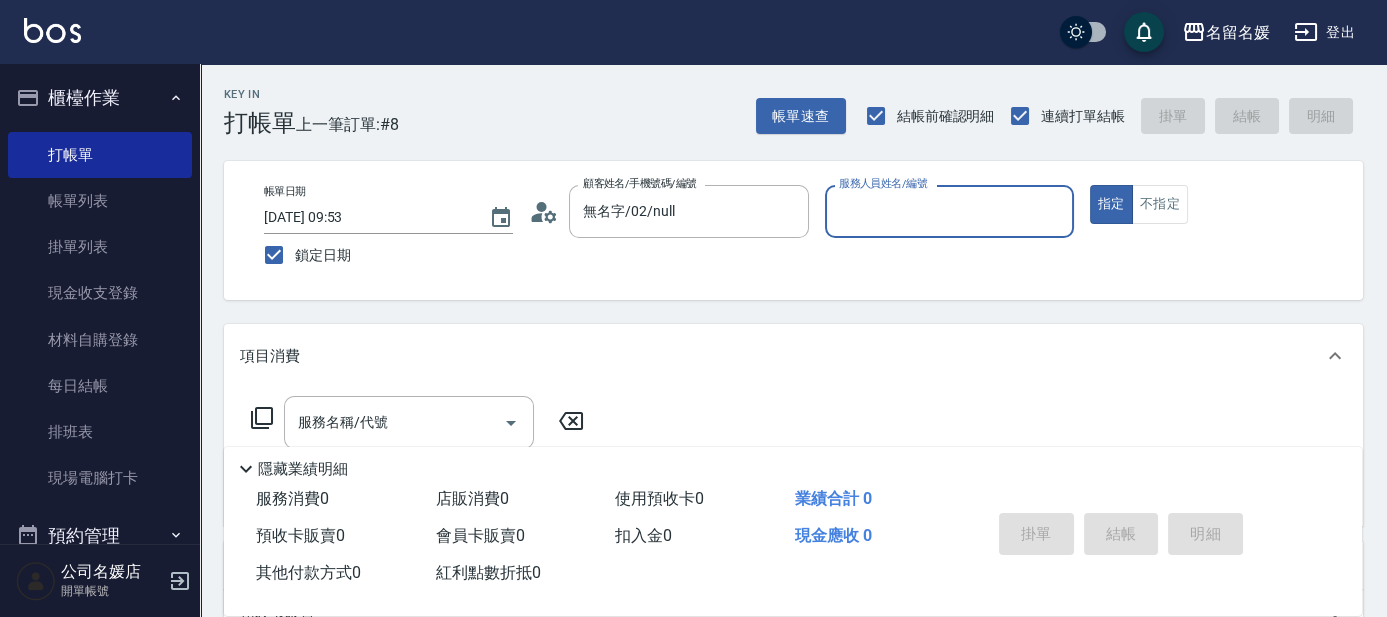 click on "服務人員姓名/編號" at bounding box center [949, 211] 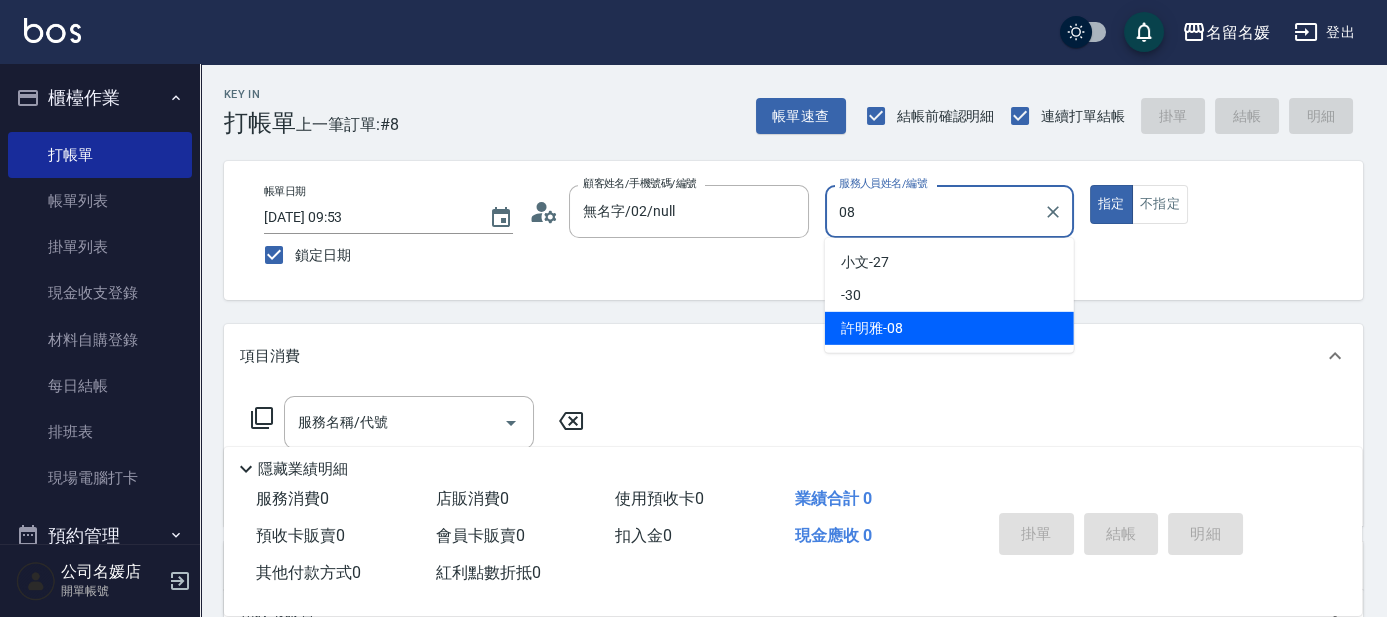 click on "[PERSON_NAME]-08" at bounding box center [872, 328] 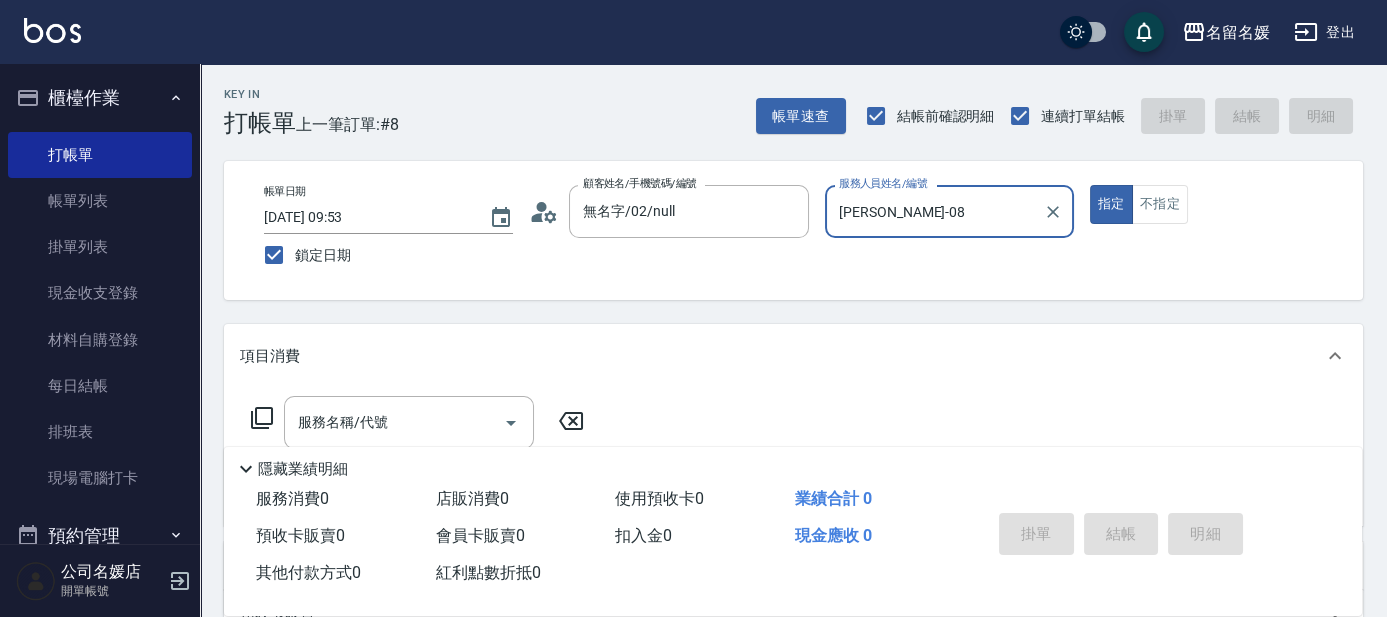 type on "[PERSON_NAME]-08" 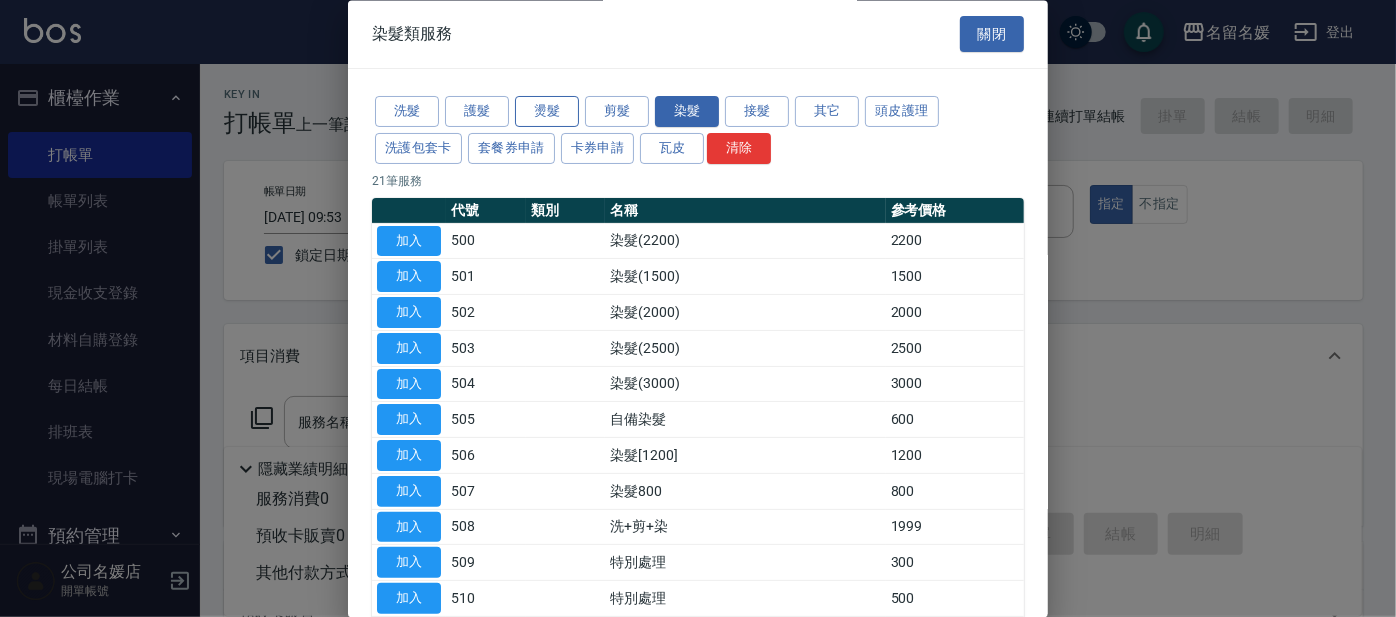 click on "燙髮" at bounding box center (547, 112) 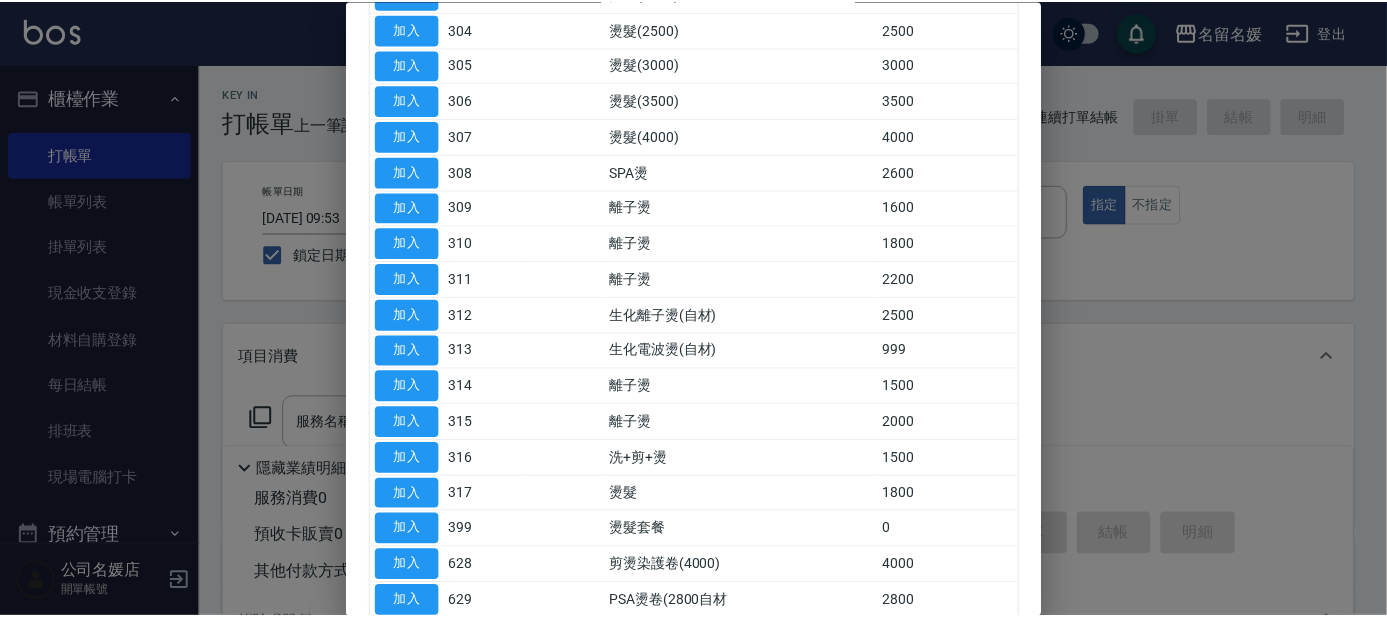 scroll, scrollTop: 363, scrollLeft: 0, axis: vertical 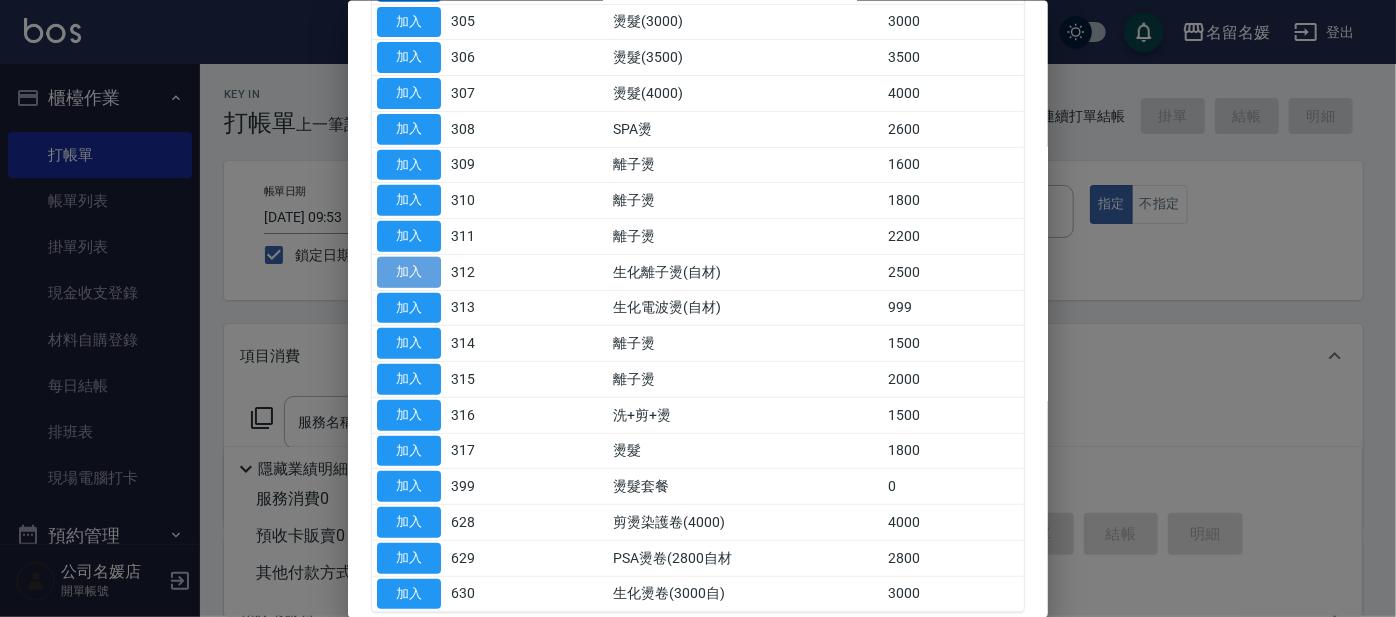 click on "加入" at bounding box center [409, 271] 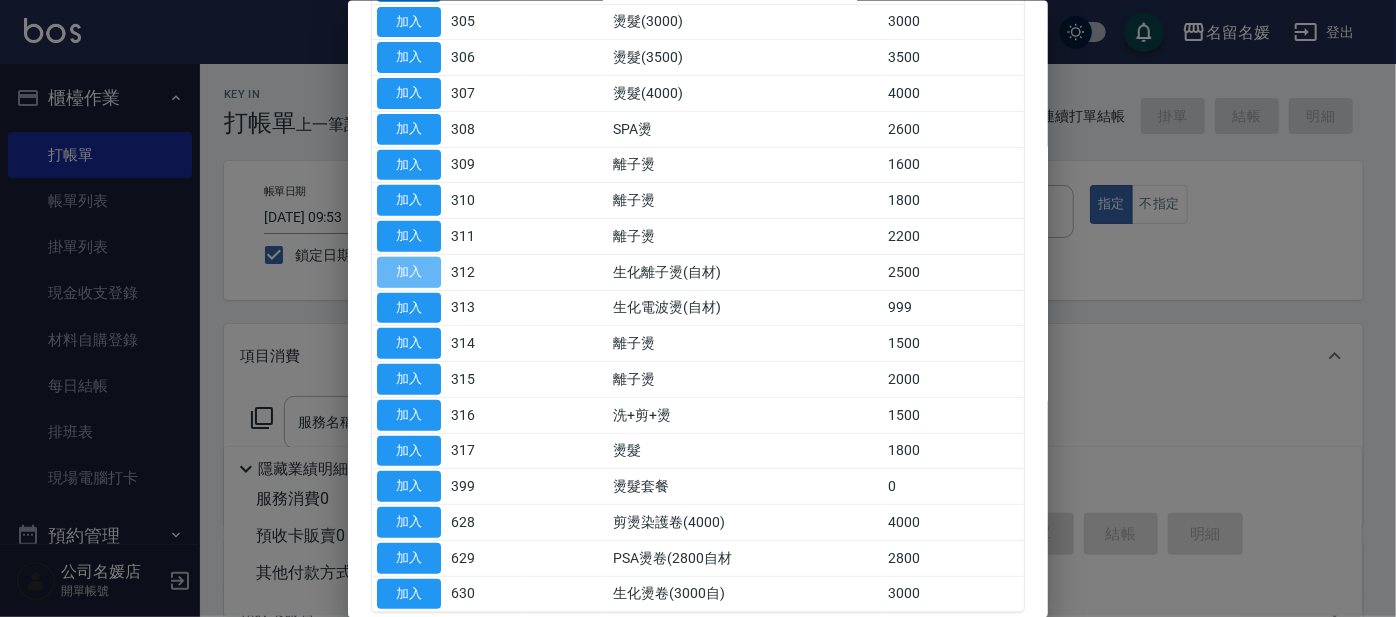 type on "生化離子燙(自材)(312)" 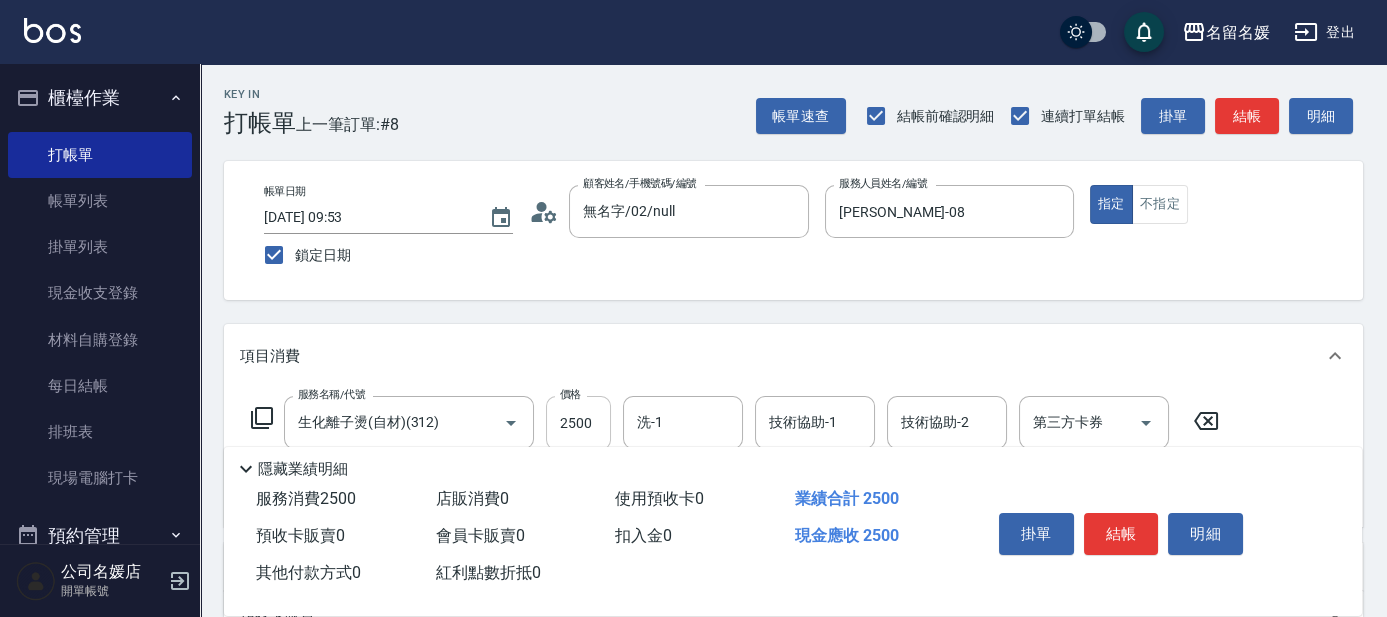 click on "2500" at bounding box center [578, 423] 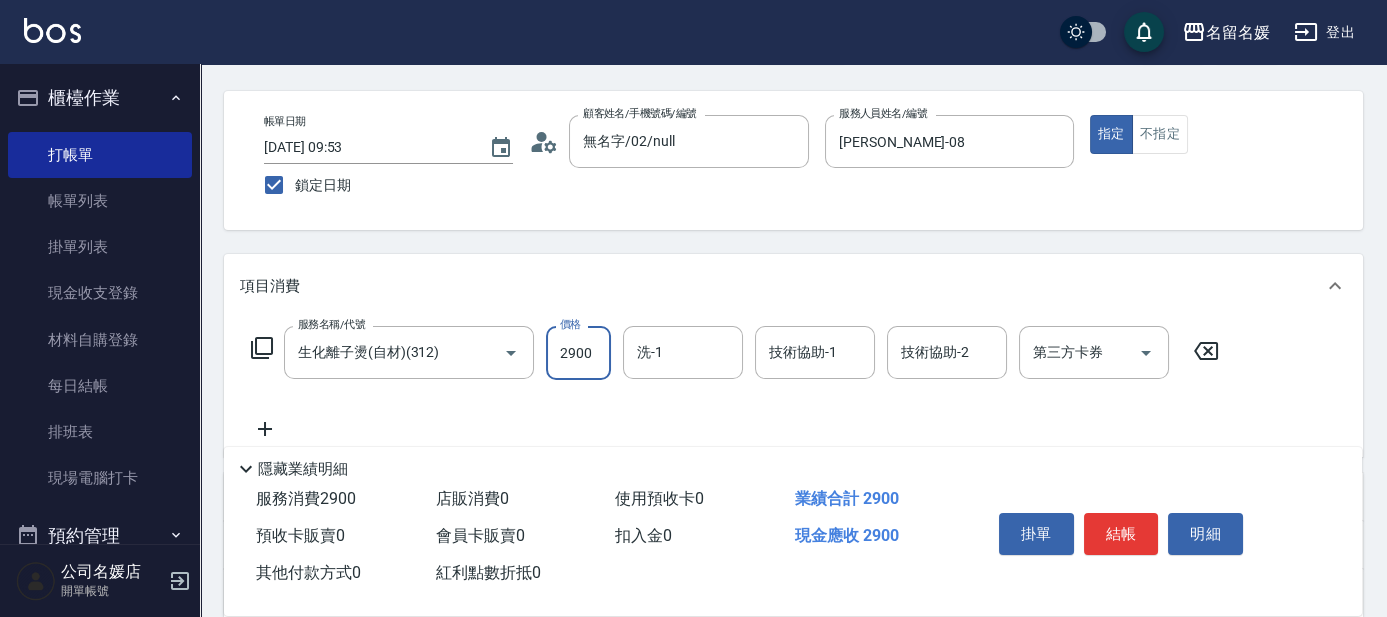 scroll, scrollTop: 90, scrollLeft: 0, axis: vertical 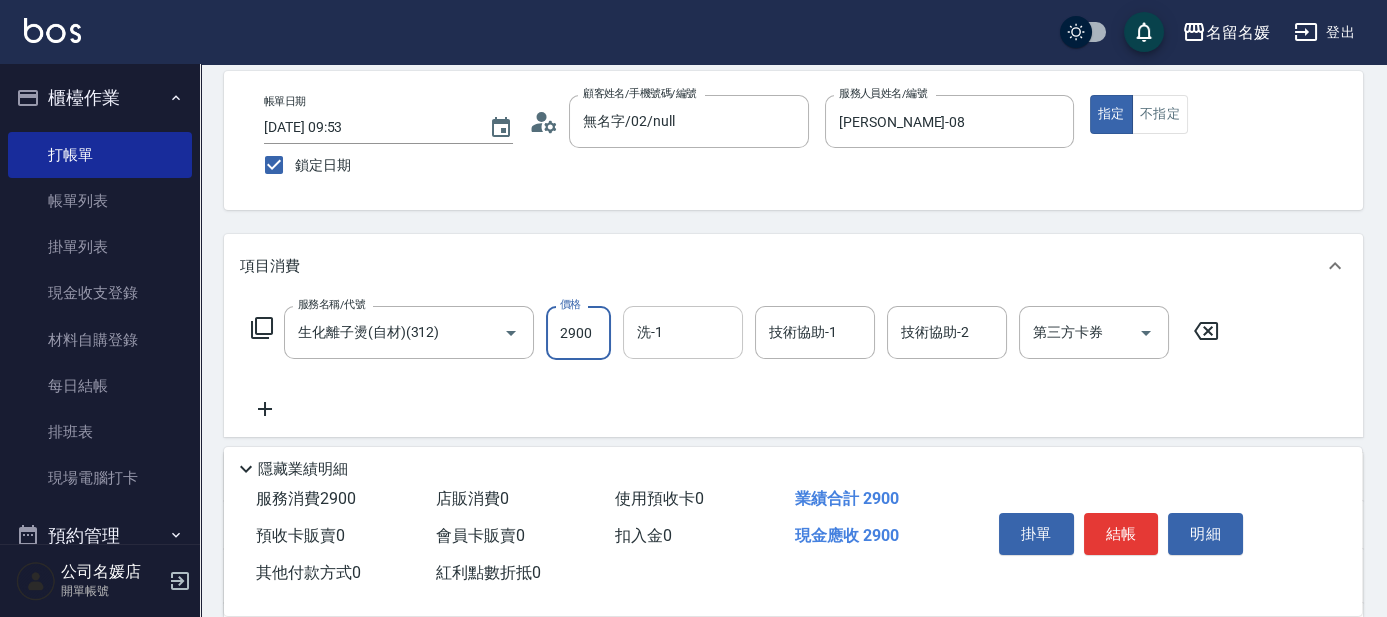 type on "2900" 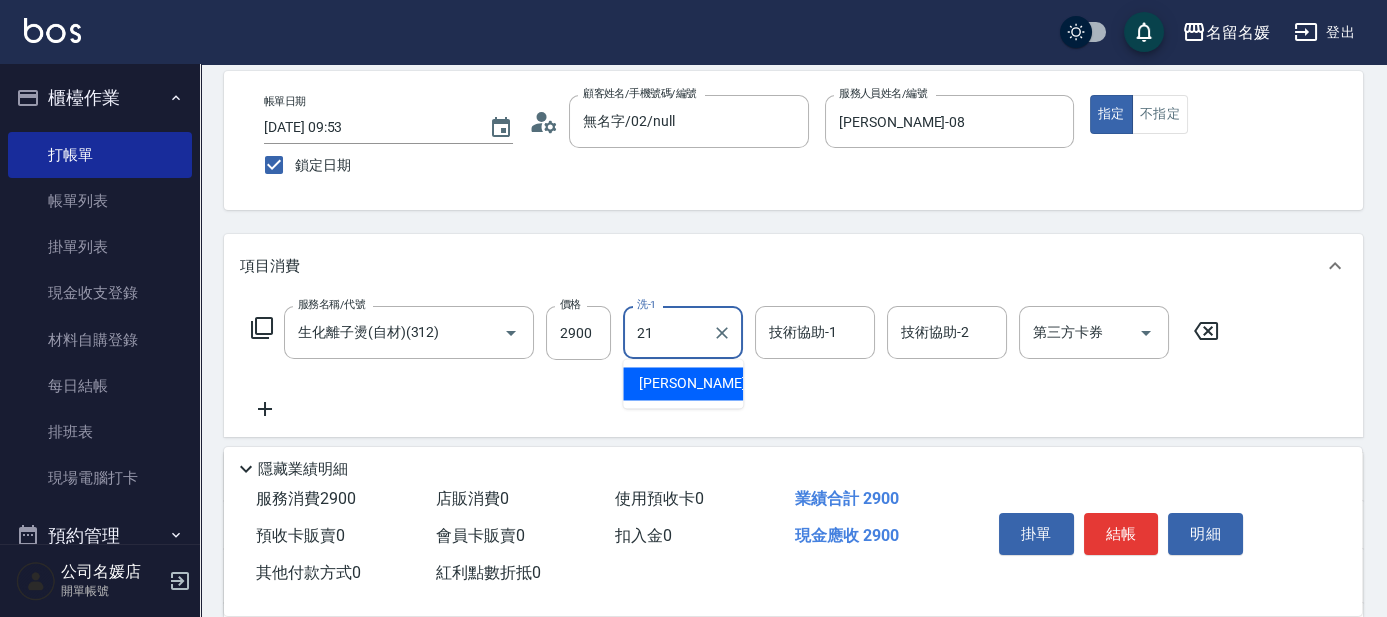 click on "[PERSON_NAME]-21" at bounding box center (702, 383) 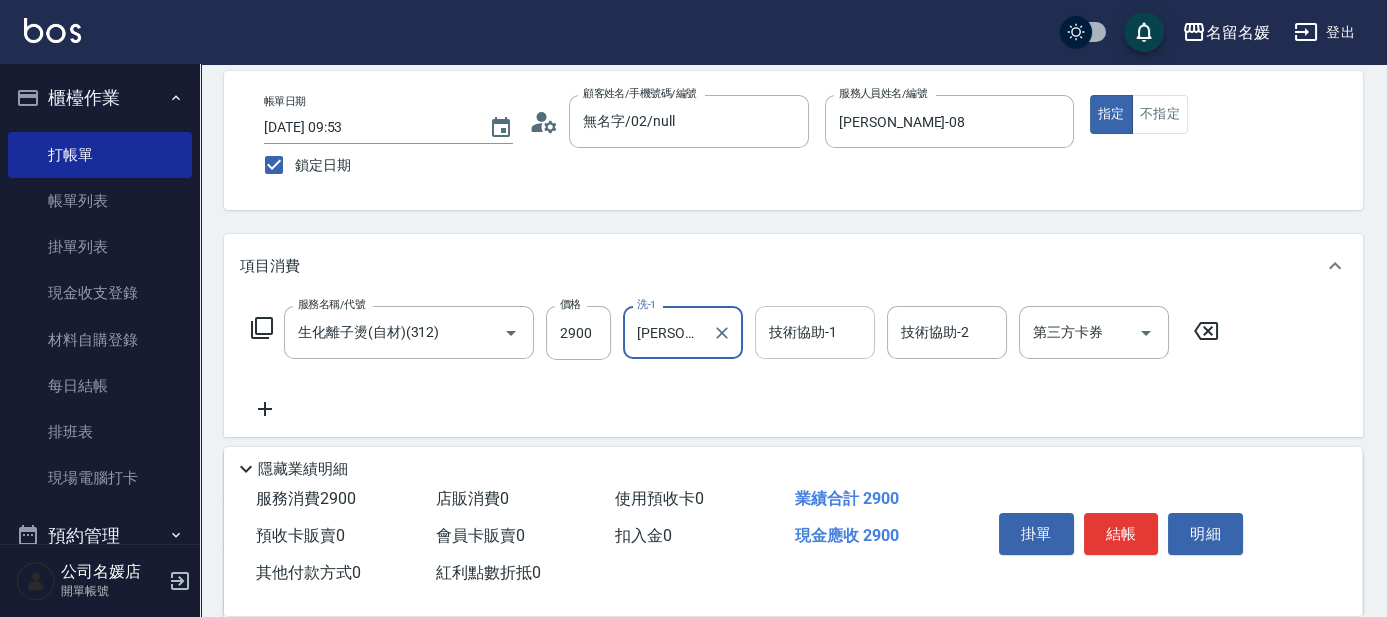 type on "[PERSON_NAME]-21" 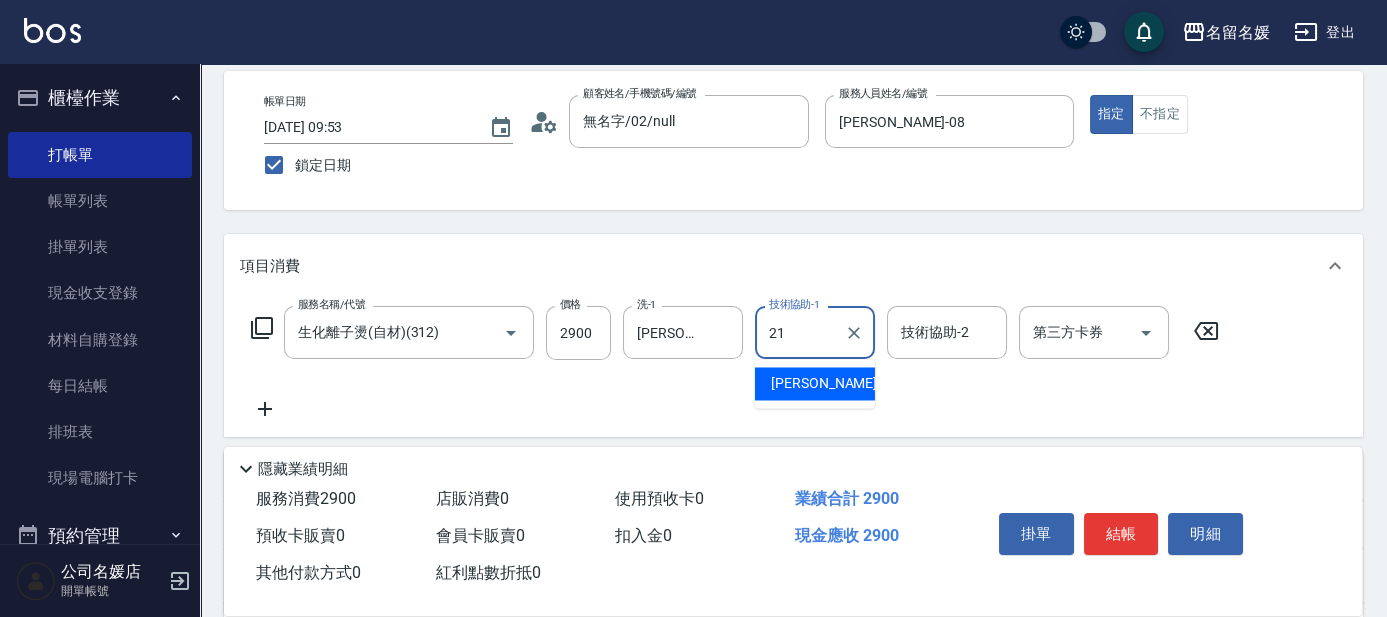 click on "[PERSON_NAME]-21" at bounding box center (834, 383) 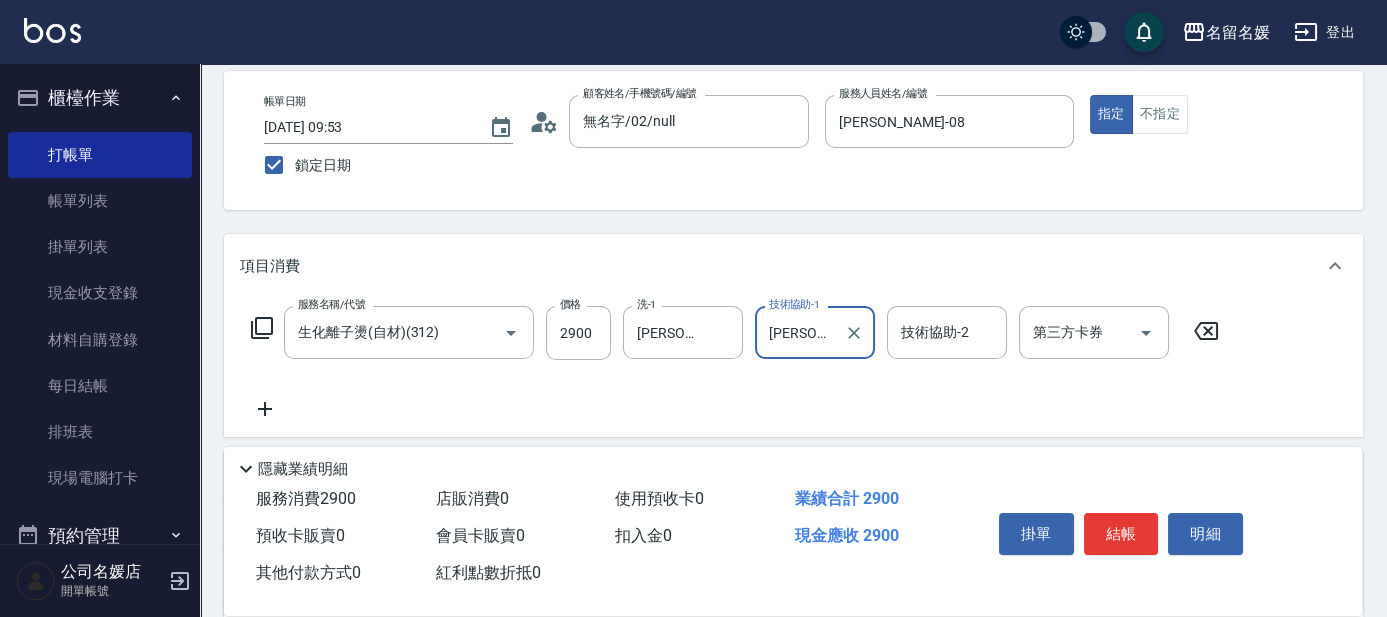 type on "[PERSON_NAME]-21" 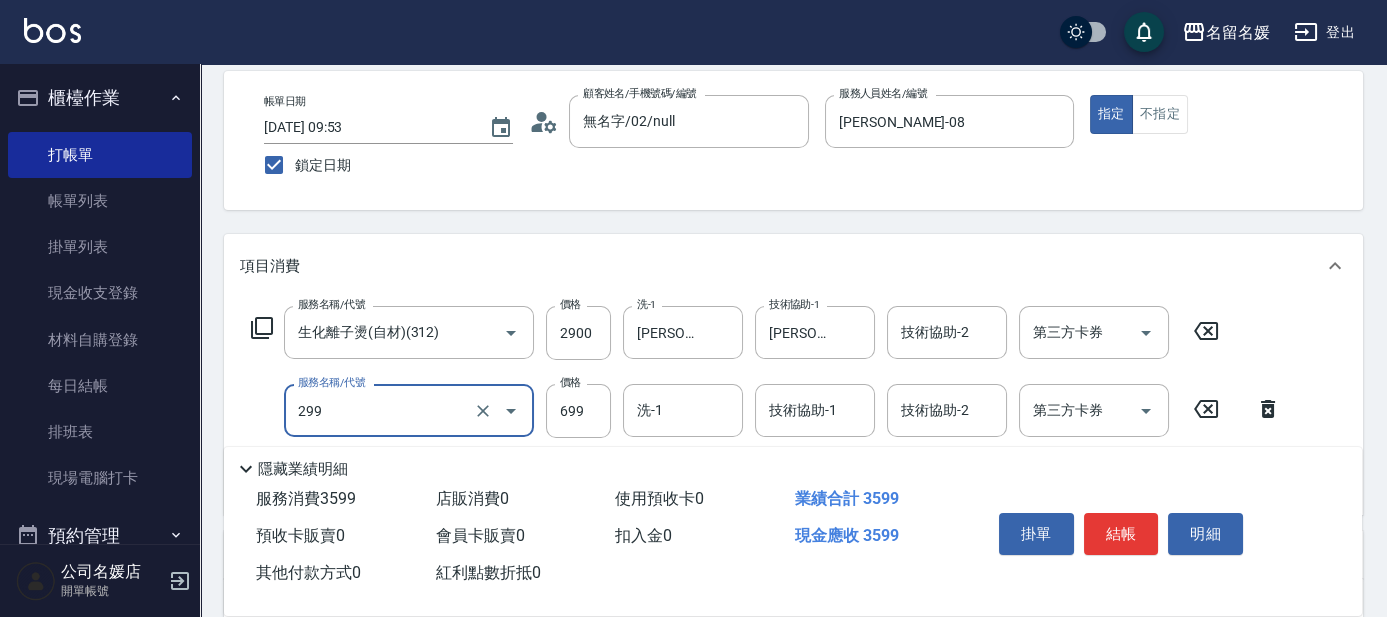 click on "299" at bounding box center (381, 410) 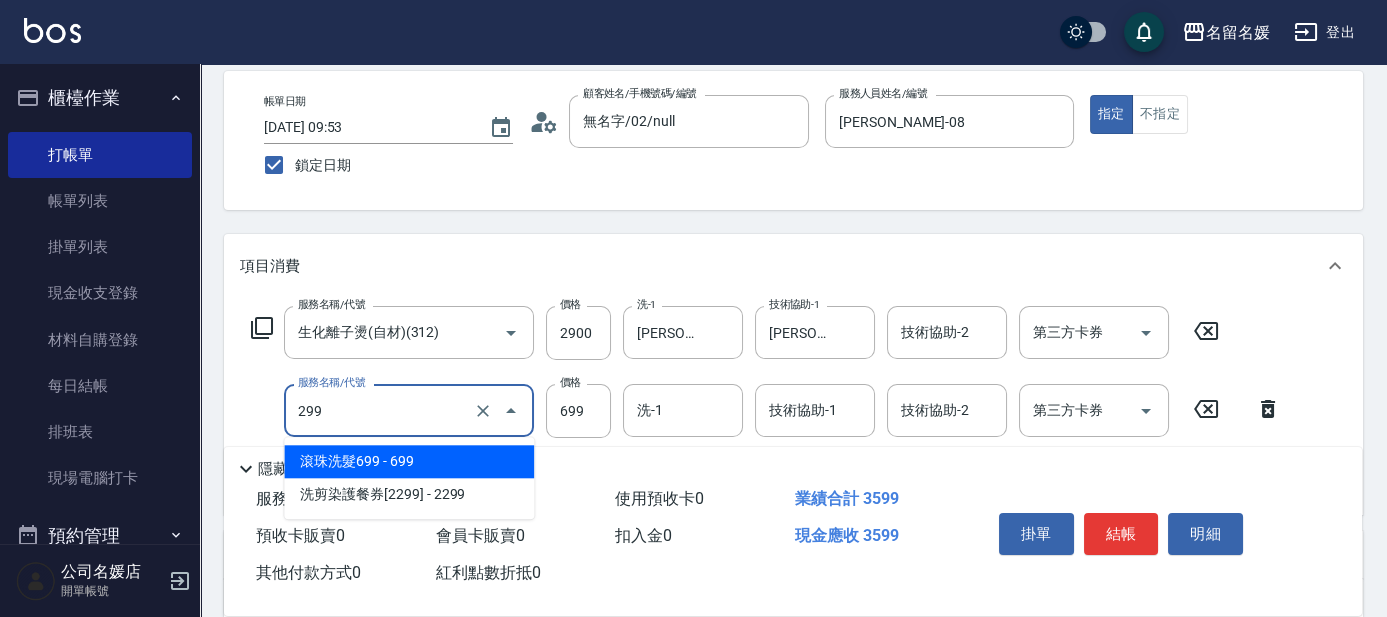 drag, startPoint x: 424, startPoint y: 451, endPoint x: 666, endPoint y: 429, distance: 242.99794 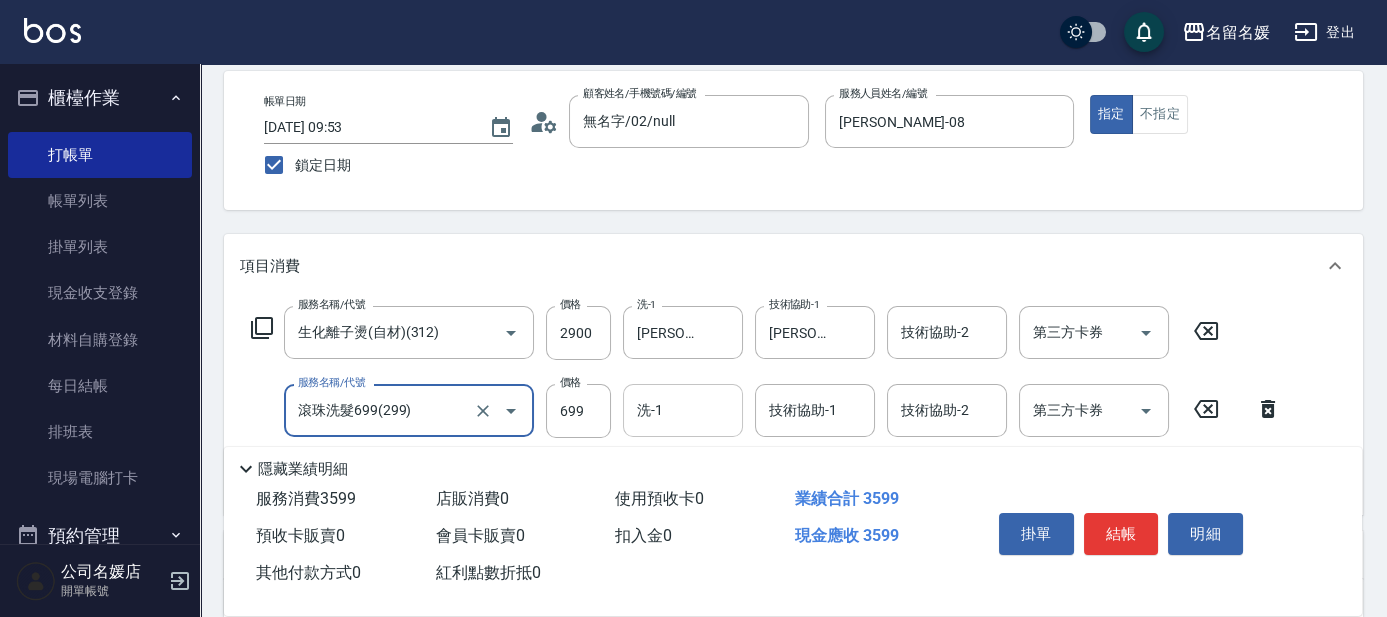 type on "滾珠洗髮699(299)" 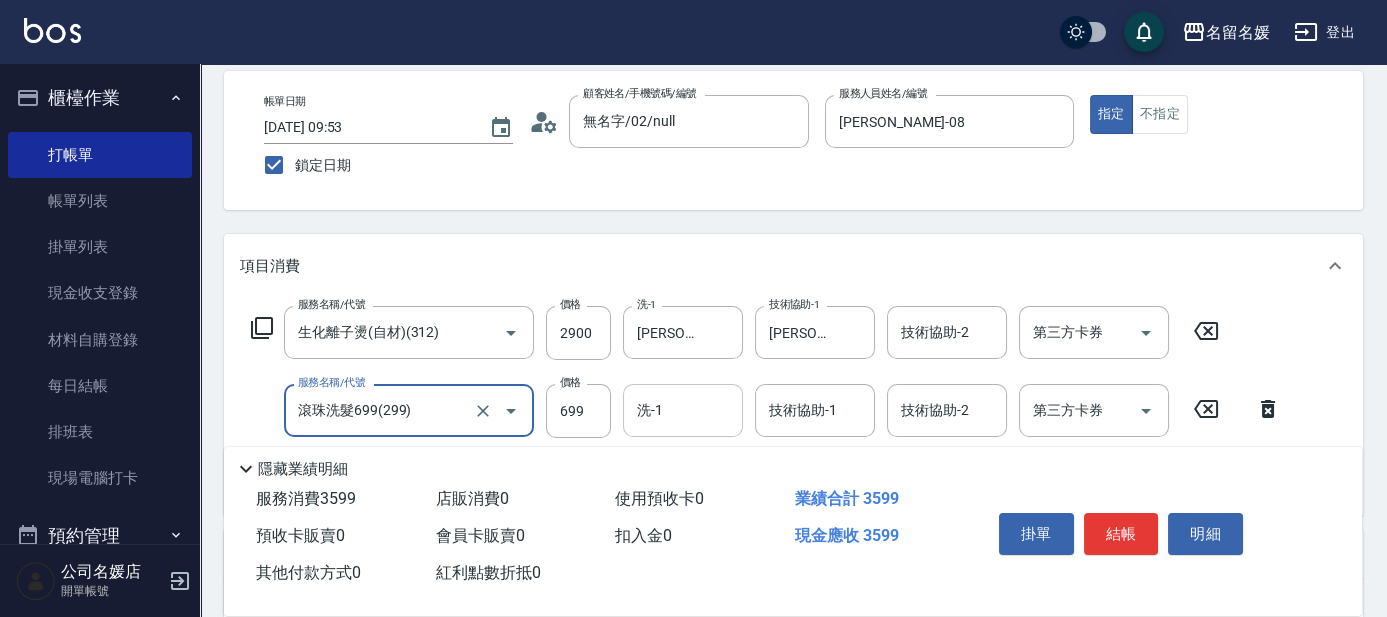 click on "洗-1" at bounding box center [683, 410] 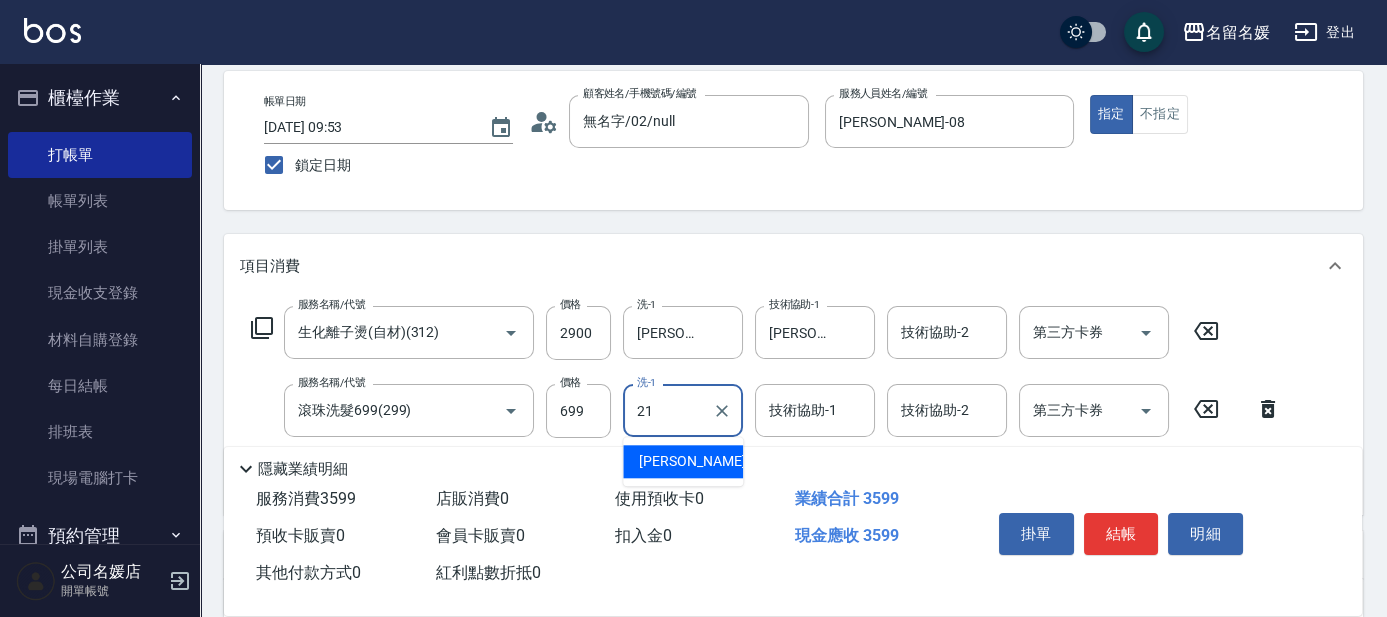 click on "[PERSON_NAME]-21" at bounding box center (683, 461) 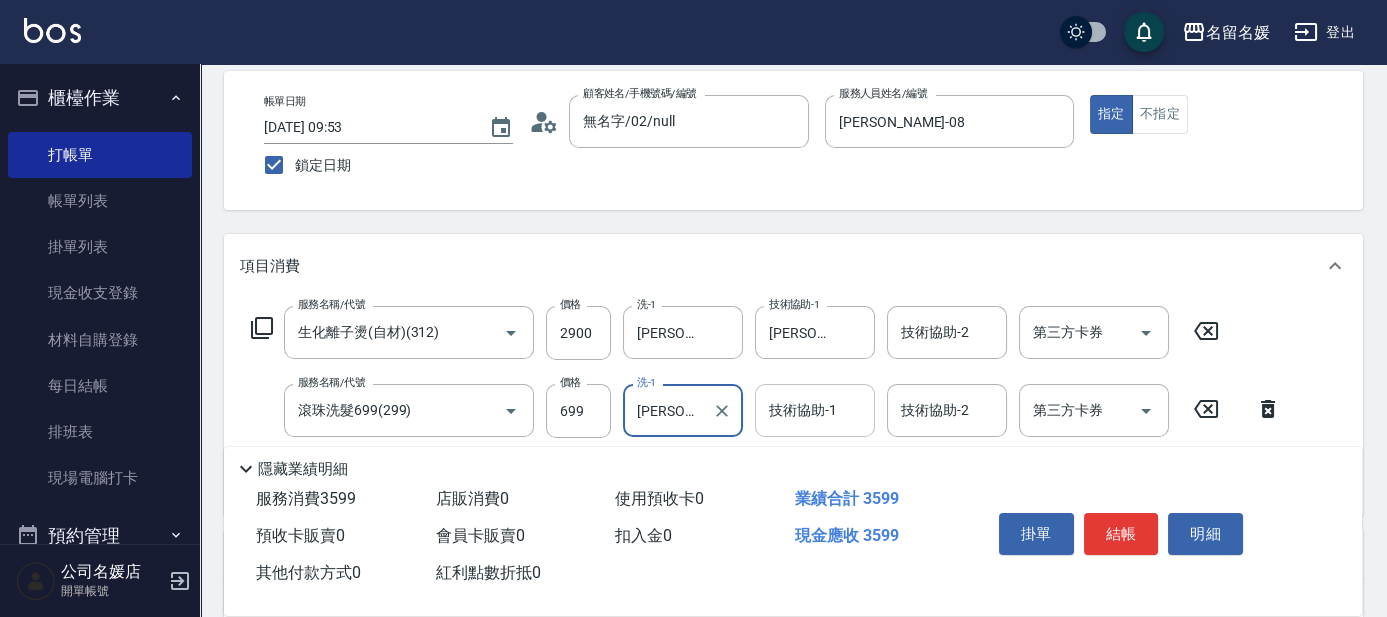 type on "[PERSON_NAME]-21" 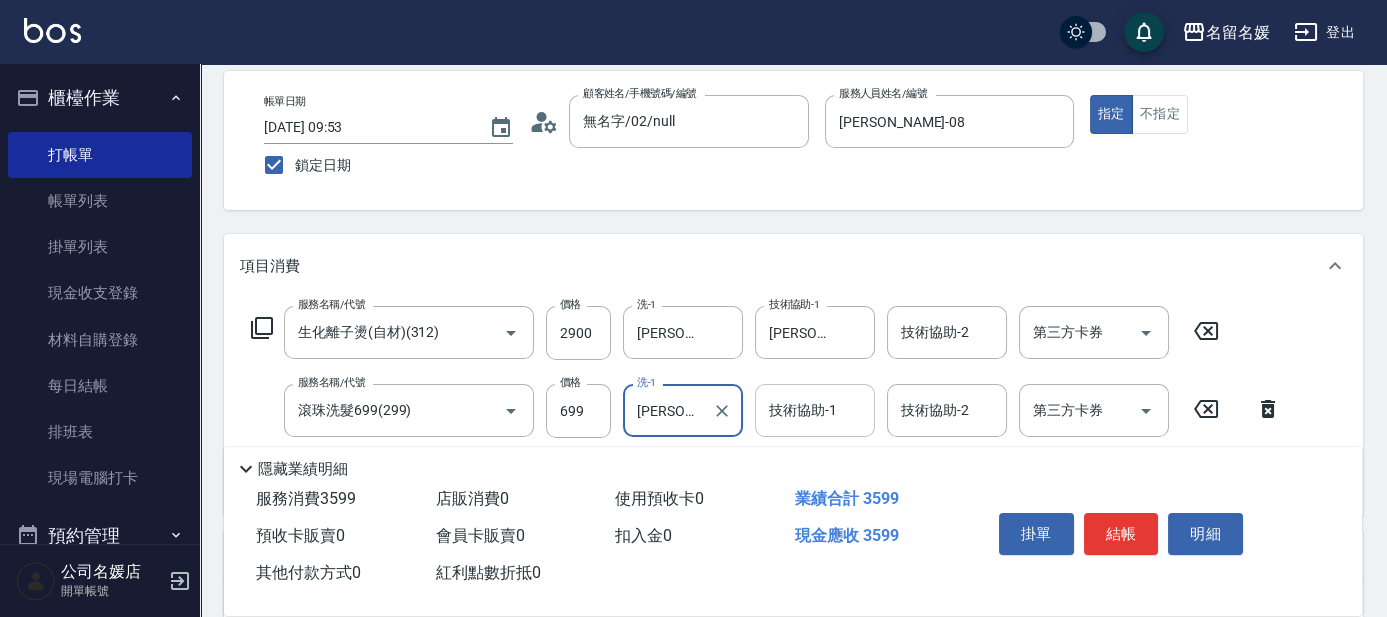 click on "技術協助-1 技術協助-1" at bounding box center [815, 410] 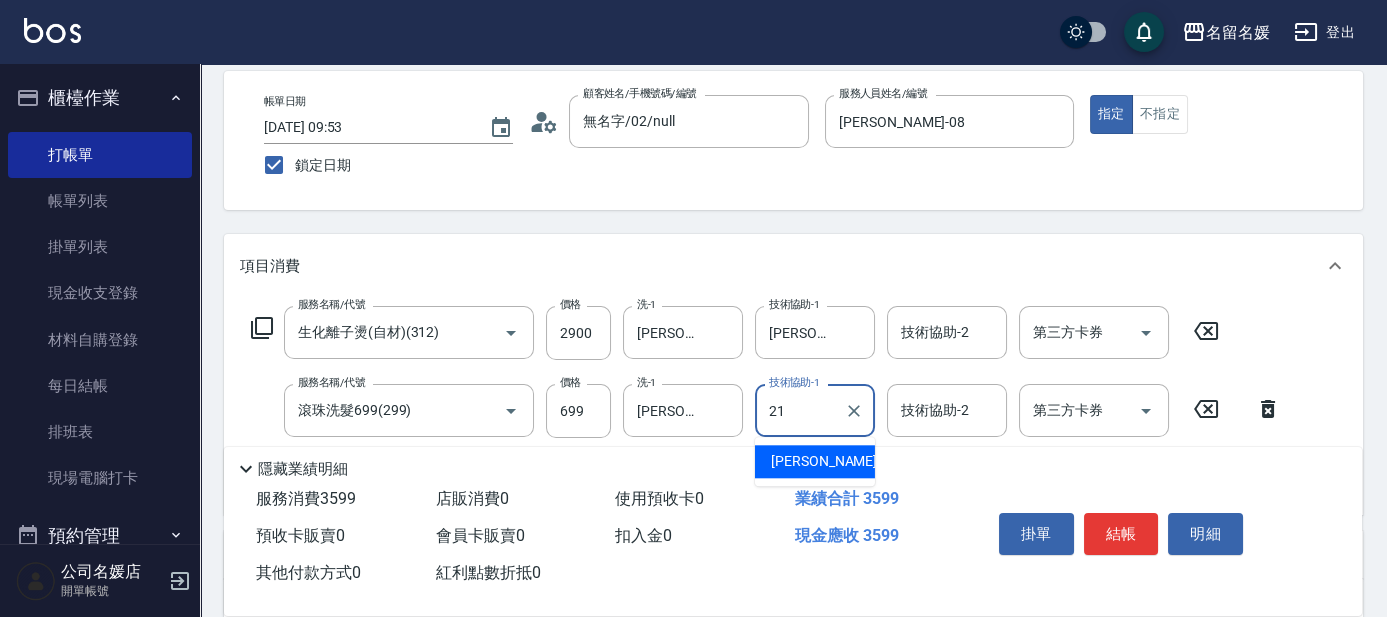 click on "[PERSON_NAME]-21" at bounding box center (834, 461) 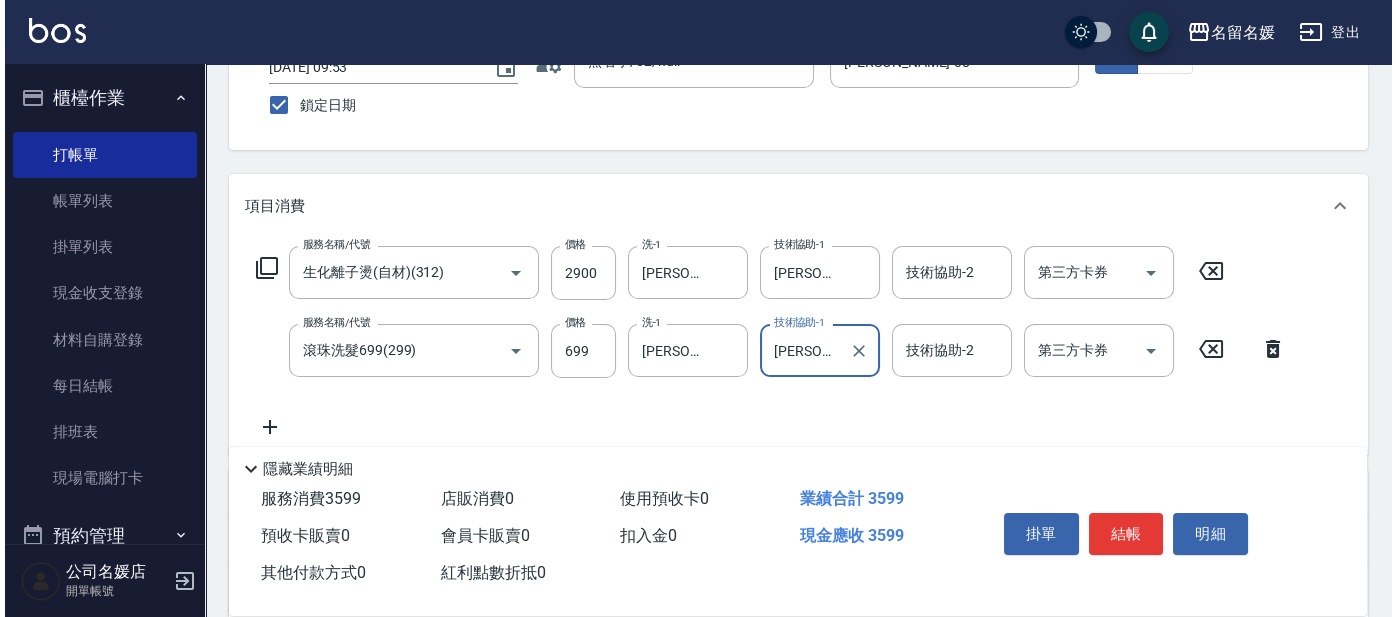 scroll, scrollTop: 272, scrollLeft: 0, axis: vertical 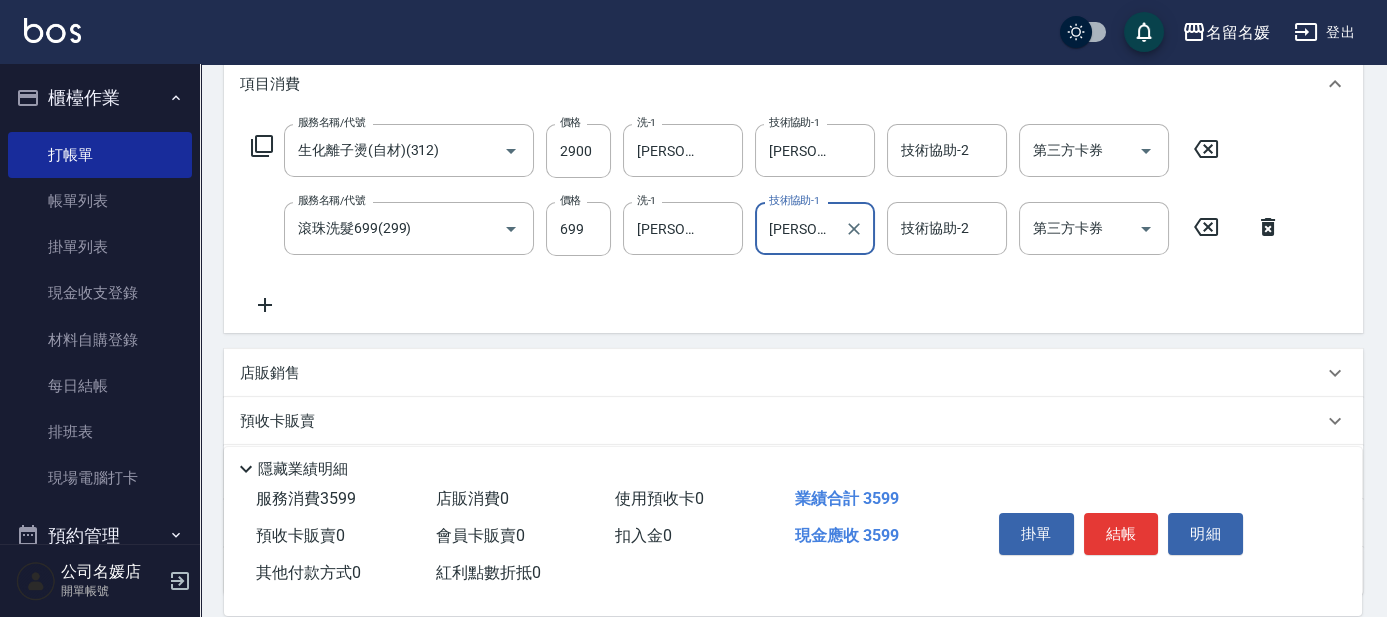 type on "[PERSON_NAME]-21" 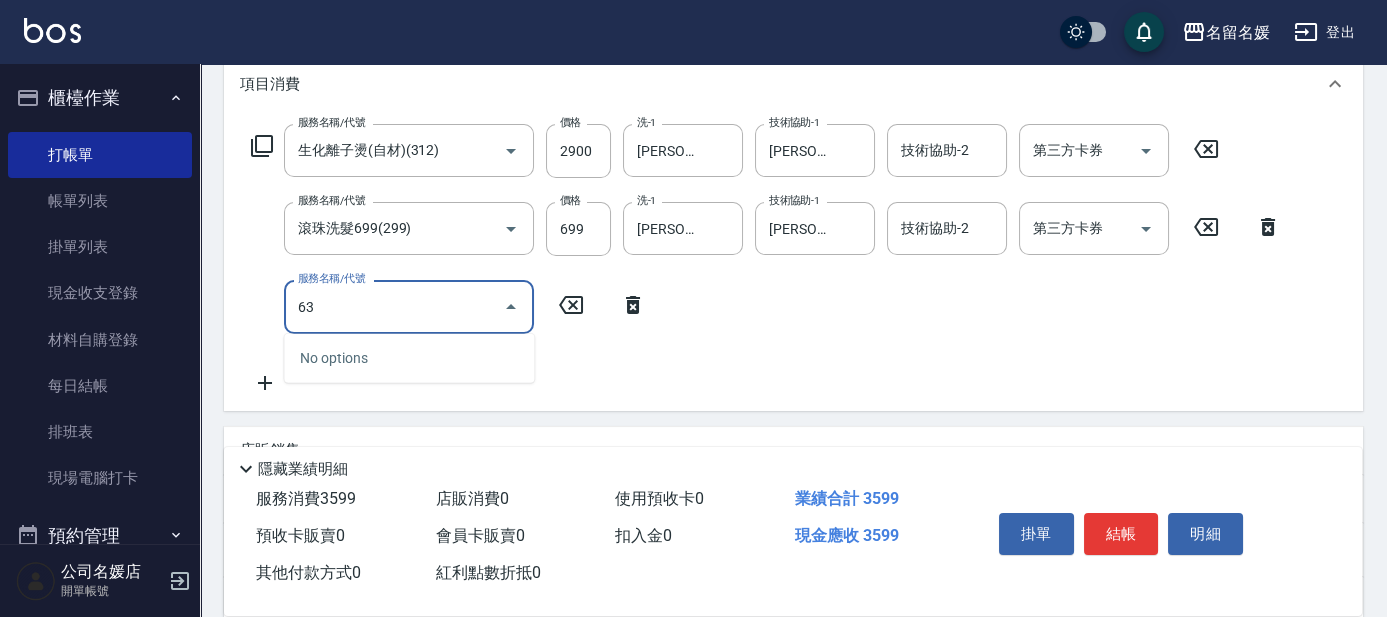 type on "632" 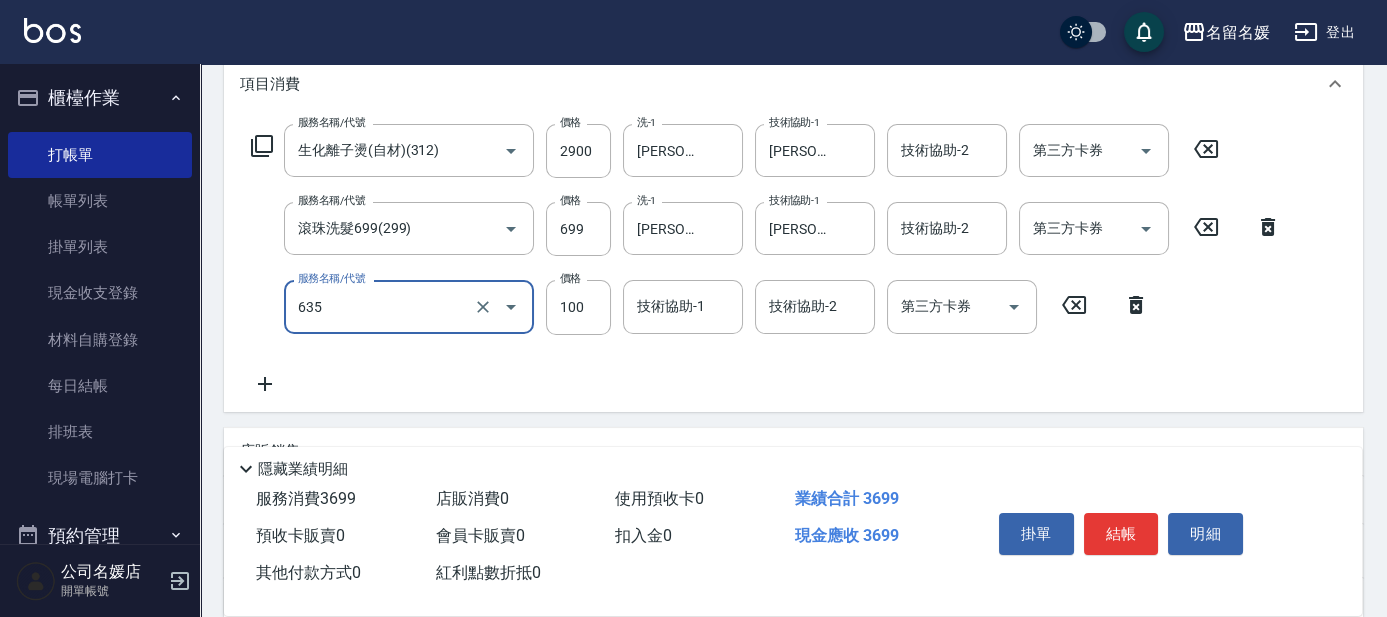 click on "635" at bounding box center [381, 306] 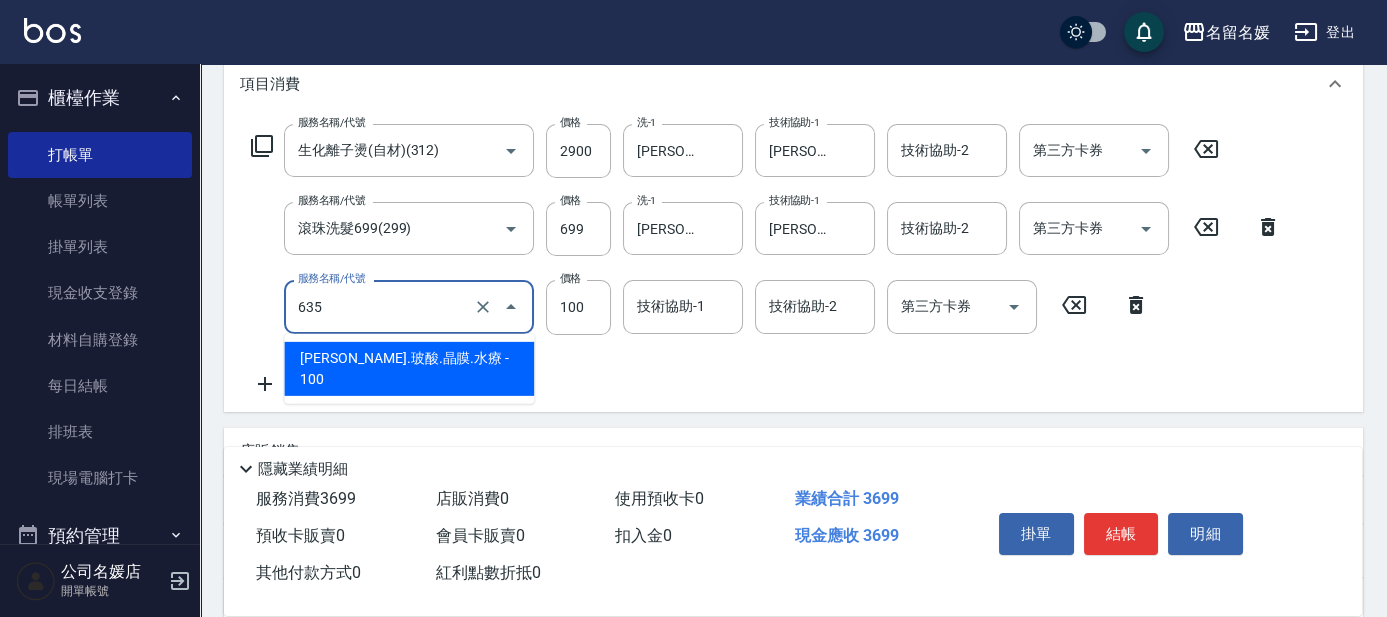 drag, startPoint x: 418, startPoint y: 358, endPoint x: 618, endPoint y: 341, distance: 200.7212 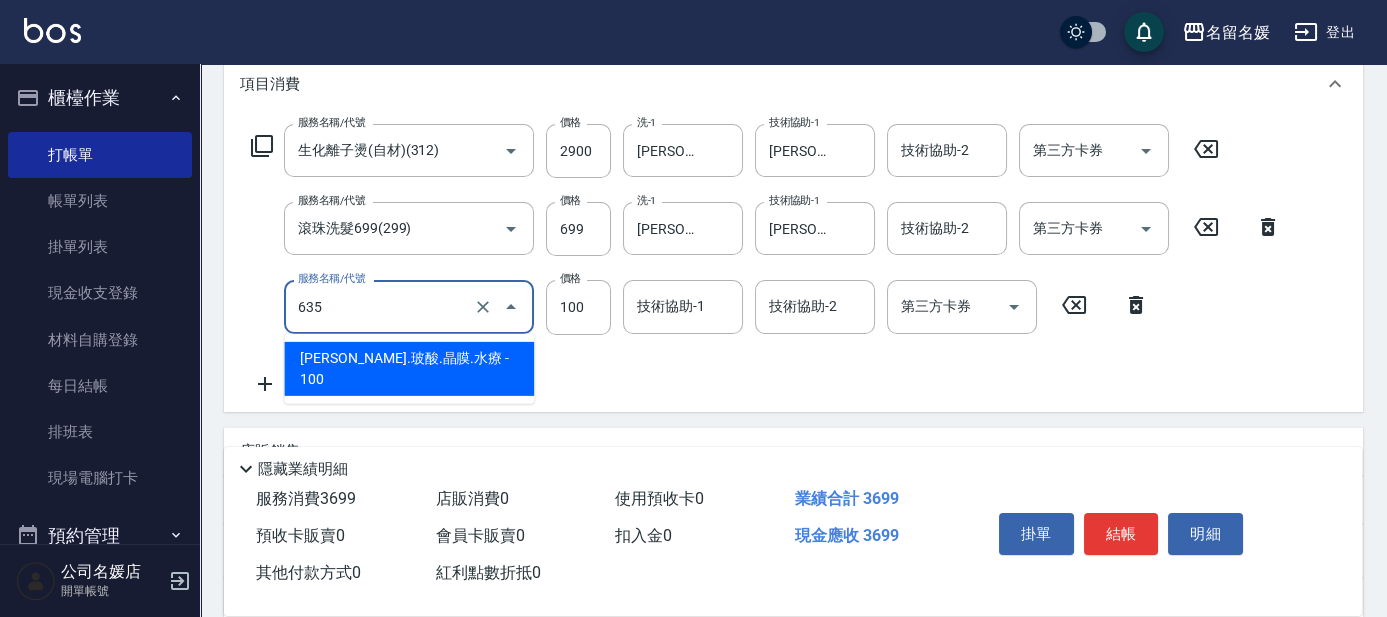 click on "[PERSON_NAME].玻酸.晶膜.水療 - 100" at bounding box center (409, 369) 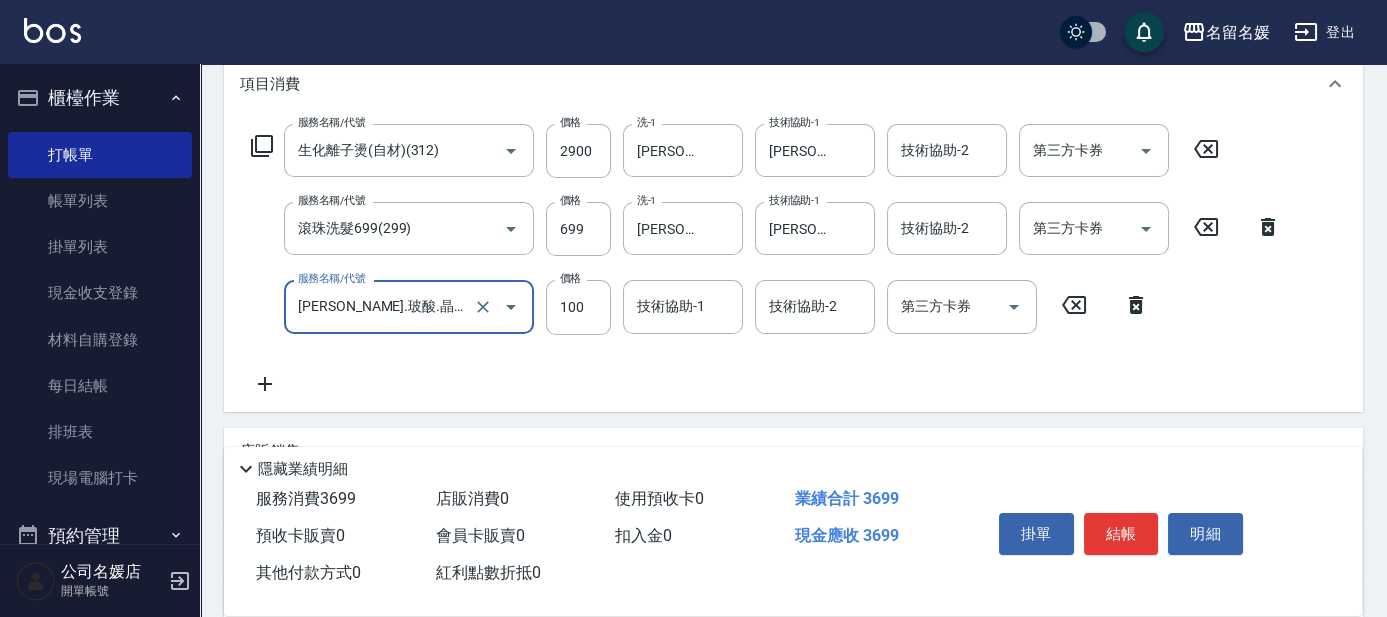 type on "[PERSON_NAME].玻酸.晶膜.水療(635)" 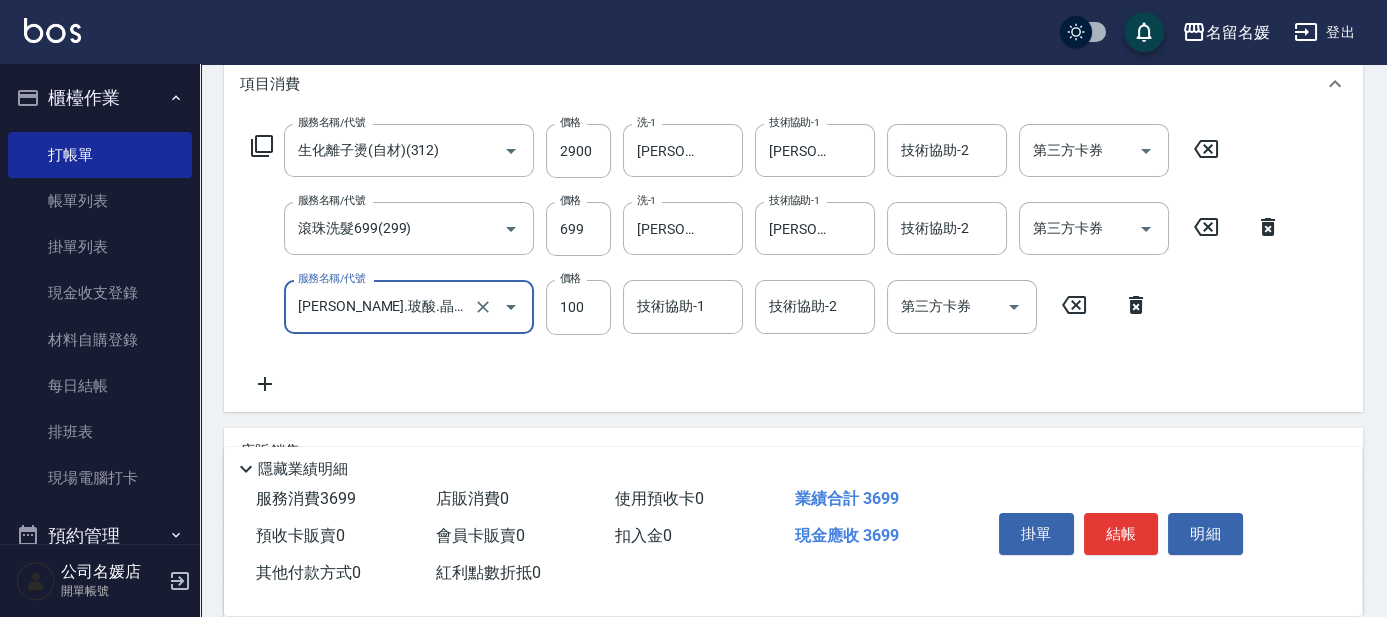 click on "技術協助-1 技術協助-1" at bounding box center [683, 306] 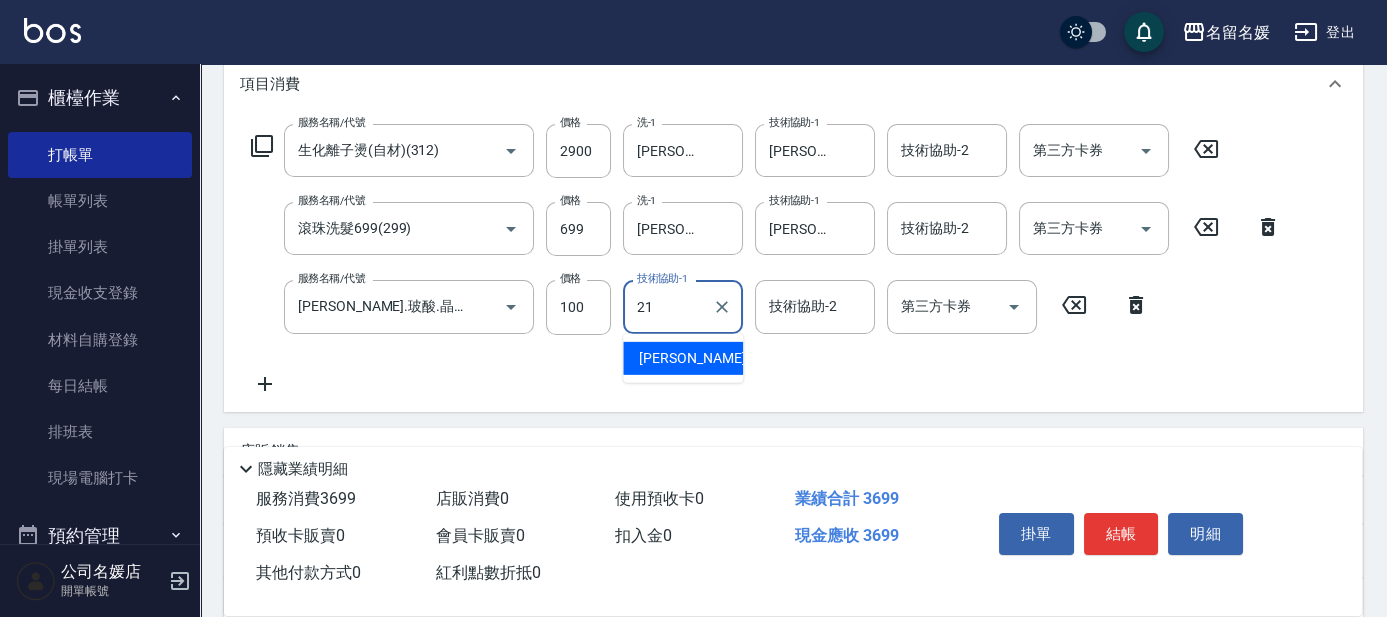 click on "[PERSON_NAME]-21" at bounding box center (702, 358) 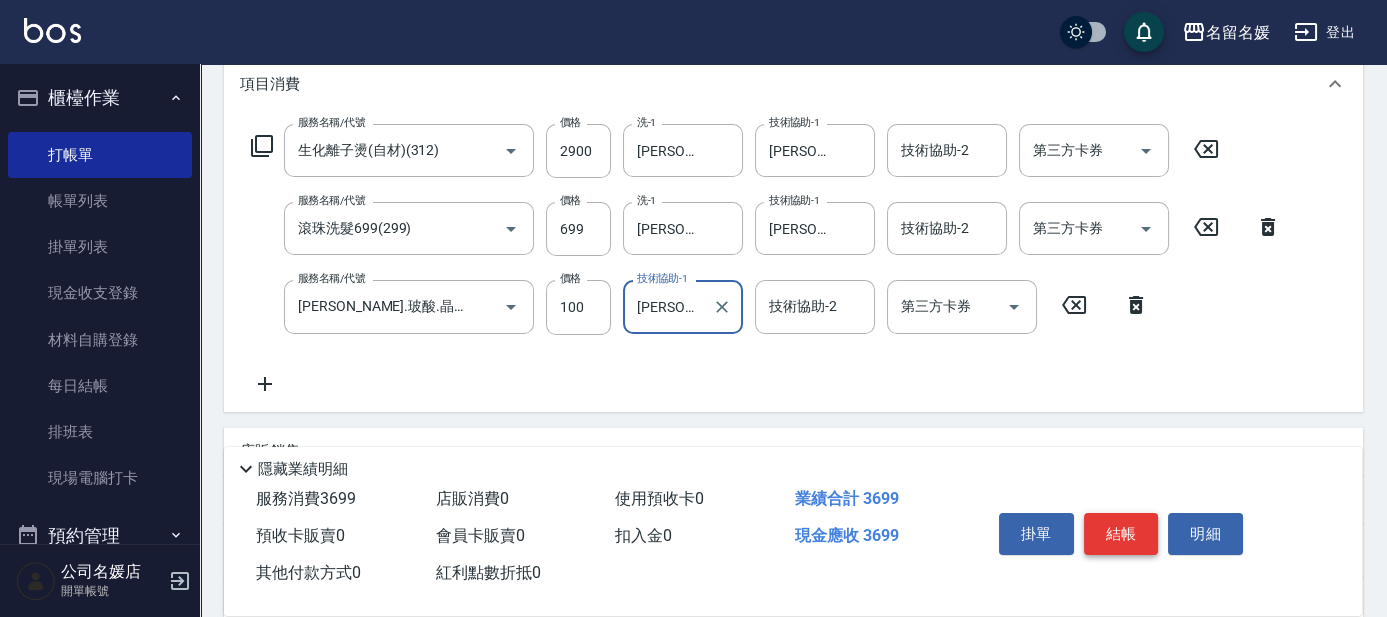 type on "[PERSON_NAME]-21" 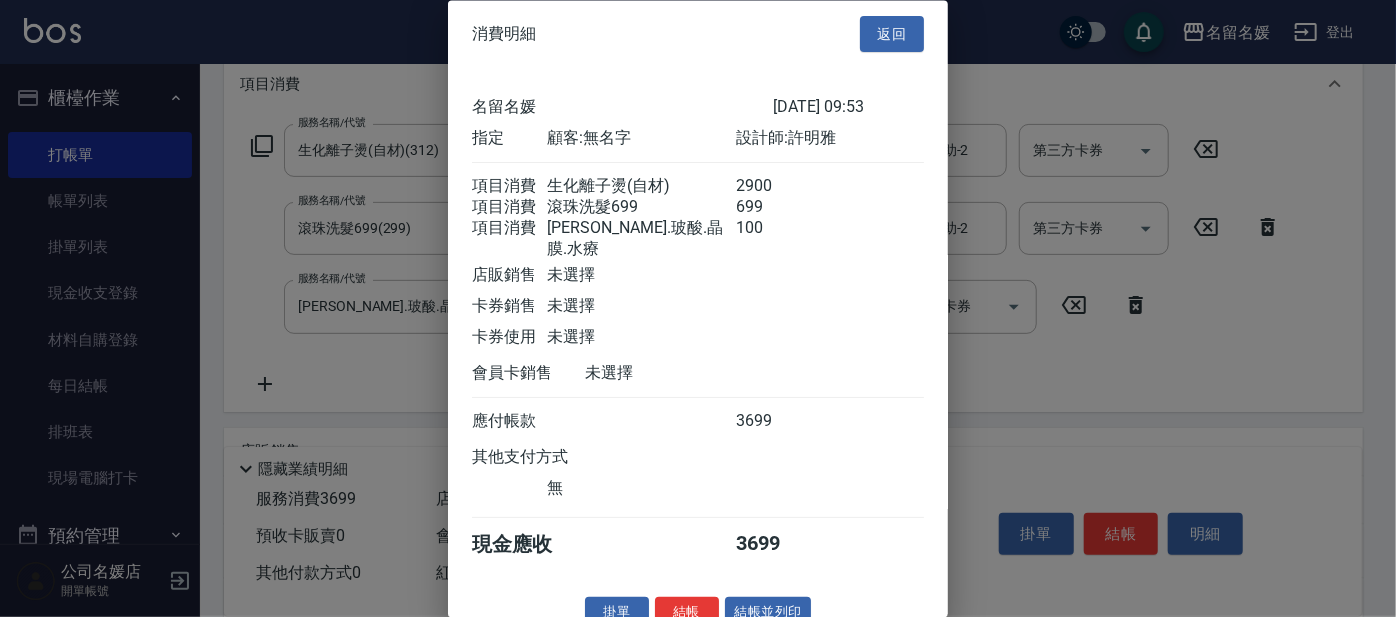 scroll, scrollTop: 29, scrollLeft: 0, axis: vertical 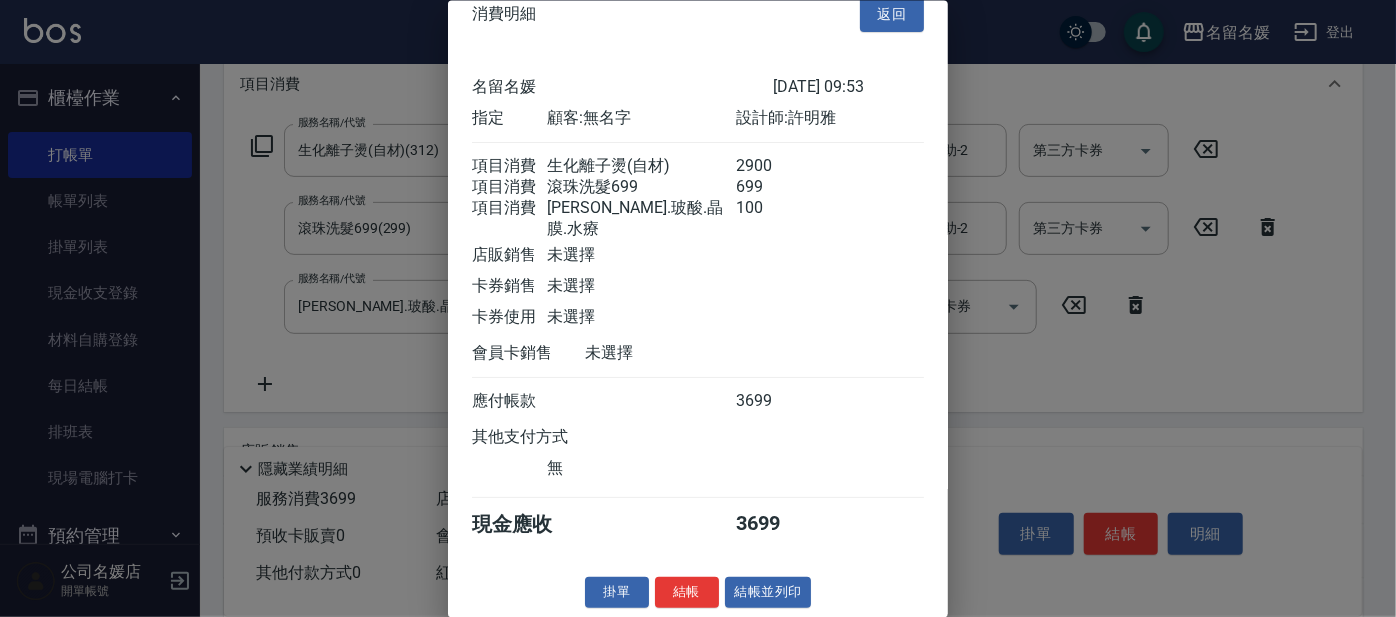 click on "結帳" at bounding box center (687, 592) 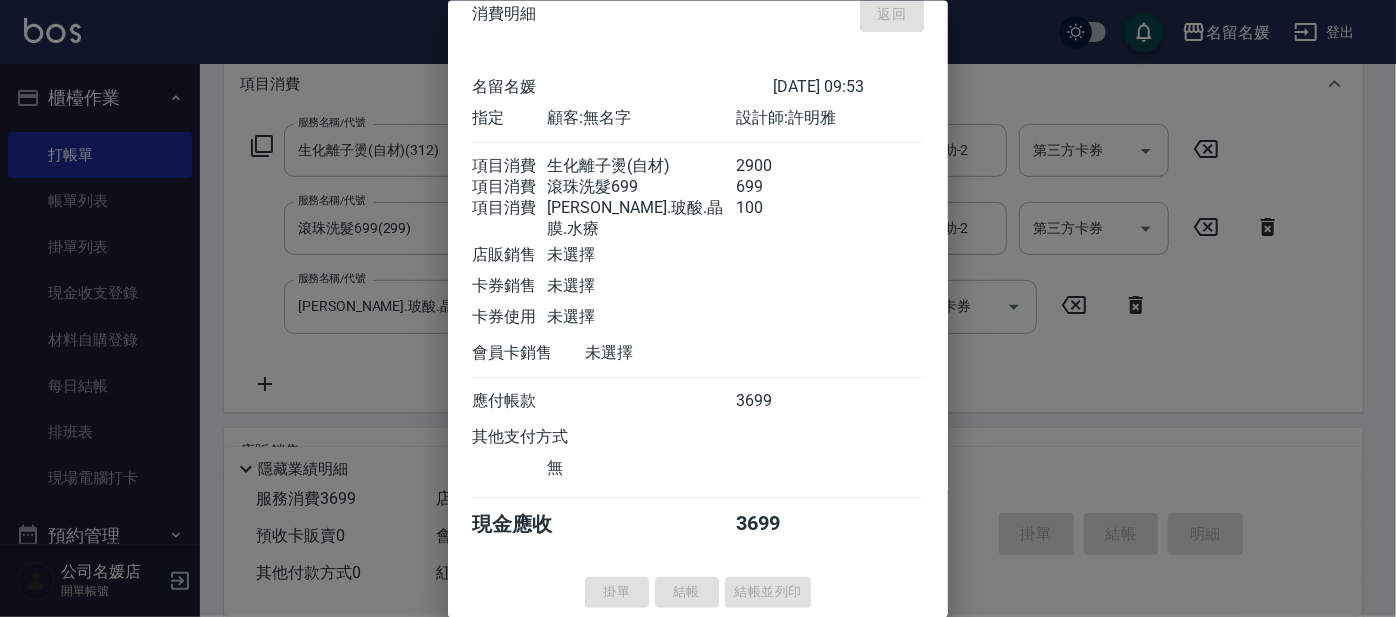 type 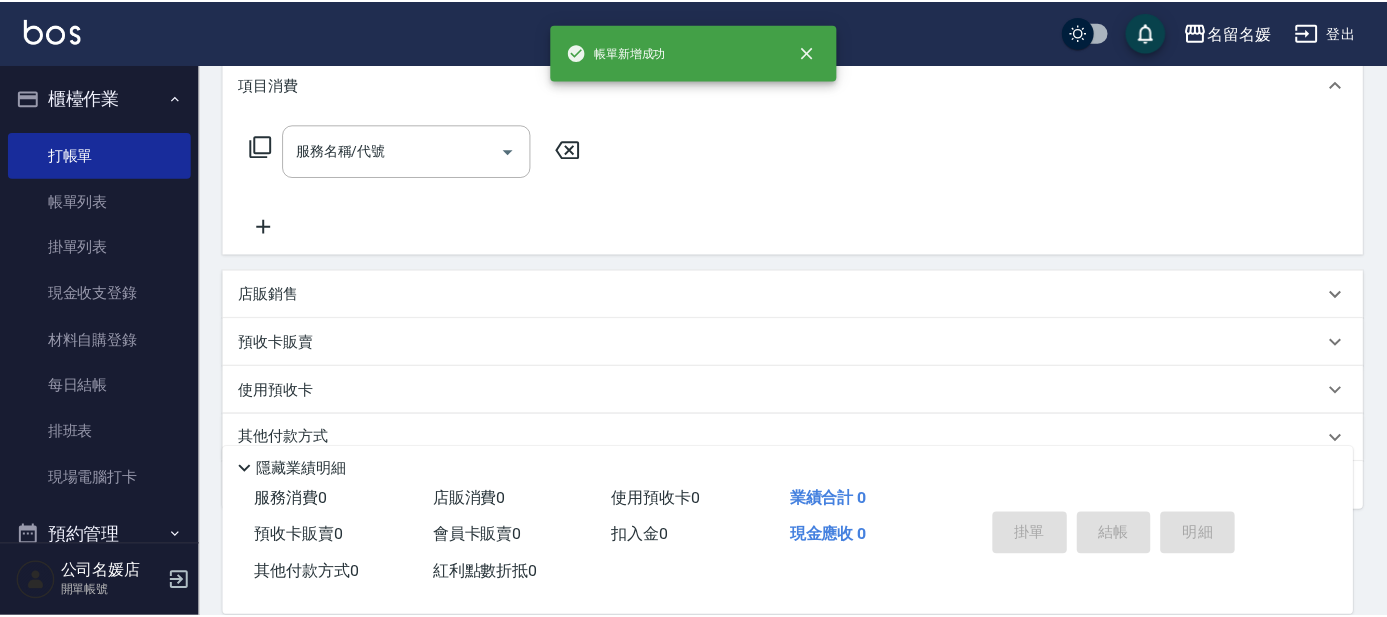 scroll, scrollTop: 0, scrollLeft: 0, axis: both 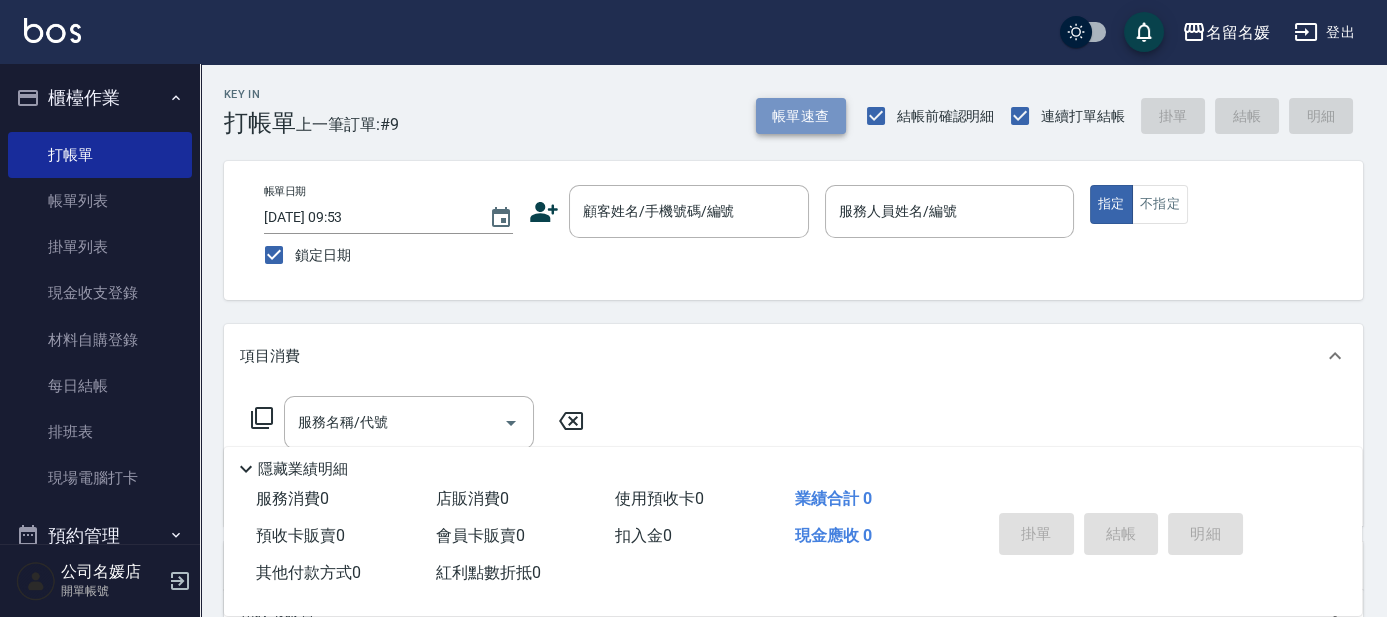 click on "帳單速查" at bounding box center (801, 116) 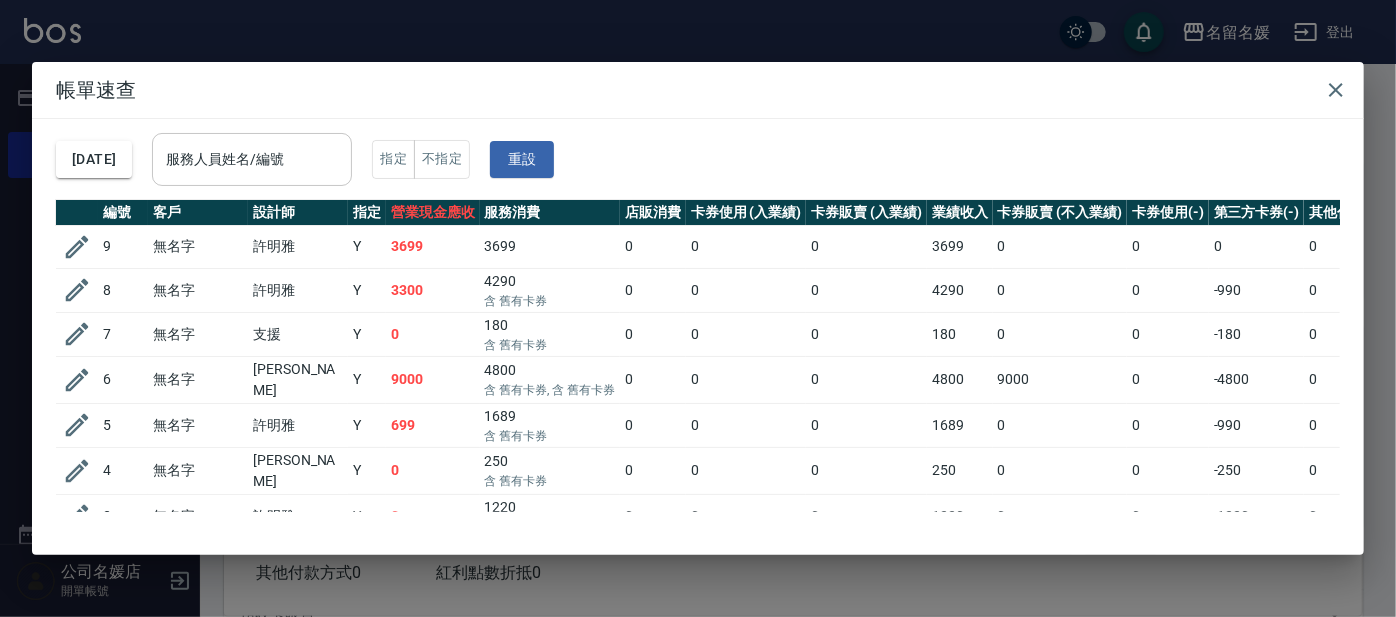 click on "服務人員姓名/編號 服務人員姓名/編號" at bounding box center [252, 159] 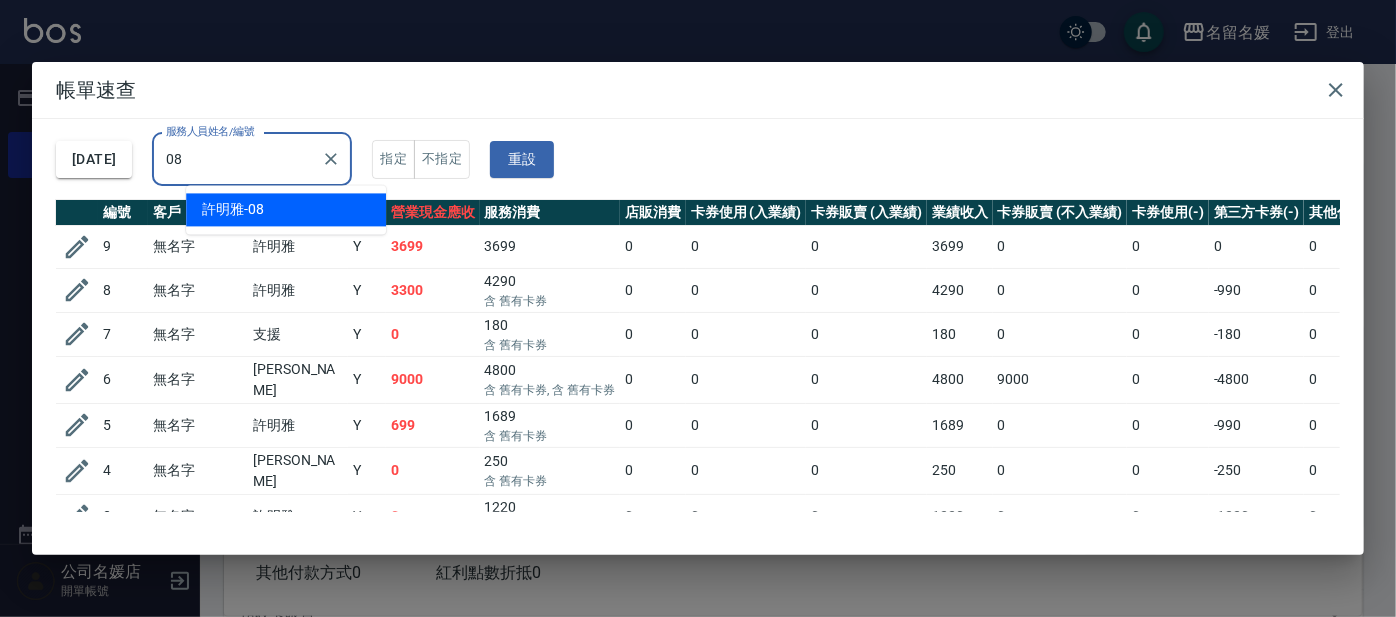 click on "[PERSON_NAME]-08" at bounding box center (286, 209) 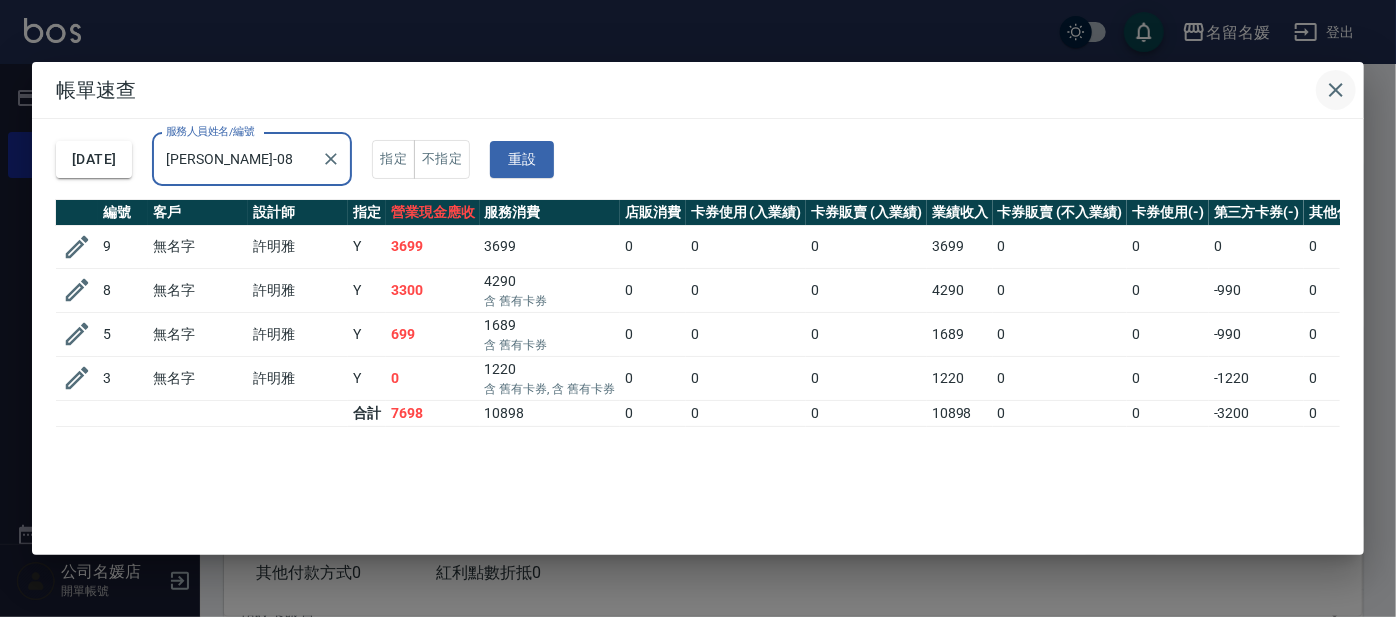 type on "[PERSON_NAME]-08" 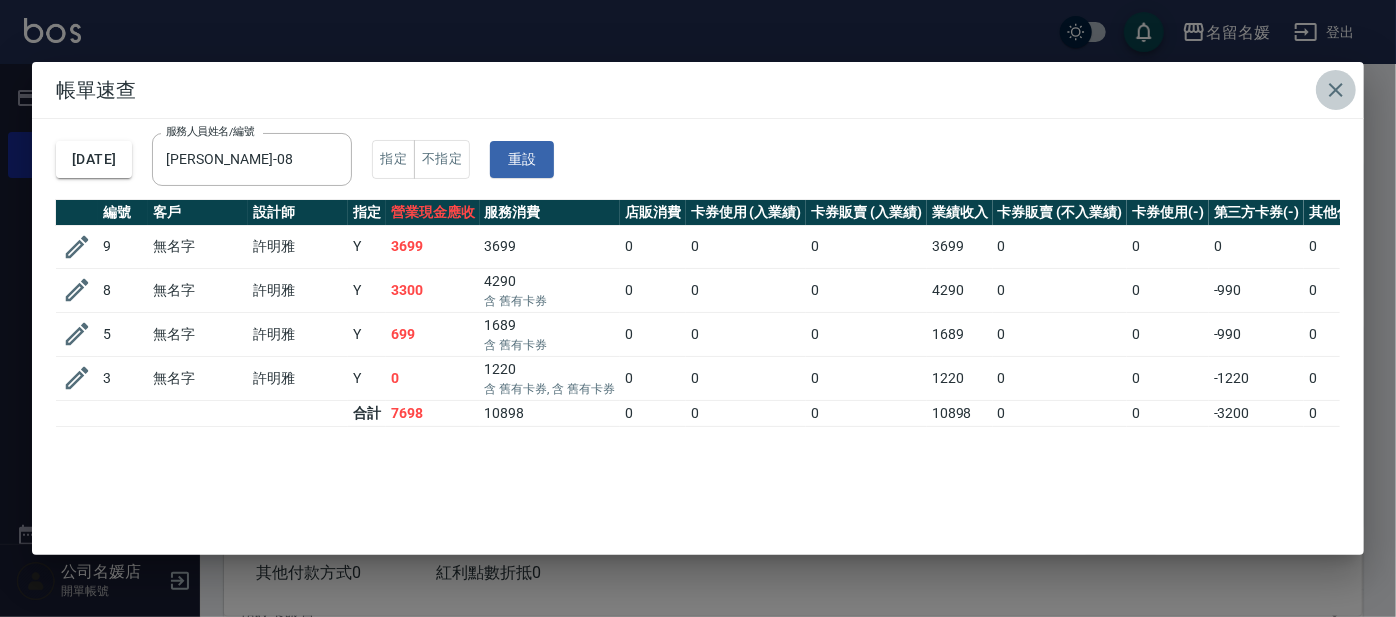 drag, startPoint x: 1335, startPoint y: 84, endPoint x: 38, endPoint y: 187, distance: 1301.0834 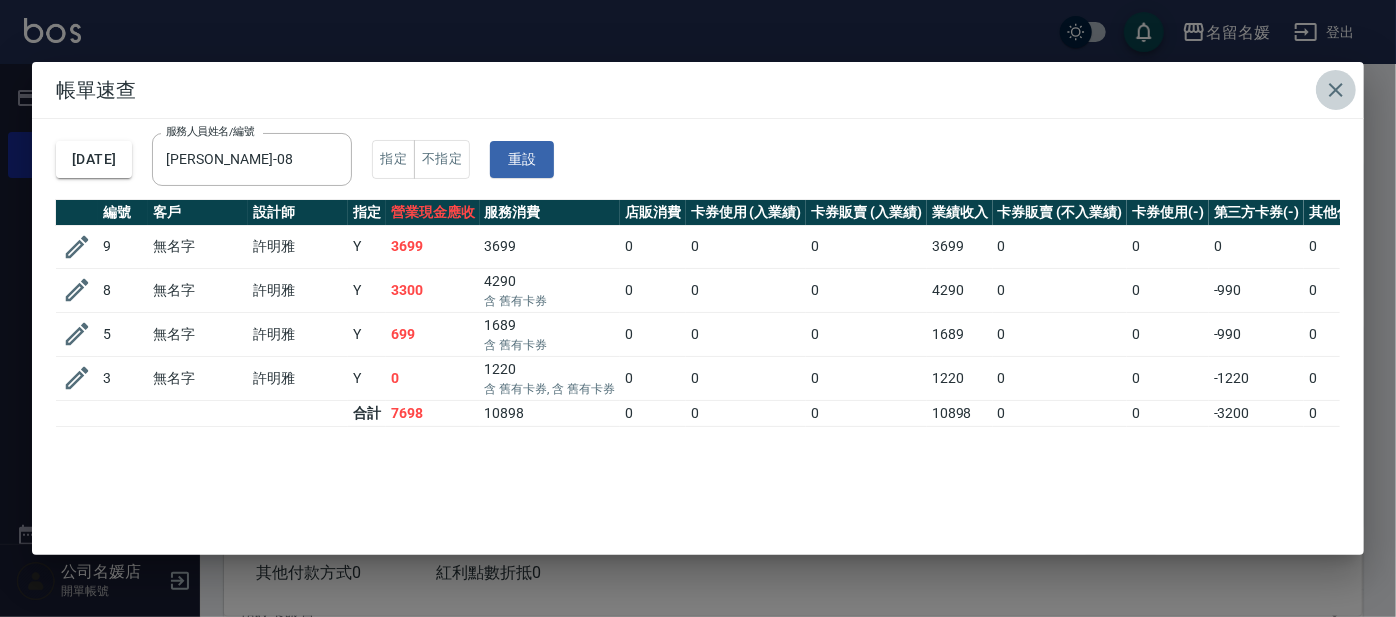 click 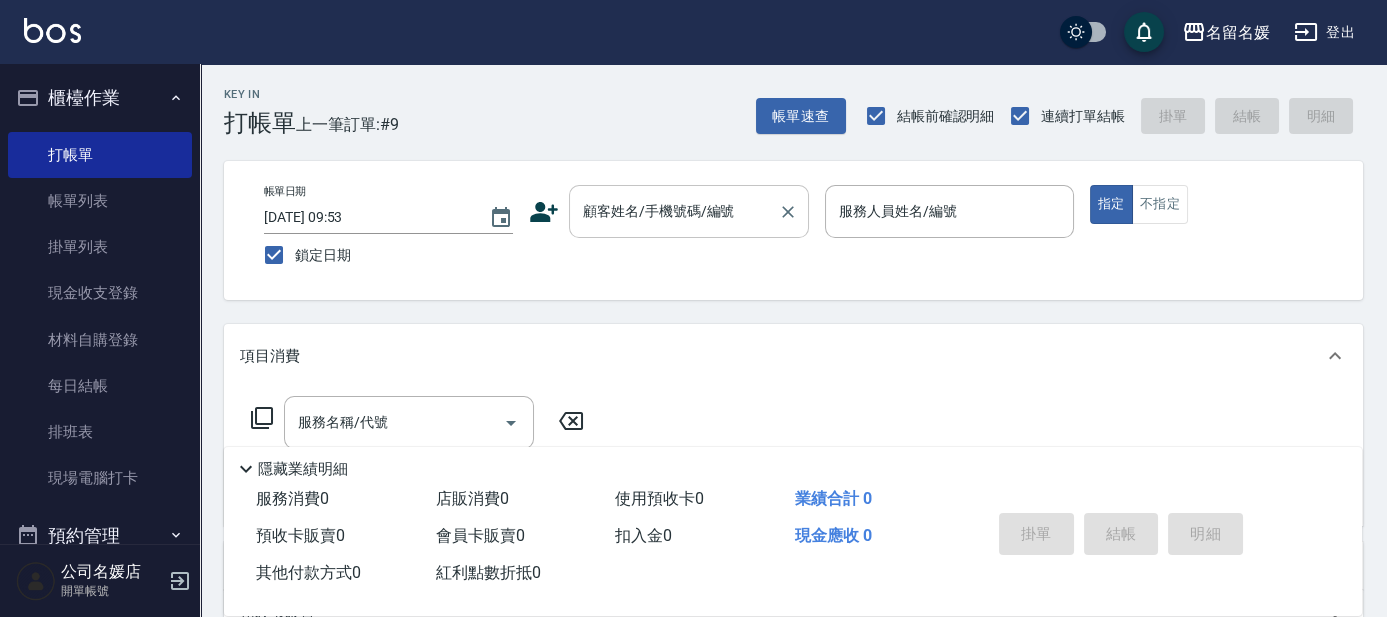 click on "顧客姓名/手機號碼/編號" at bounding box center [689, 211] 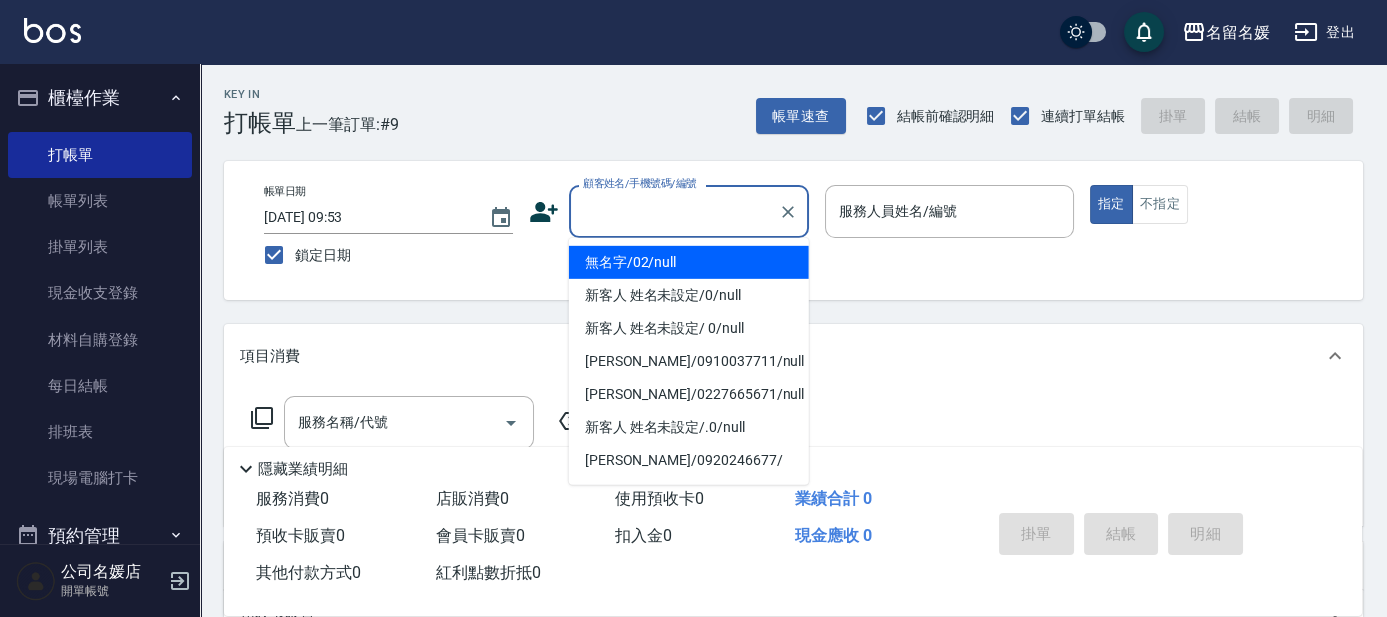 click on "無名字/02/null" at bounding box center [689, 262] 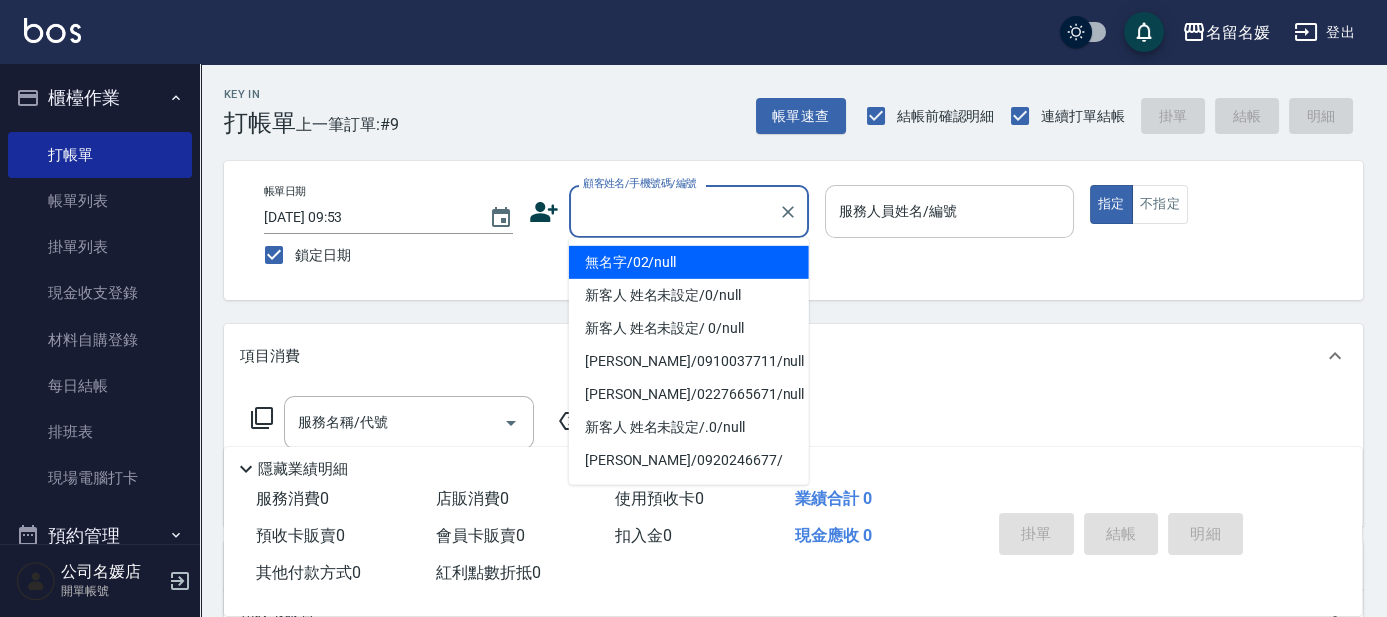 type on "無名字/02/null" 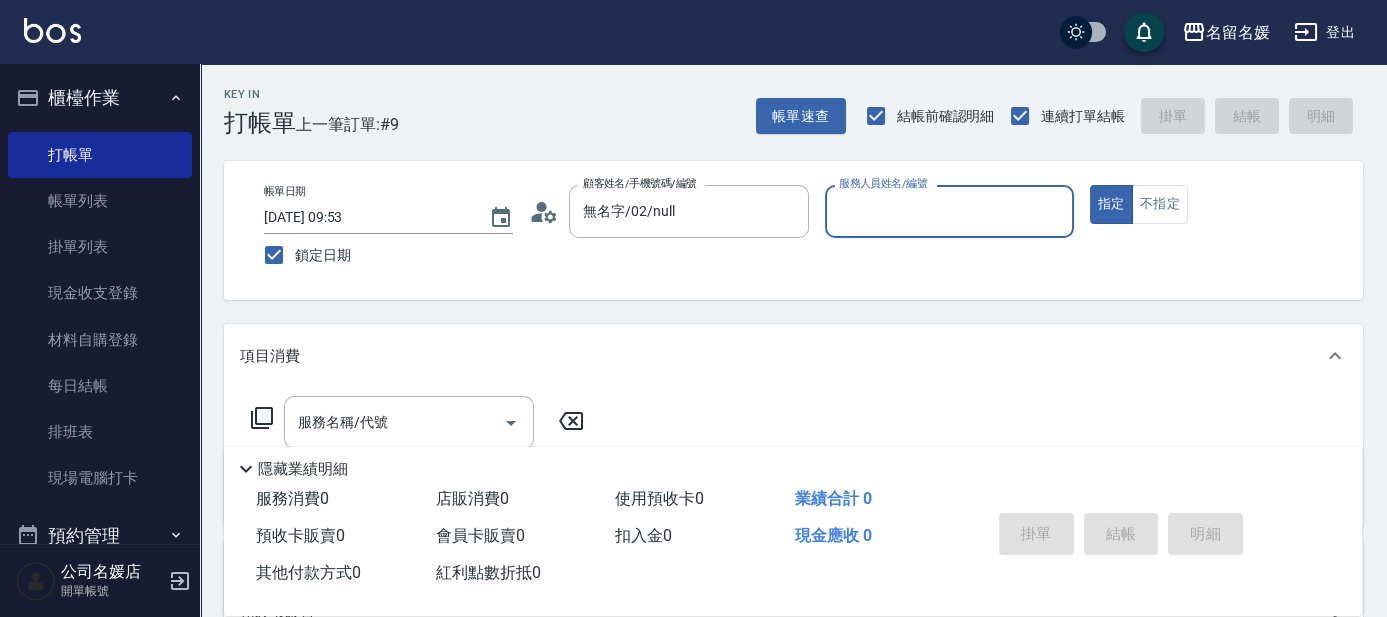 click on "服務人員姓名/編號" at bounding box center [949, 211] 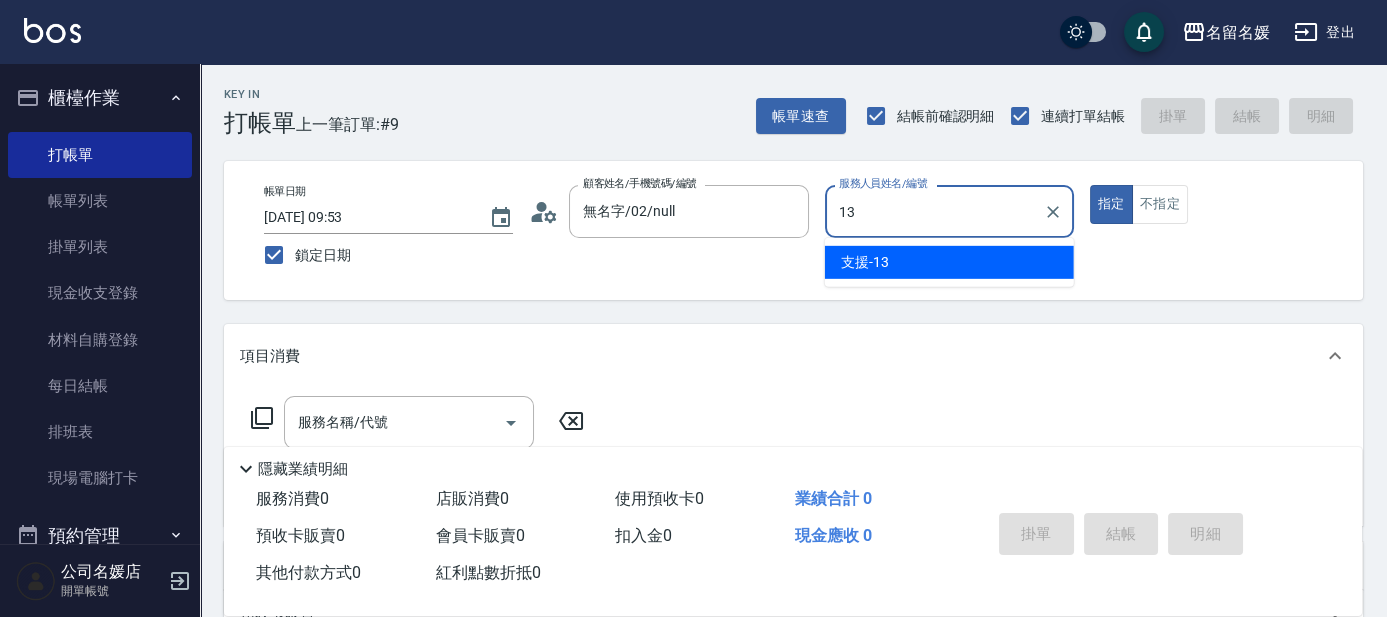 type on "支援-13" 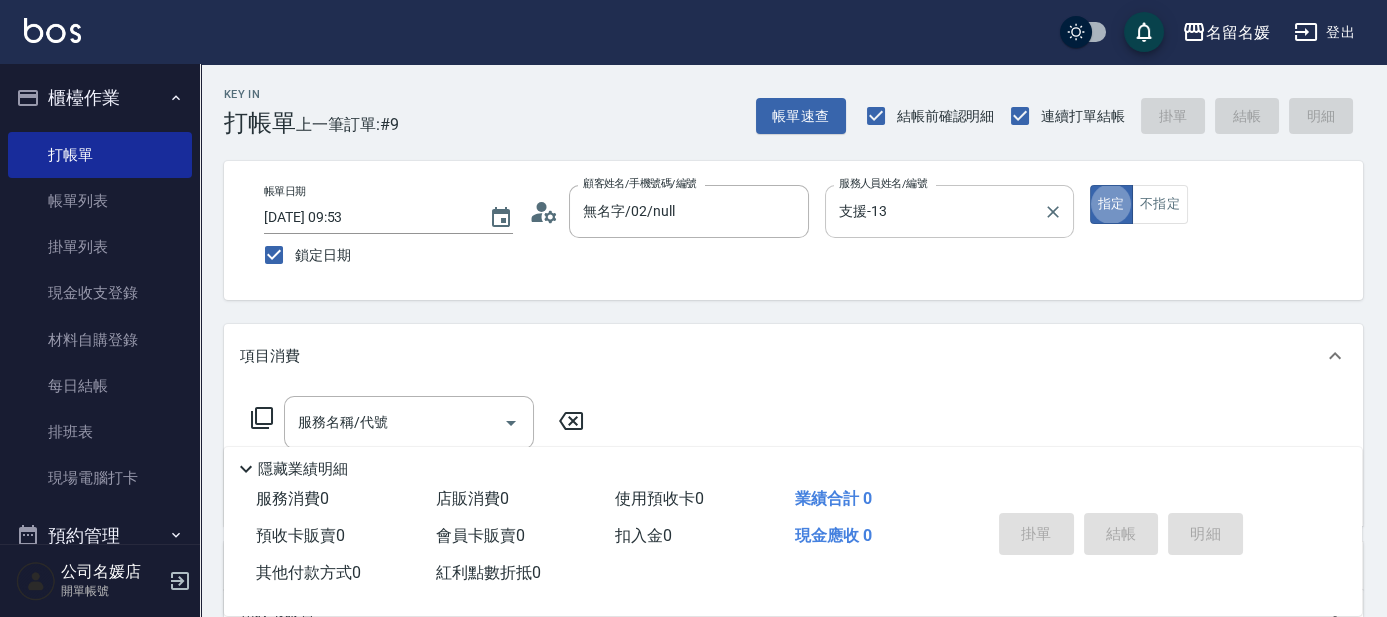 type on "true" 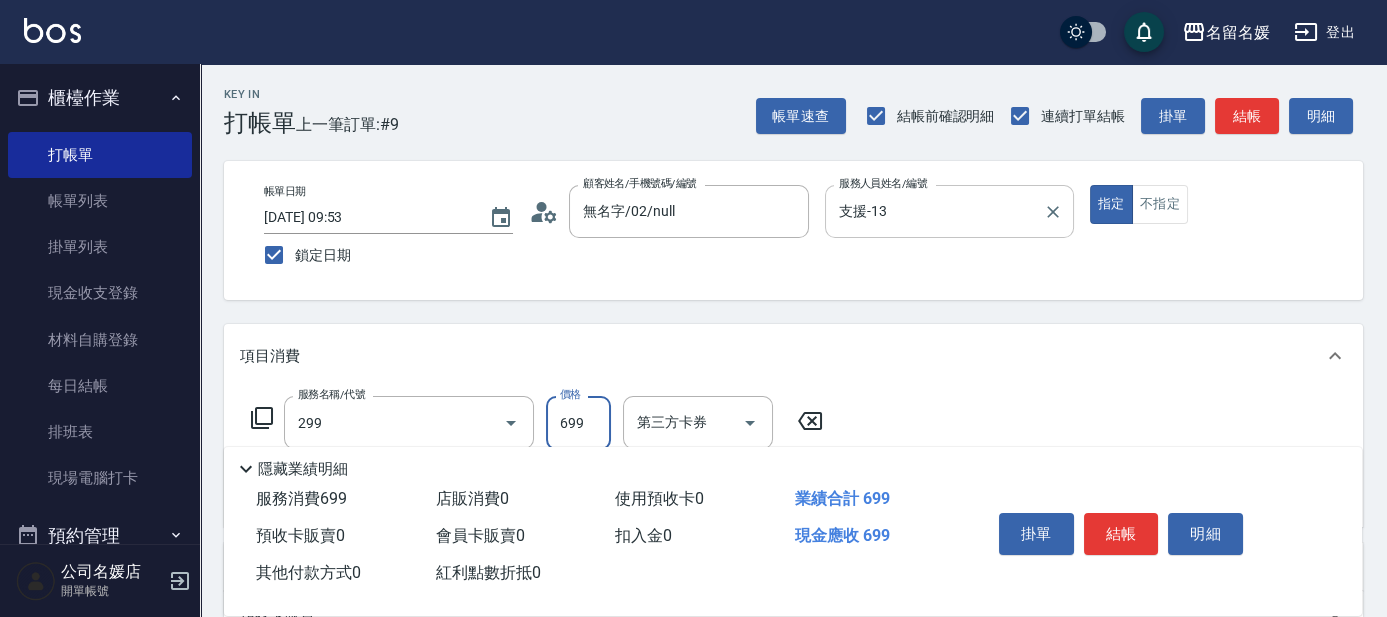 type on "滾珠洗髮699(299)" 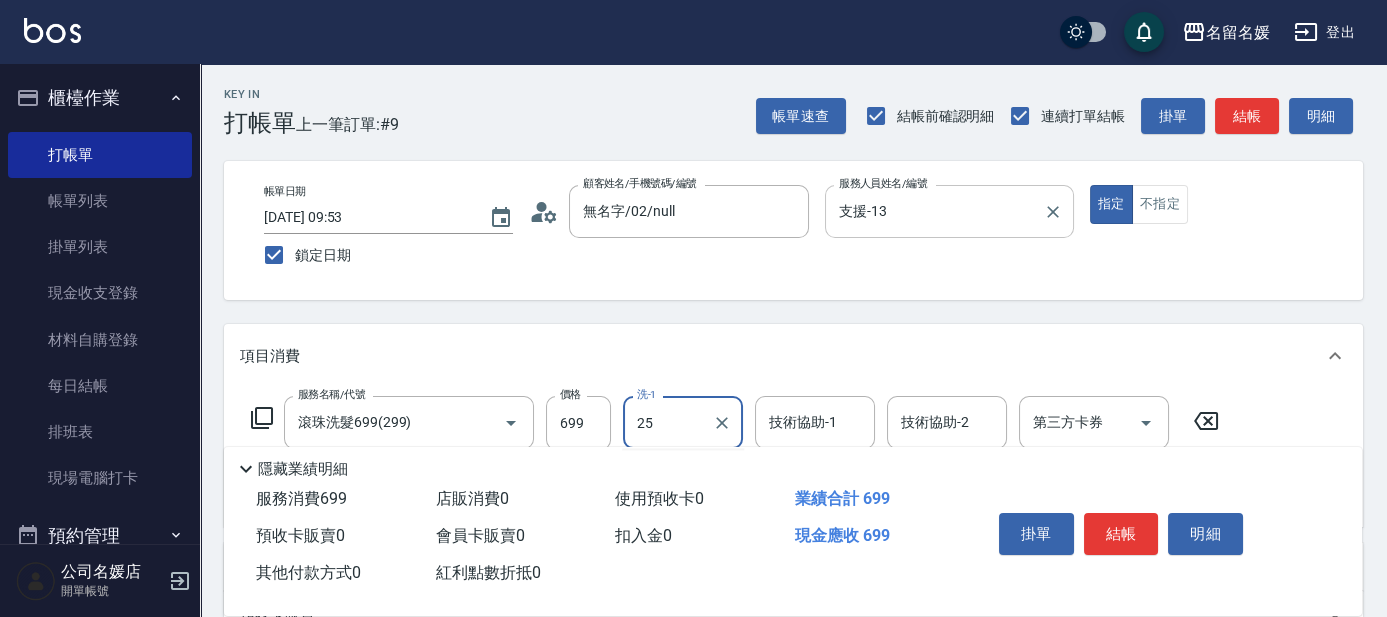 type on "[PERSON_NAME]-25" 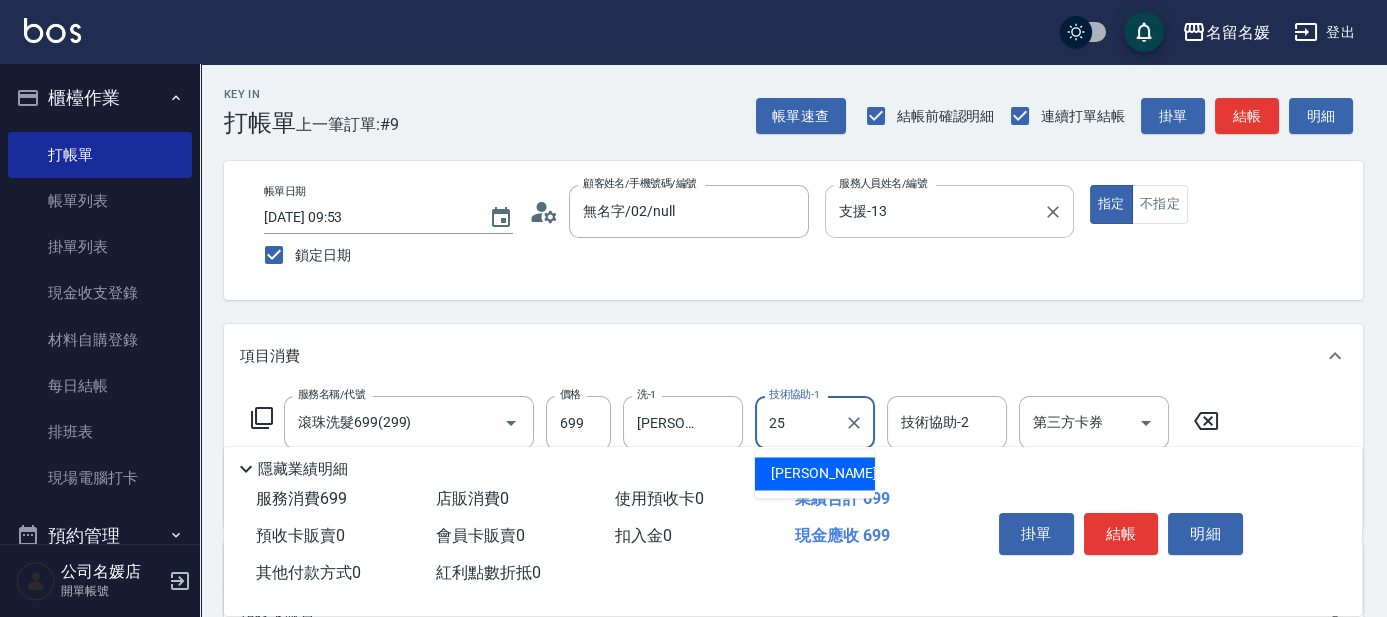 type on "[PERSON_NAME]-25" 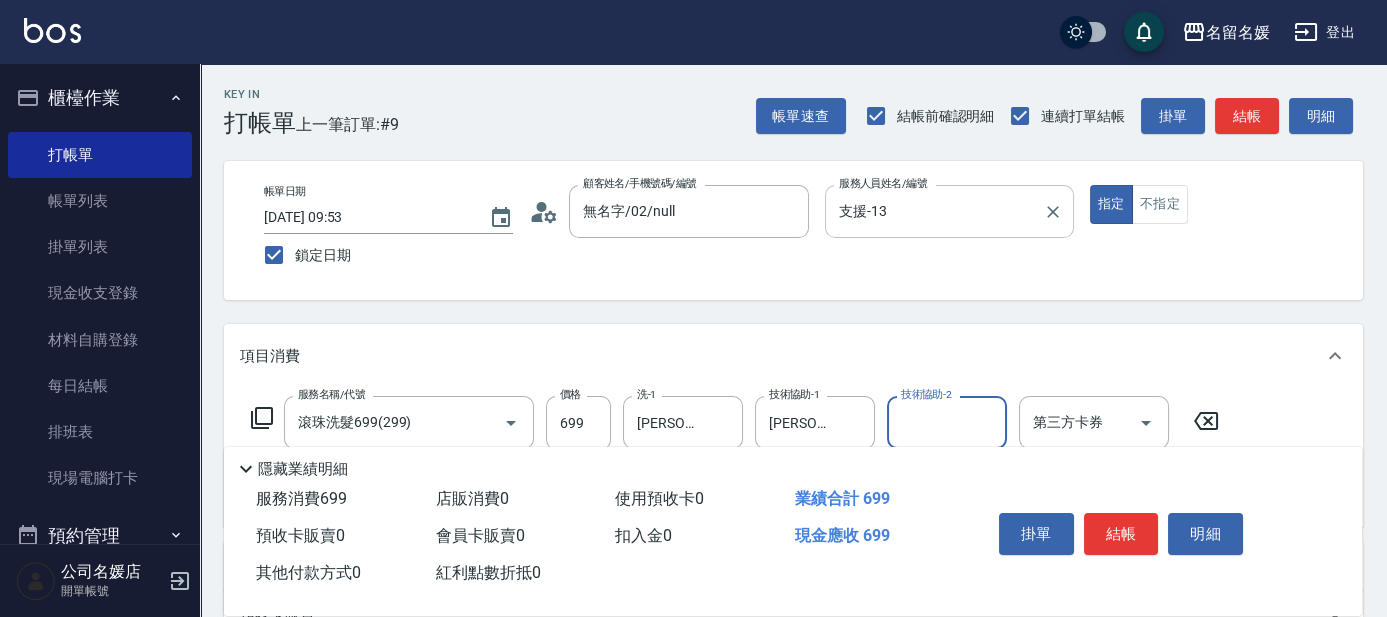 type 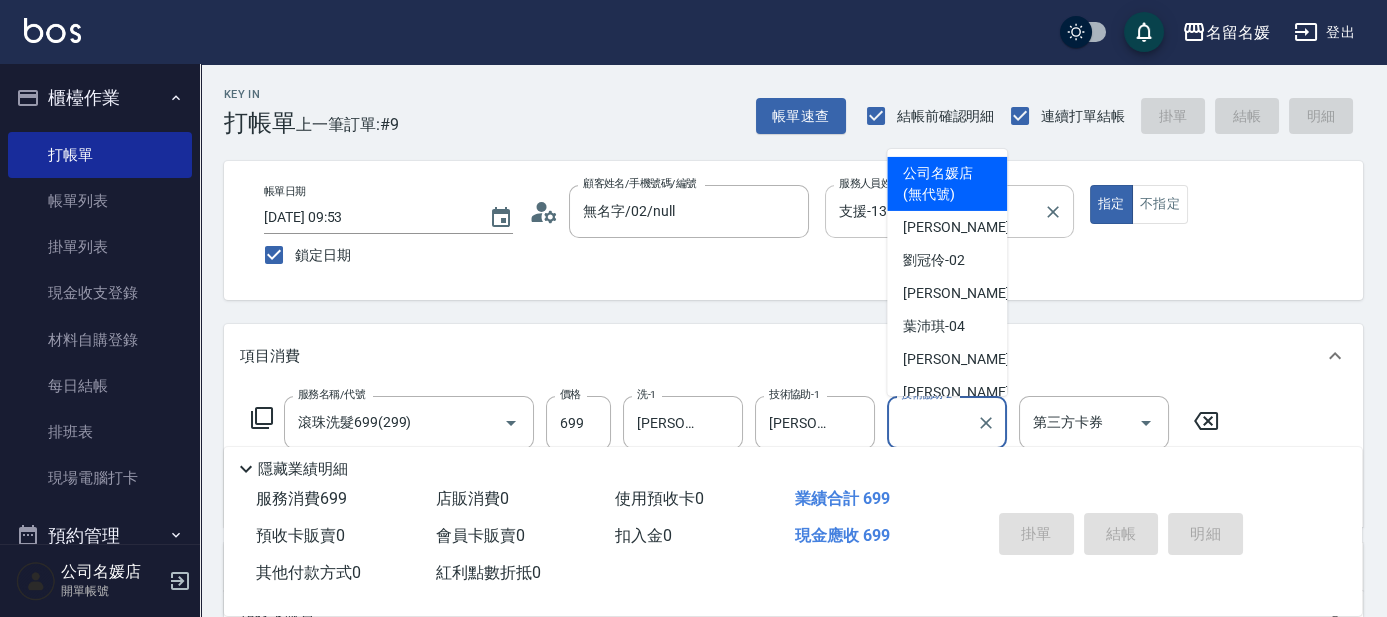 type 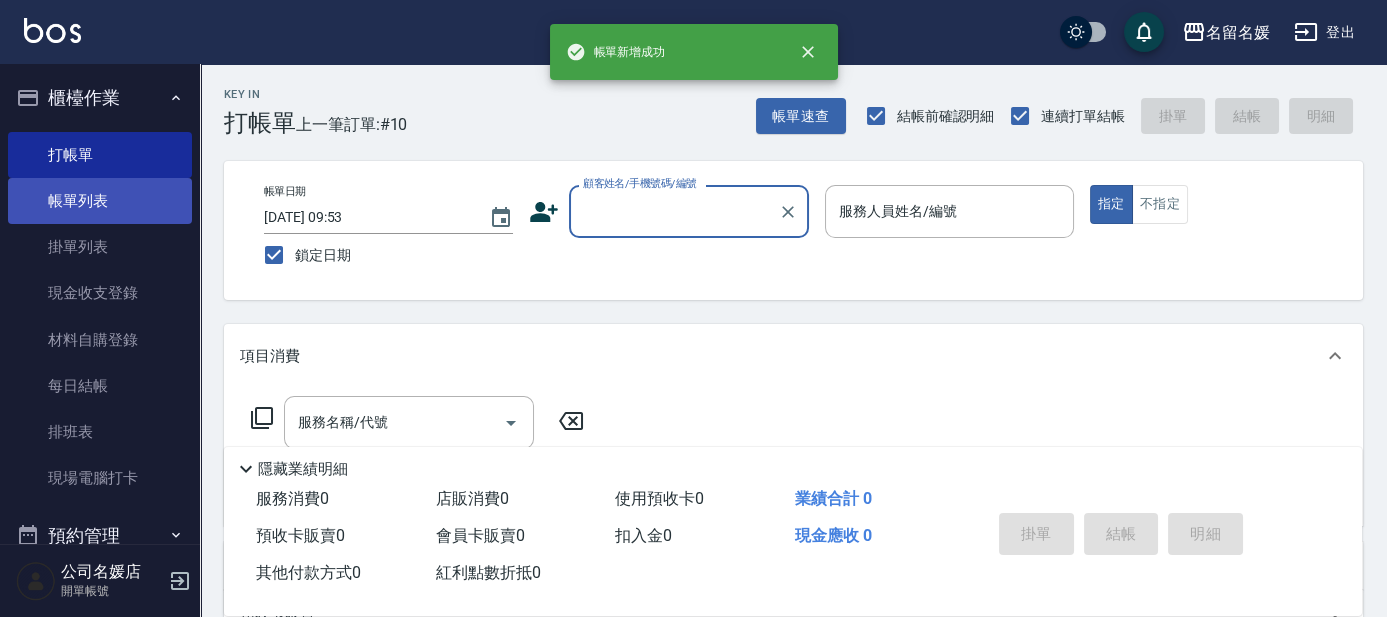 click on "帳單列表" at bounding box center (100, 201) 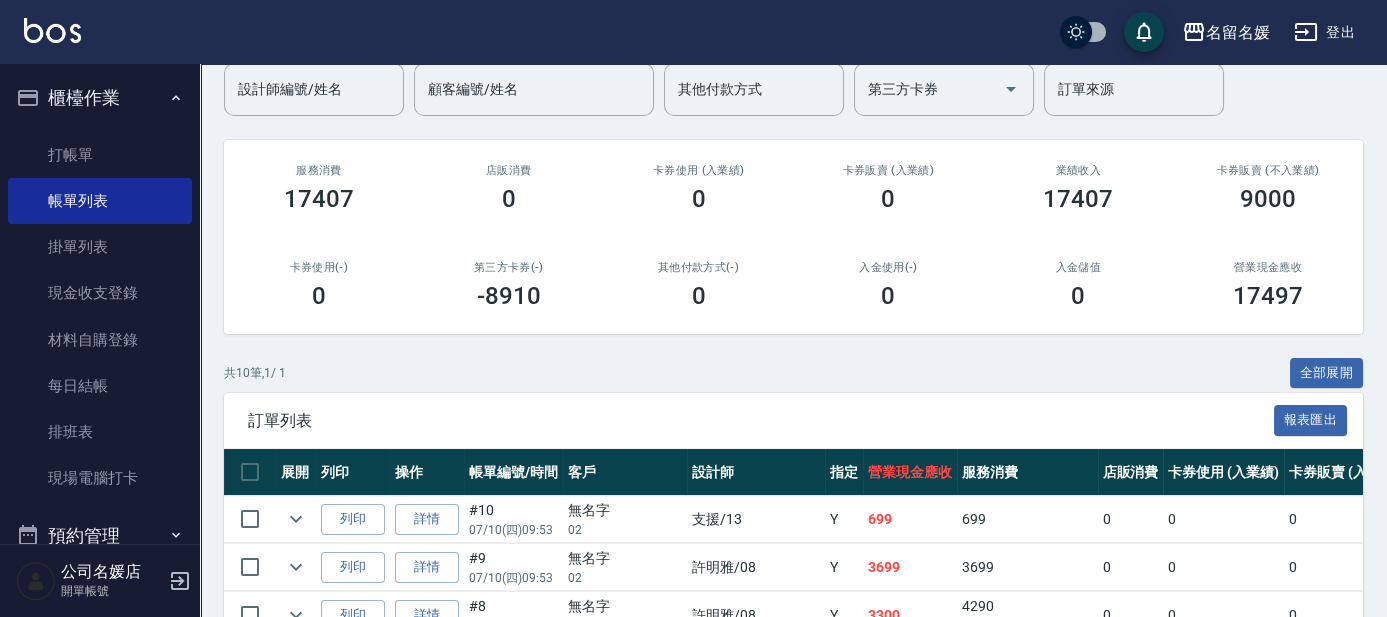 scroll, scrollTop: 181, scrollLeft: 0, axis: vertical 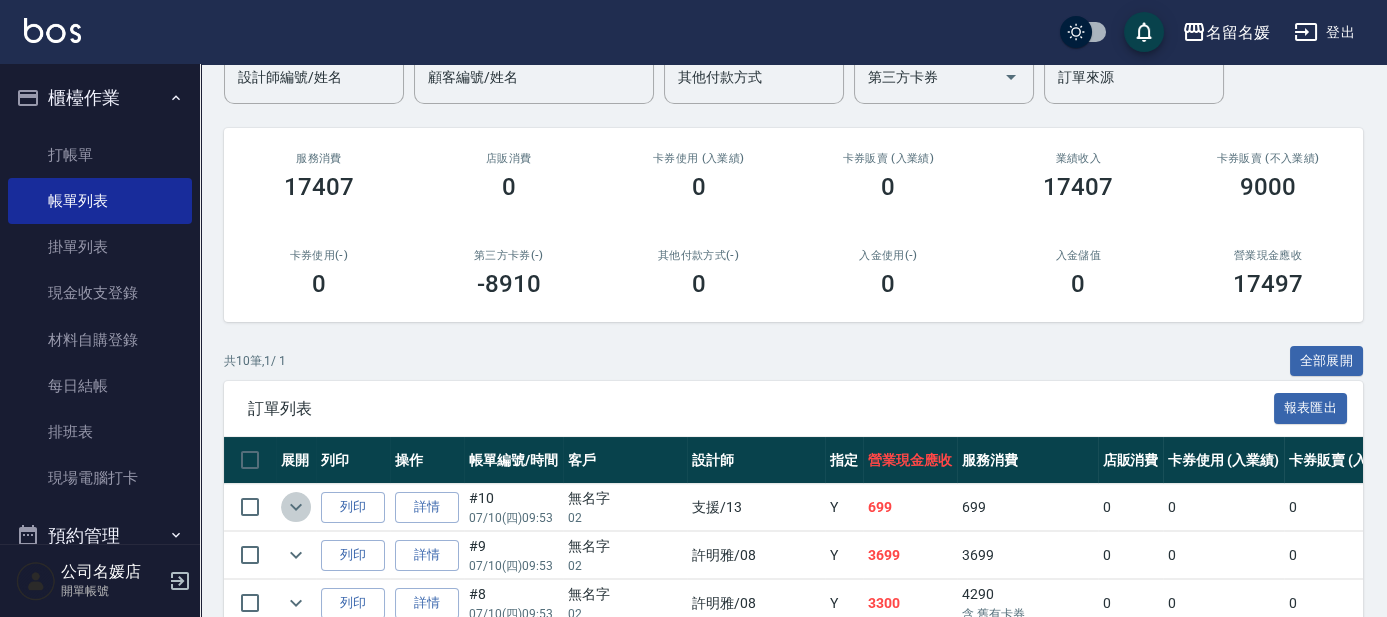 click 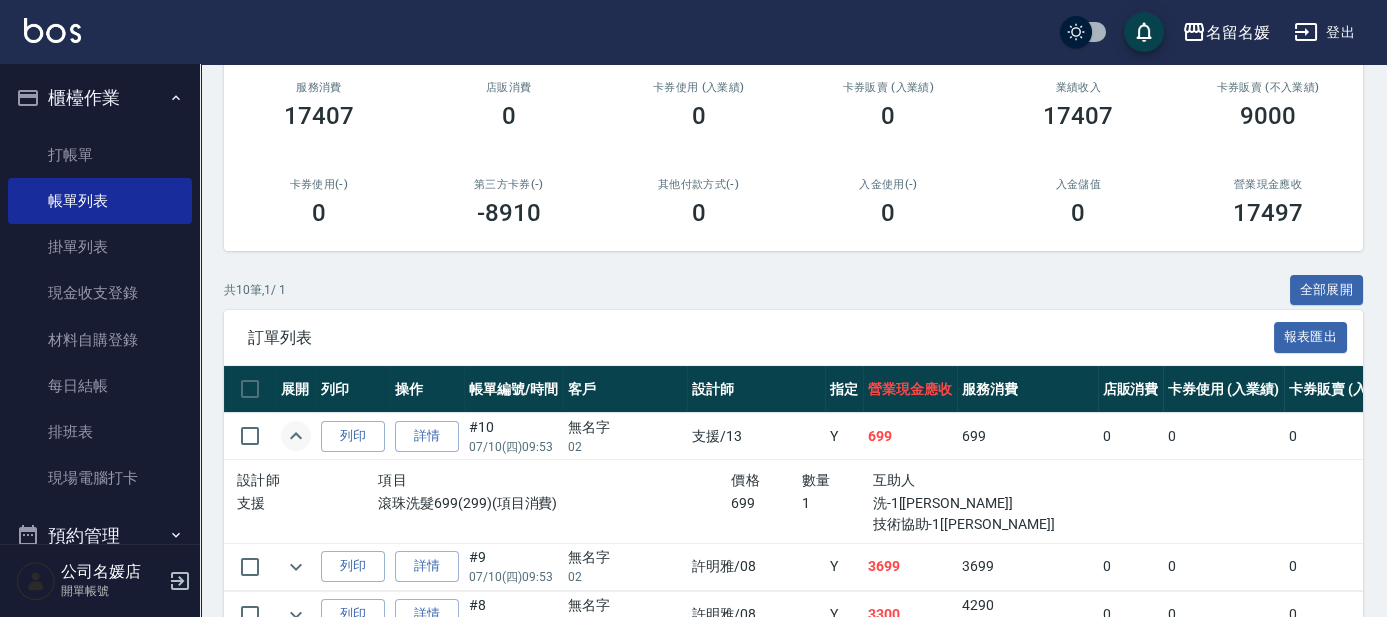 scroll, scrollTop: 272, scrollLeft: 0, axis: vertical 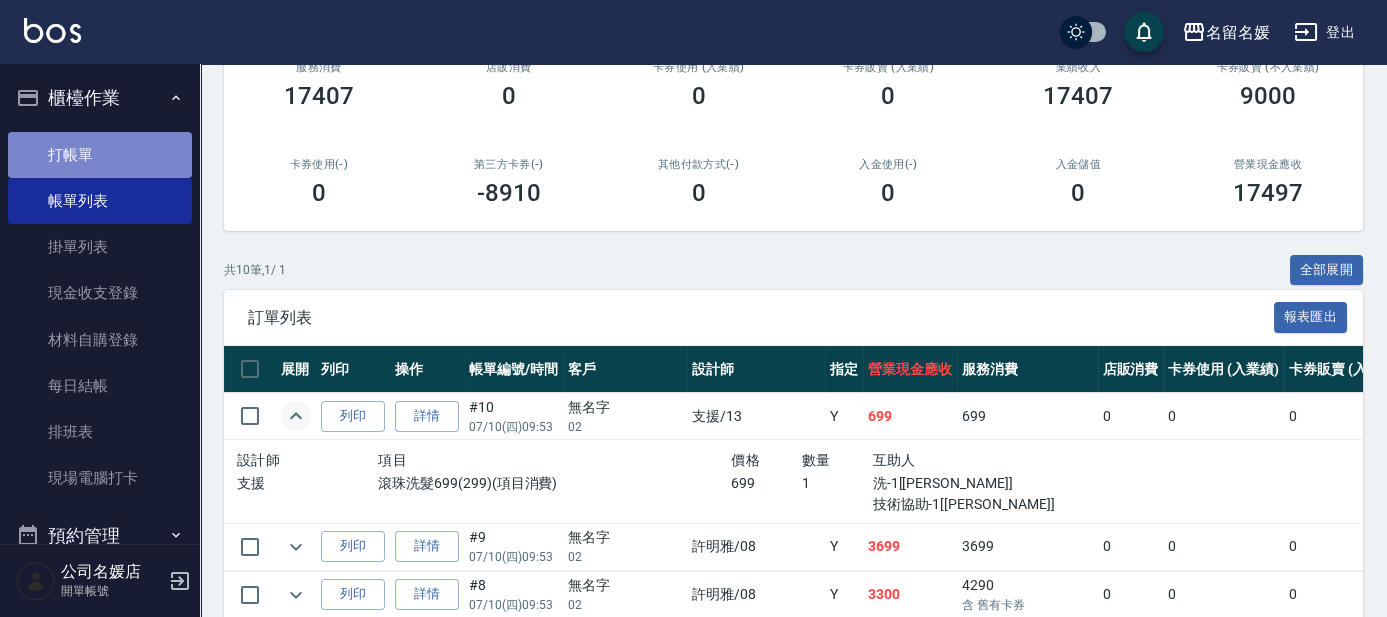 click on "打帳單" at bounding box center [100, 155] 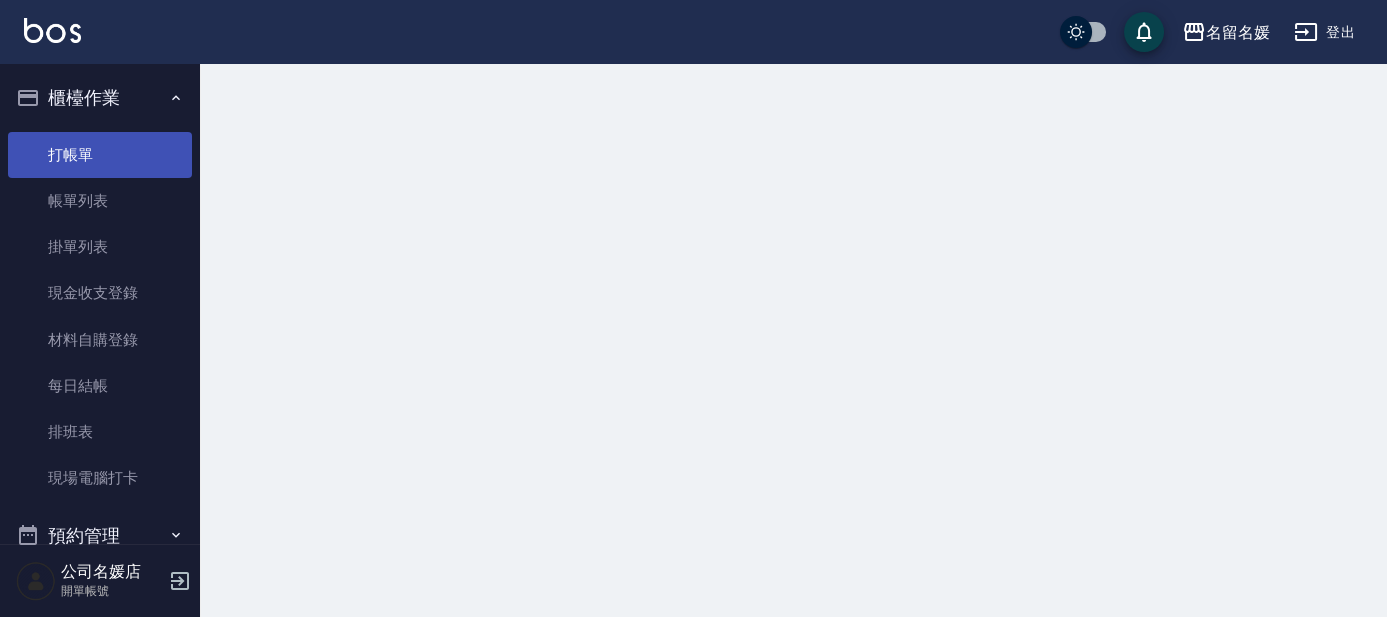 scroll, scrollTop: 0, scrollLeft: 0, axis: both 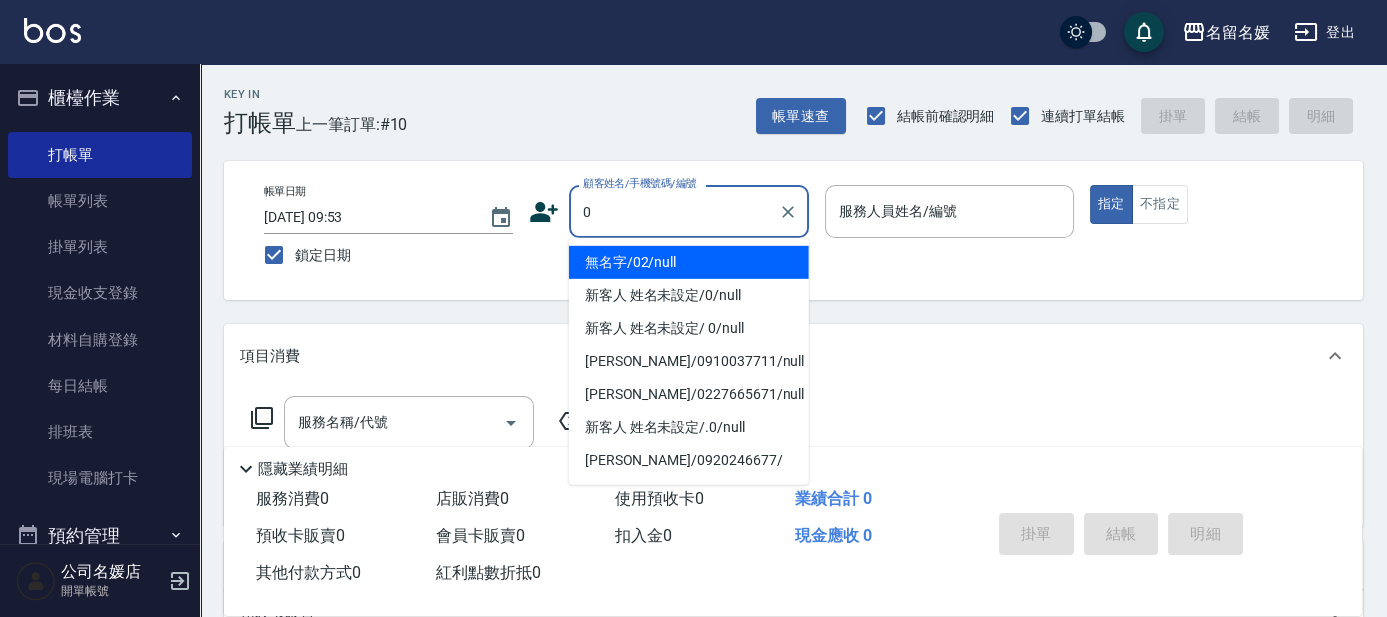 type on "0" 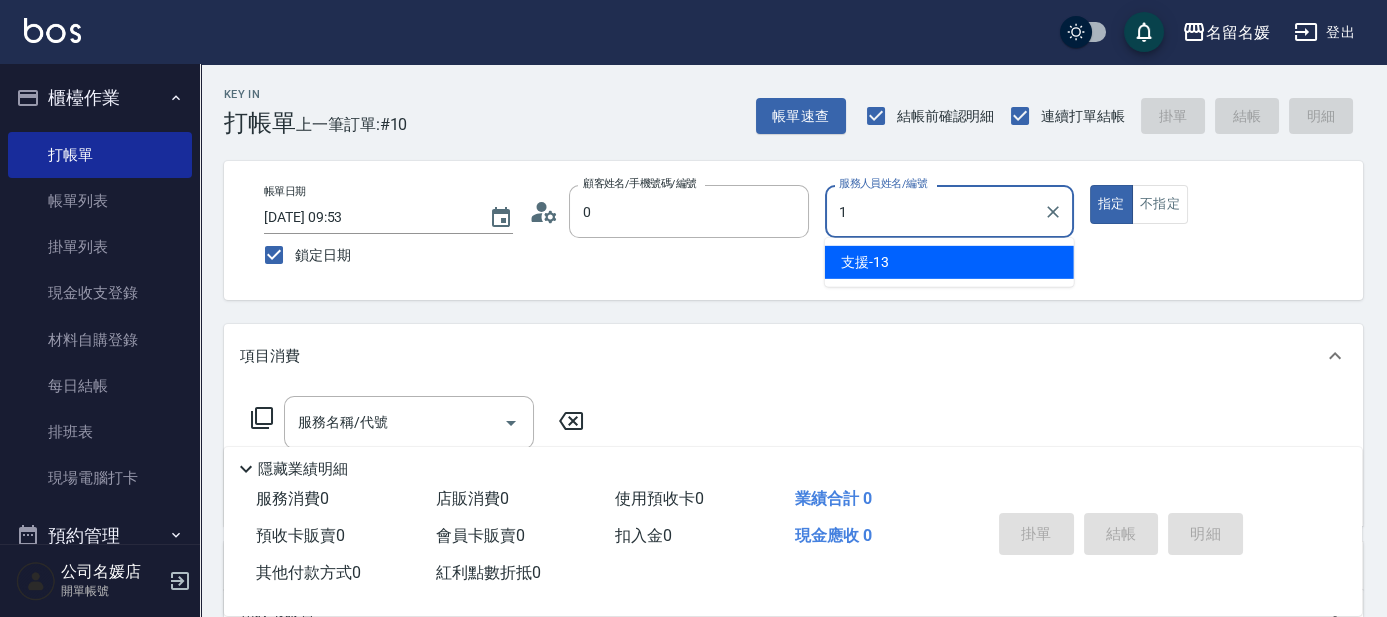 type on "無名字/02/null" 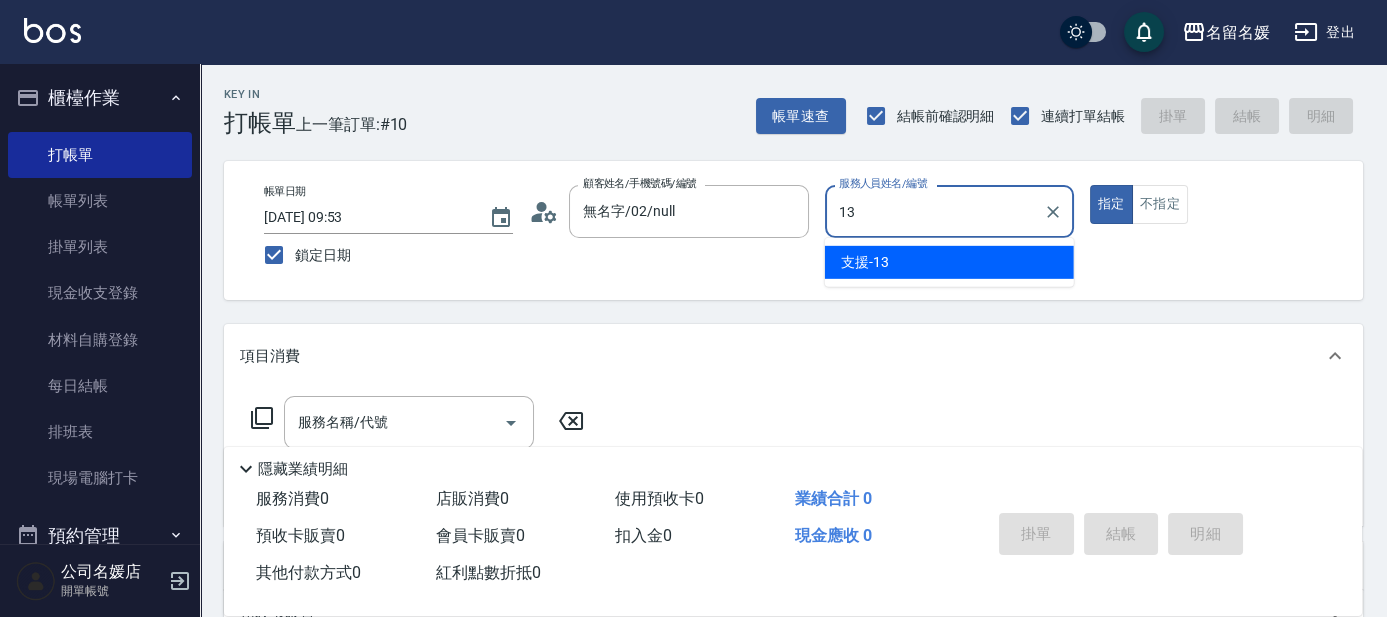 type on "13" 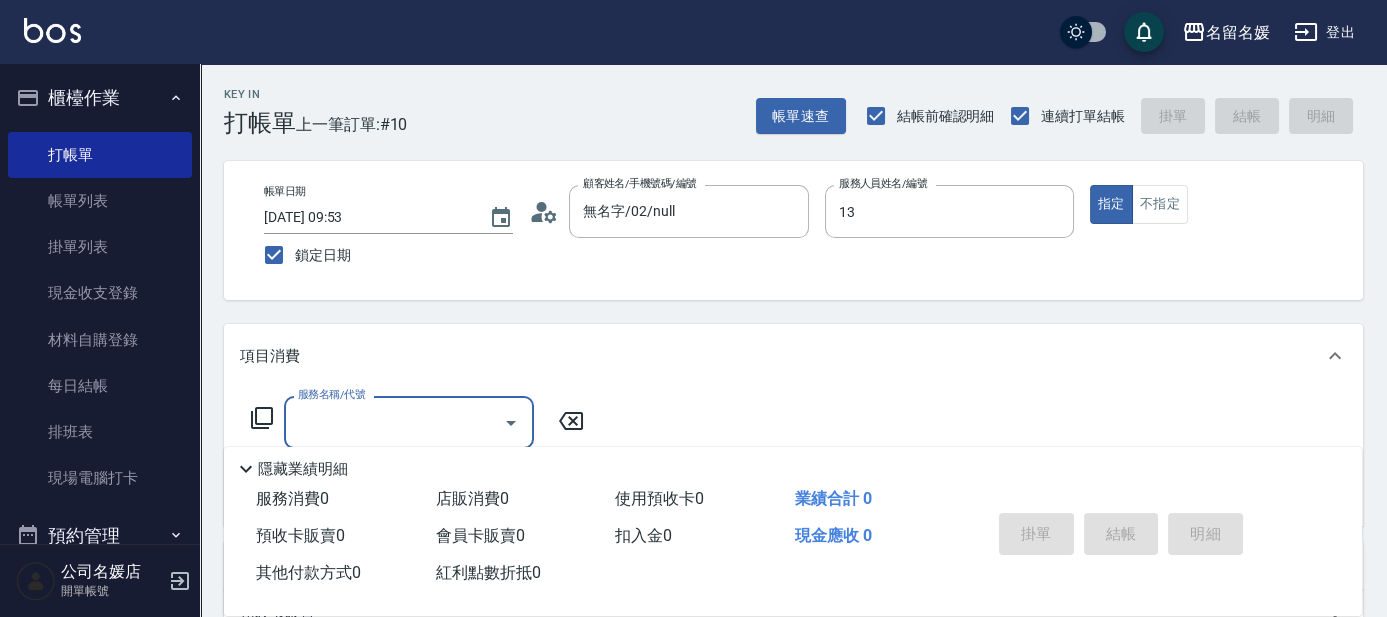 type on "支援-13" 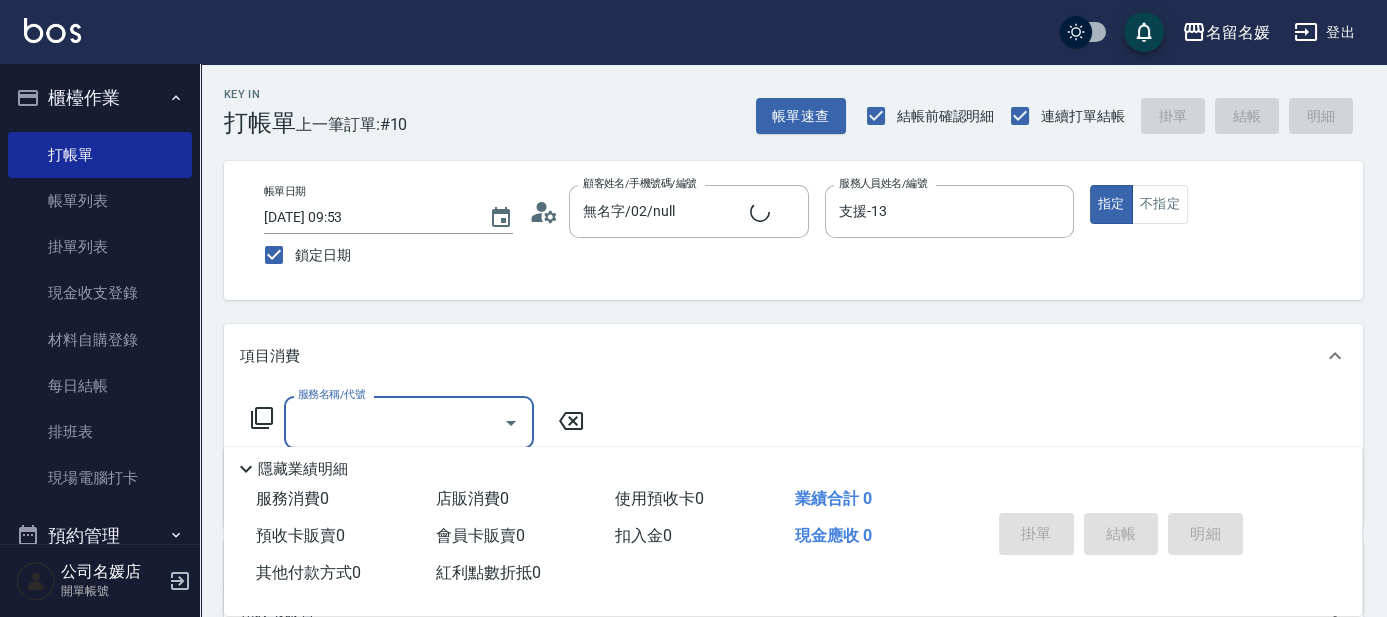 type on "新客人 姓名未設定/0/null" 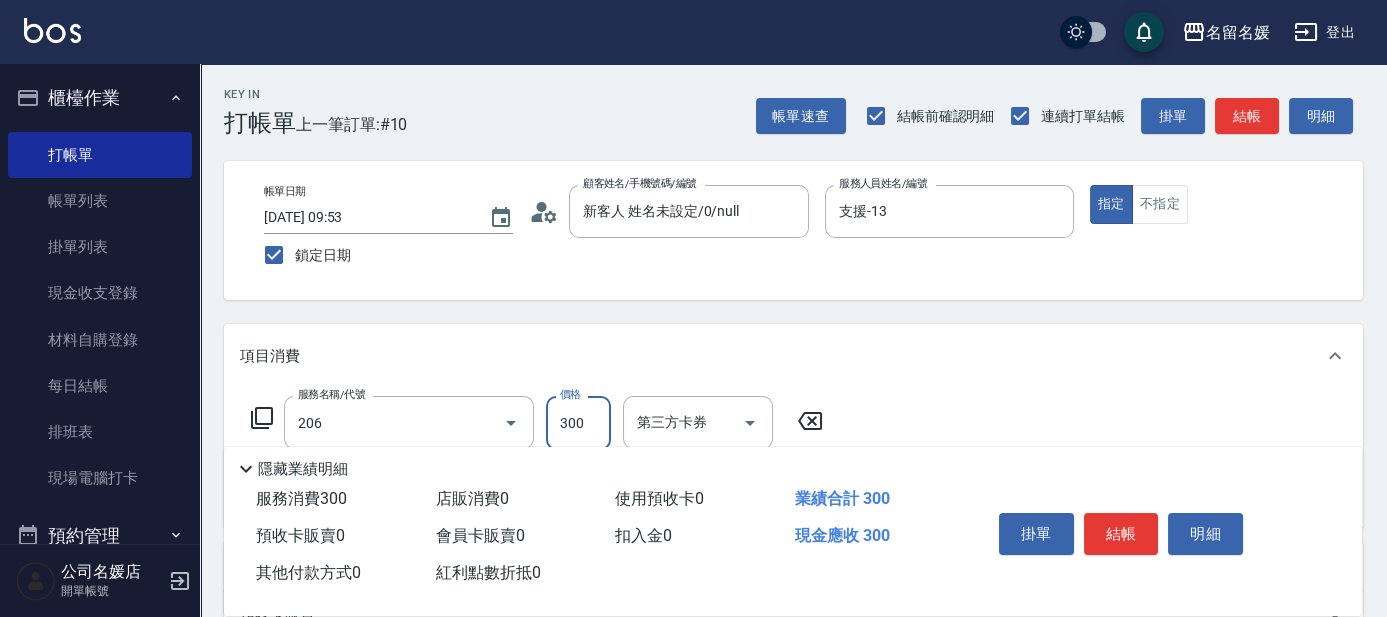 type on "洗髮[300](206)" 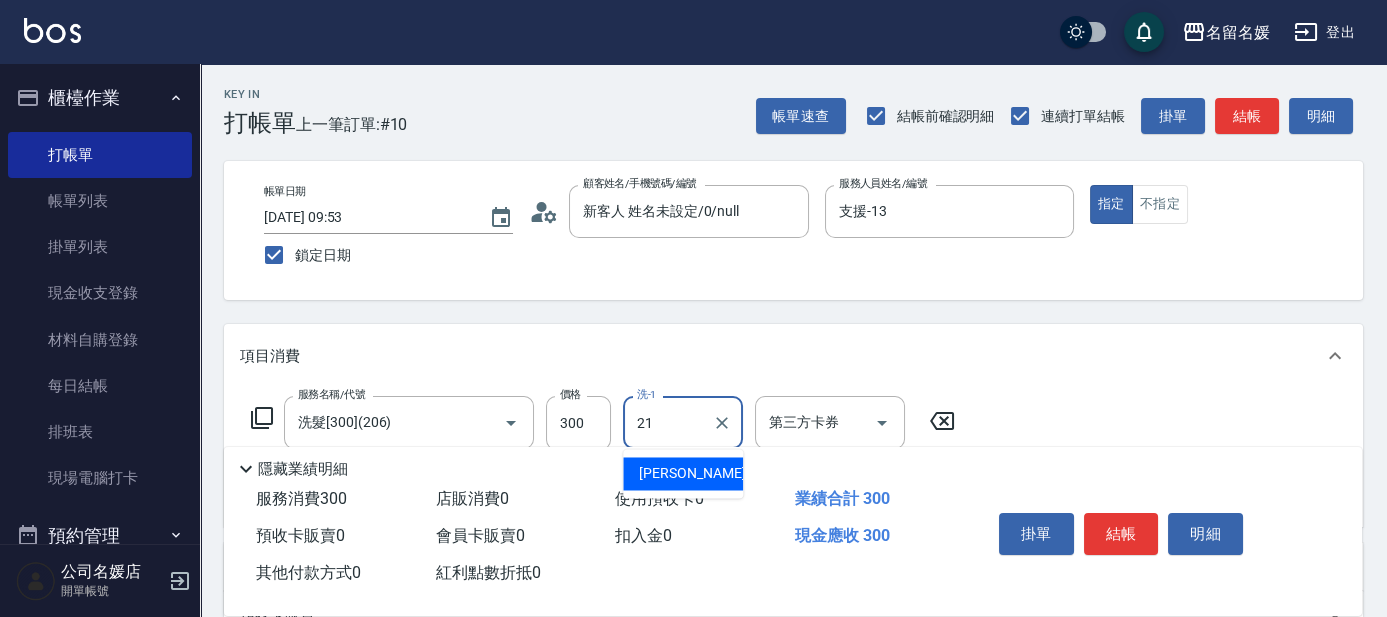 type on "[PERSON_NAME]-21" 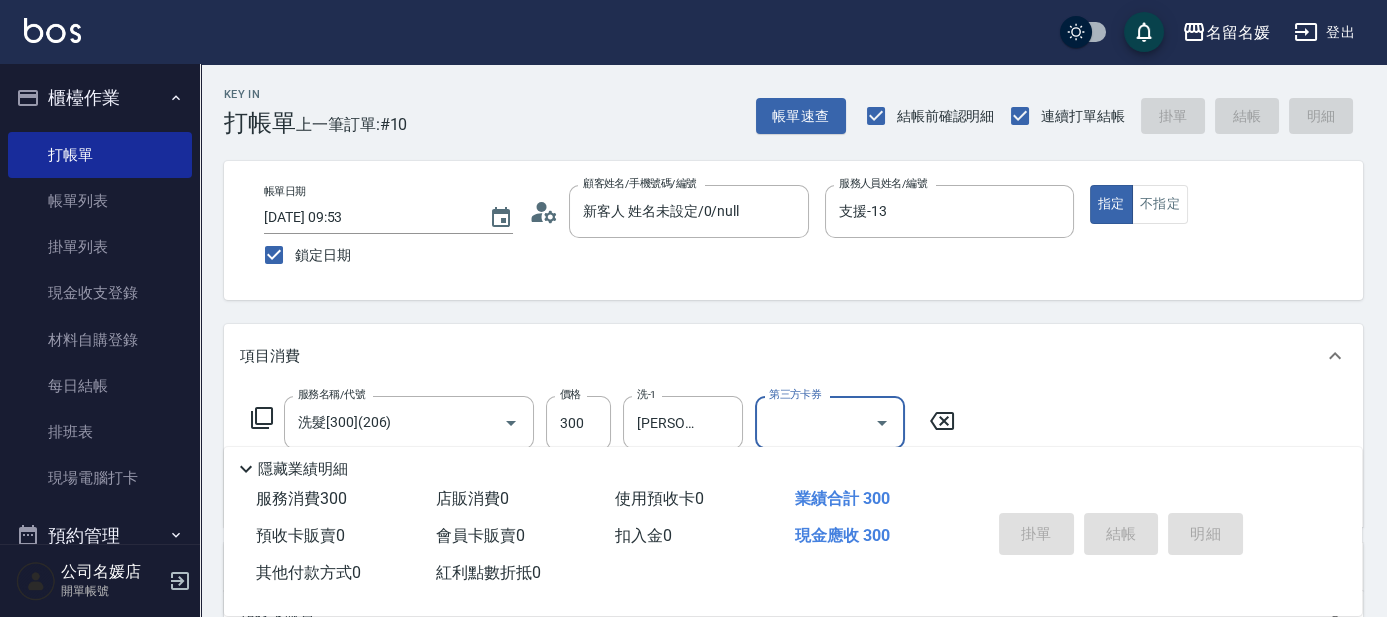 type 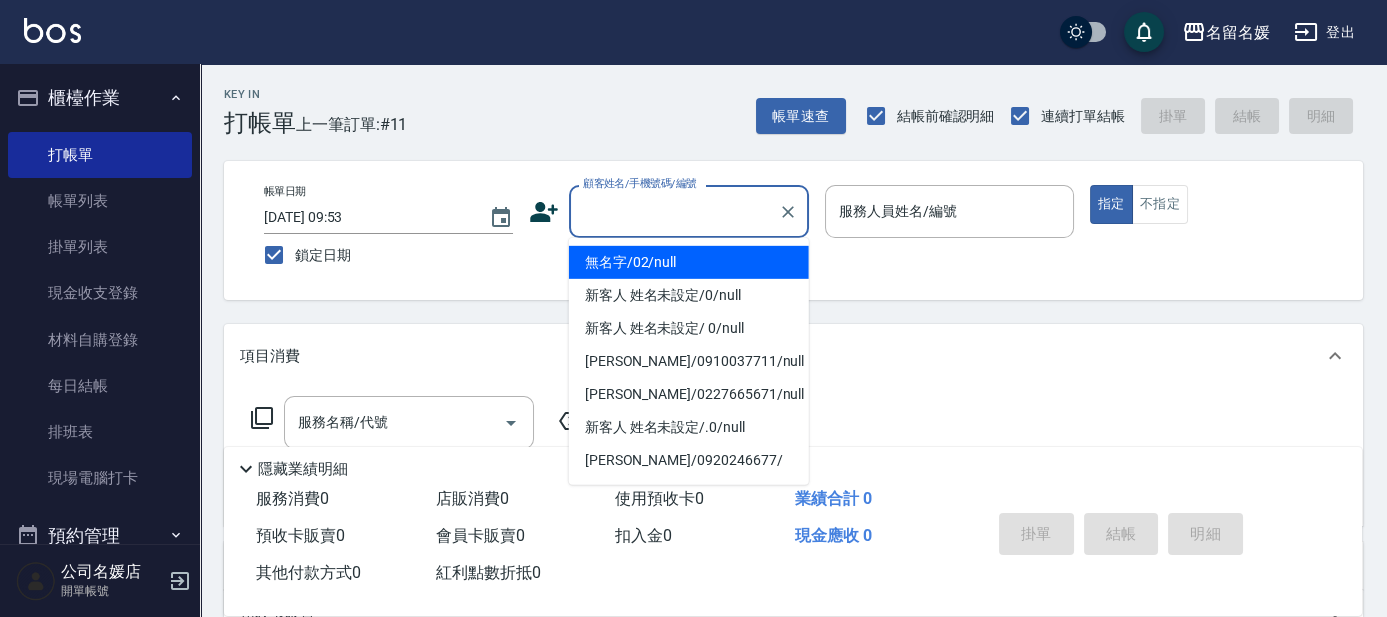 click on "顧客姓名/手機號碼/編號" at bounding box center [674, 211] 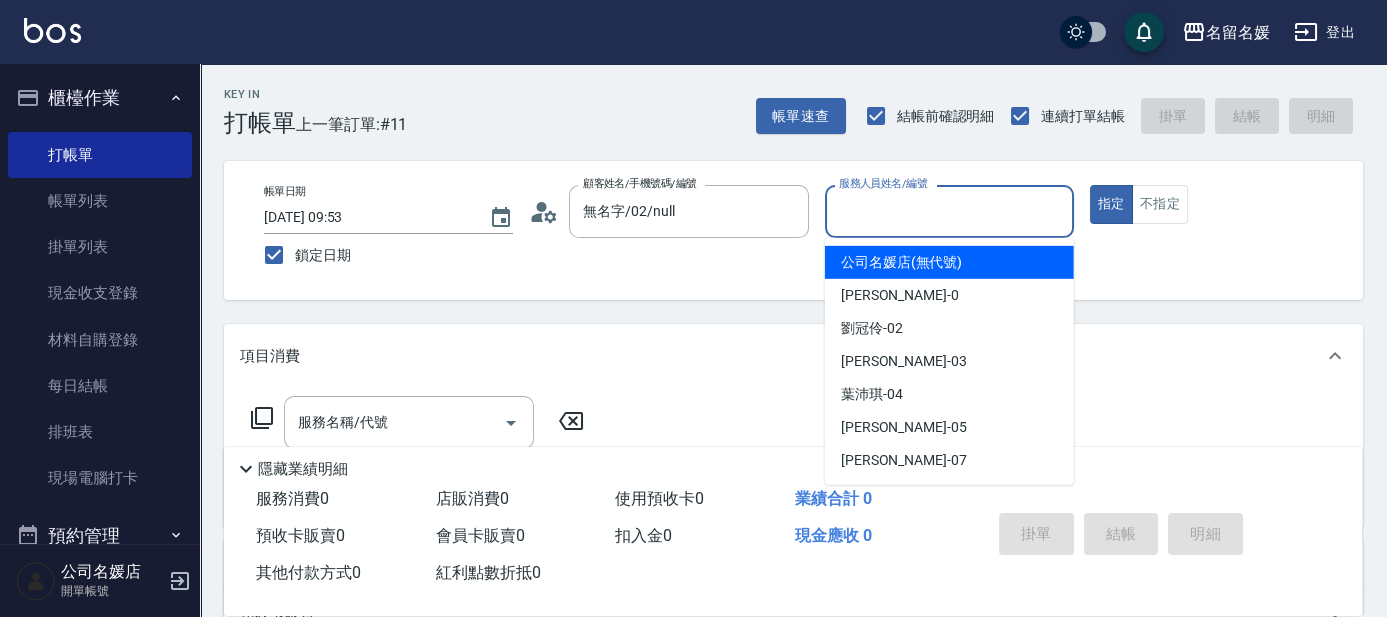 click on "服務人員姓名/編號" at bounding box center [949, 211] 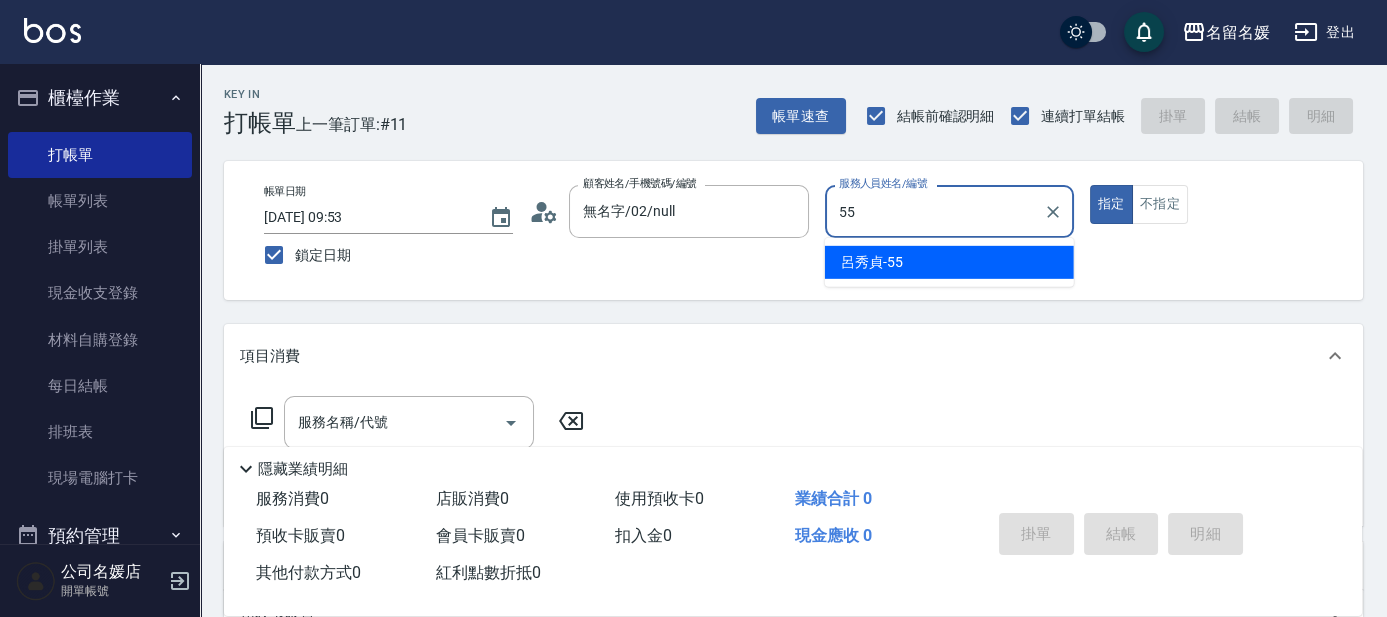 type on "[PERSON_NAME]-55" 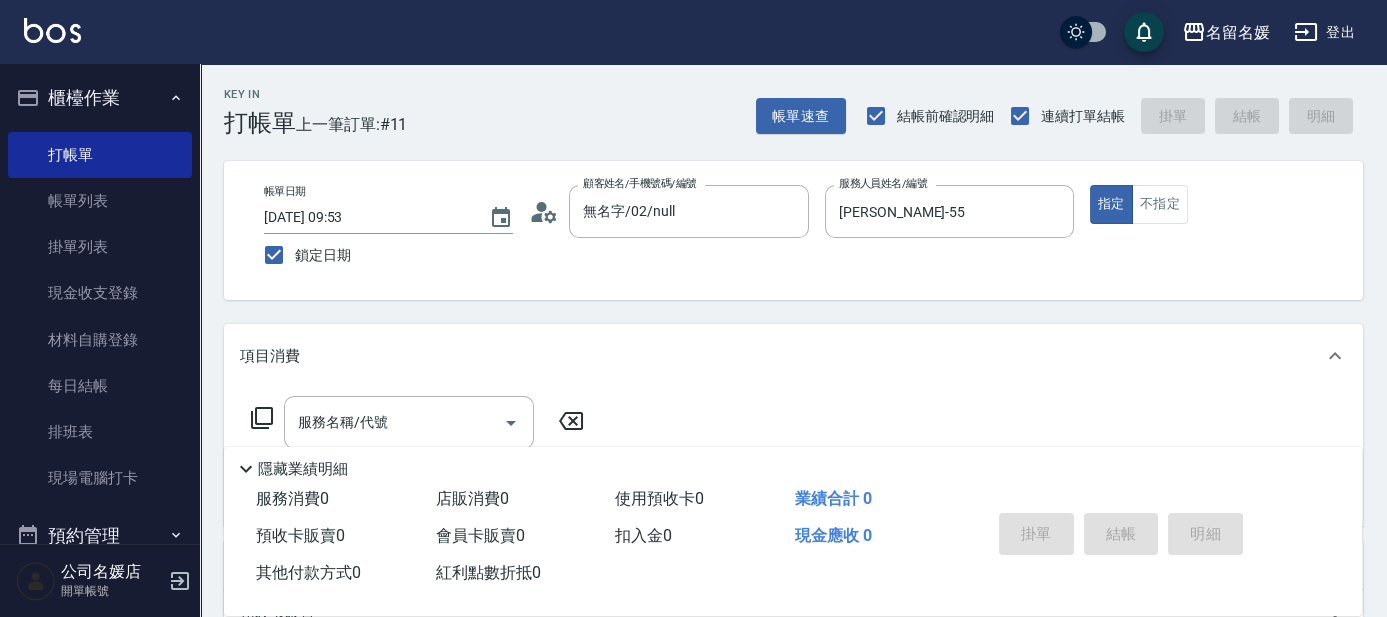 click 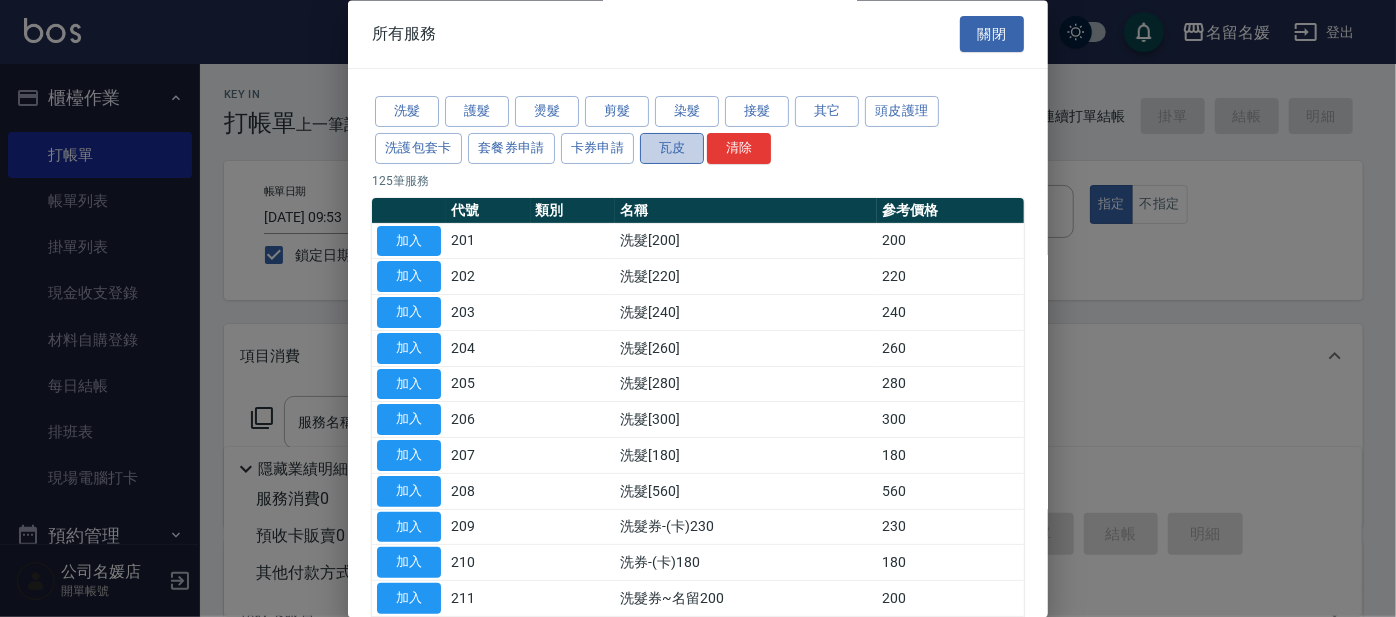 click on "瓦皮" at bounding box center (672, 148) 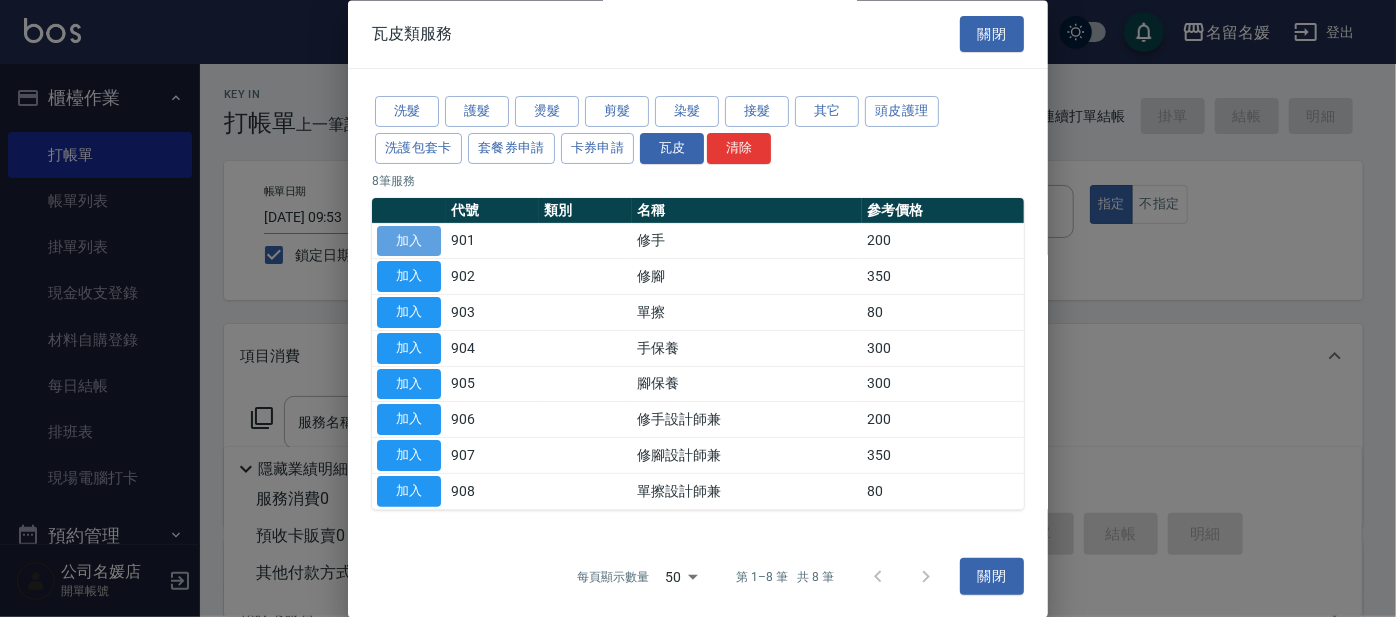 click on "加入" at bounding box center [409, 241] 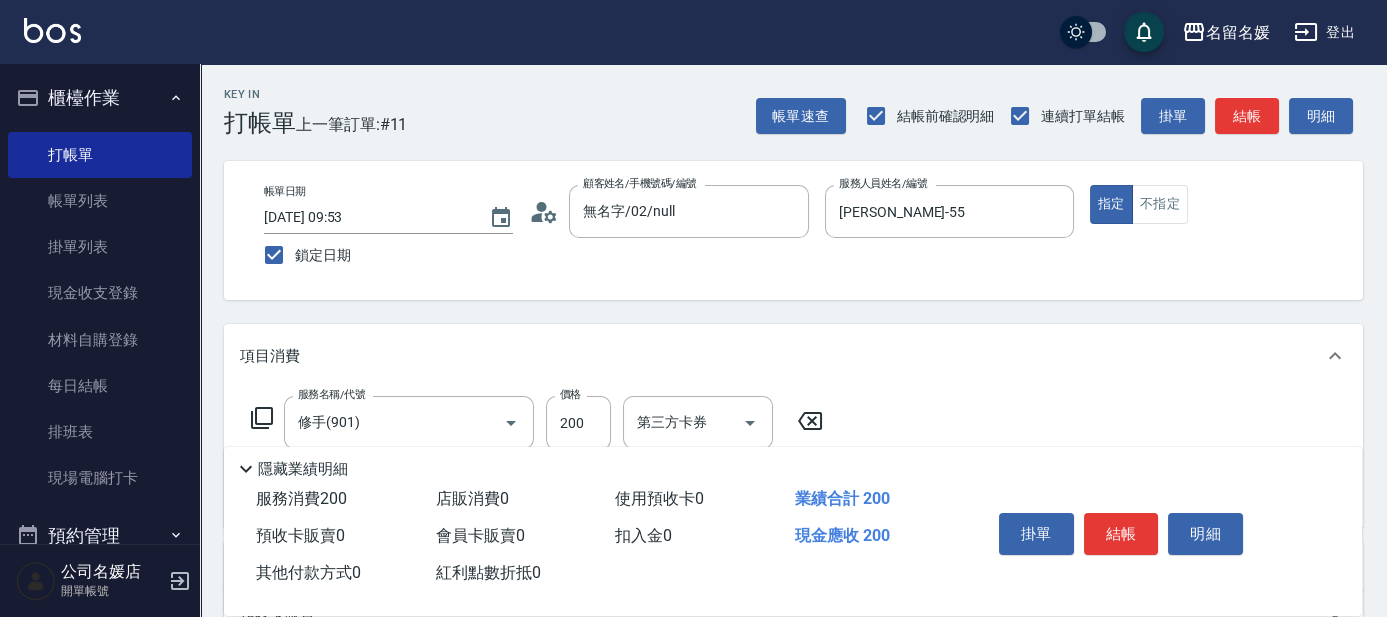 click 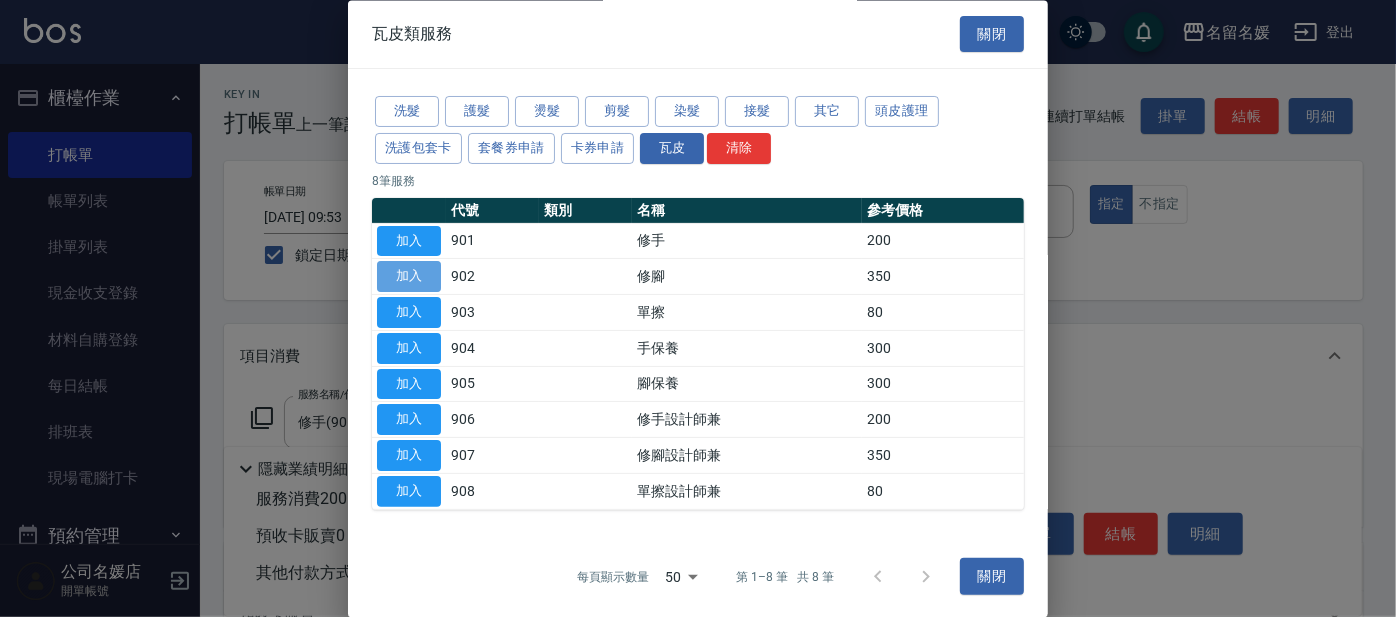 click on "加入" at bounding box center (409, 277) 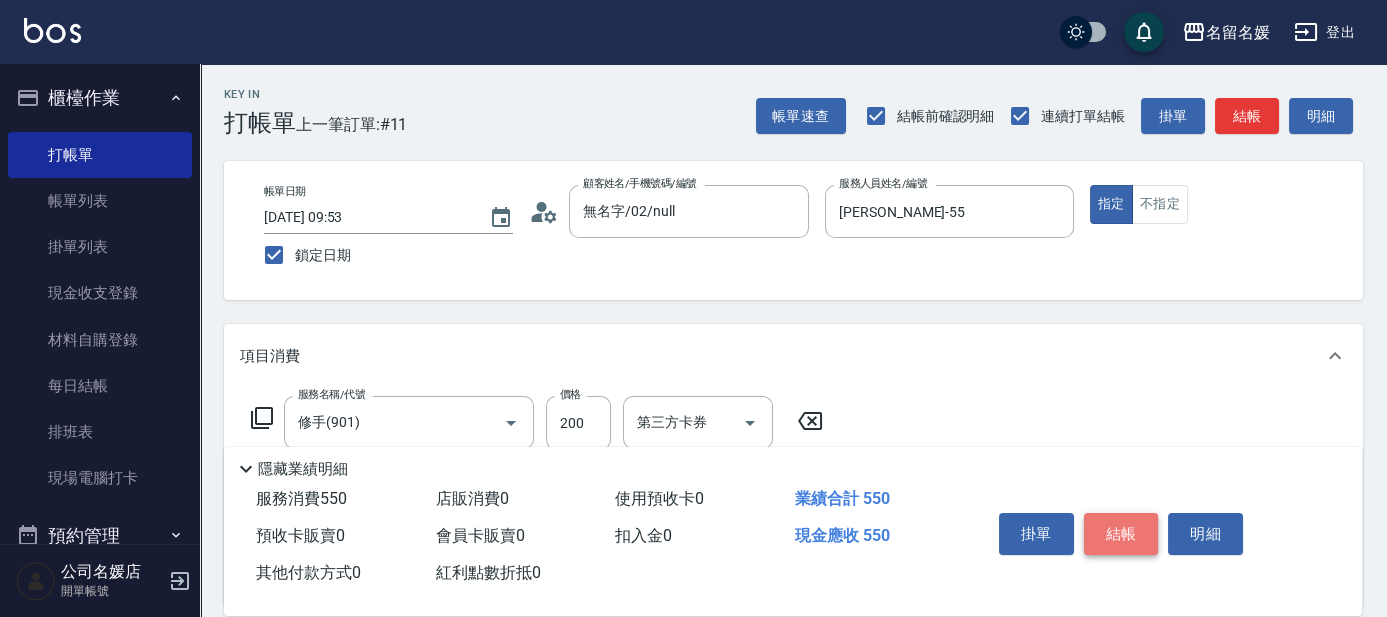 click on "結帳" at bounding box center (1121, 534) 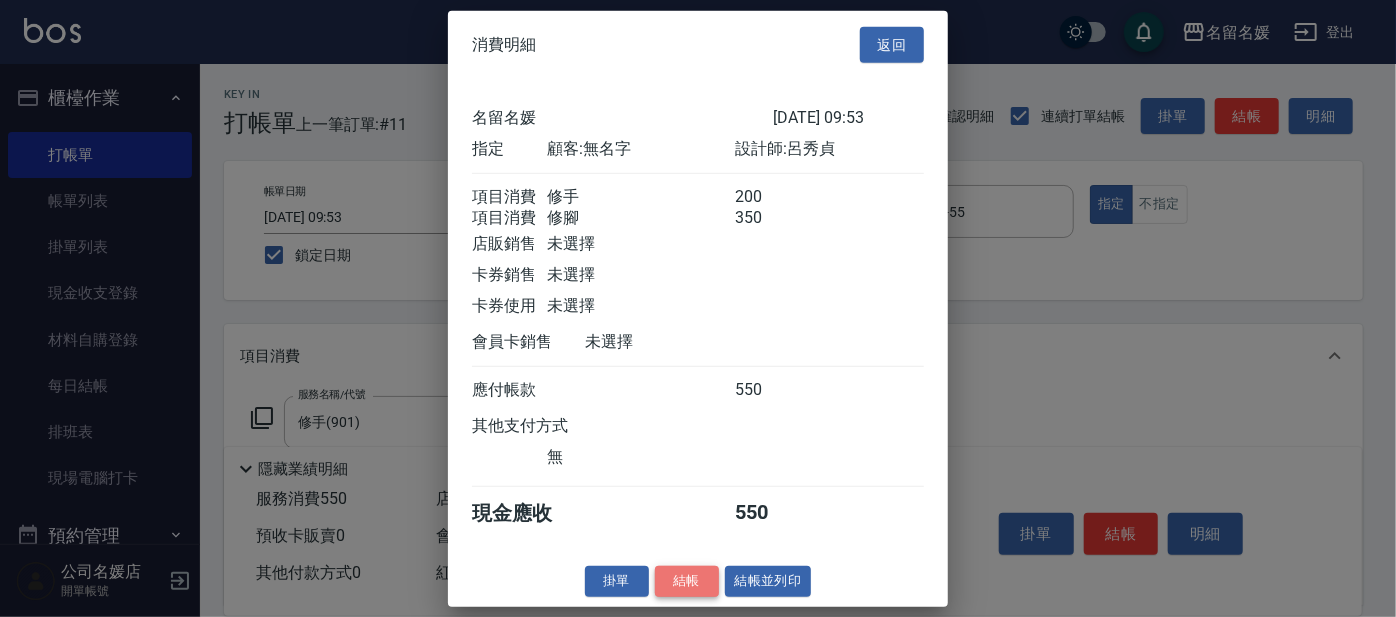 click on "結帳" at bounding box center [687, 581] 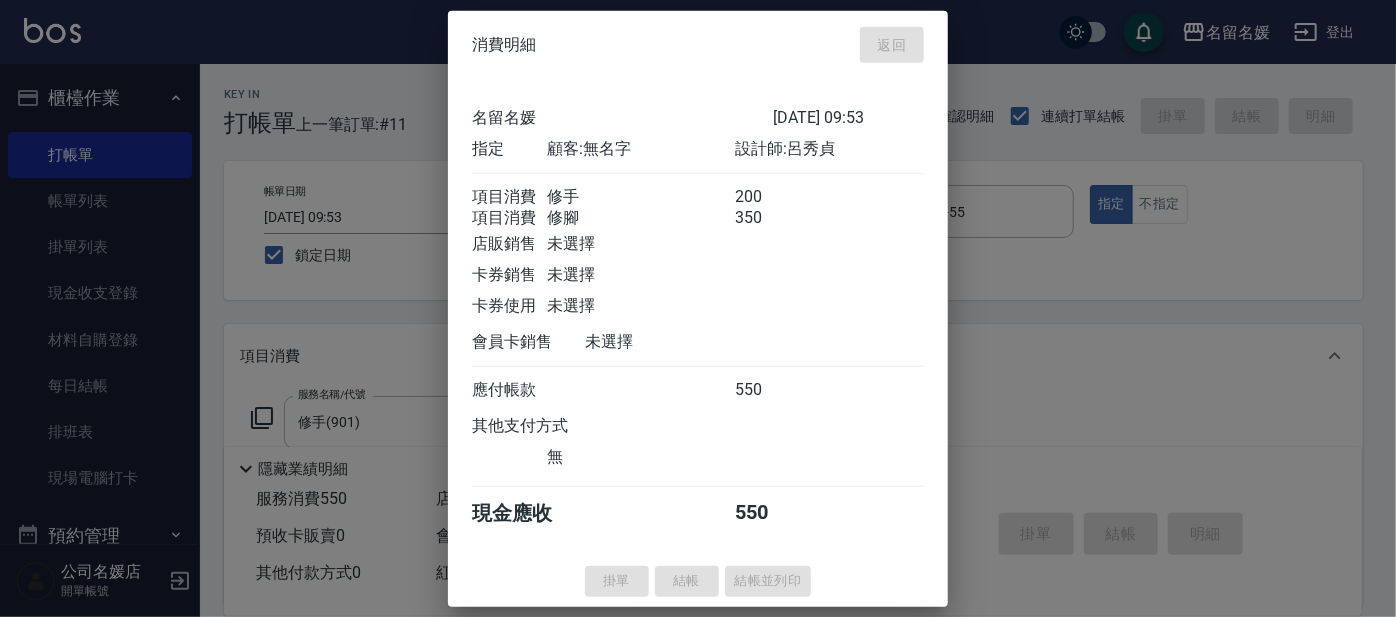 type 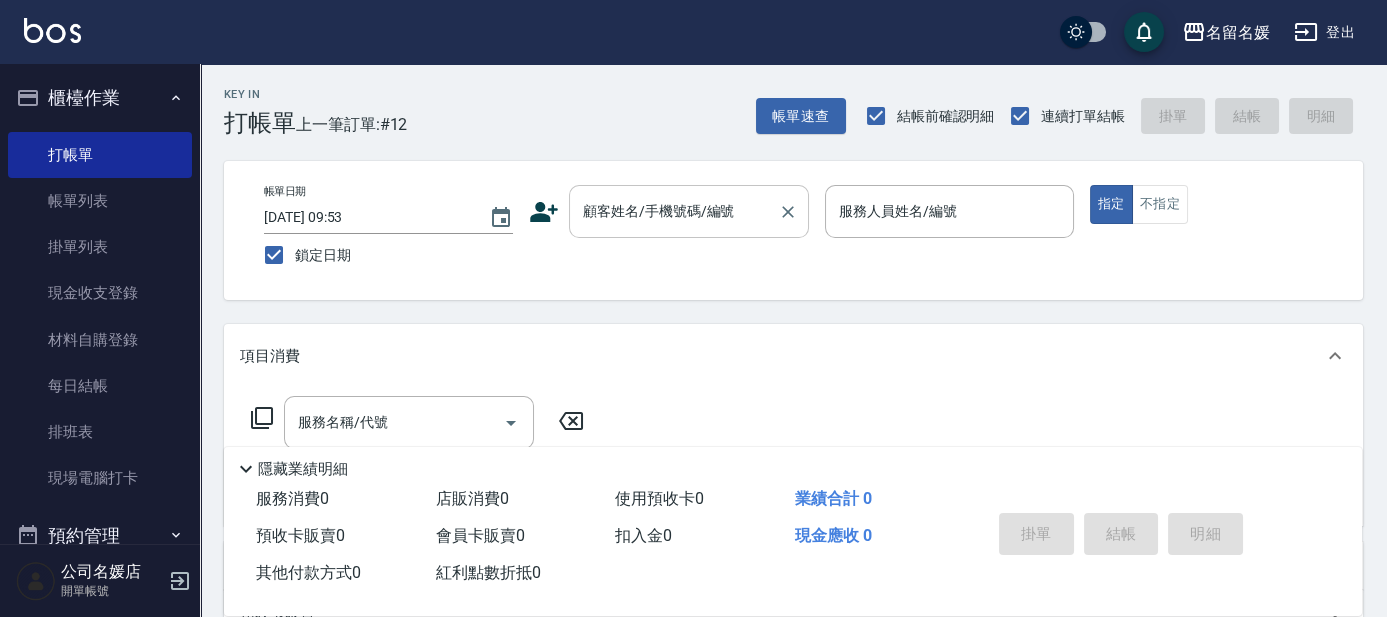 click on "顧客姓名/手機號碼/編號" at bounding box center (674, 211) 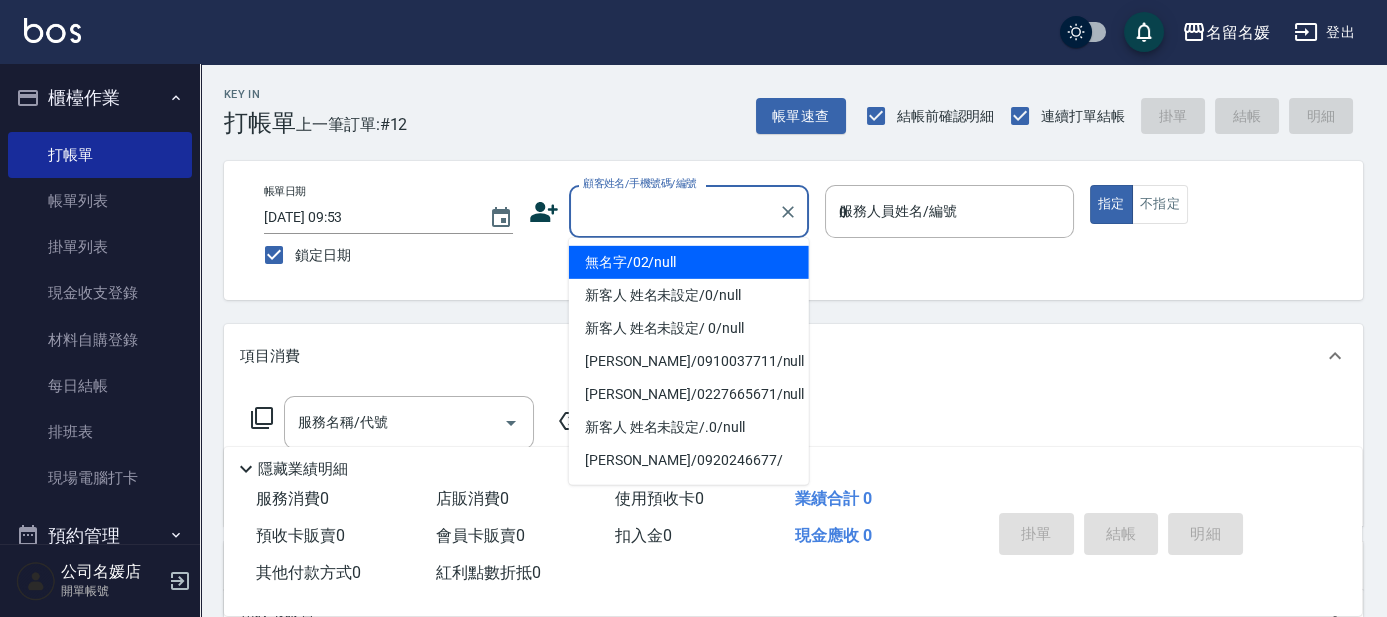 type on "03" 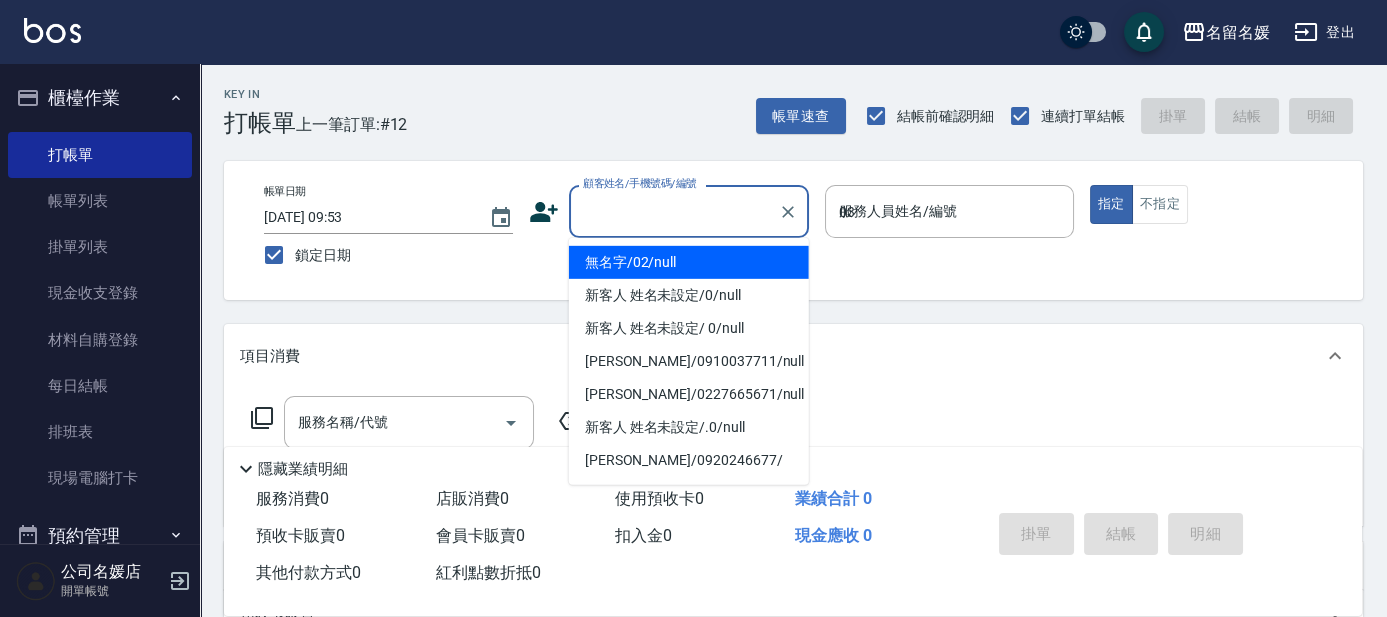 type on "無名字/02/null" 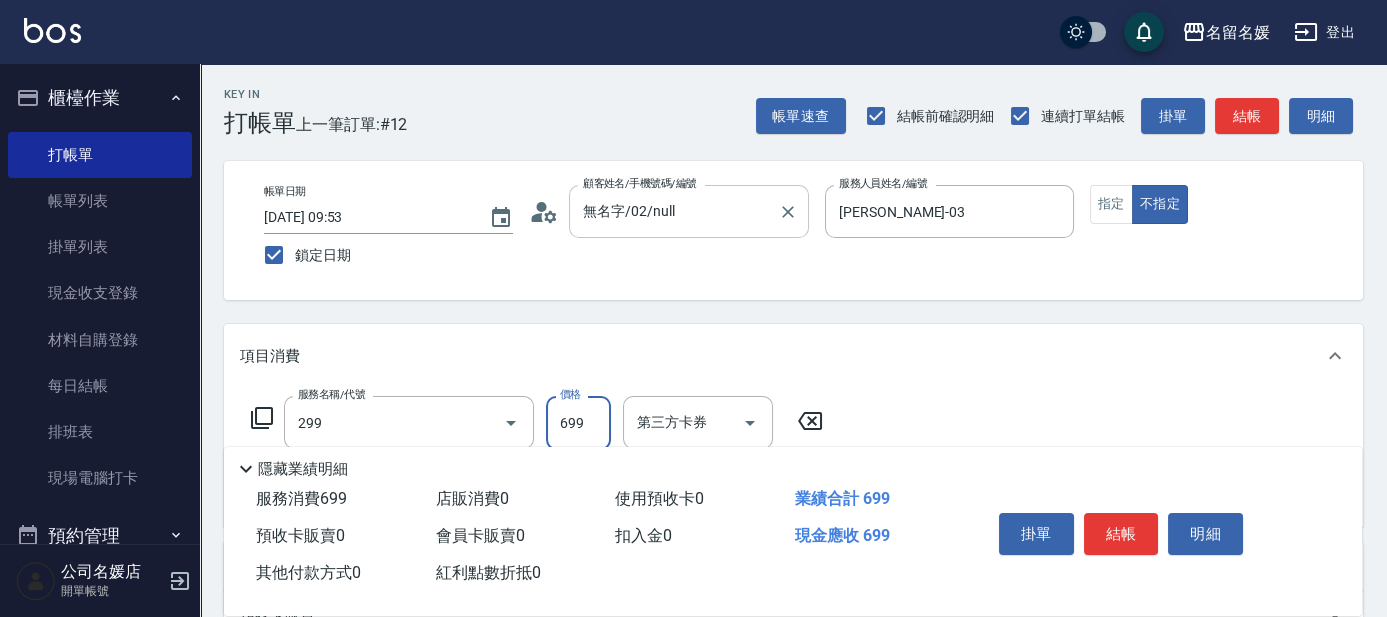 type on "滾珠洗髮699(299)" 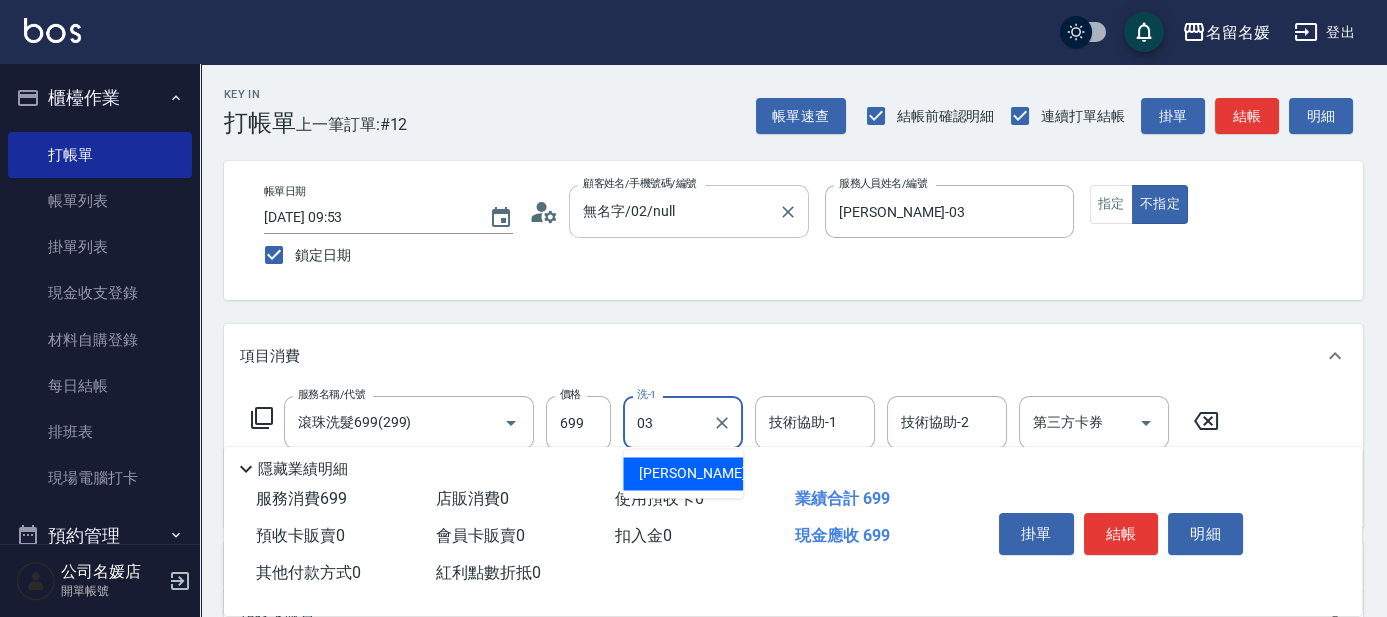 type on "03" 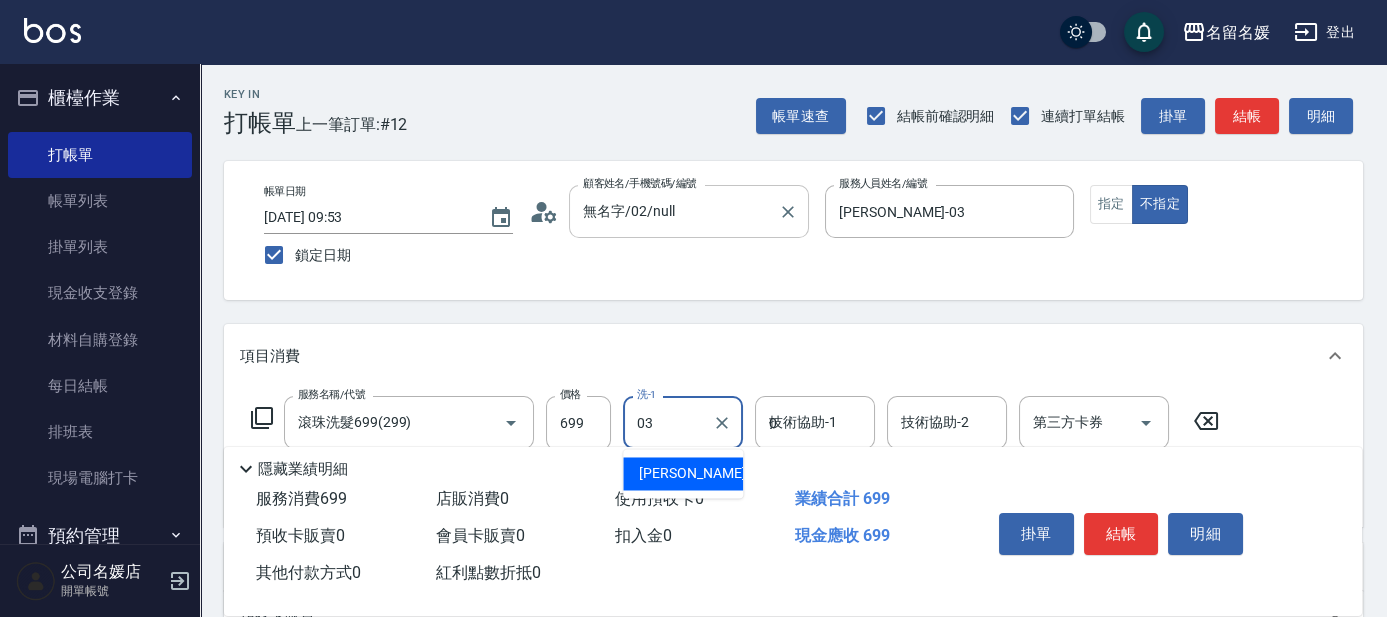 type on "03" 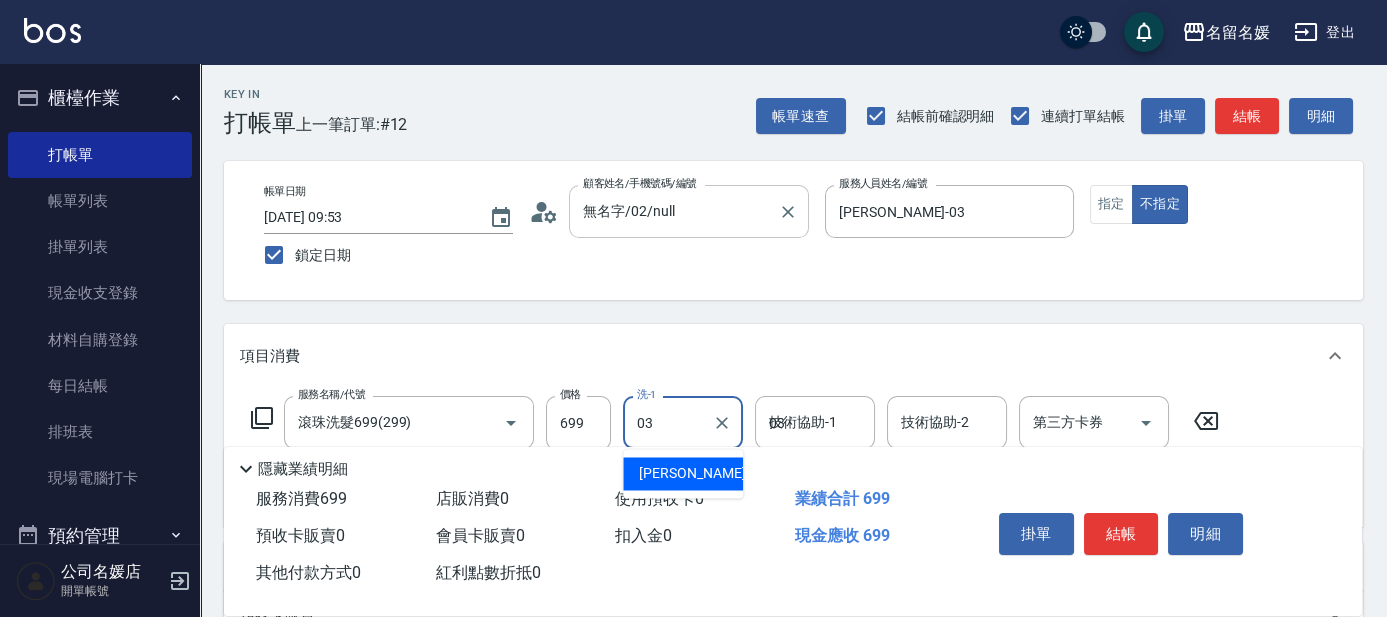 type on "[PERSON_NAME]-03" 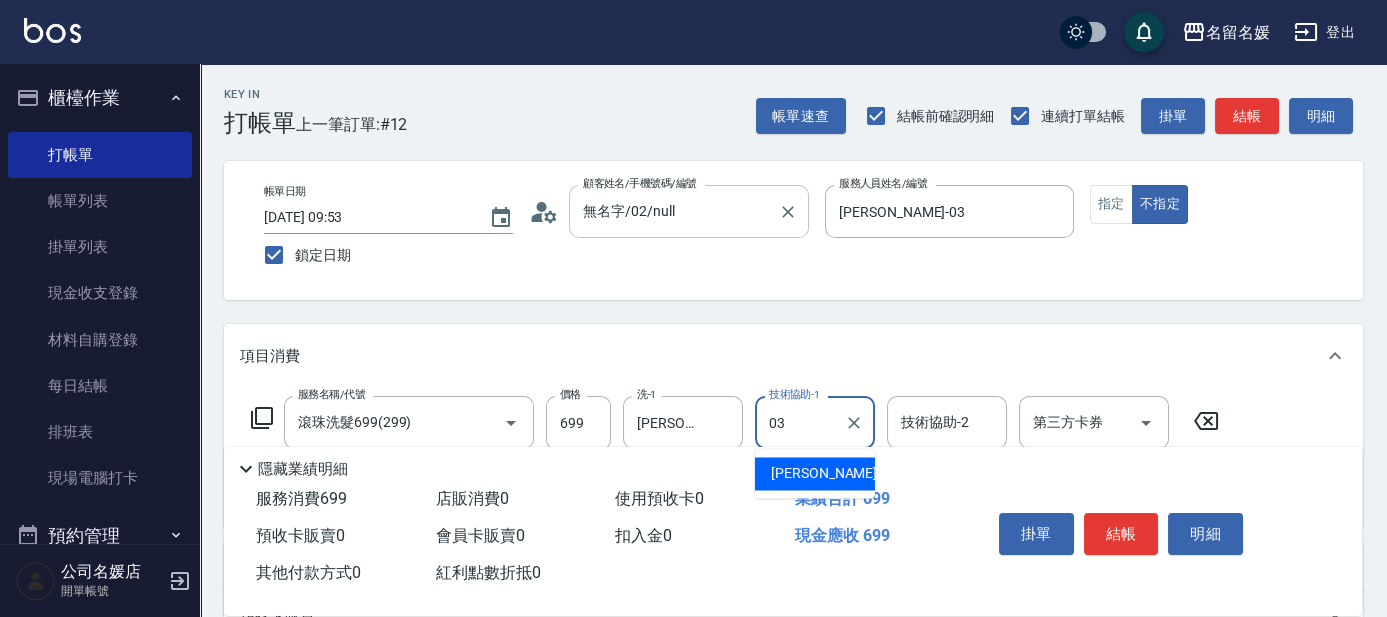 type on "[PERSON_NAME]-03" 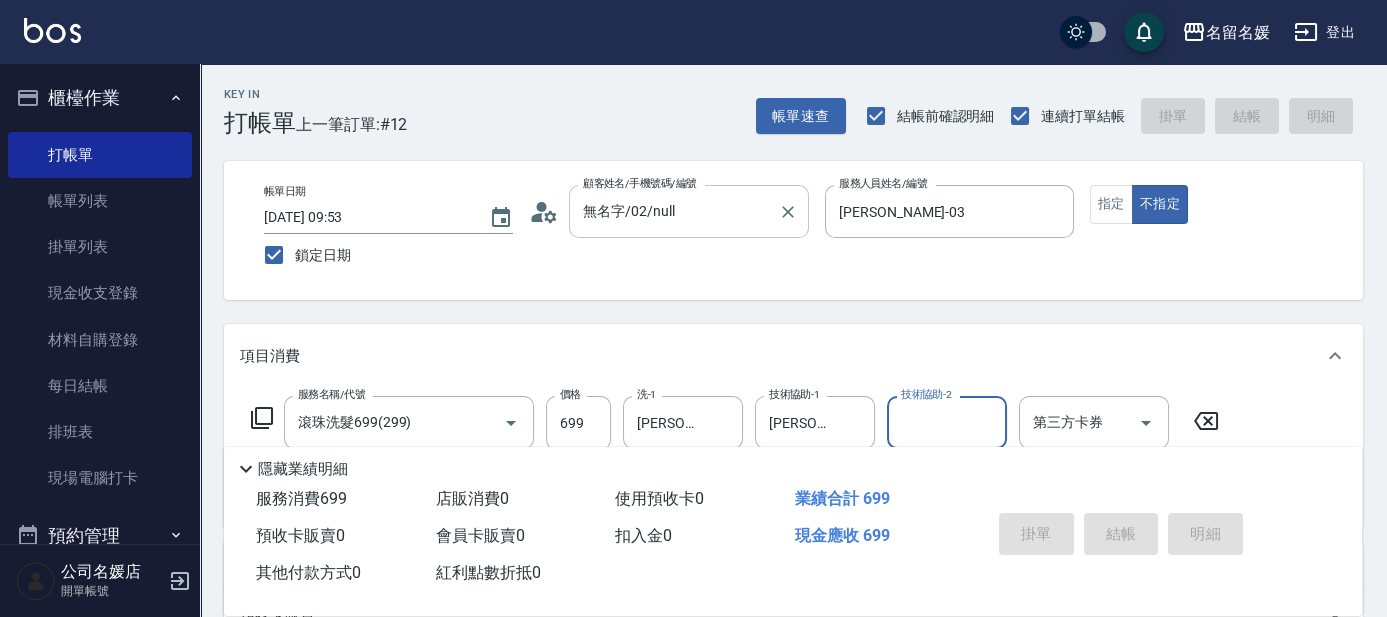 type 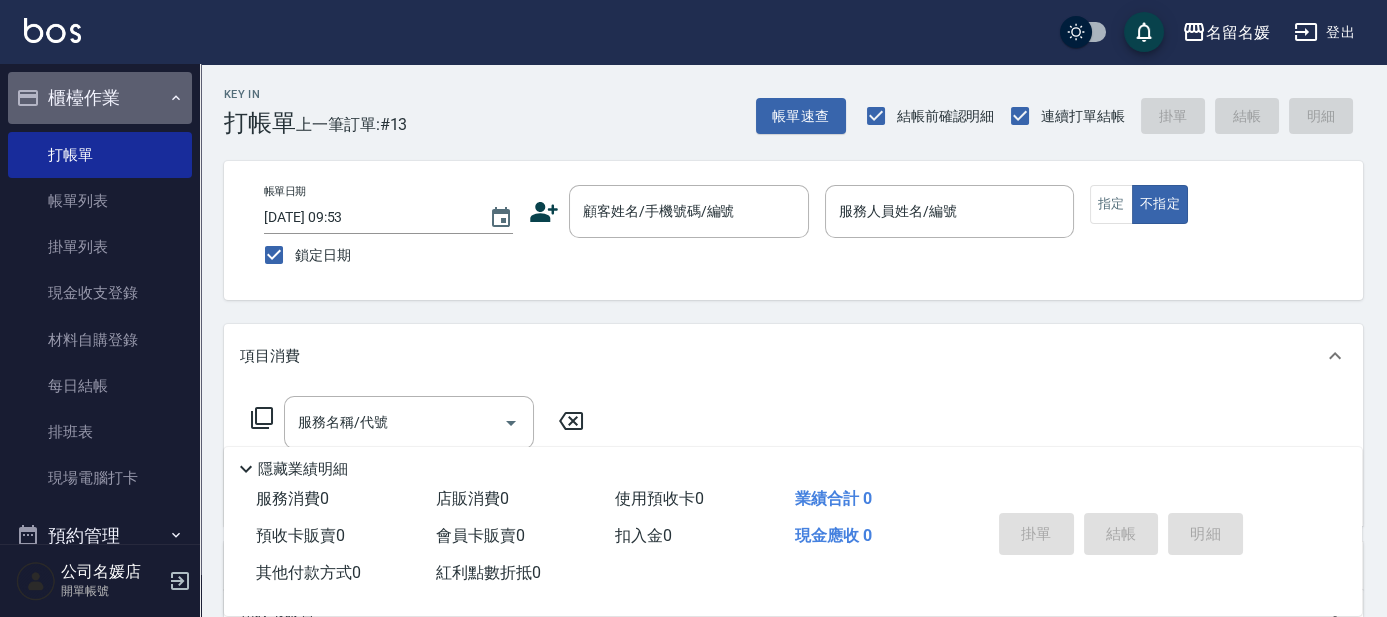 drag, startPoint x: 150, startPoint y: 104, endPoint x: 206, endPoint y: 159, distance: 78.492035 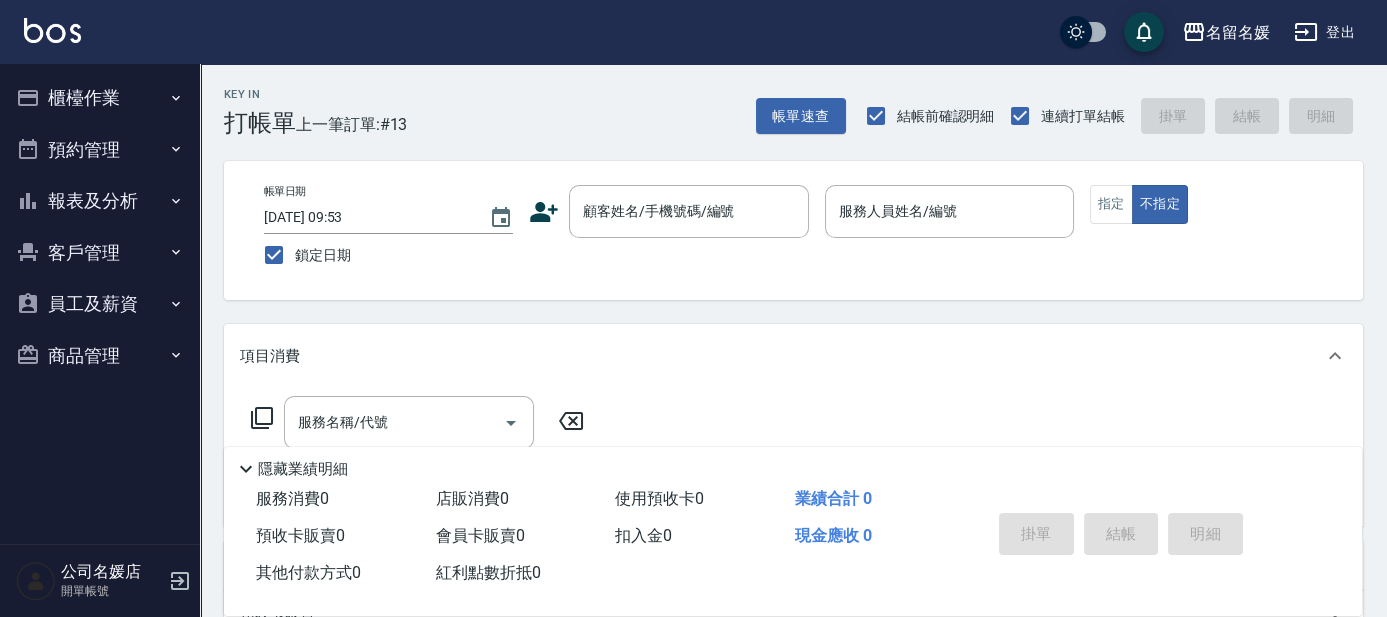 click on "Key In 打帳單 上一筆訂單:#13 帳單速查 結帳前確認明細 連續打單結帳 掛單 結帳 明細 帳單日期 [DATE] 09:53 鎖定日期 顧客姓名/手機號碼/編號 顧客姓名/手機號碼/編號 服務人員姓名/編號 服務人員姓名/編號 指定 不指定 項目消費 服務名稱/代號 服務名稱/代號 店販銷售 服務人員姓名/編號 服務人員姓名/編號 商品代號/名稱 商品代號/名稱 預收卡販賣 卡券名稱/代號 卡券名稱/代號 使用預收卡 其他付款方式 其他付款方式 其他付款方式 備註及來源 備註 備註 訂單來源 ​ 訂單來源 隱藏業績明細 服務消費  0 店販消費  0 使用預收卡  0 業績合計   0 預收卡販賣  0 會員卡販賣  0 扣入金  0 現金應收   0 其他付款方式  0 紅利點數折抵  0 掛單 結帳 明細" at bounding box center [793, 518] 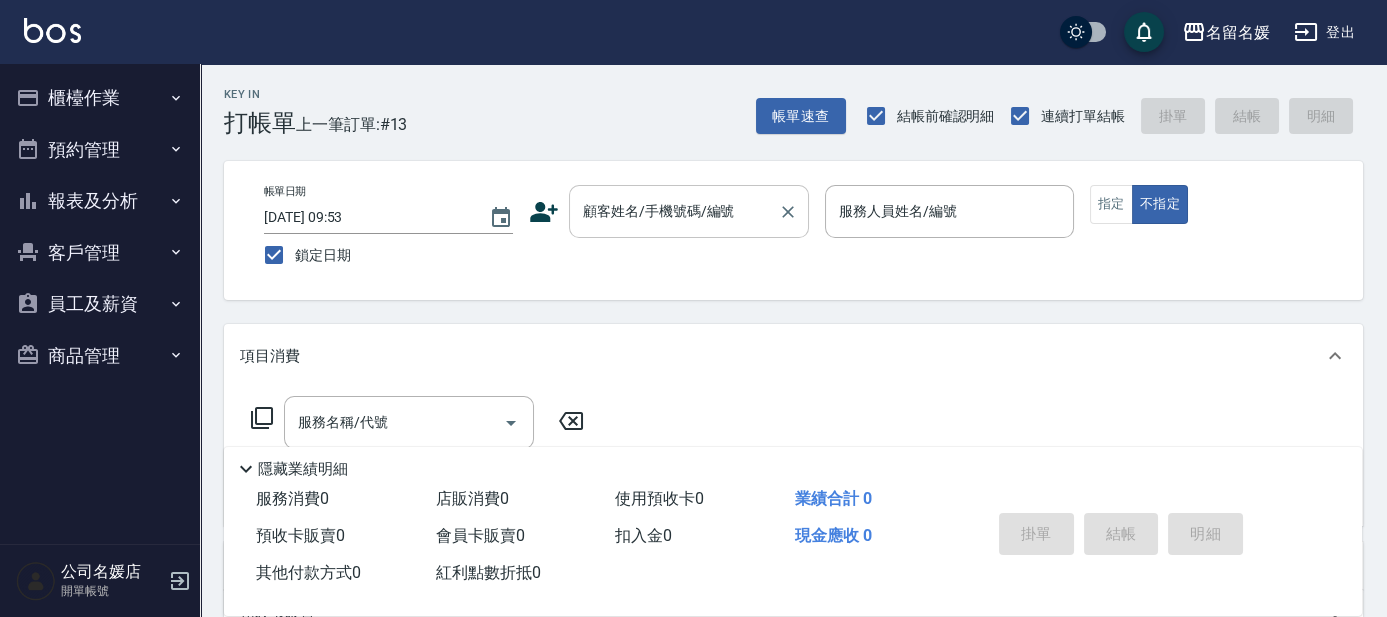 click on "顧客姓名/手機號碼/編號" at bounding box center (674, 211) 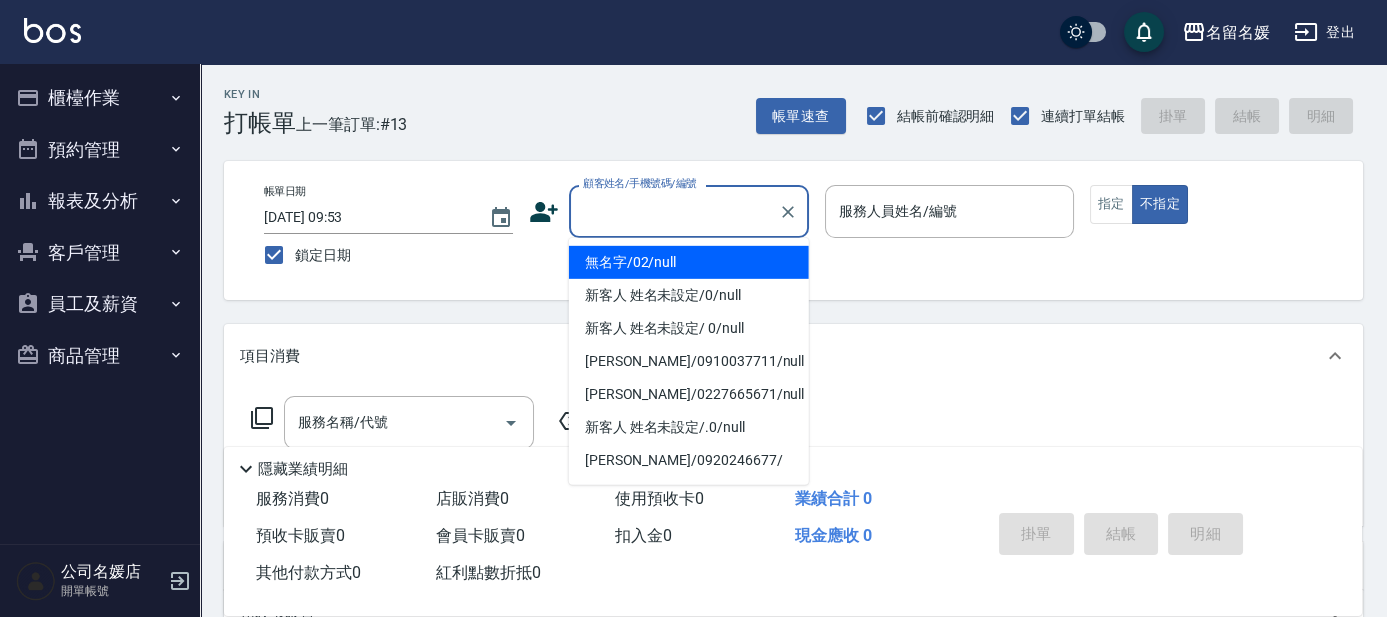 click on "無名字/02/null" at bounding box center [689, 262] 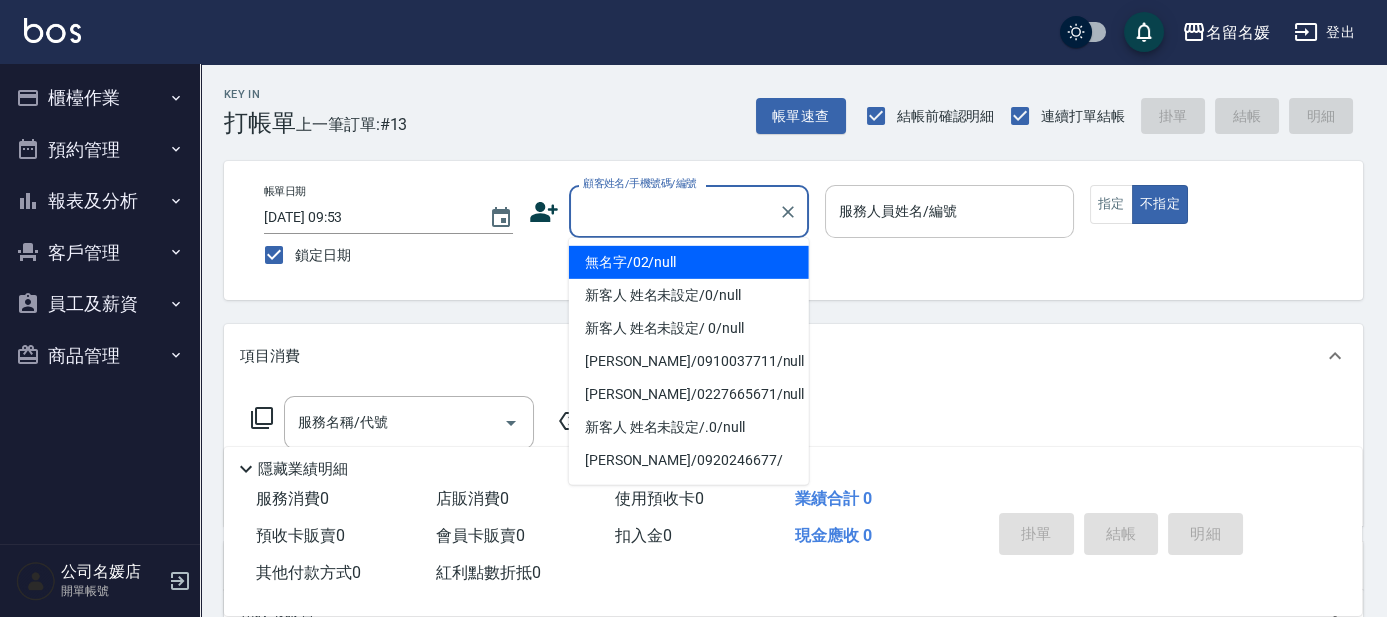 type on "無名字/02/null" 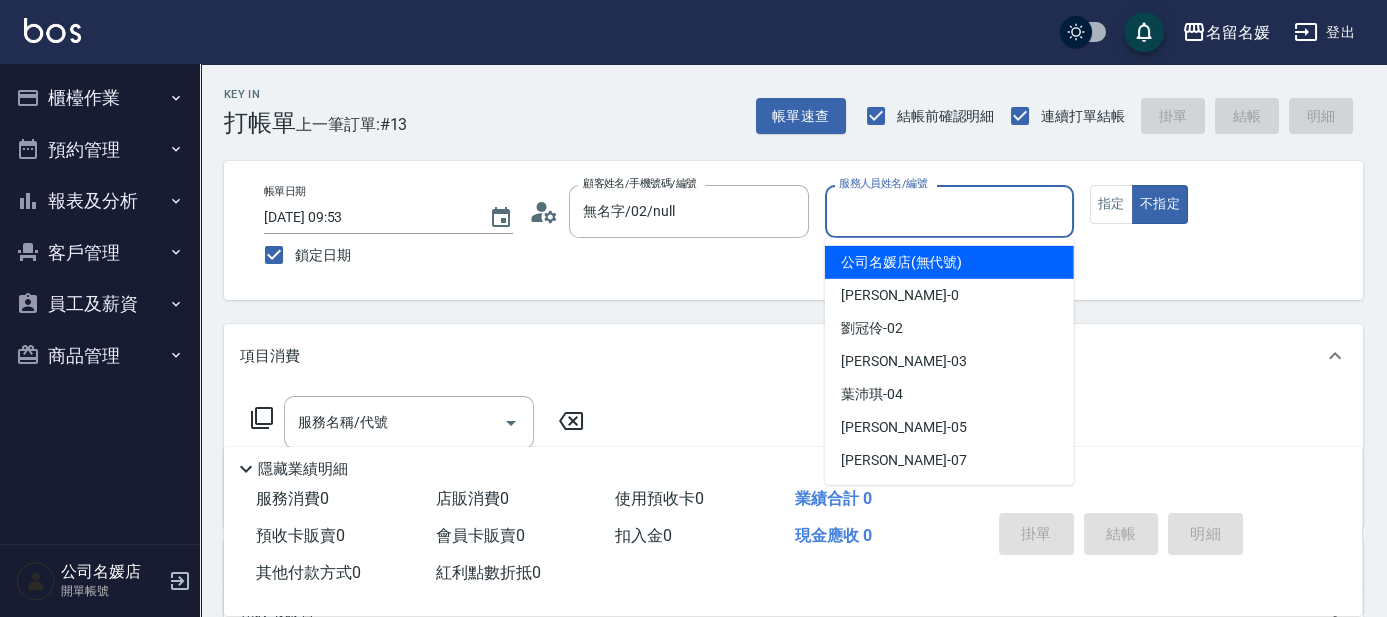 click on "服務人員姓名/編號" at bounding box center (949, 211) 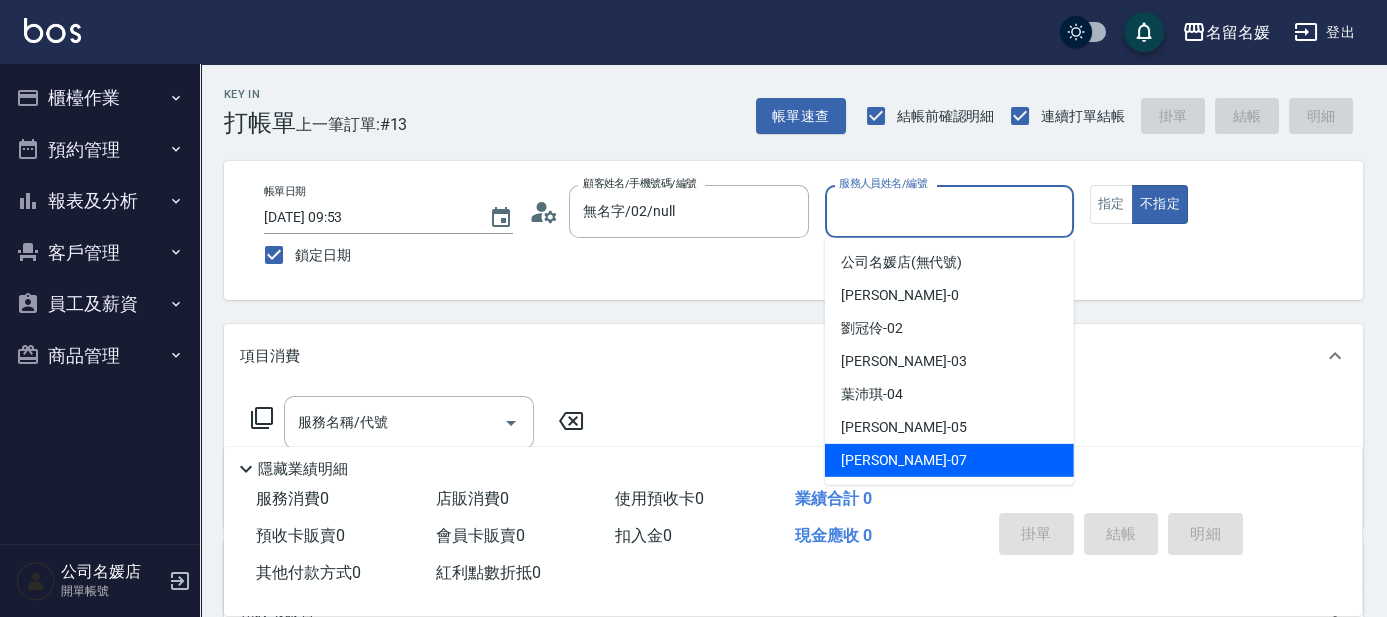 click on "[PERSON_NAME] -07" at bounding box center (904, 460) 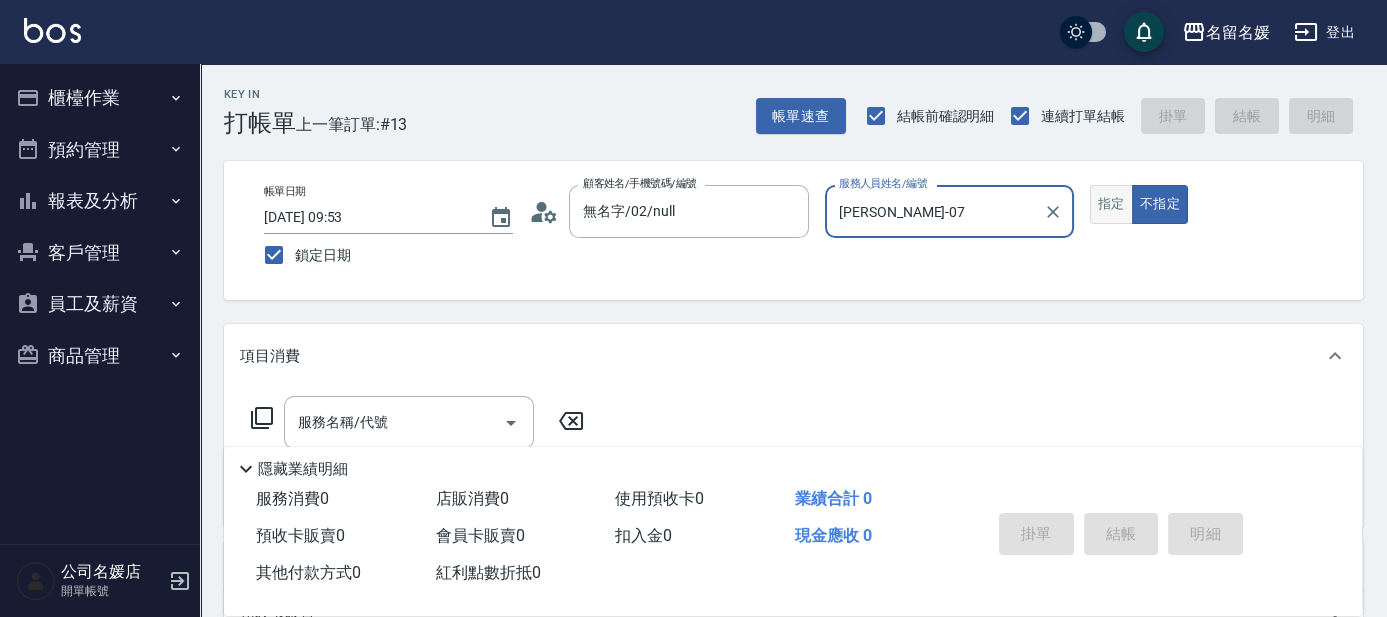 click on "指定" at bounding box center (1111, 204) 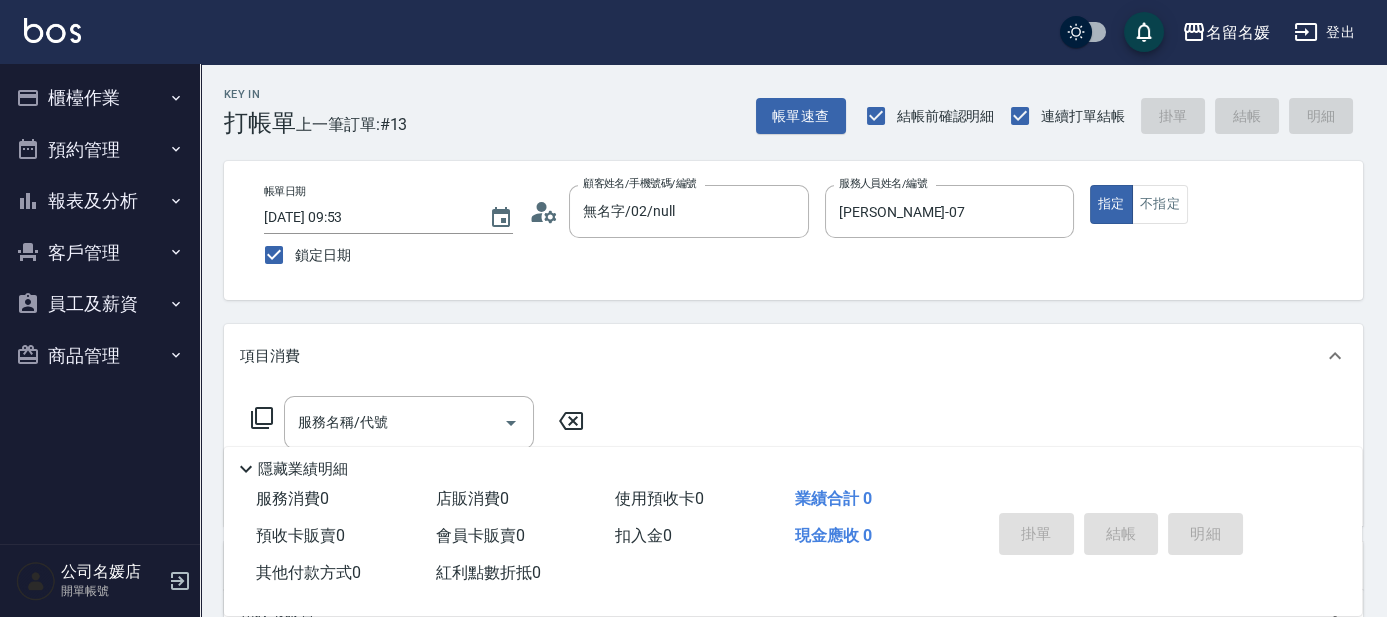 click 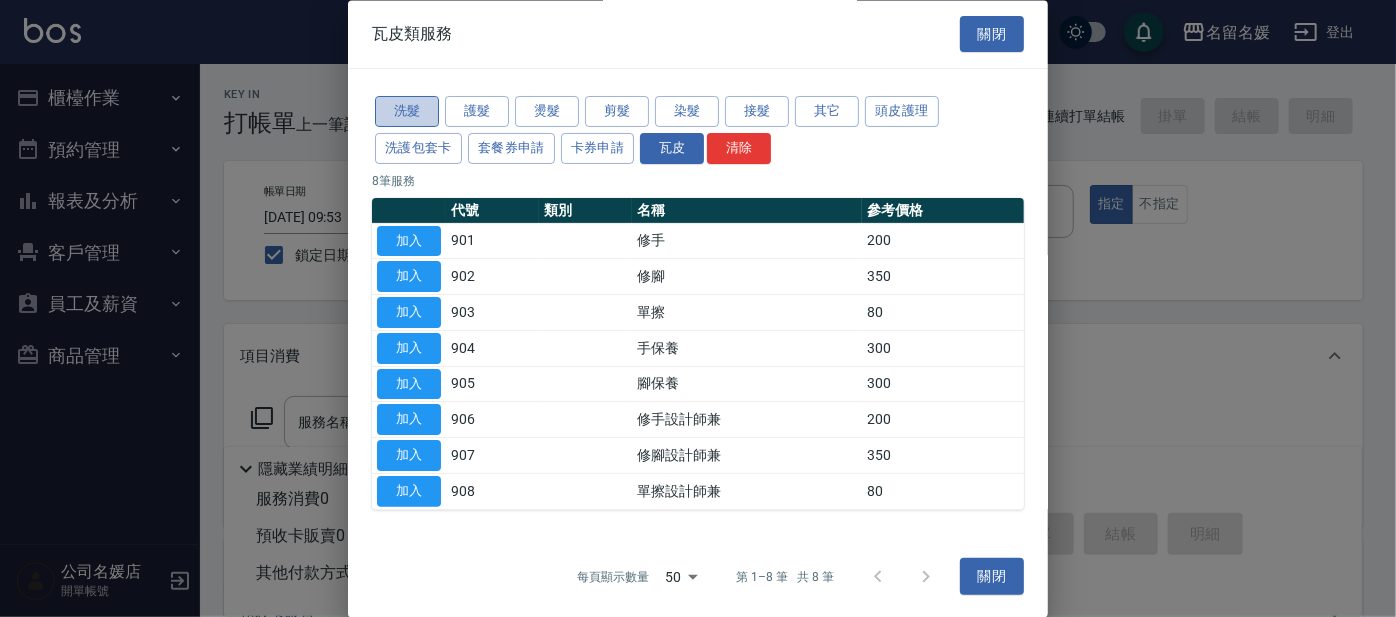 click on "洗髮" at bounding box center [407, 112] 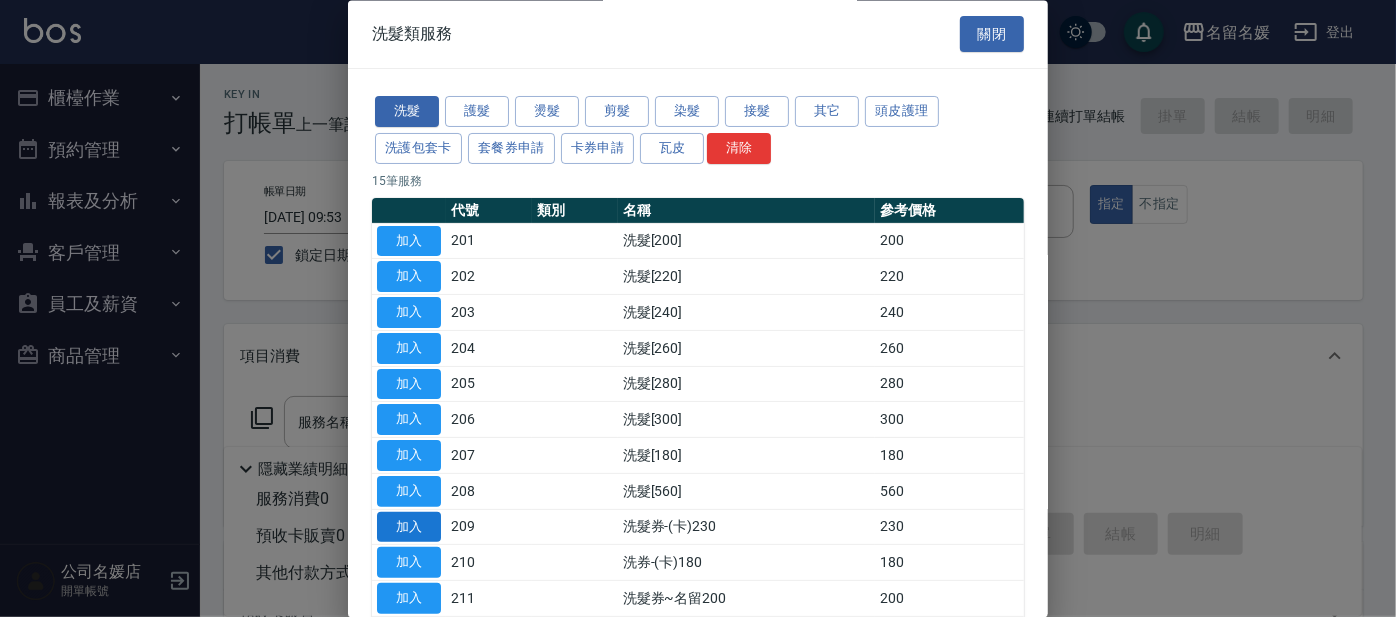 click on "加入" at bounding box center [409, 527] 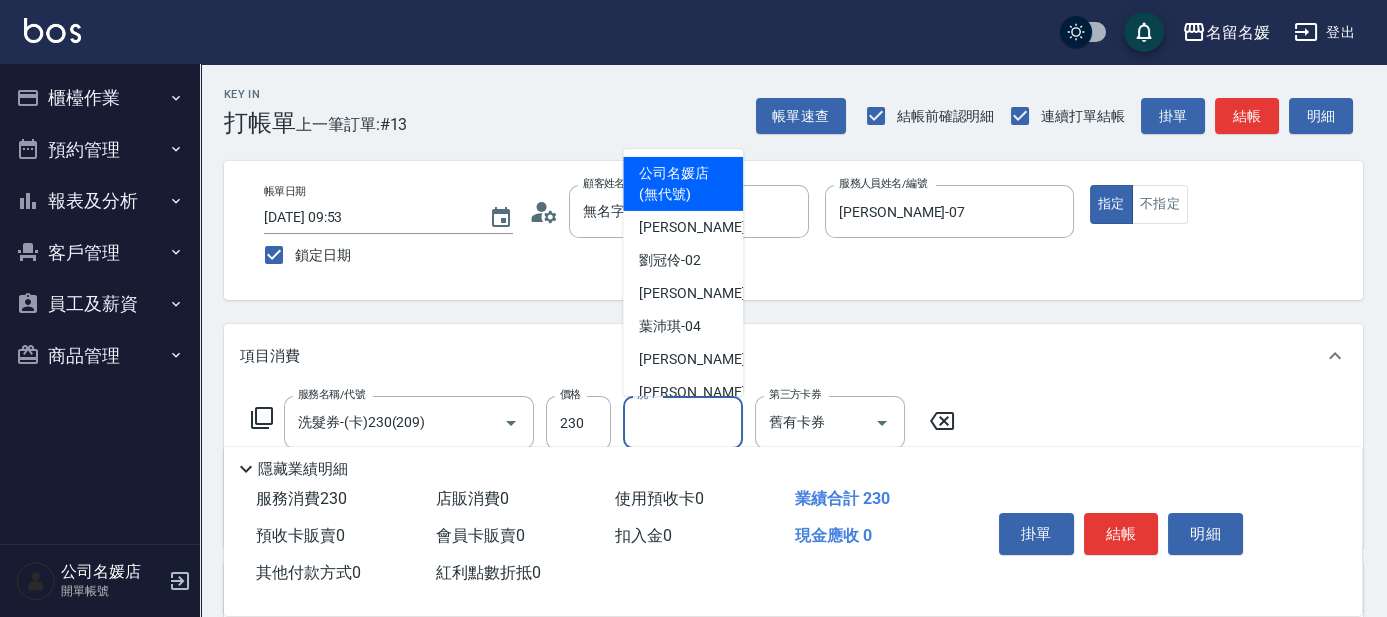 click on "洗-1" at bounding box center [683, 422] 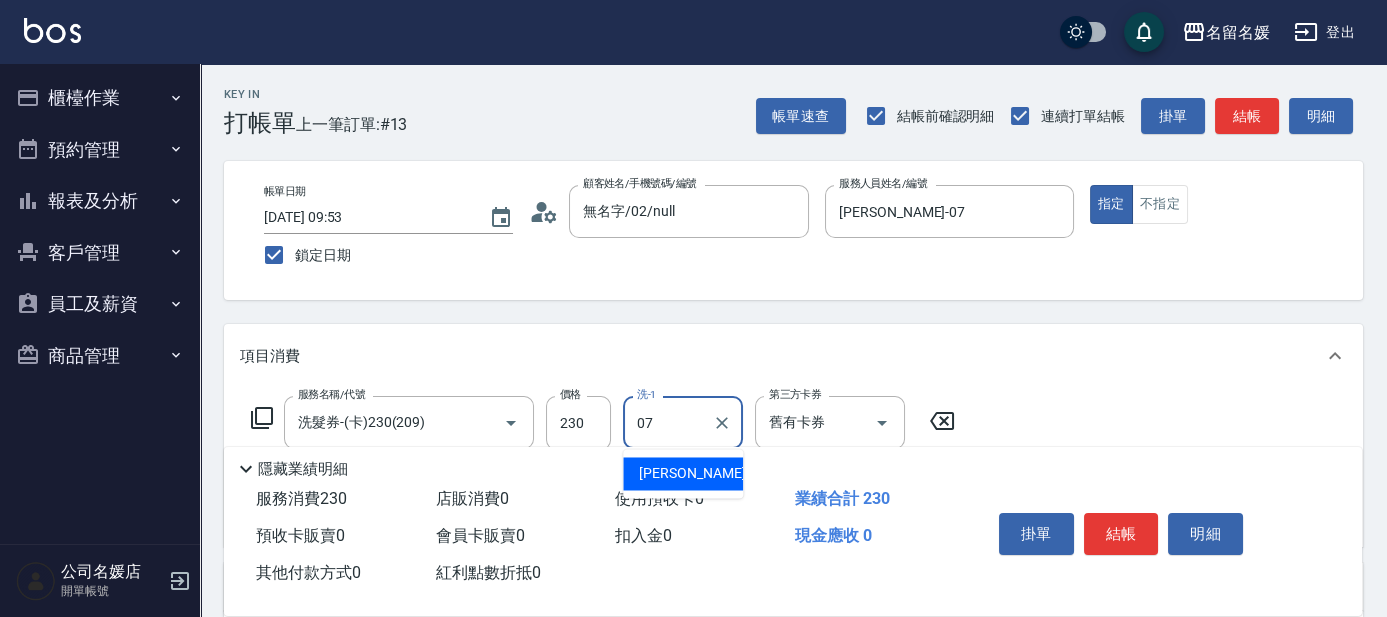 click on "[PERSON_NAME] -07" at bounding box center (702, 473) 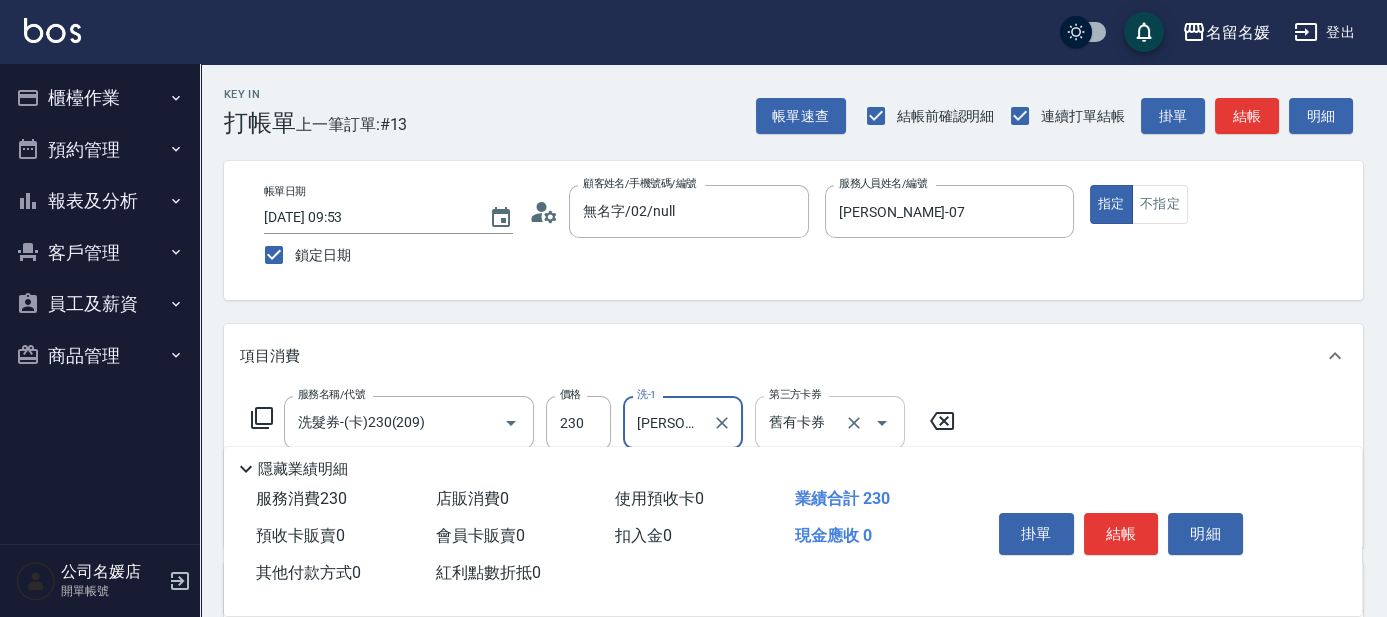 type on "[PERSON_NAME]-07" 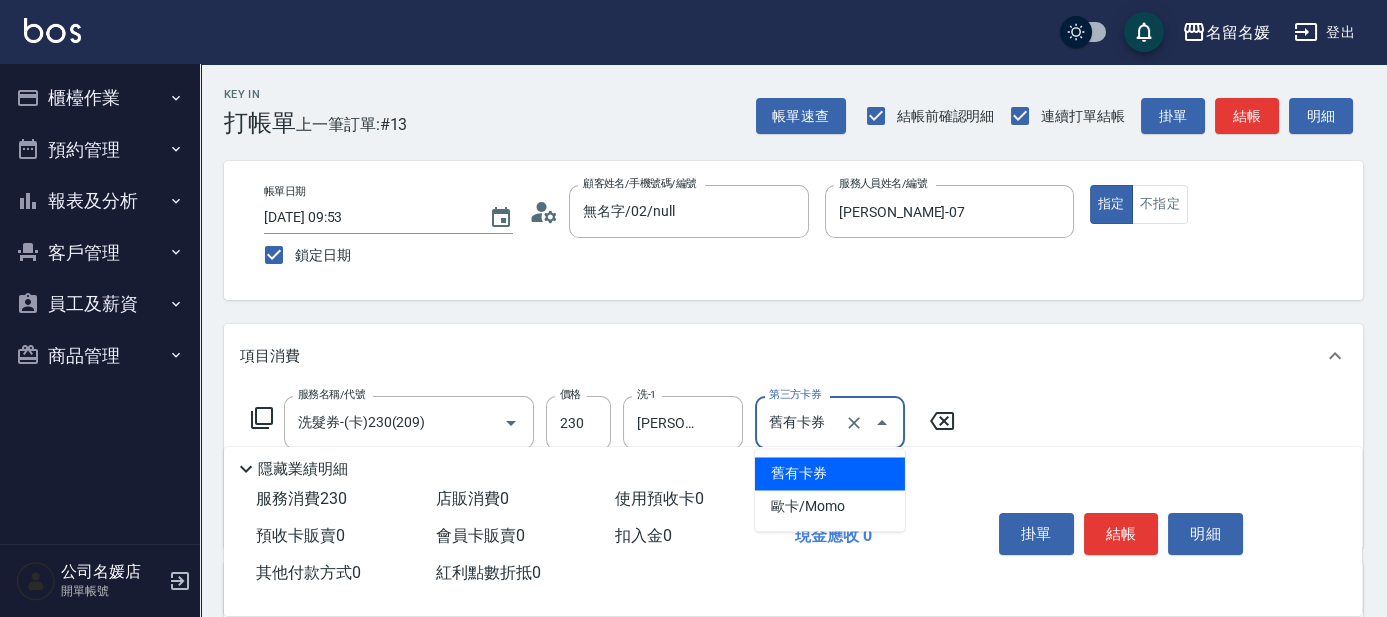 click on "舊有卡券" at bounding box center (830, 473) 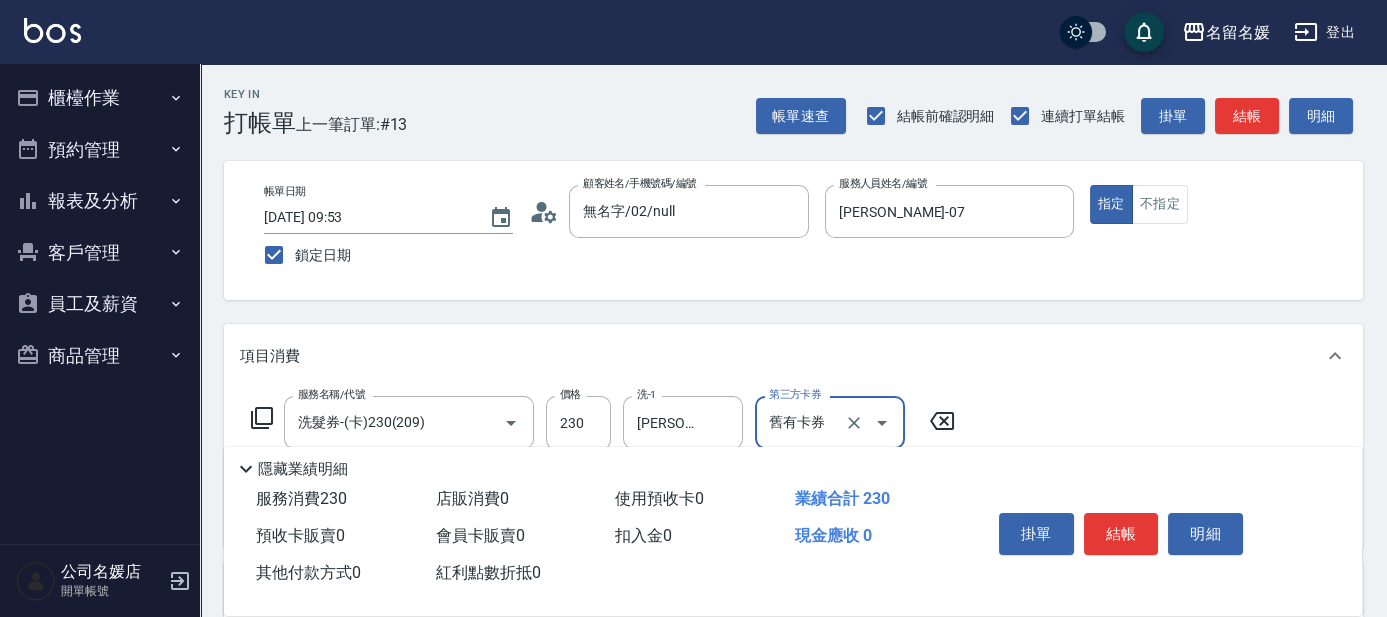 click 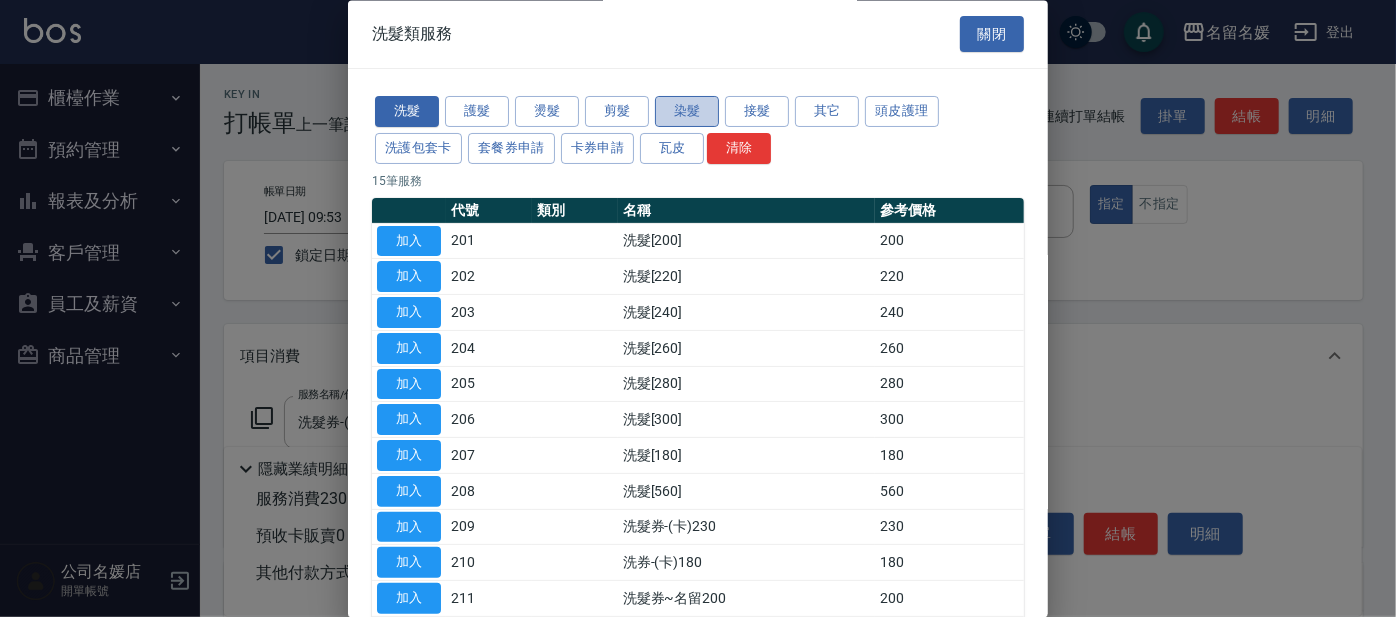 click on "染髮" at bounding box center [687, 112] 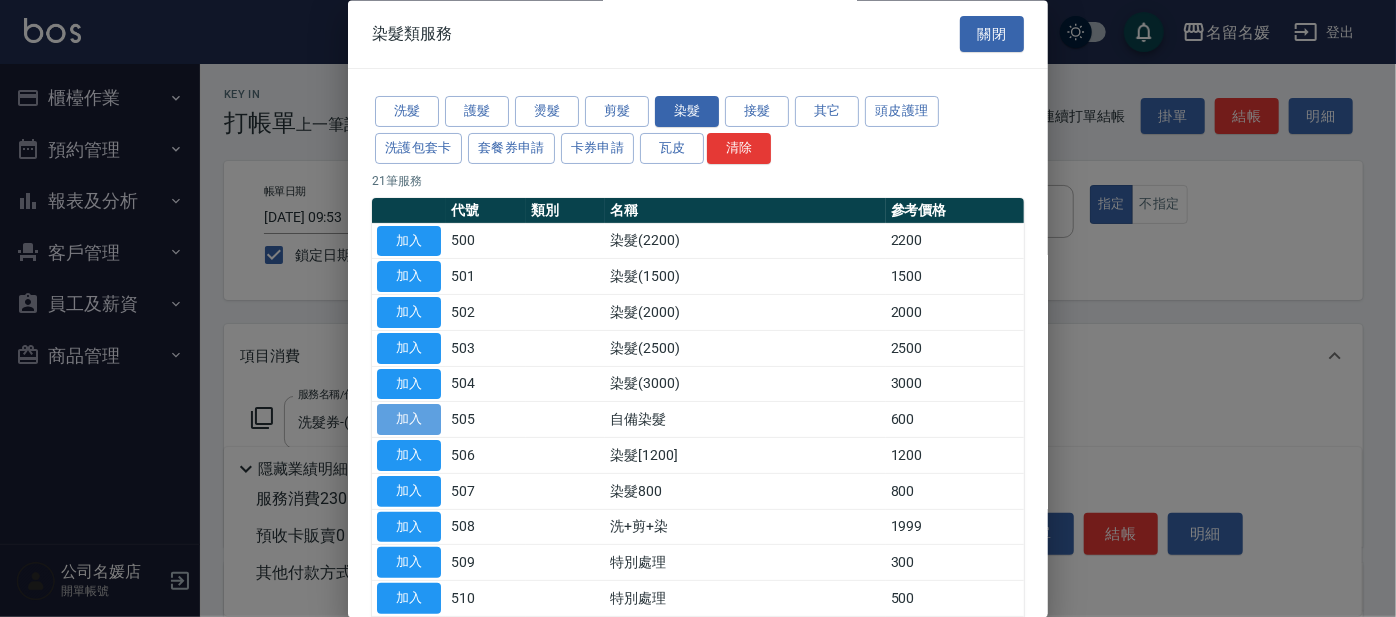 click on "加入" at bounding box center (409, 420) 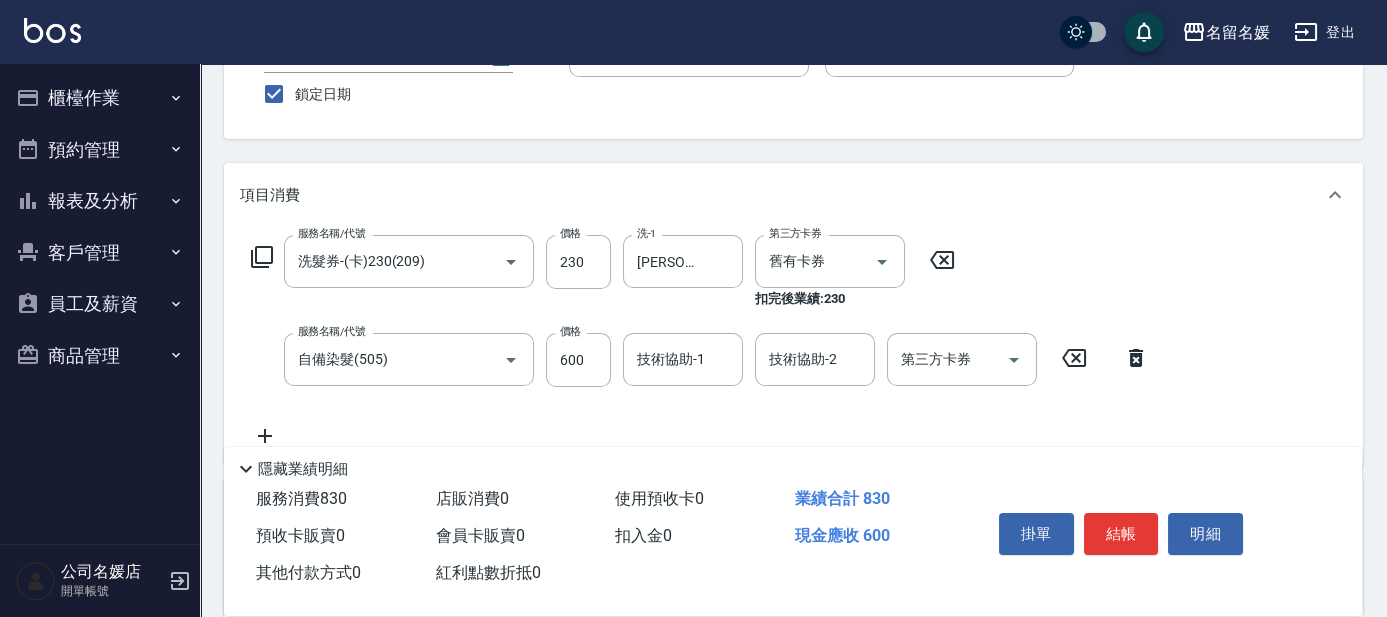 scroll, scrollTop: 181, scrollLeft: 0, axis: vertical 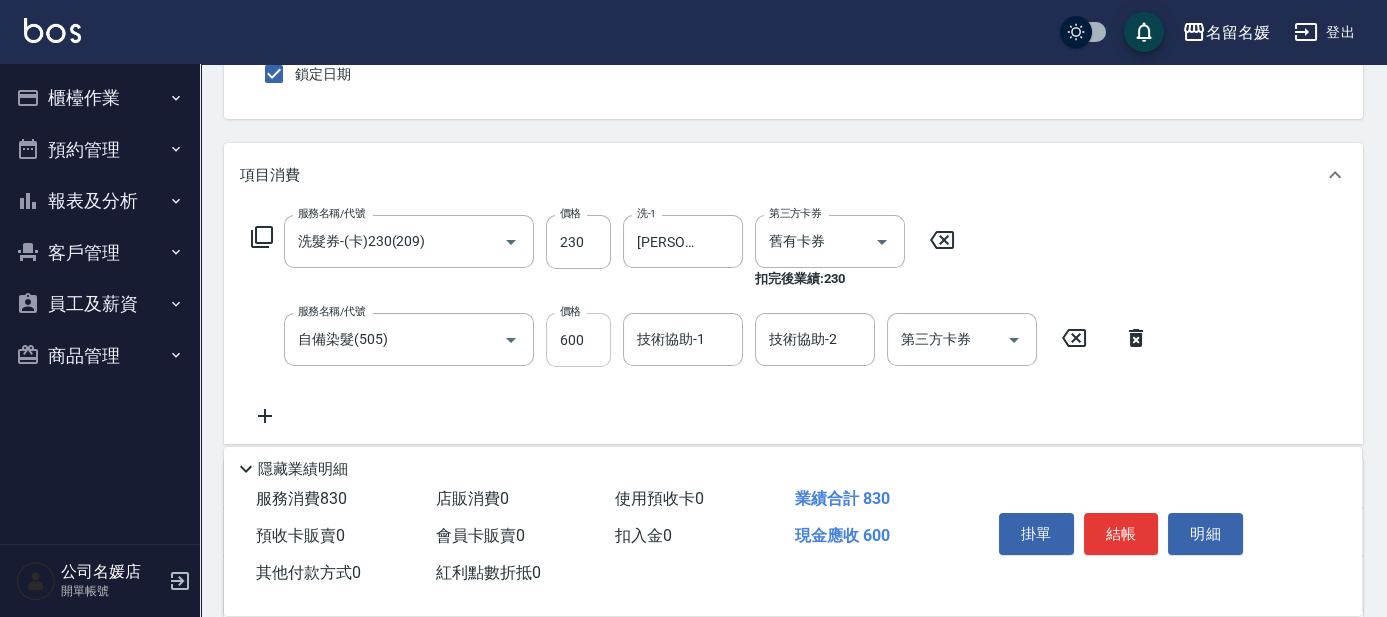 click on "600" at bounding box center [578, 340] 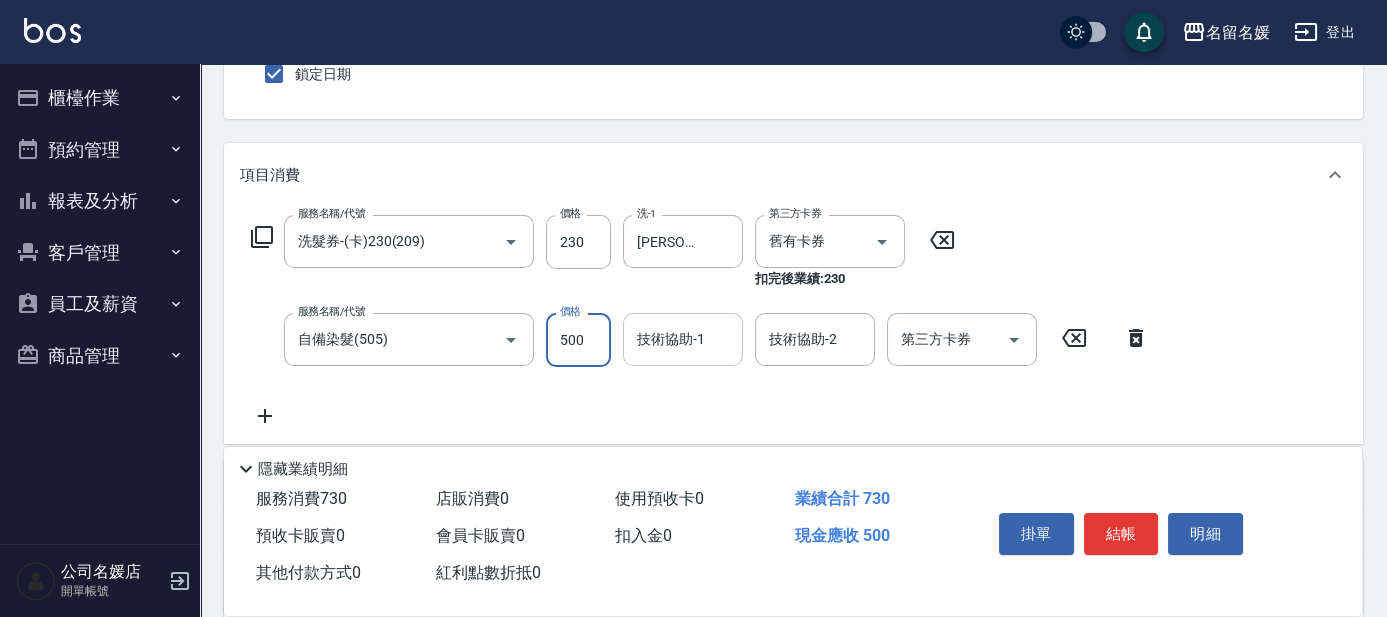 type on "500" 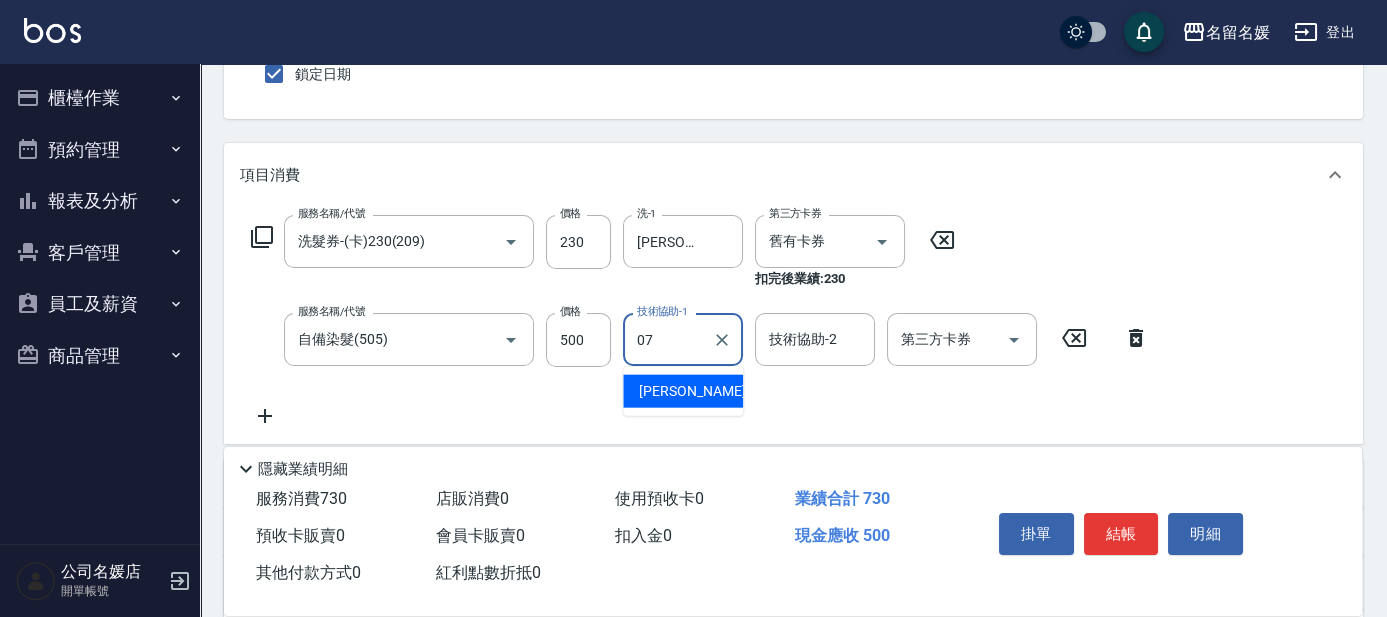 click on "[PERSON_NAME] -07" at bounding box center (683, 391) 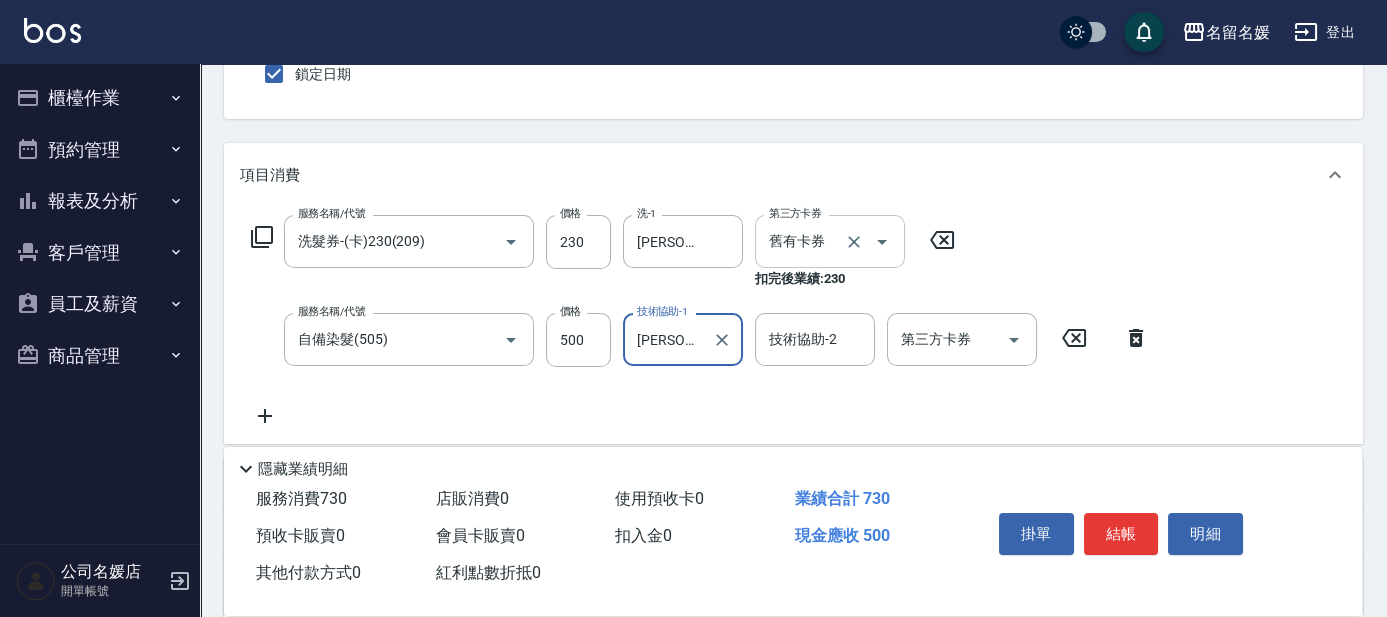 type on "[PERSON_NAME]-07" 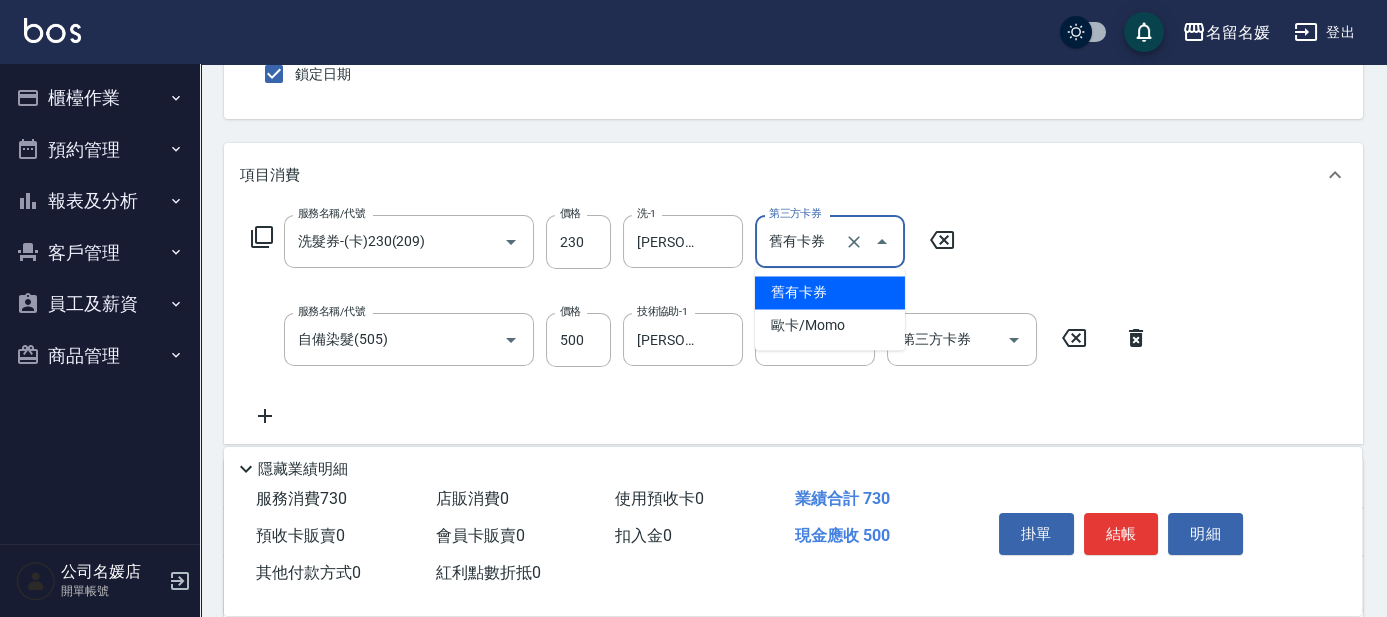 click on "舊有卡券" at bounding box center (830, 292) 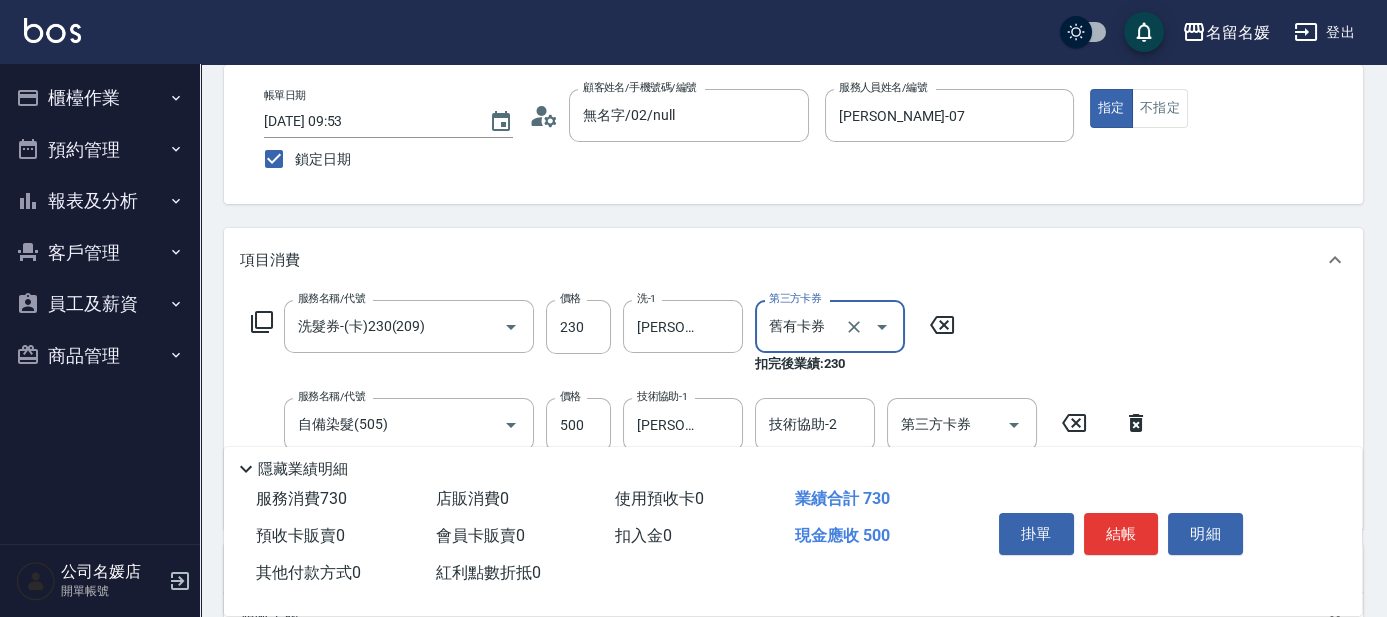 scroll, scrollTop: 5, scrollLeft: 0, axis: vertical 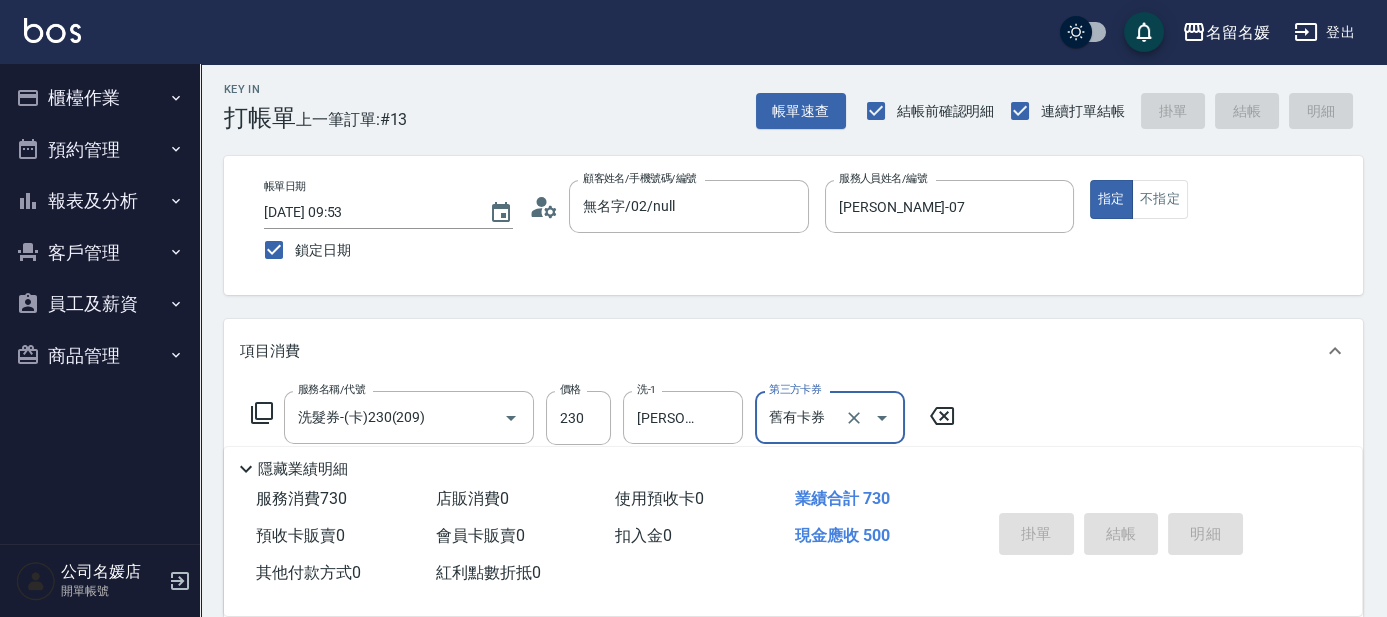 type 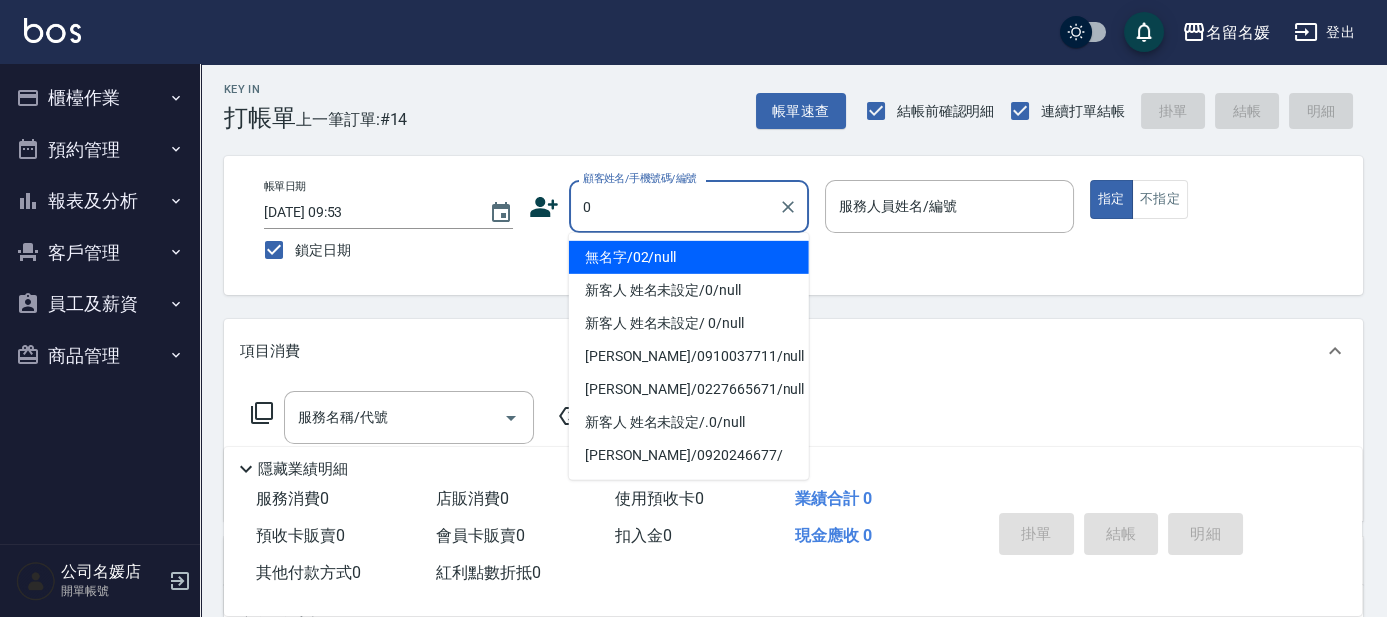 type on "0" 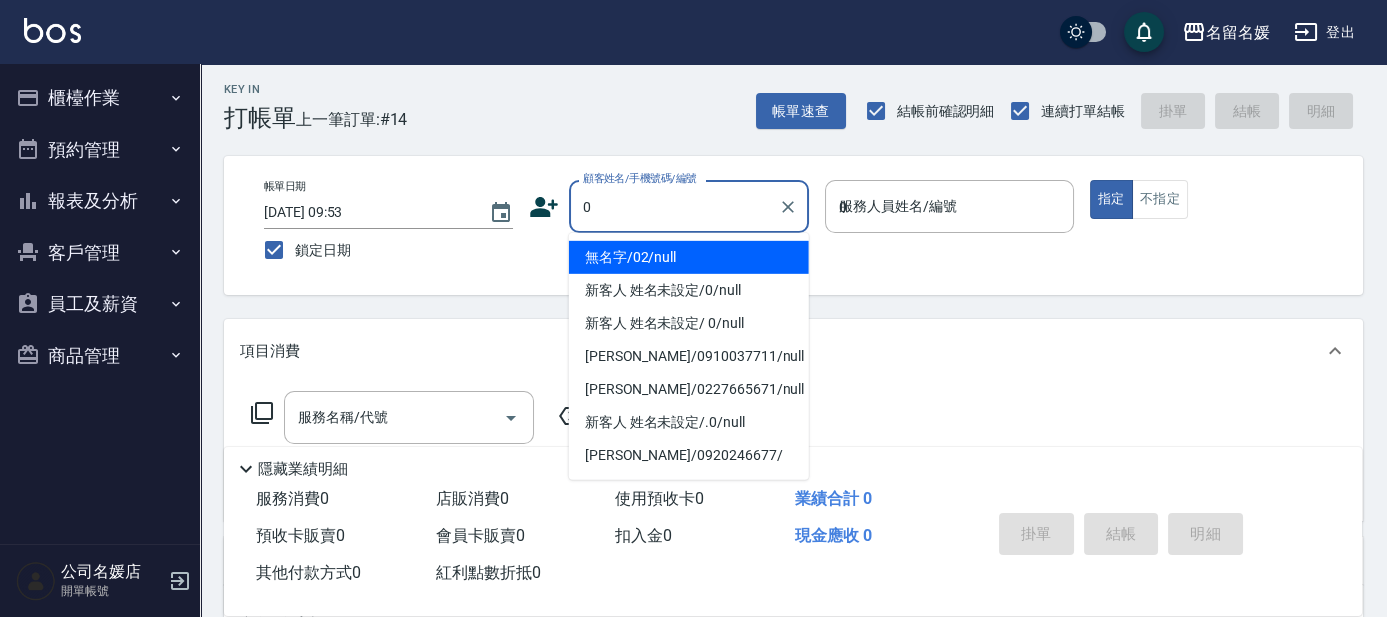 type on "02" 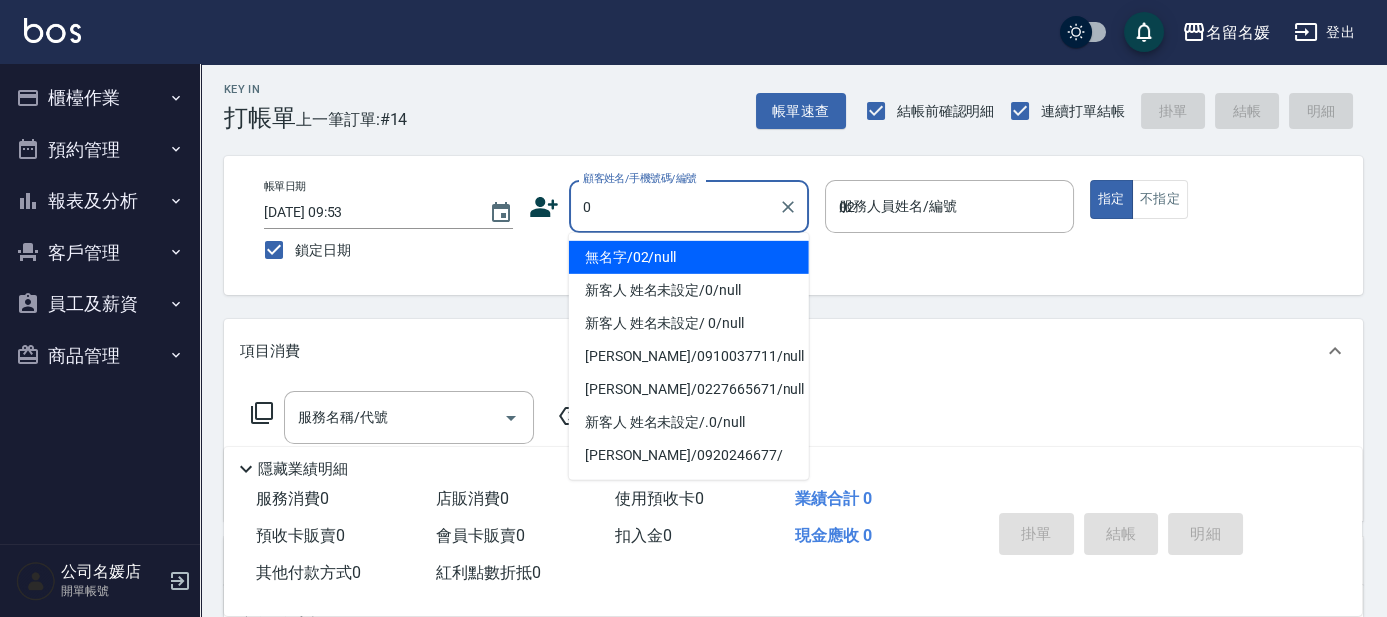 type on "無名字/02/null" 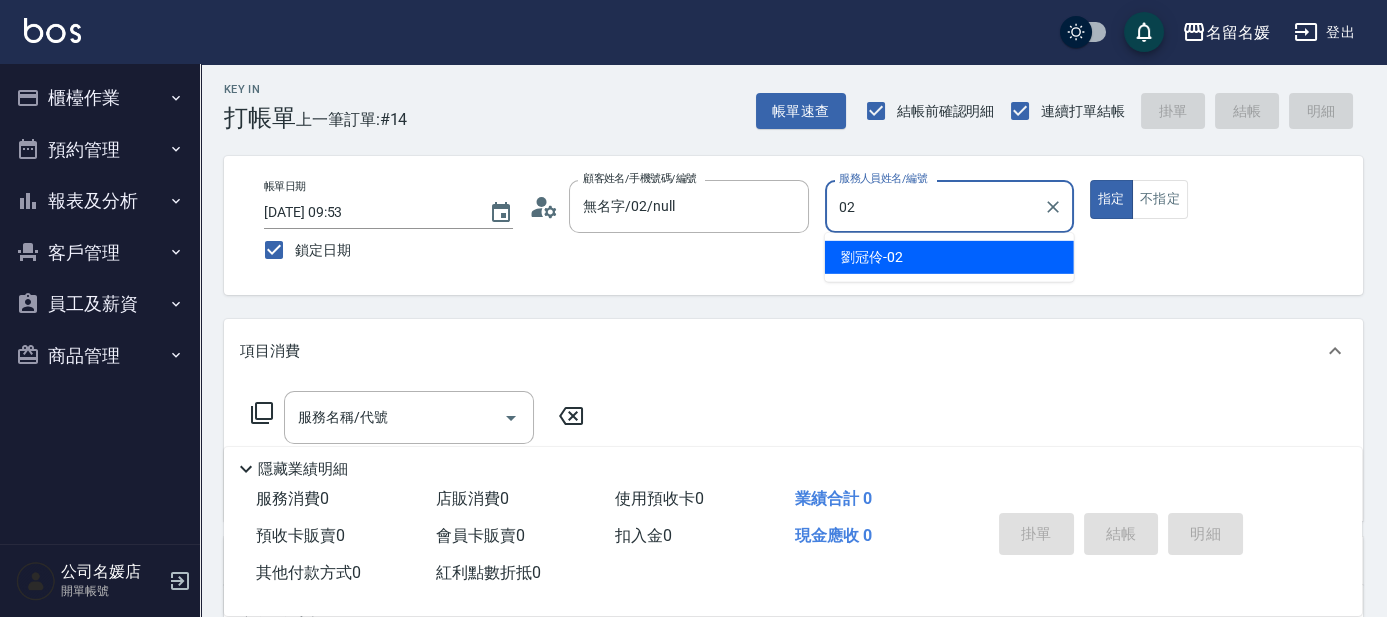 type on "[PERSON_NAME]-02" 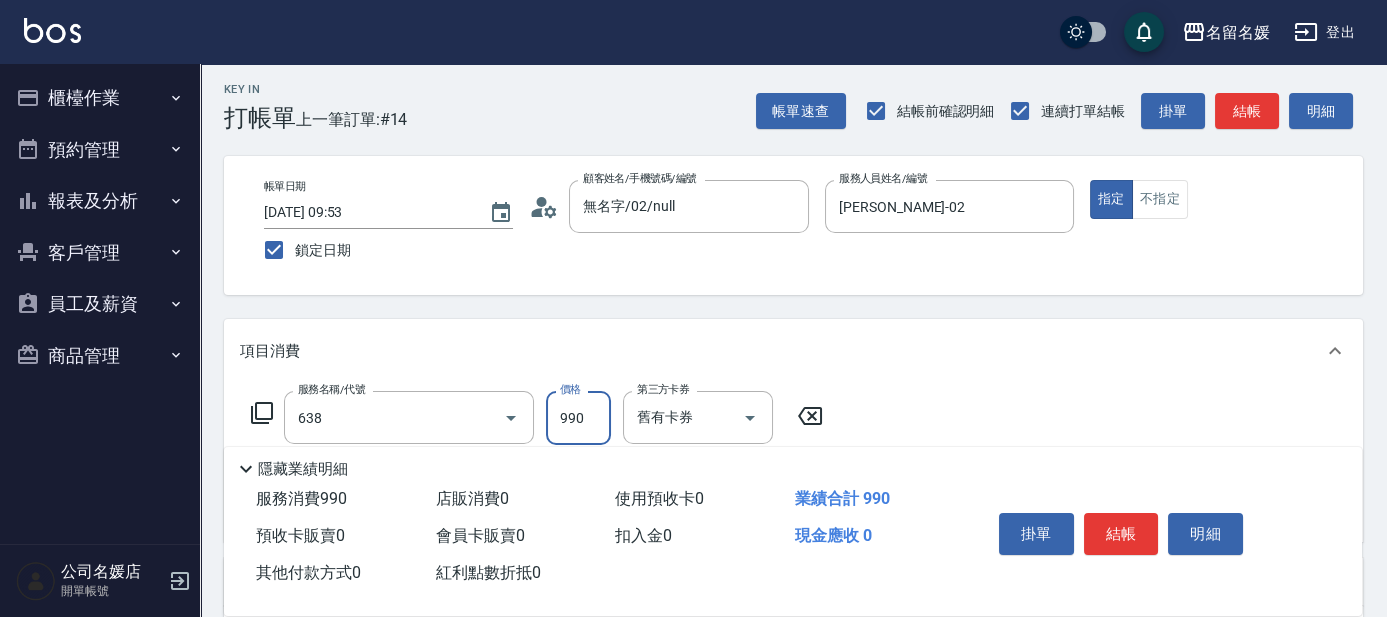type on "(芙)頭皮養護套卡(638)" 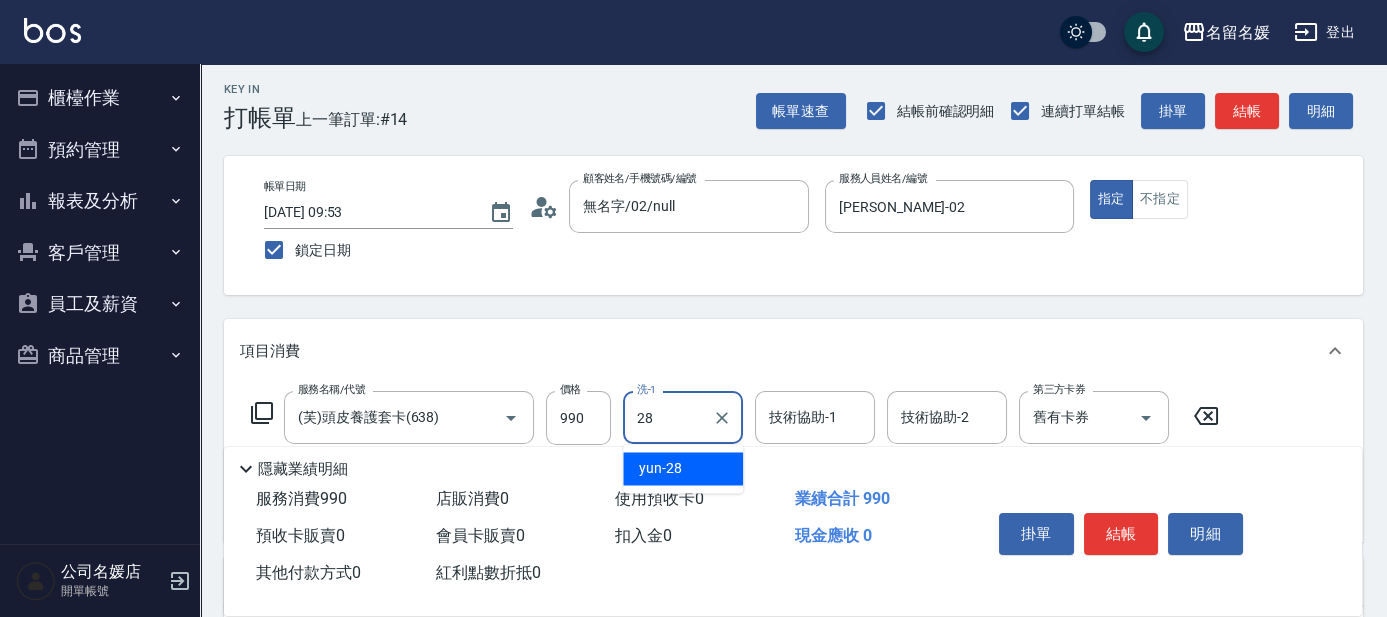 type on "yun-28" 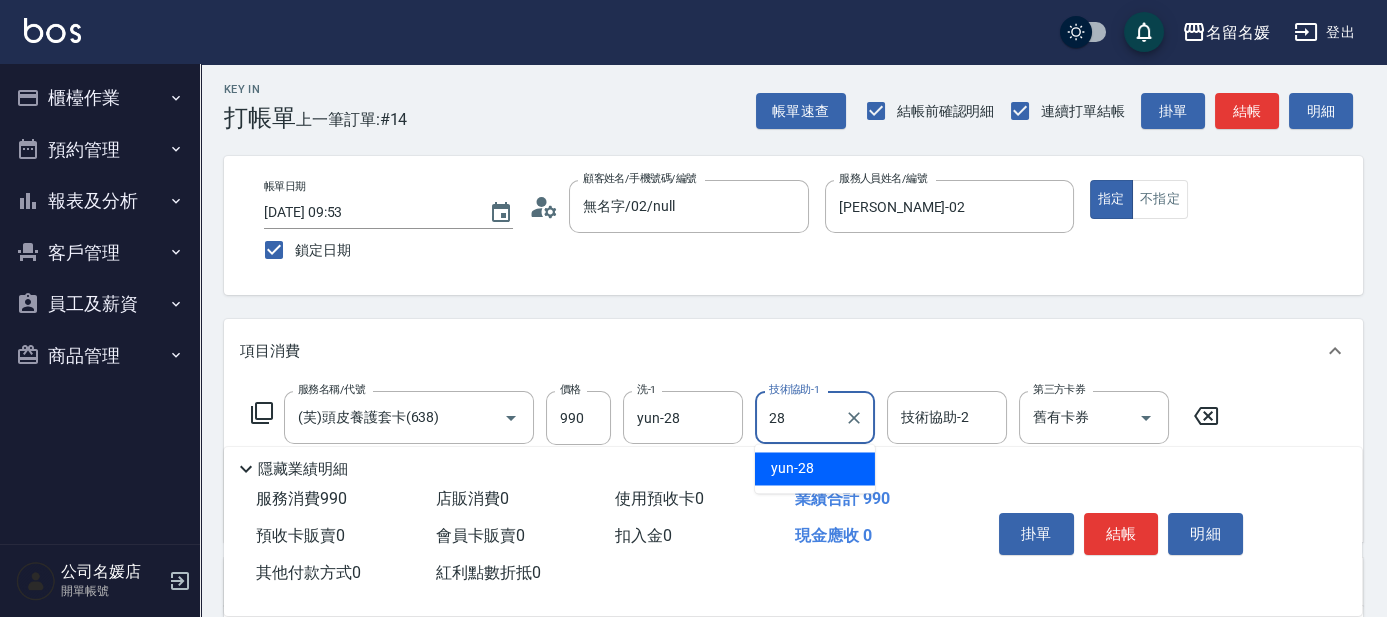 type on "yun-28" 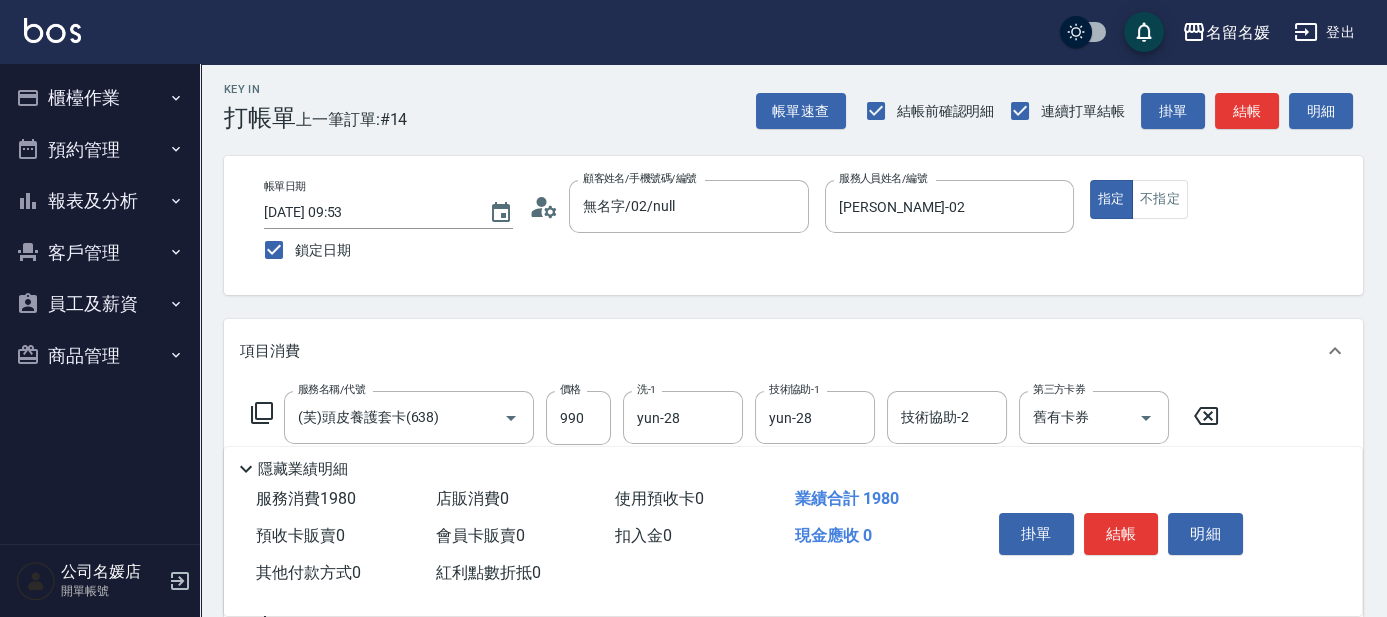 type on "(芙)蘆薈髮膜套卡(自材)(639)" 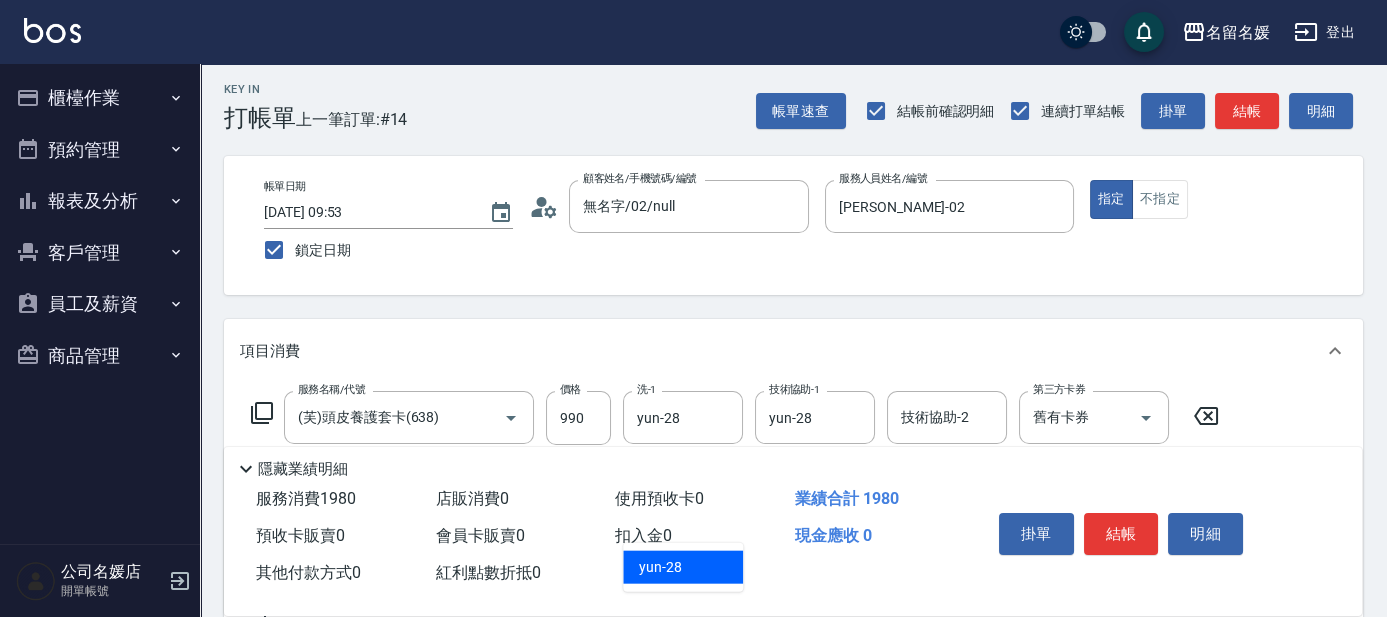 type on "yun-28" 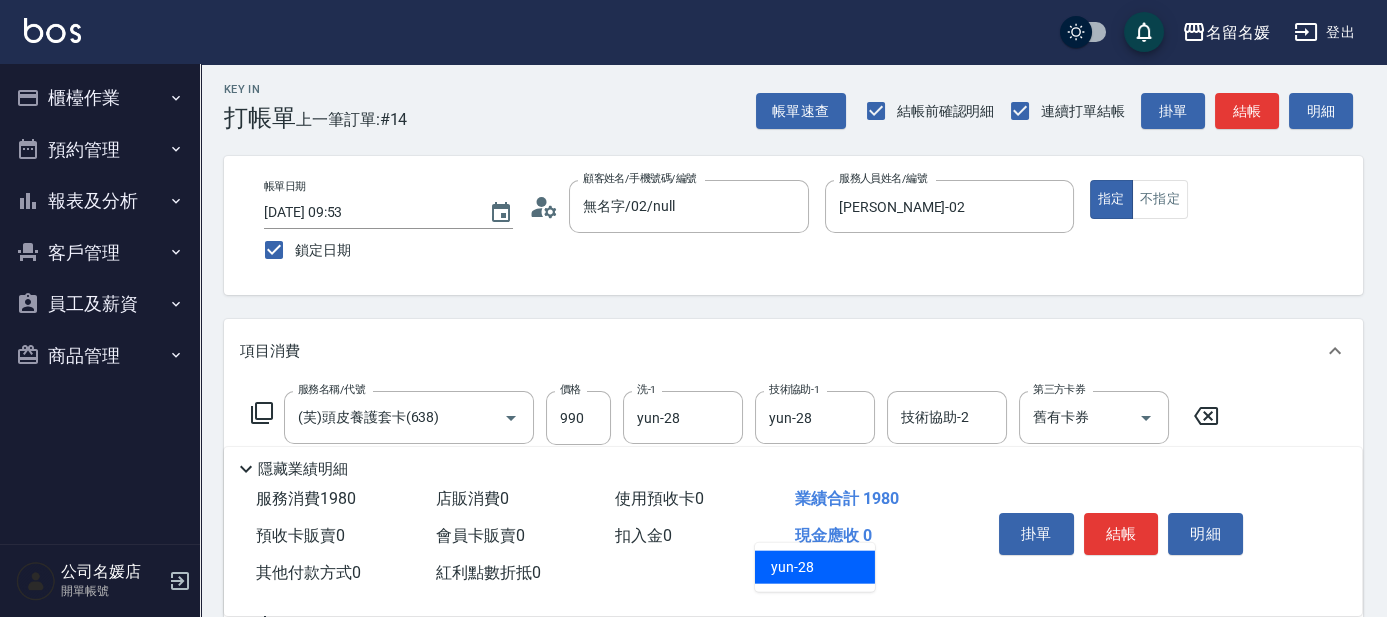 type on "yun-28" 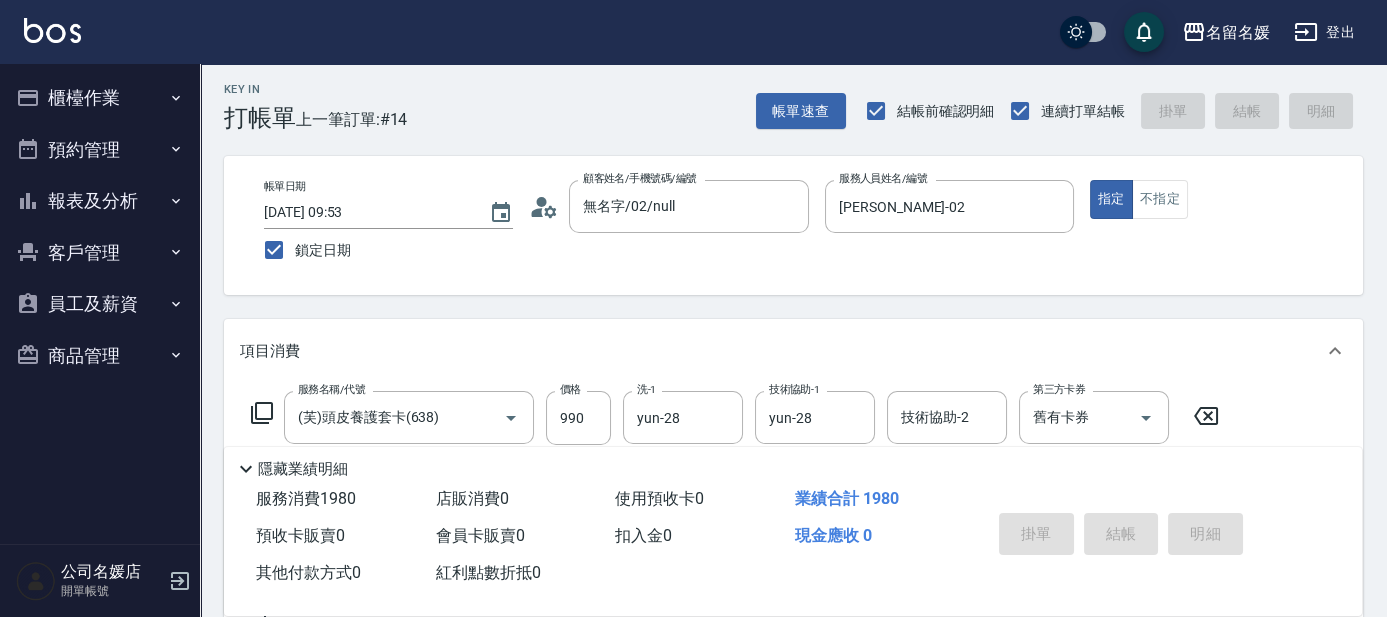 type 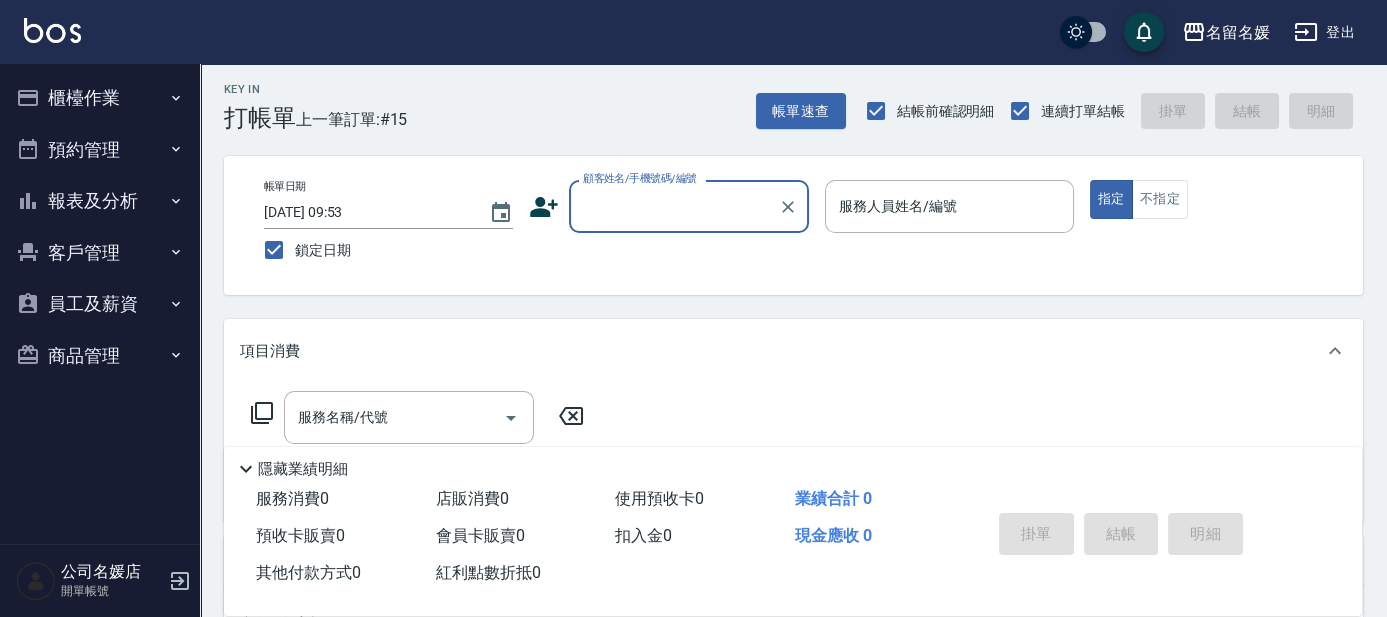 click on "櫃檯作業" at bounding box center (100, 98) 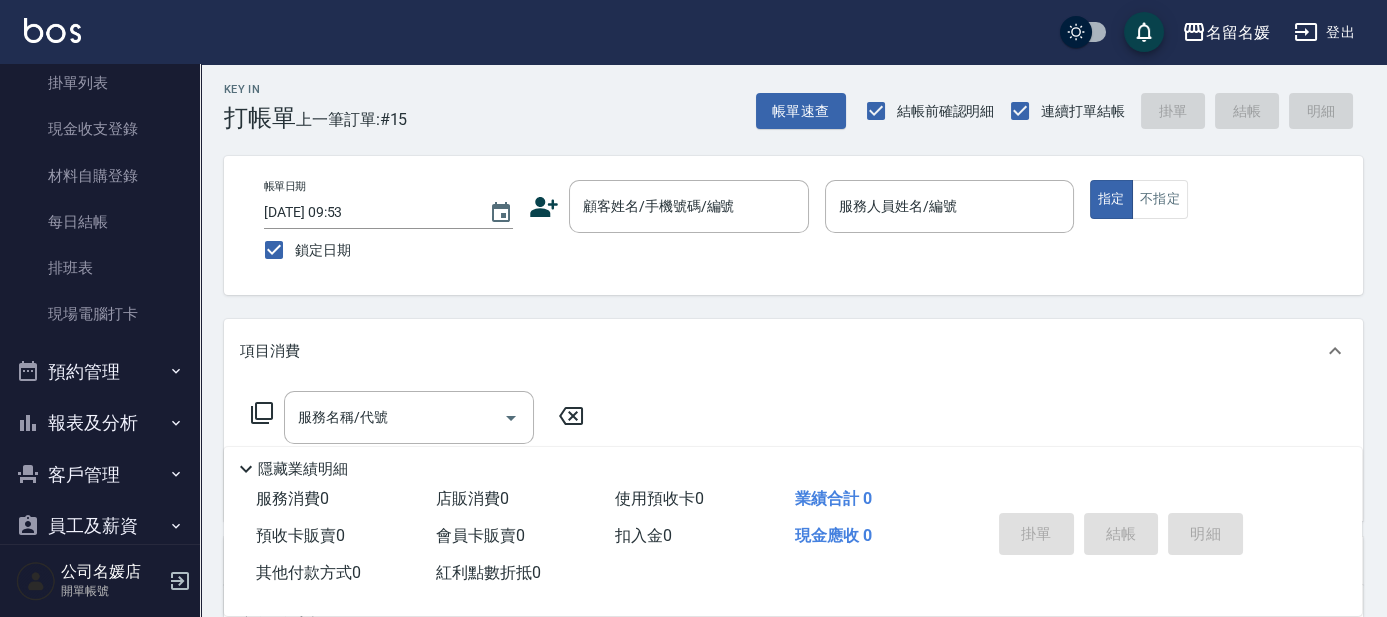 scroll, scrollTop: 247, scrollLeft: 0, axis: vertical 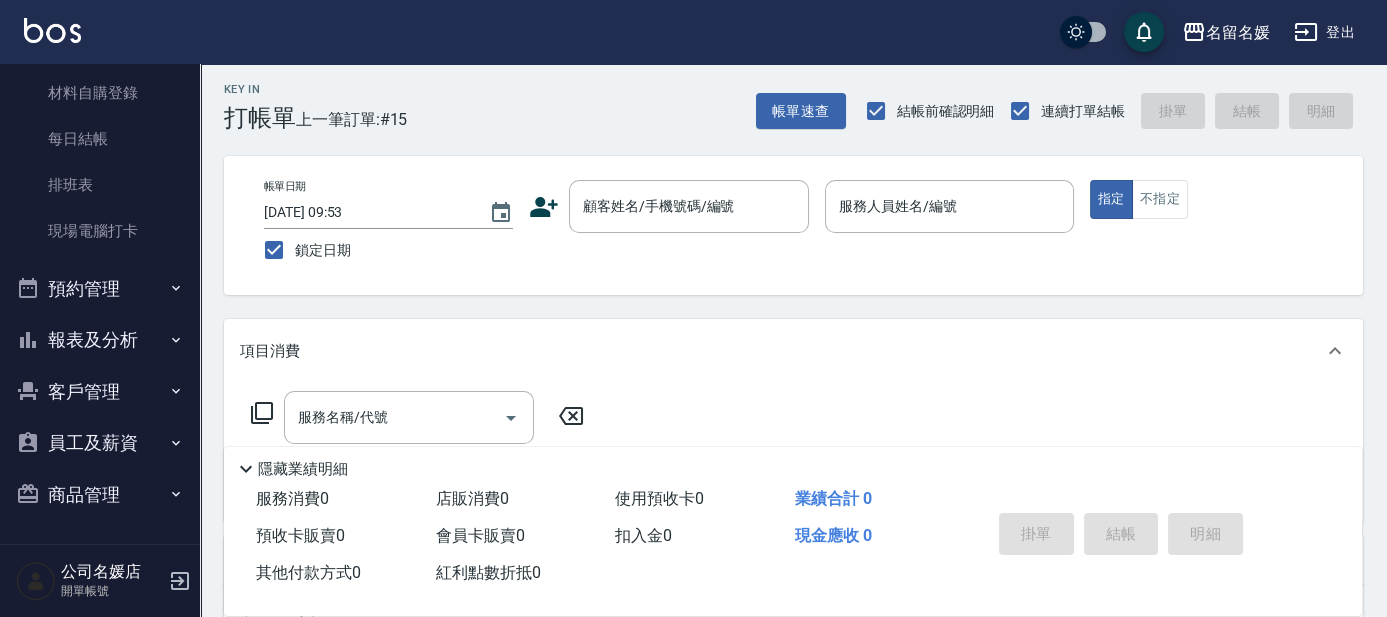click on "報表及分析" at bounding box center [100, 340] 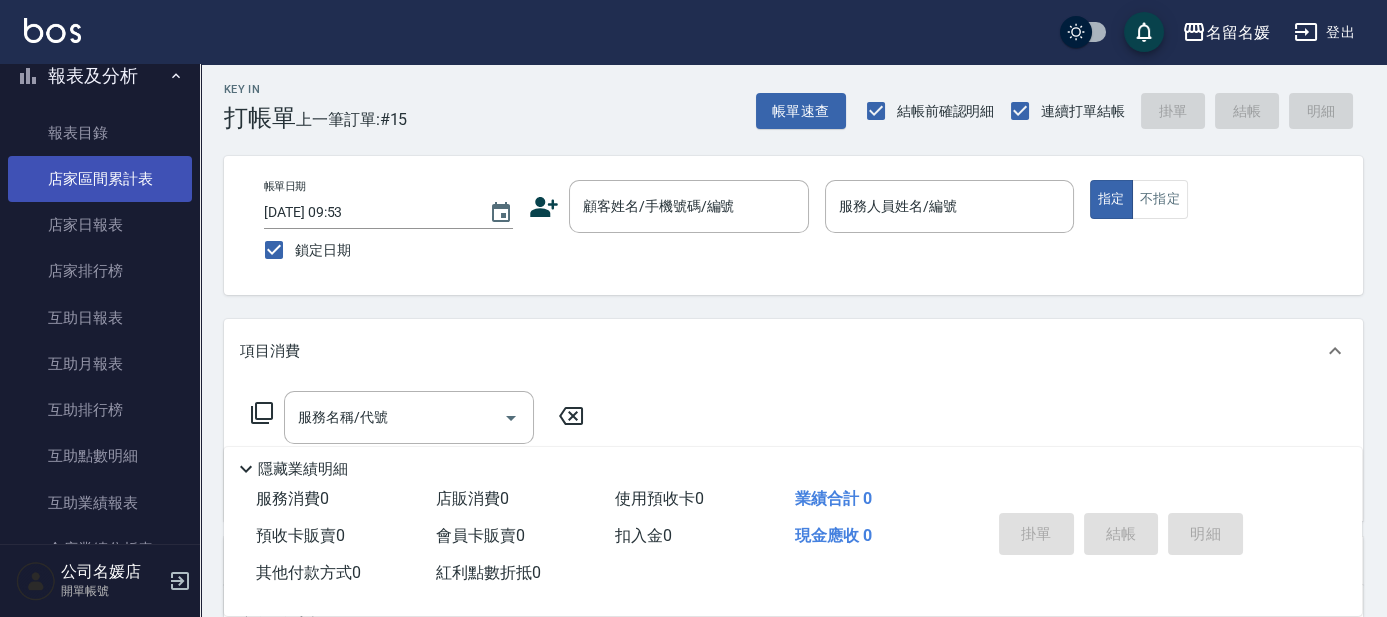 scroll, scrollTop: 520, scrollLeft: 0, axis: vertical 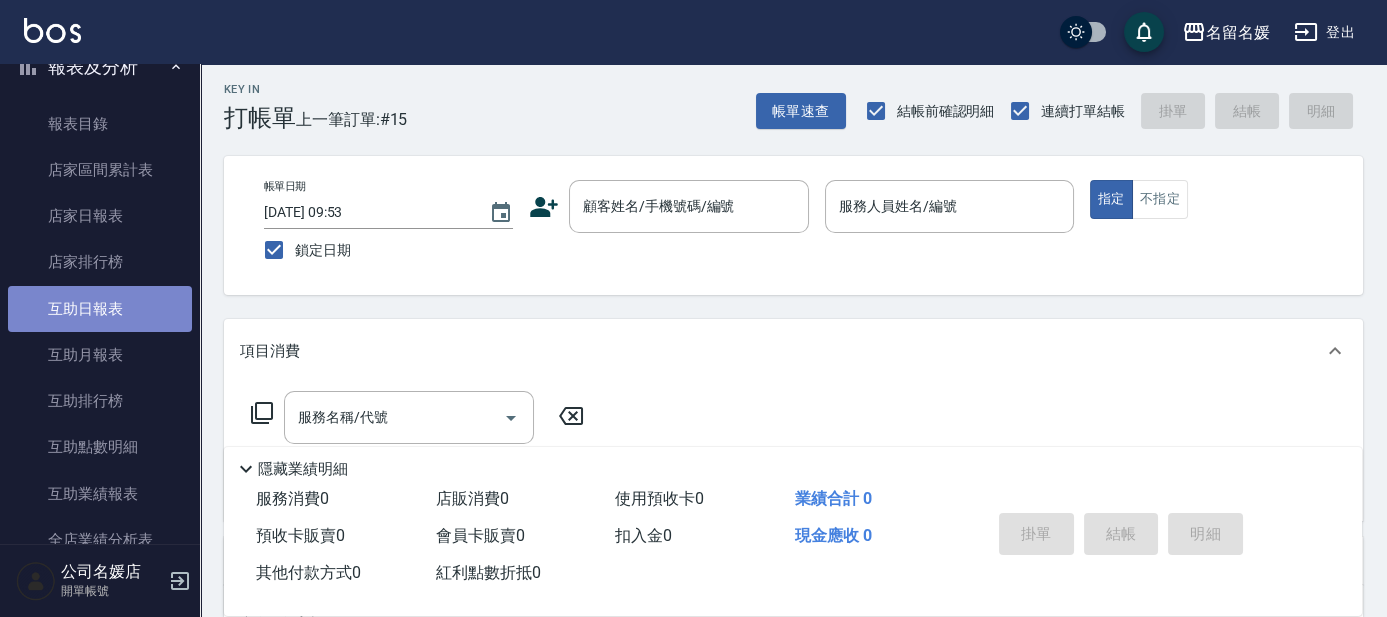 click on "互助日報表" at bounding box center [100, 309] 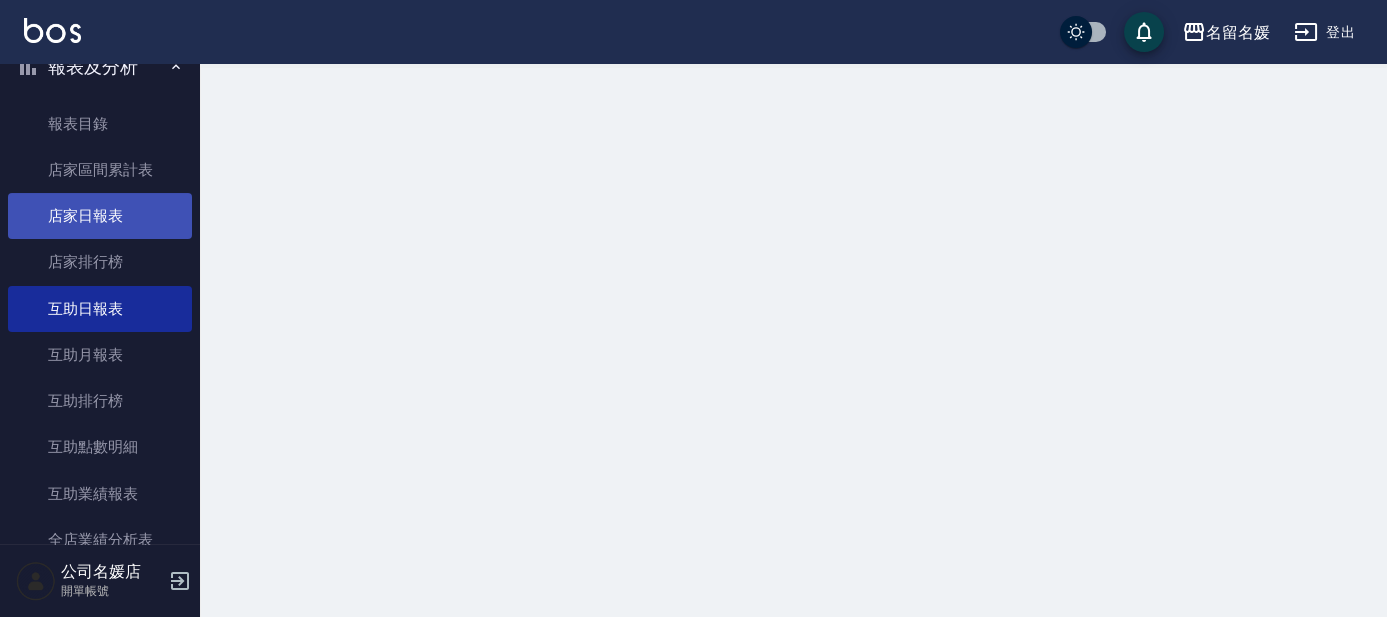 scroll, scrollTop: 0, scrollLeft: 0, axis: both 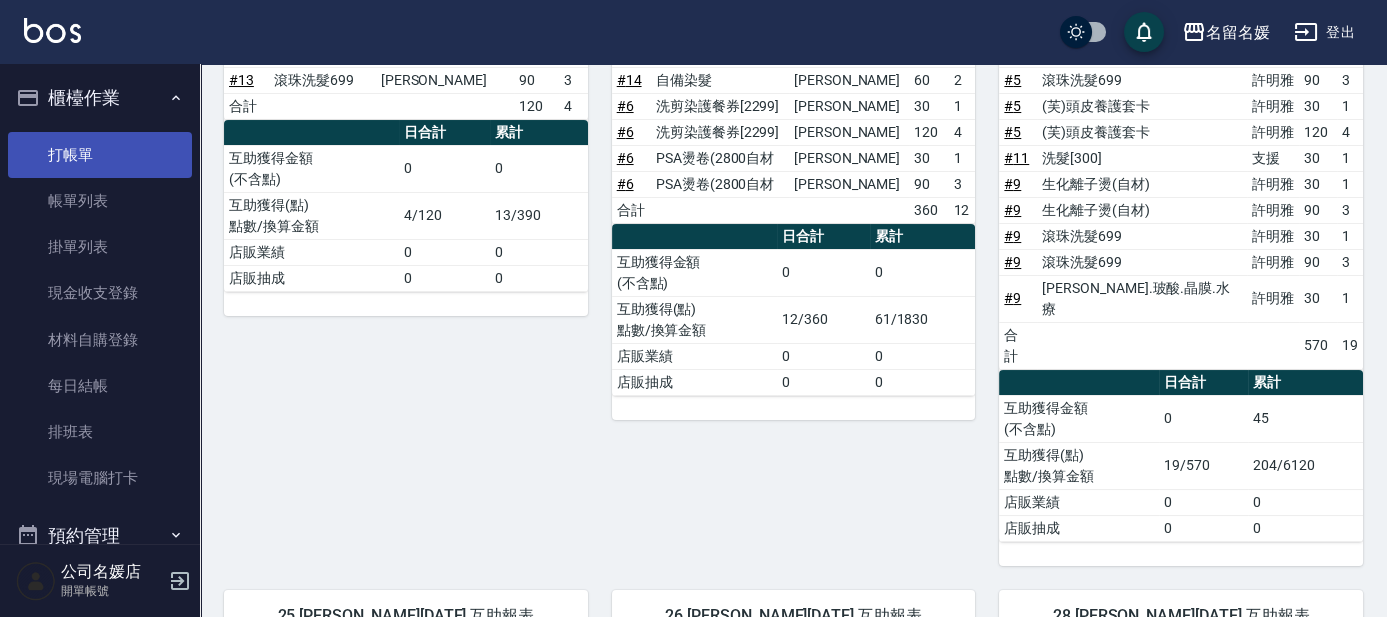 click on "打帳單" at bounding box center [100, 155] 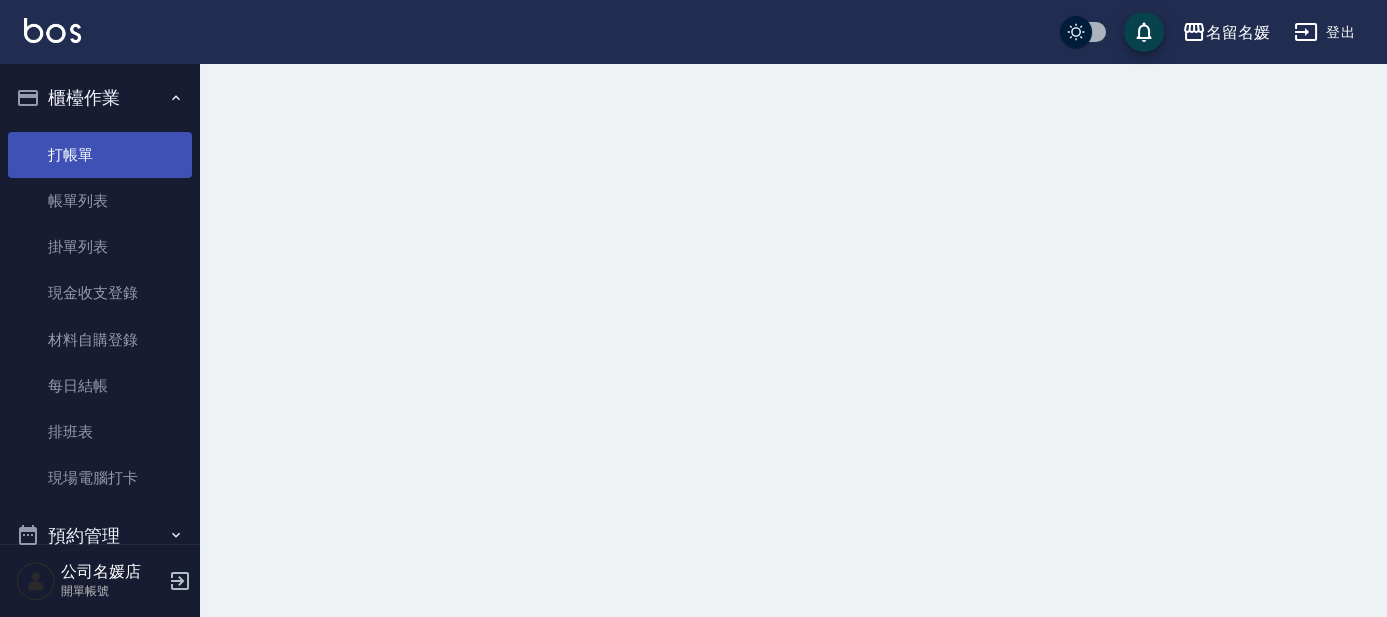 scroll, scrollTop: 0, scrollLeft: 0, axis: both 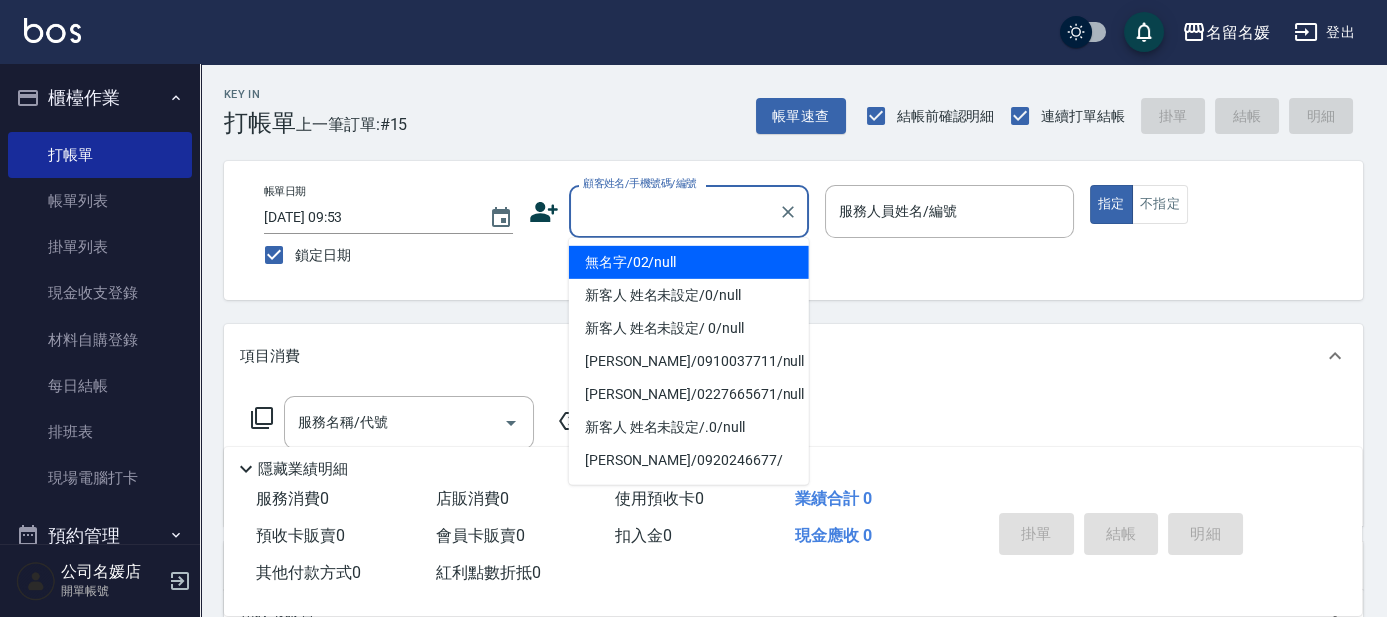 type on "1" 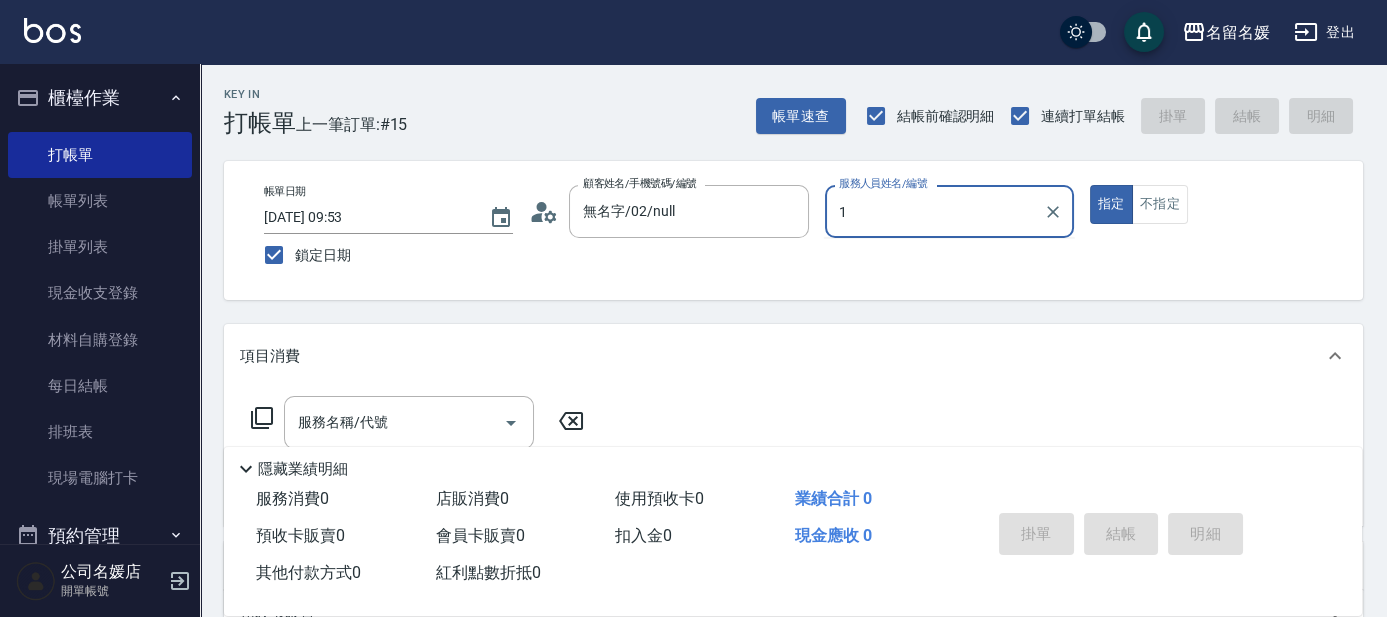 type on "無名字/02/null" 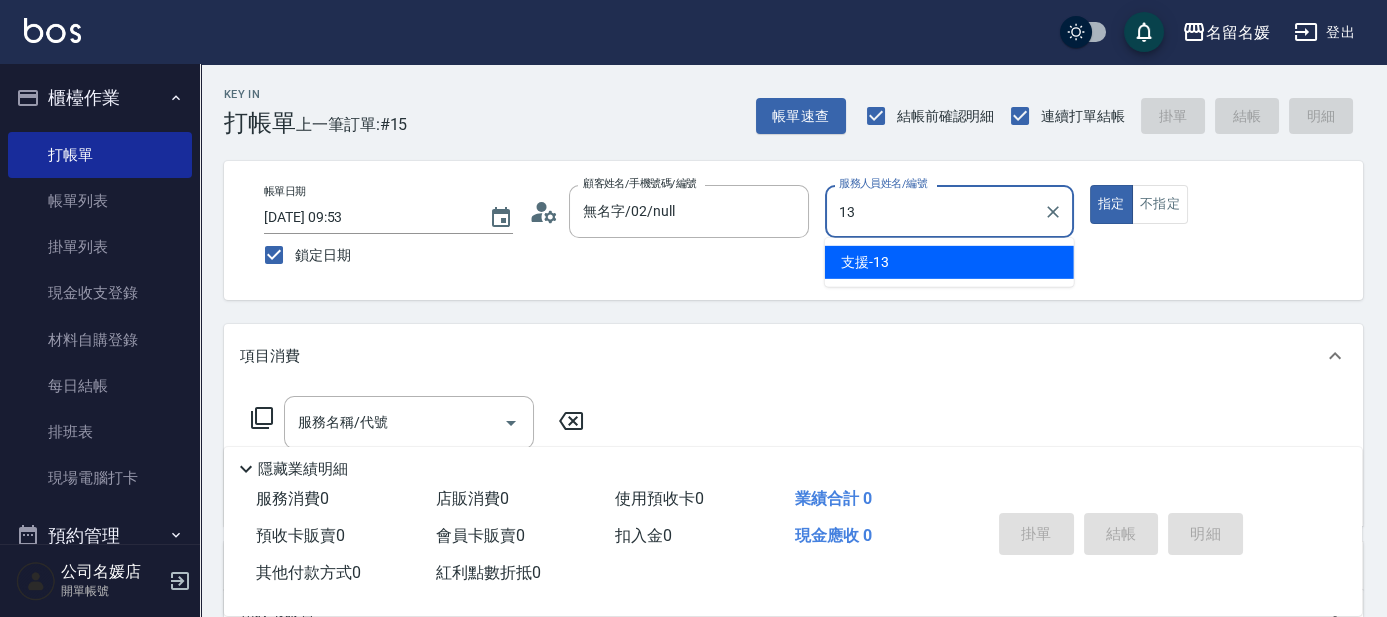 type on "支援-13" 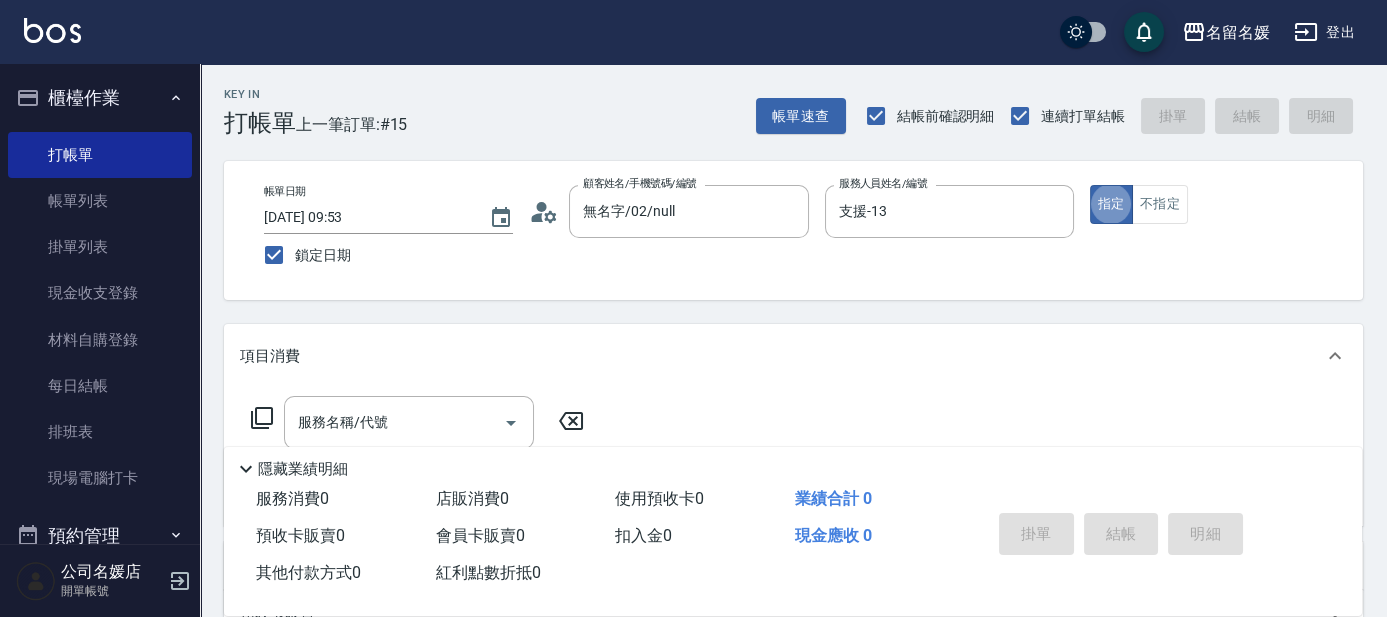 type on "true" 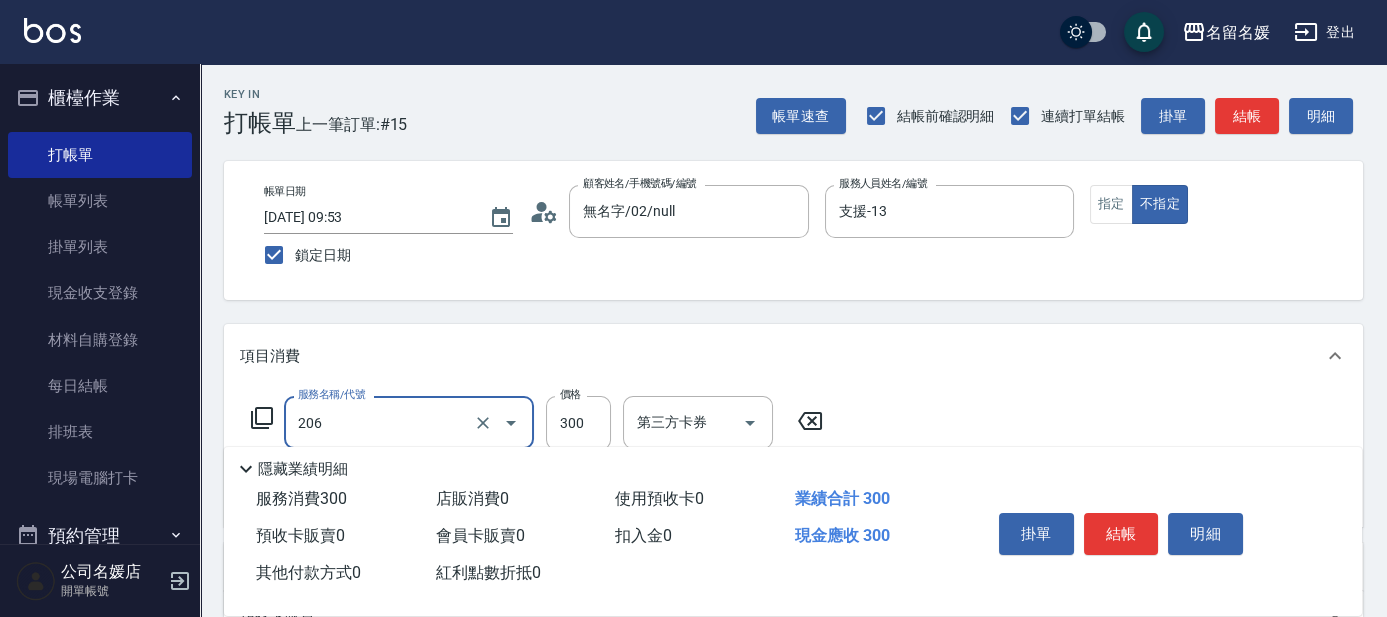 type on "洗髮[300](206)" 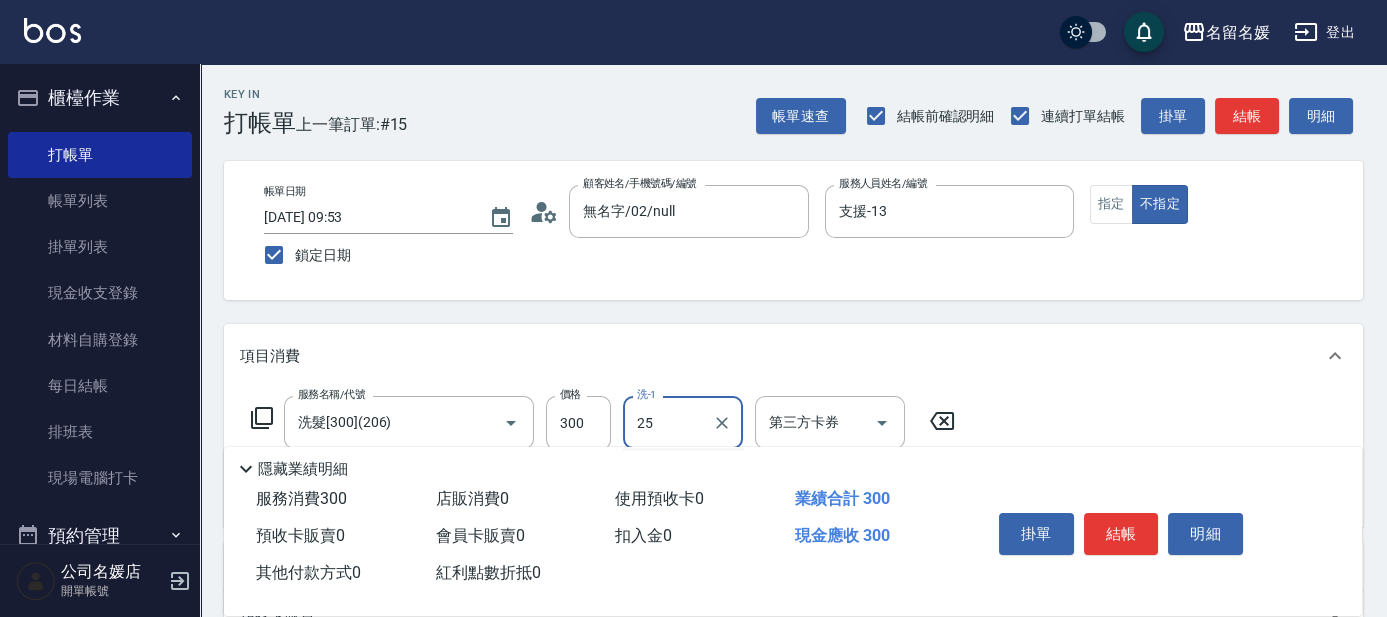 type on "[PERSON_NAME]-25" 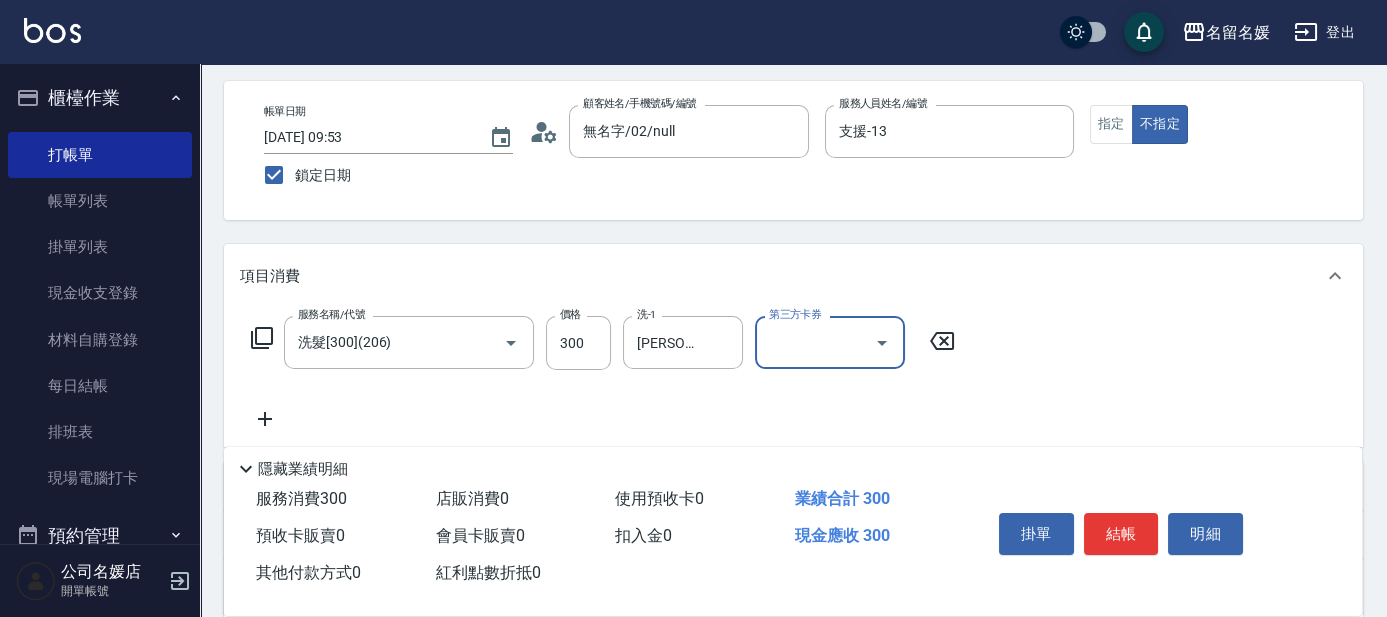 scroll, scrollTop: 90, scrollLeft: 0, axis: vertical 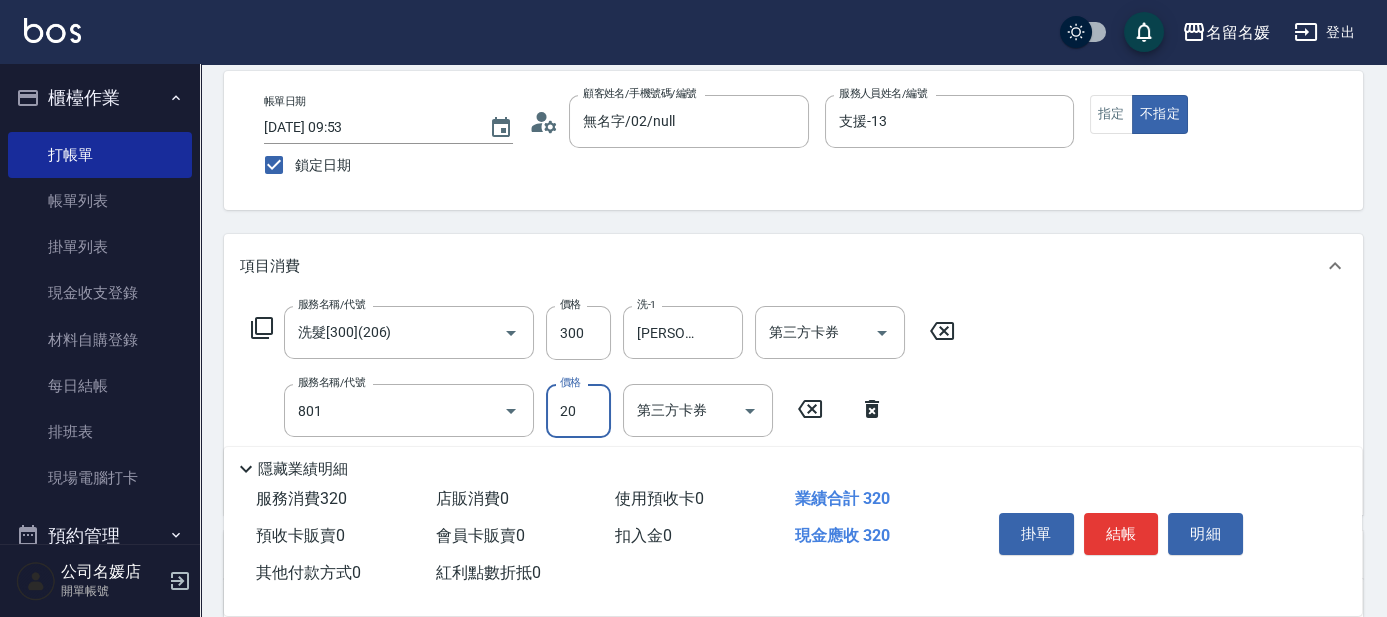 type on "潤絲(801)" 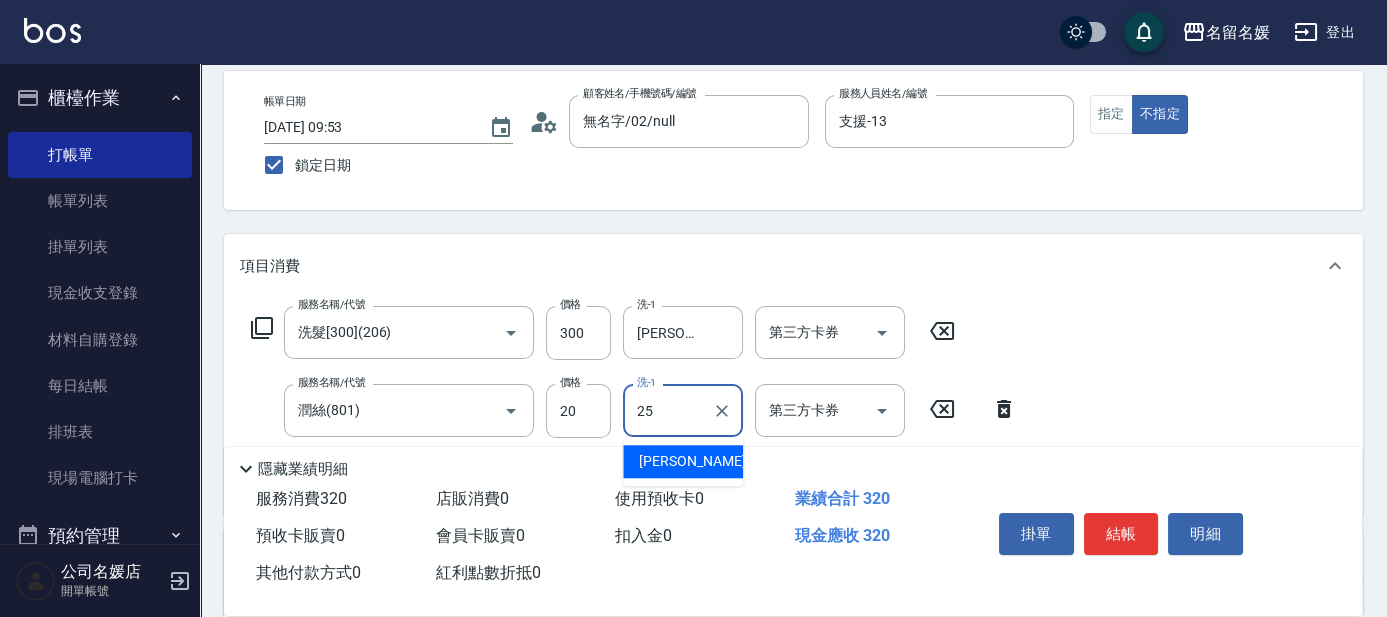 type on "[PERSON_NAME]-25" 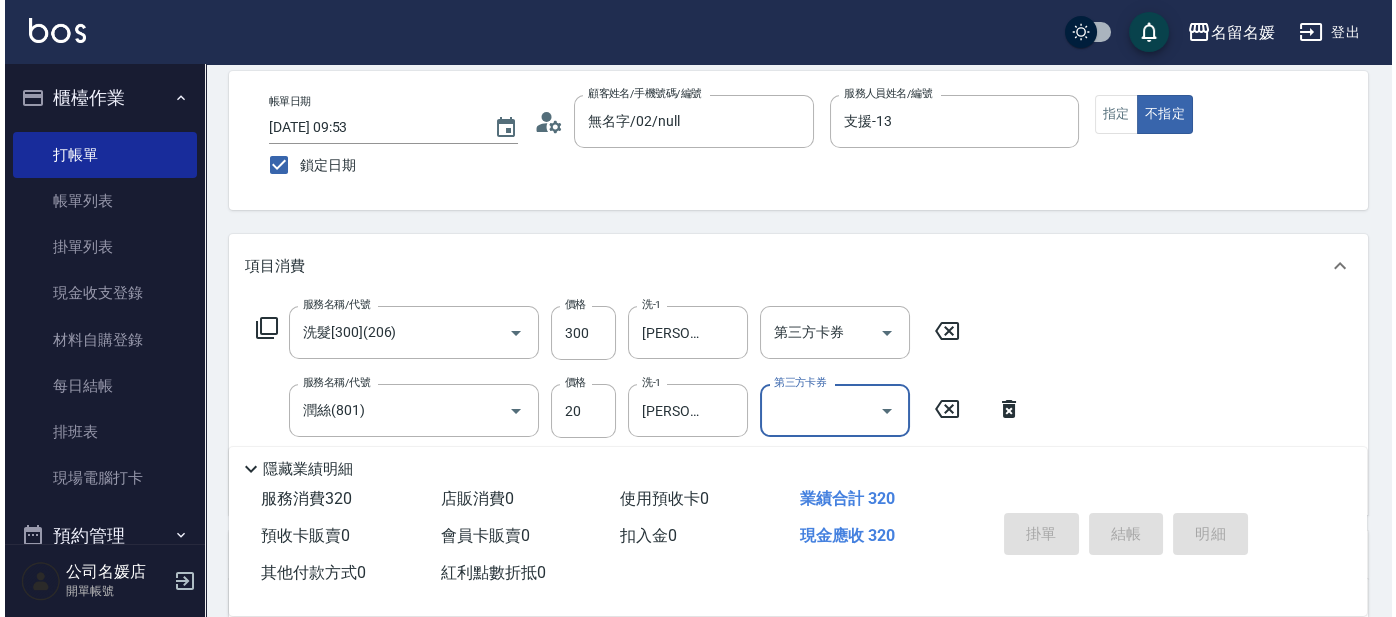 scroll, scrollTop: 0, scrollLeft: 0, axis: both 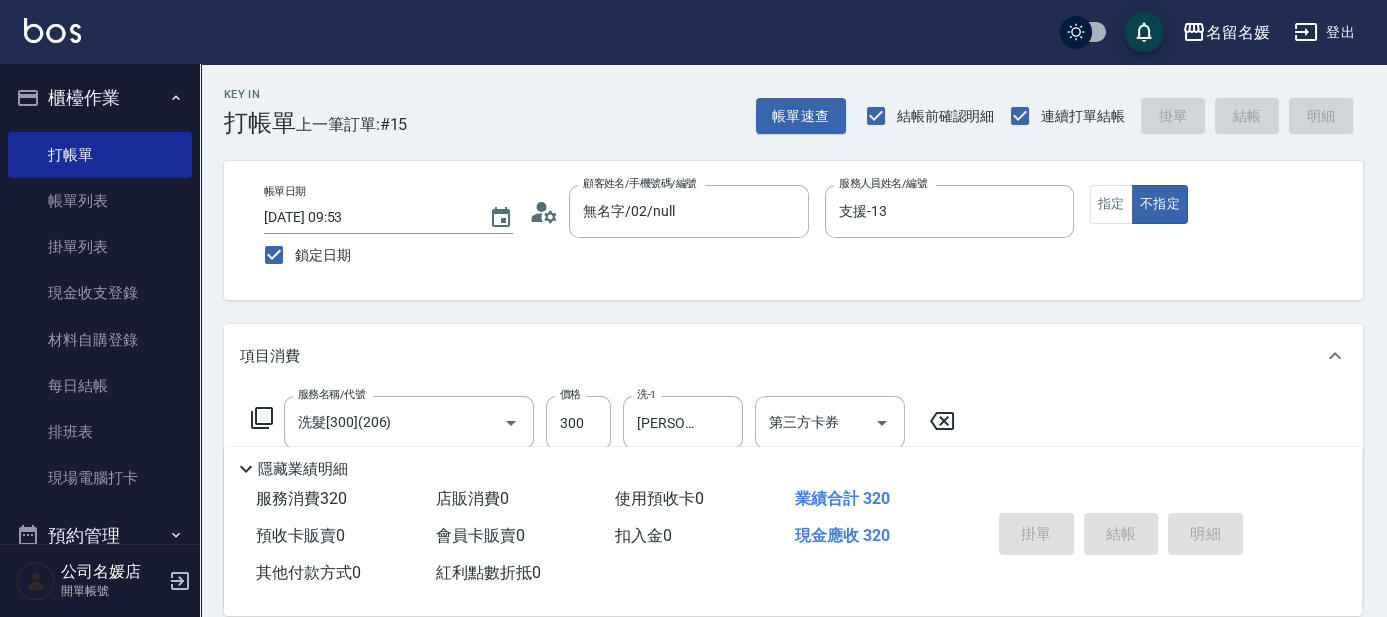 type 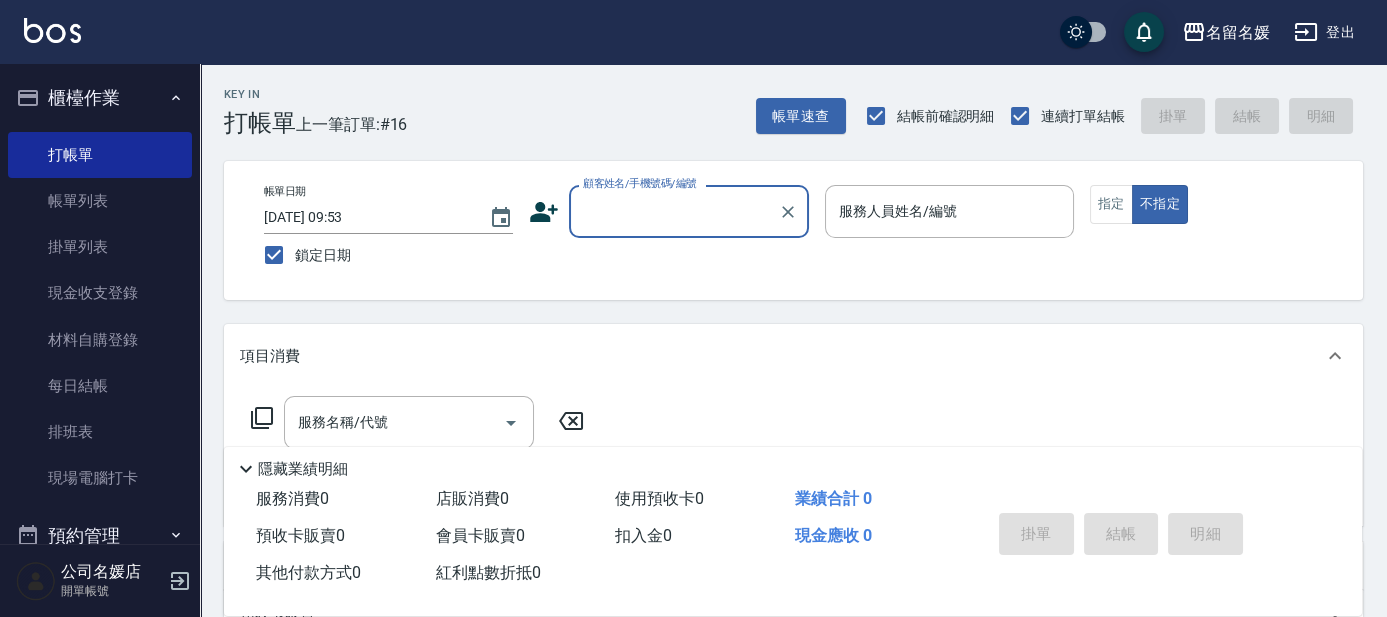 click on "顧客姓名/手機號碼/編號" at bounding box center [674, 211] 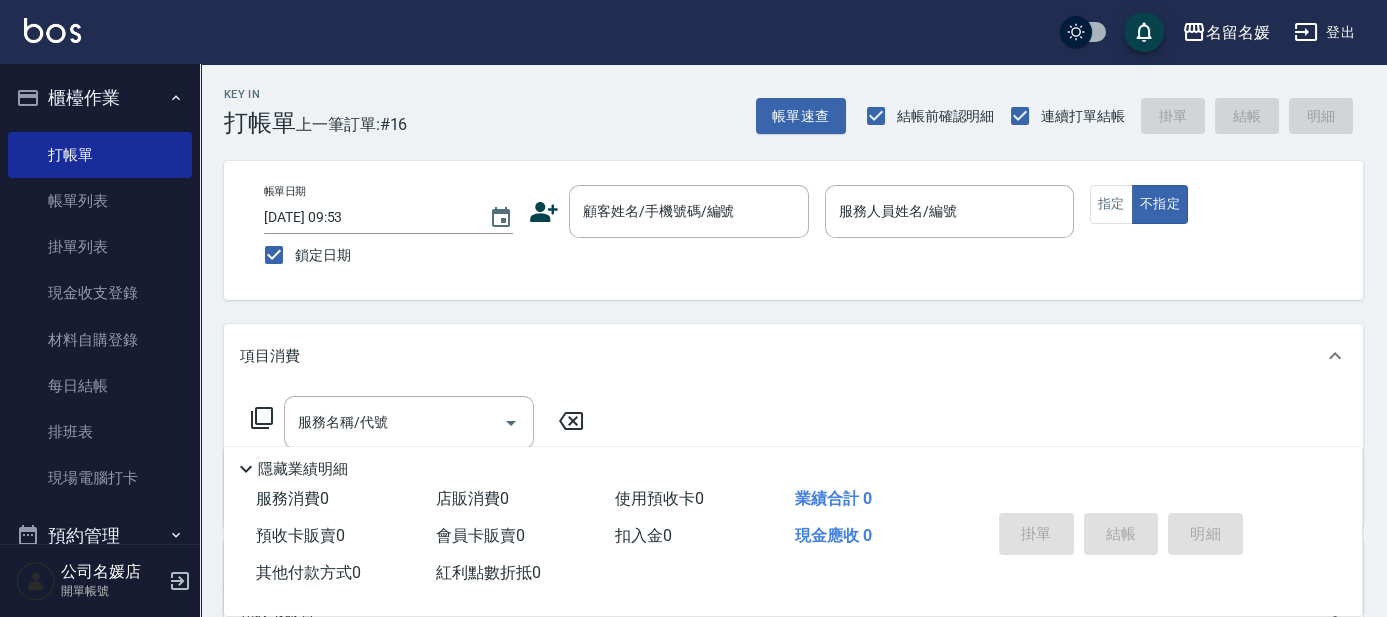 click on "項目消費" at bounding box center [793, 356] 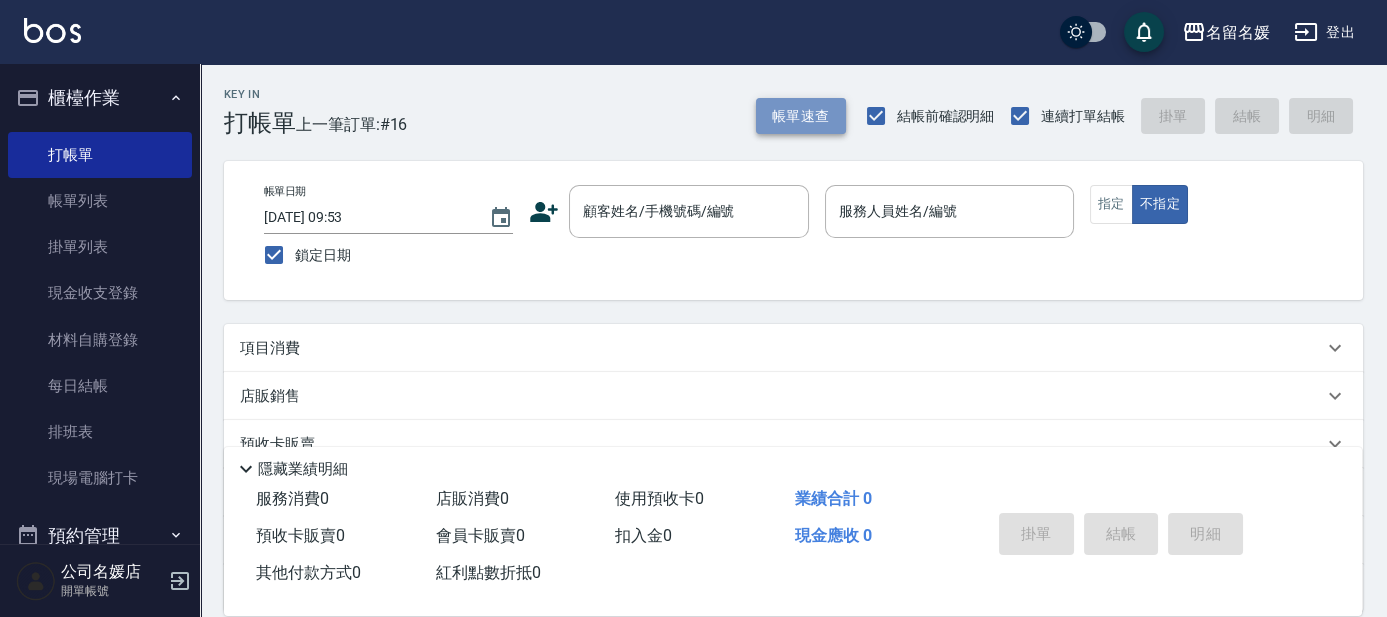 click on "帳單速查" at bounding box center (801, 116) 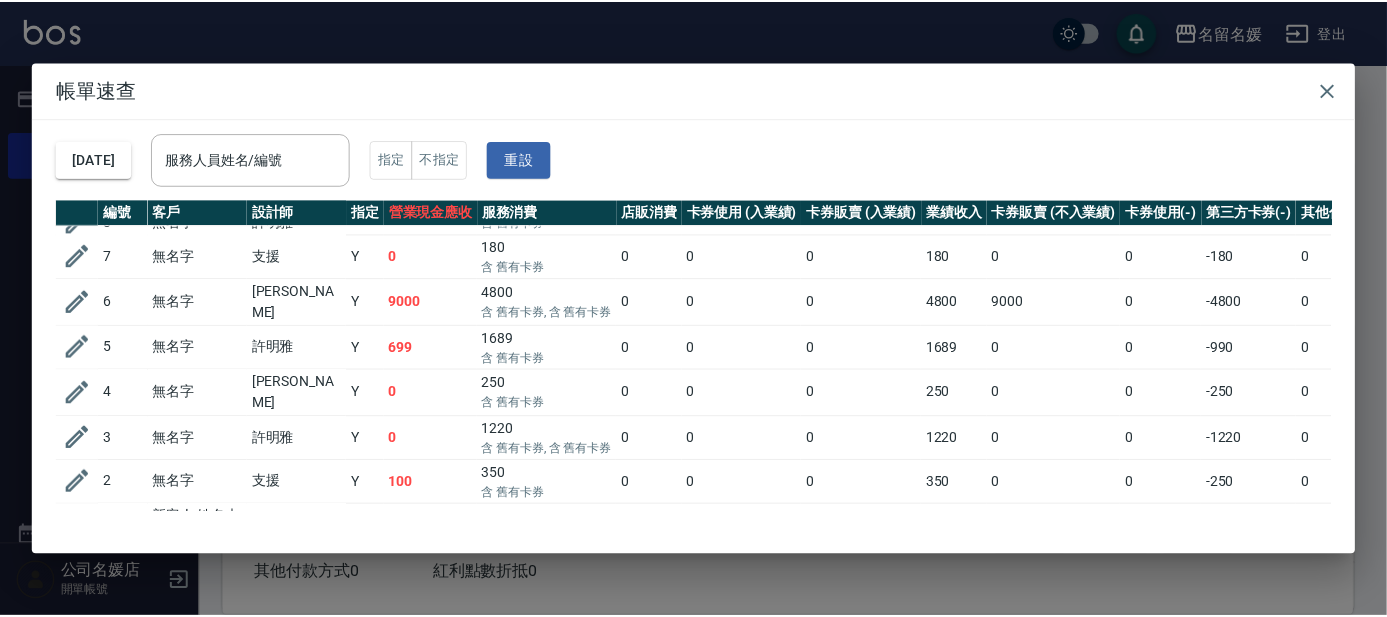 scroll, scrollTop: 454, scrollLeft: 0, axis: vertical 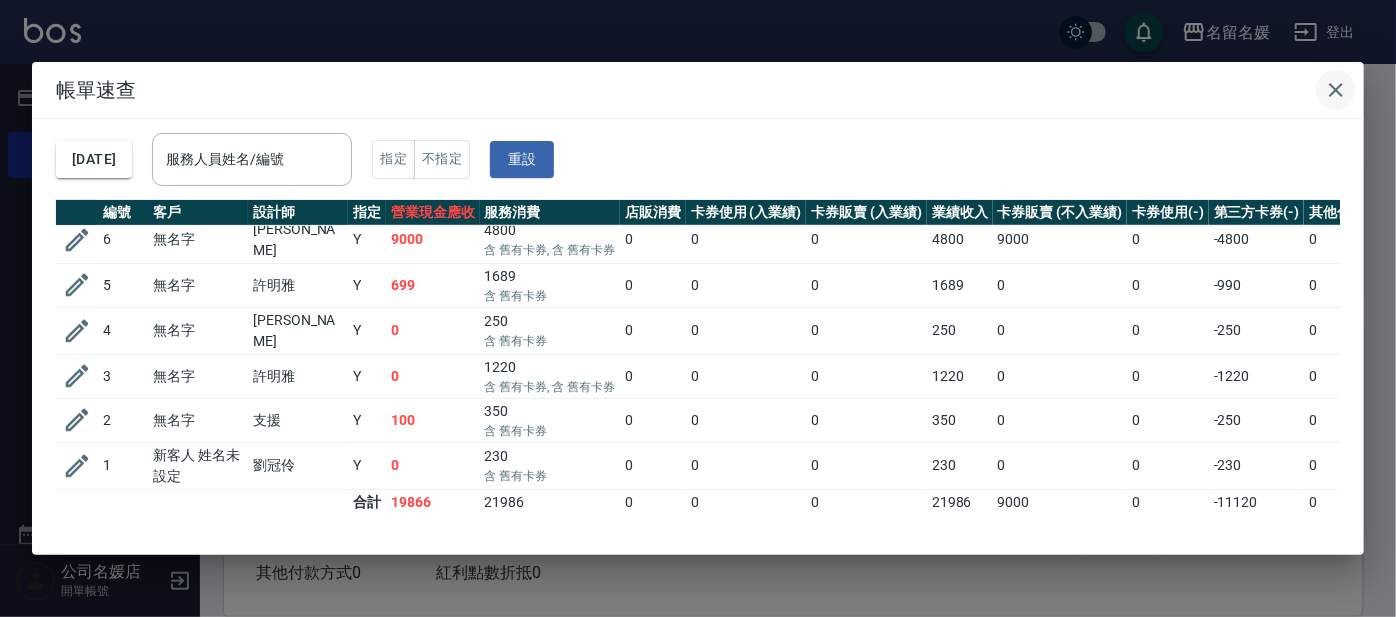 click 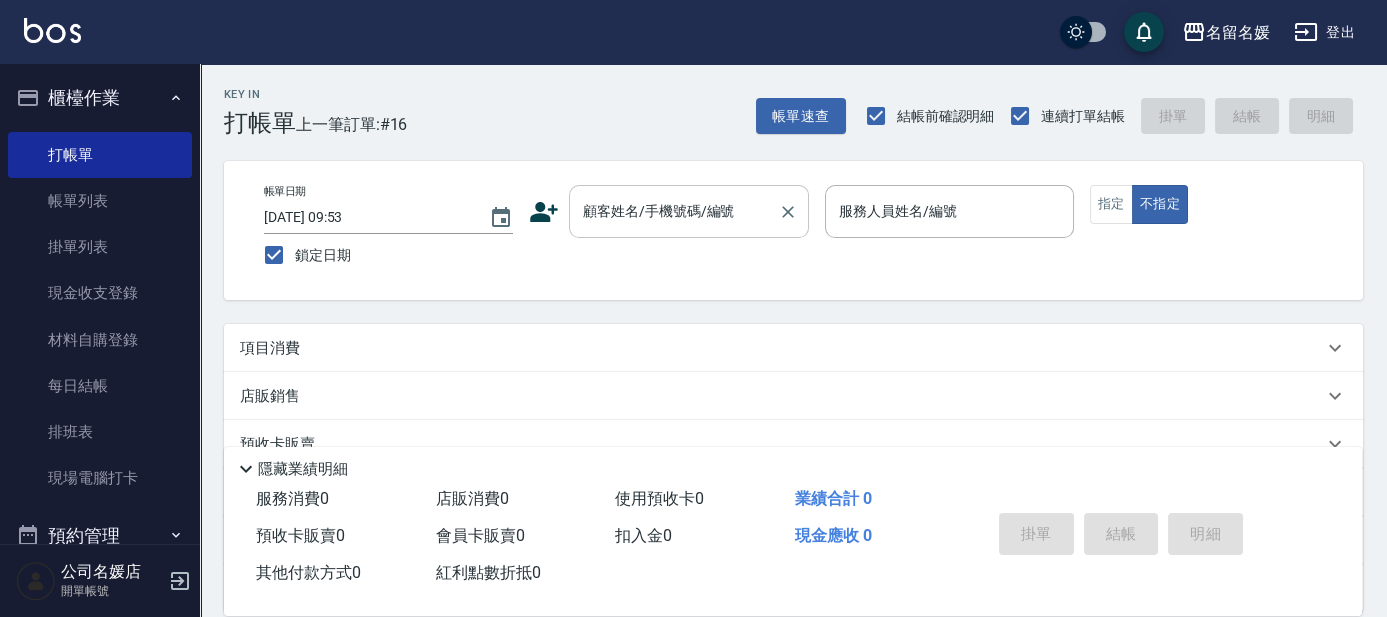 click on "顧客姓名/手機號碼/編號" at bounding box center (689, 211) 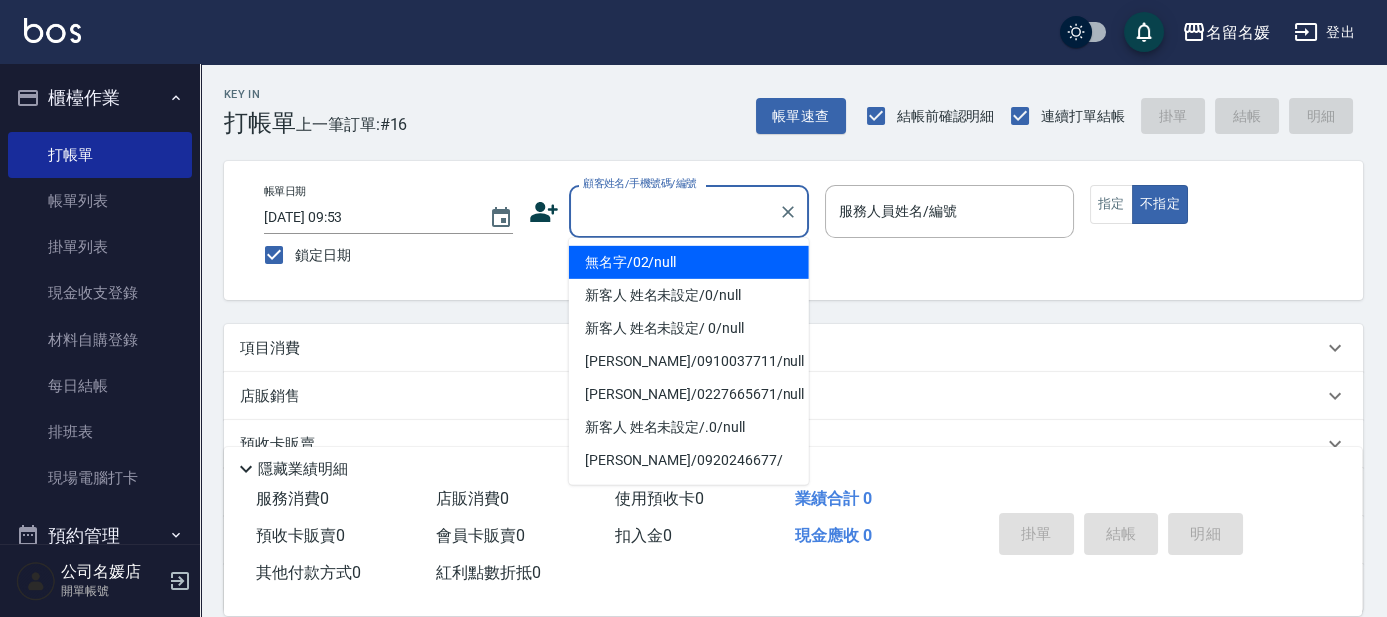 click on "顧客姓名/手機號碼/編號" at bounding box center (674, 211) 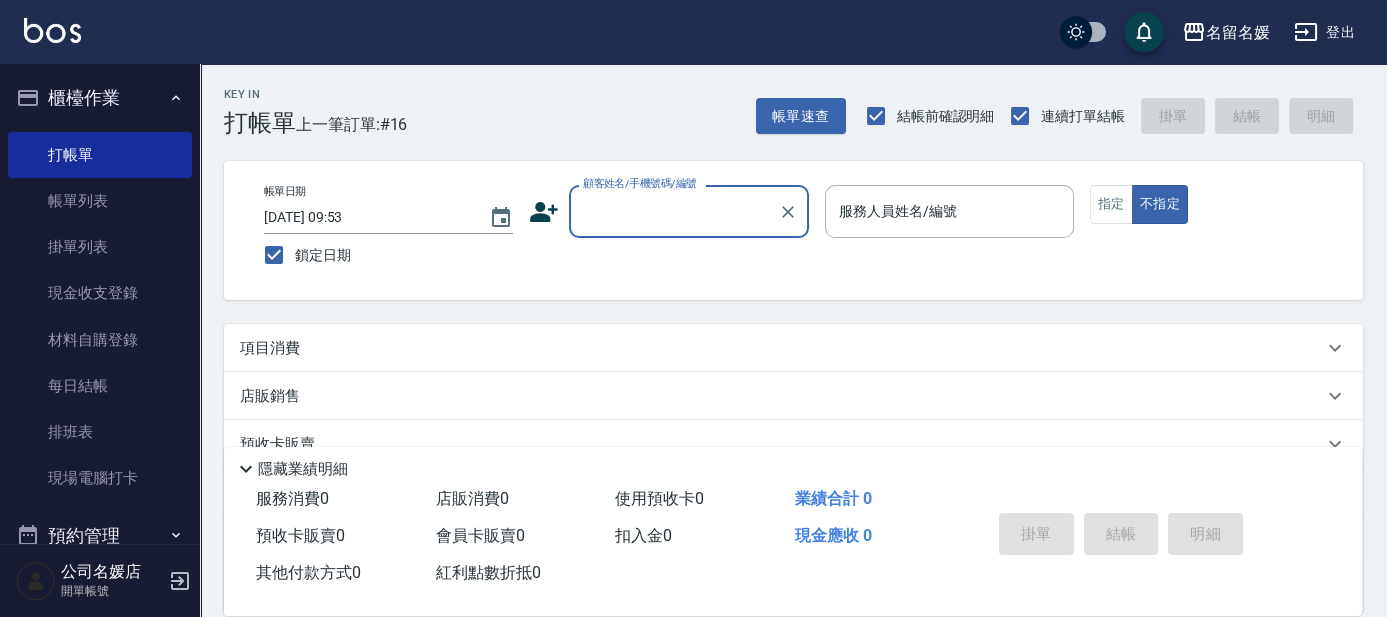 click on "顧客姓名/手機號碼/編號" at bounding box center [674, 211] 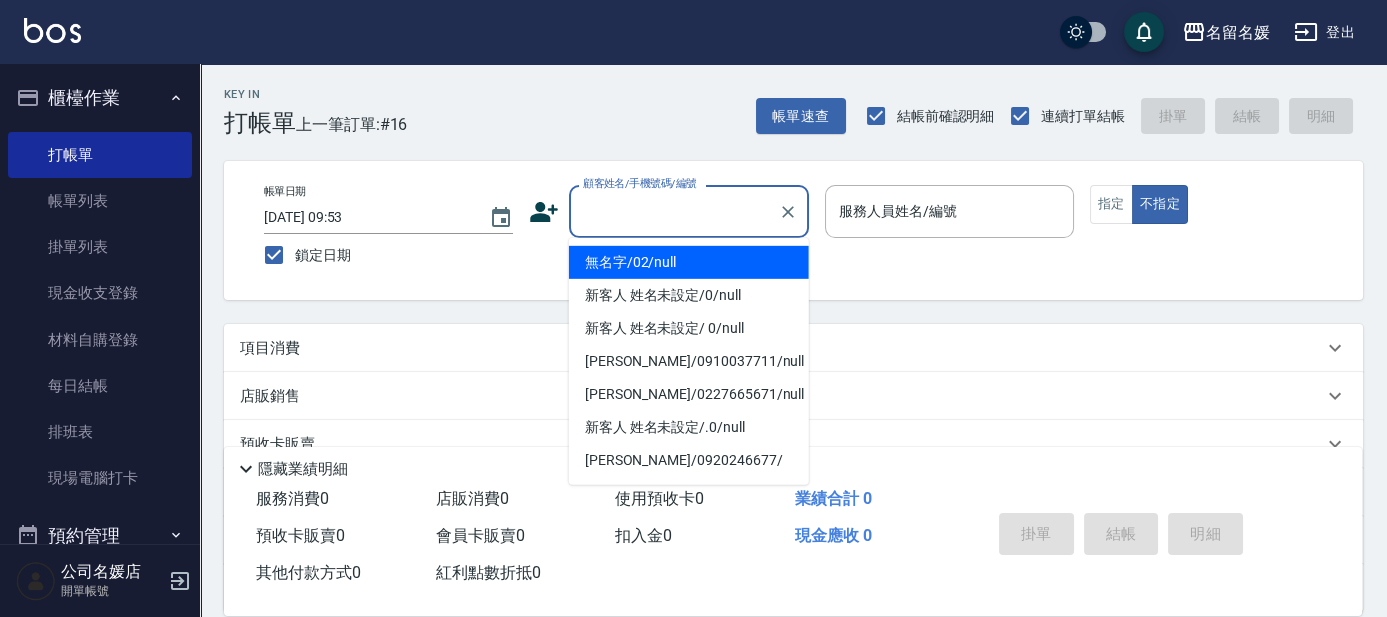 click on "無名字/02/null" at bounding box center (689, 262) 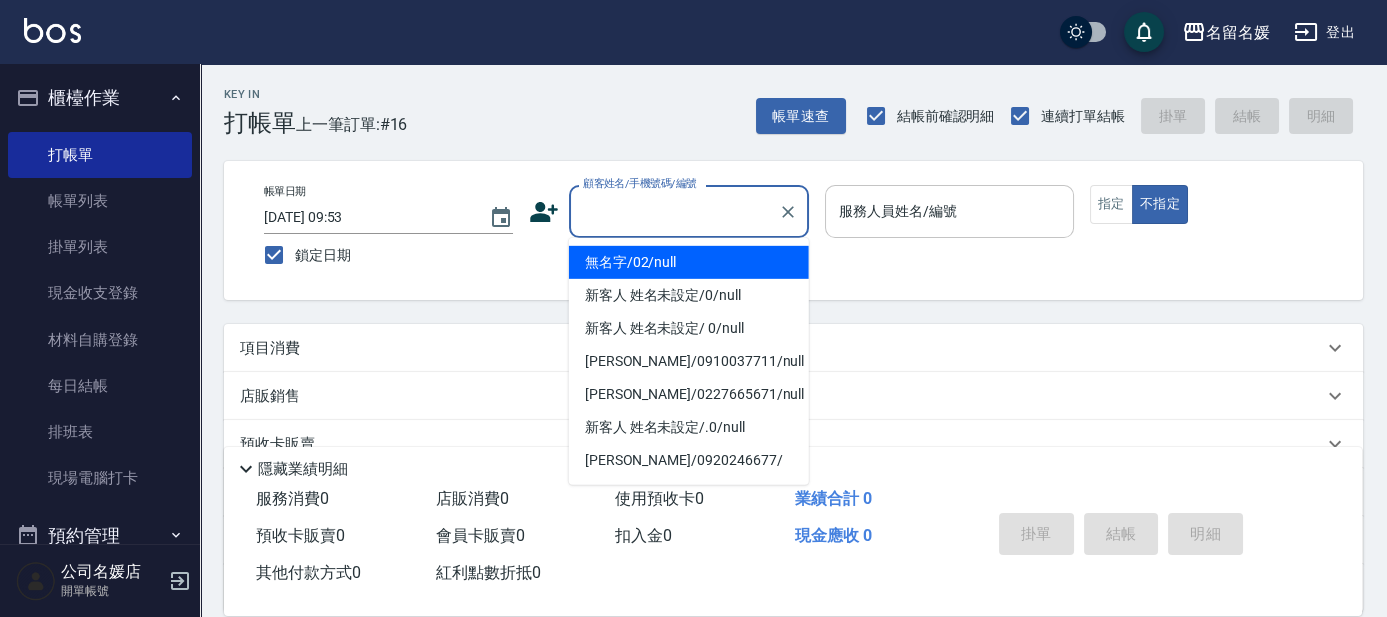 type on "無名字/02/null" 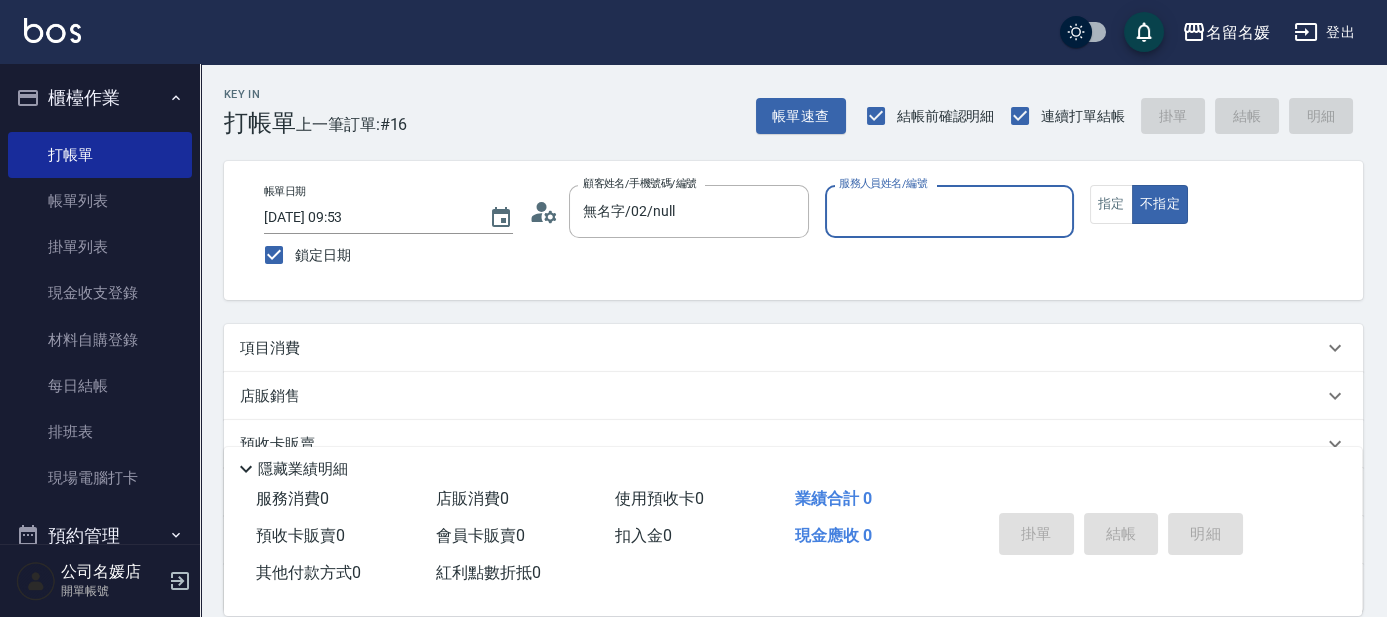click on "服務人員姓名/編號" at bounding box center (949, 211) 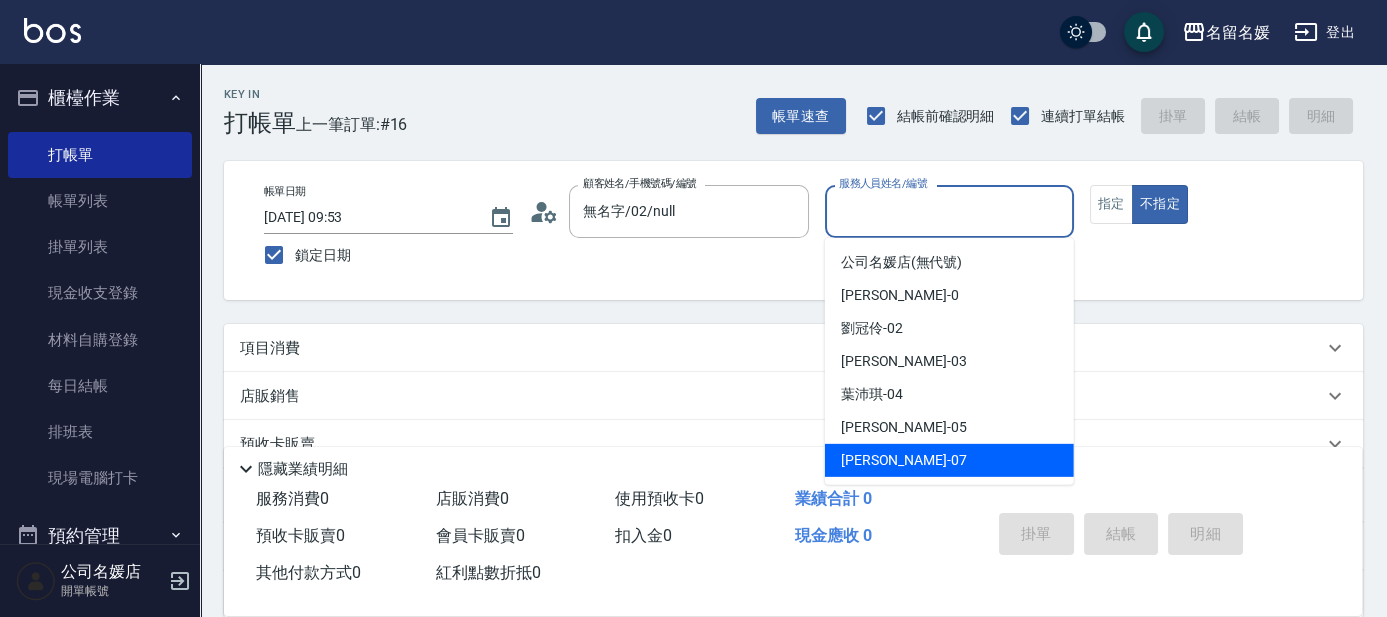 click on "[PERSON_NAME] -07" at bounding box center [904, 460] 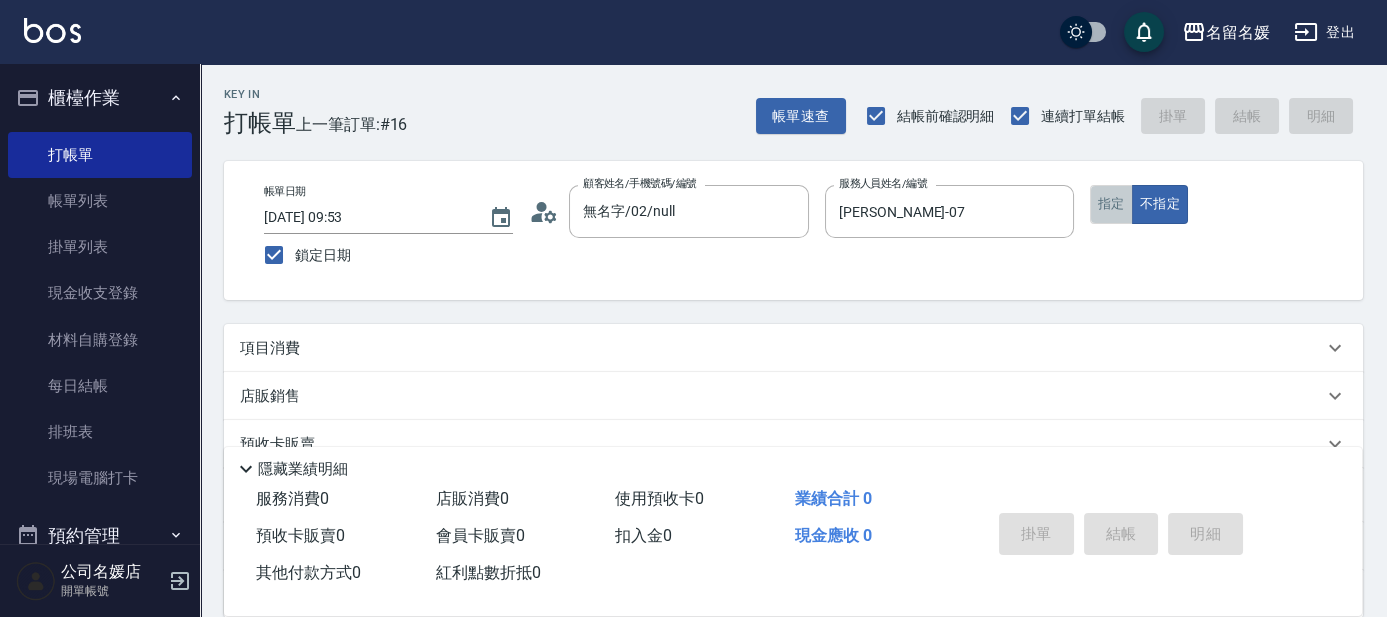 click on "指定" at bounding box center (1111, 204) 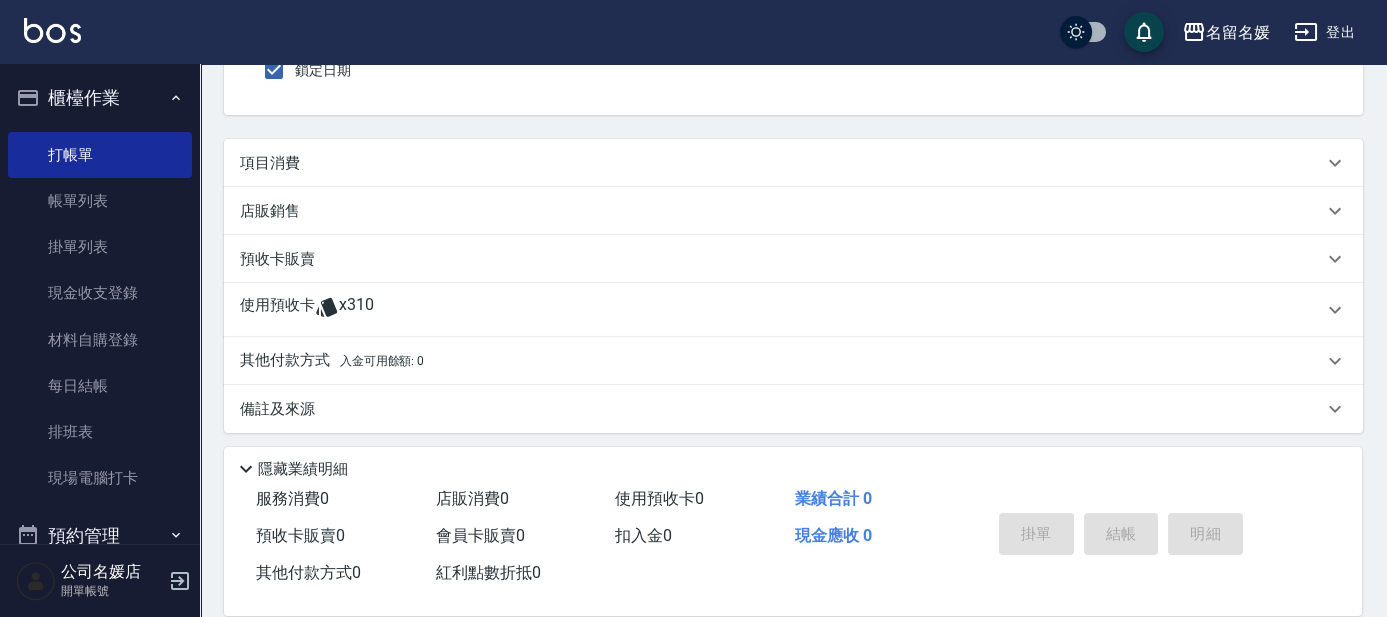 scroll, scrollTop: 191, scrollLeft: 0, axis: vertical 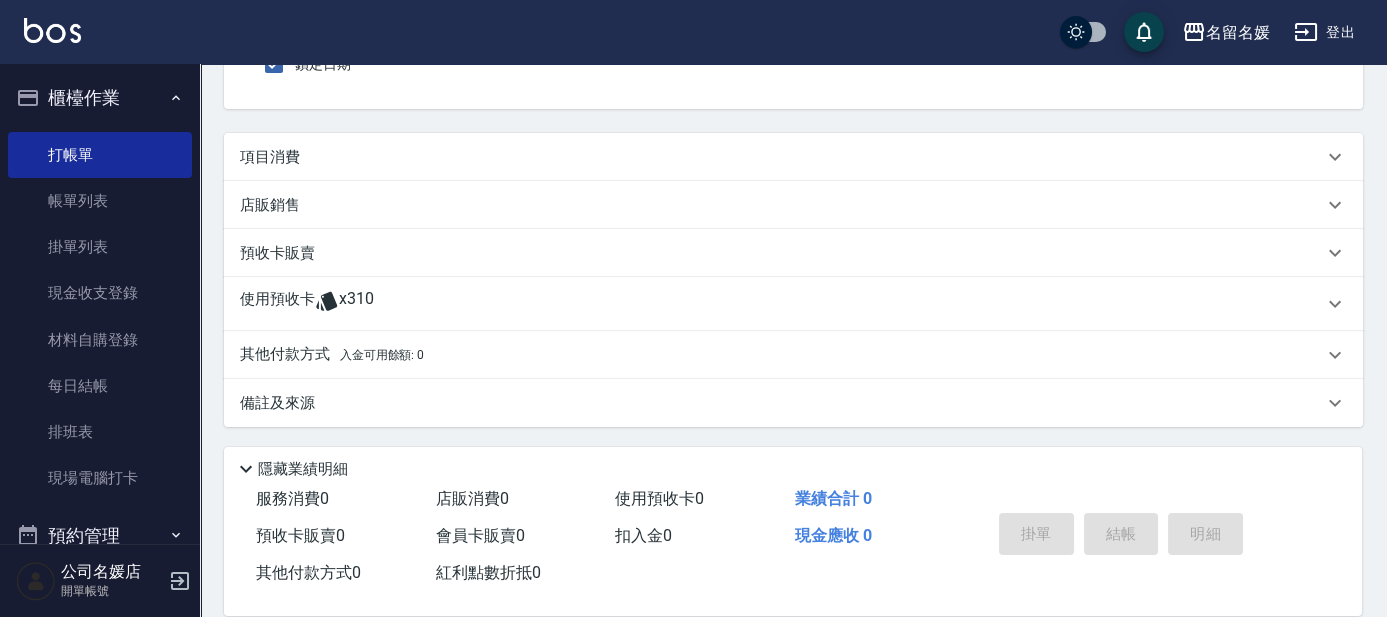 click on "項目消費" at bounding box center [270, 157] 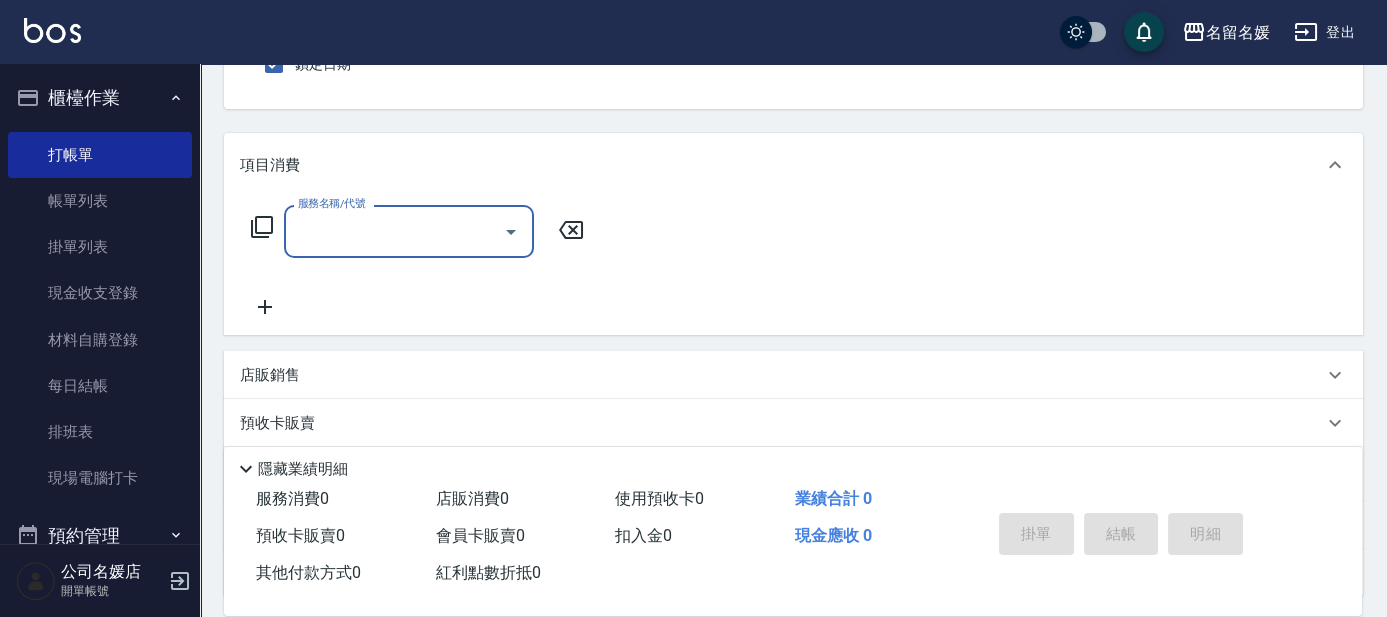 scroll, scrollTop: 0, scrollLeft: 0, axis: both 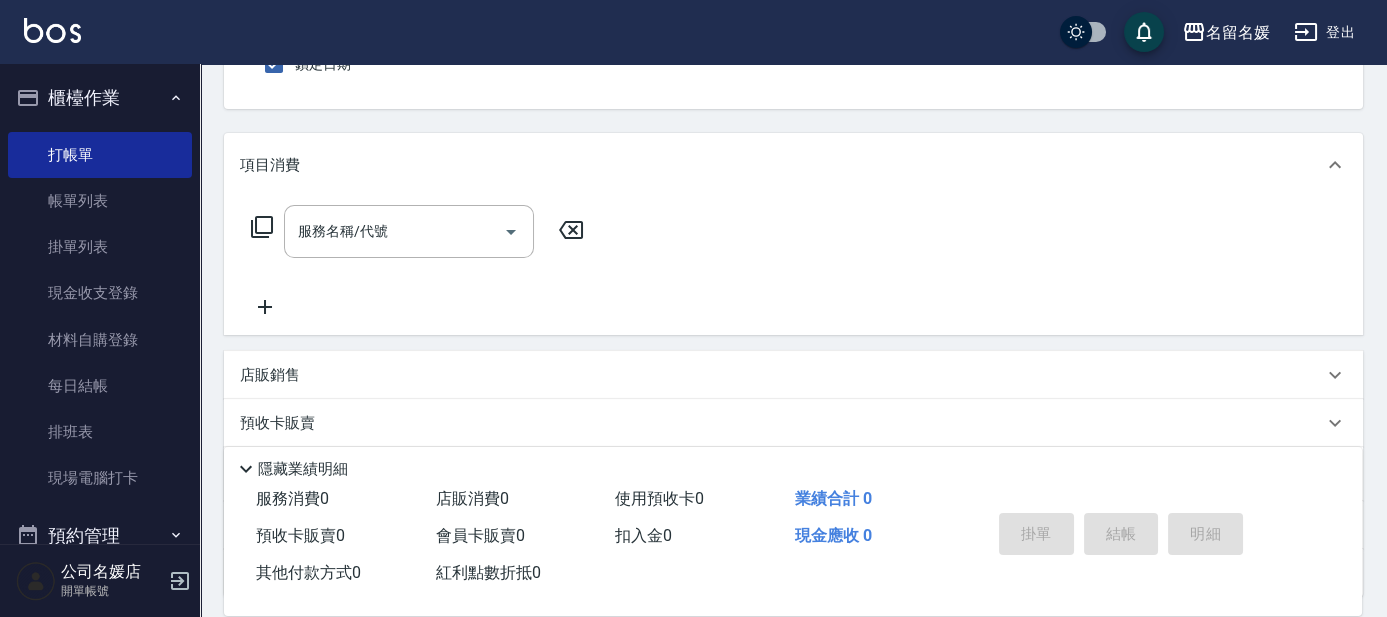 click 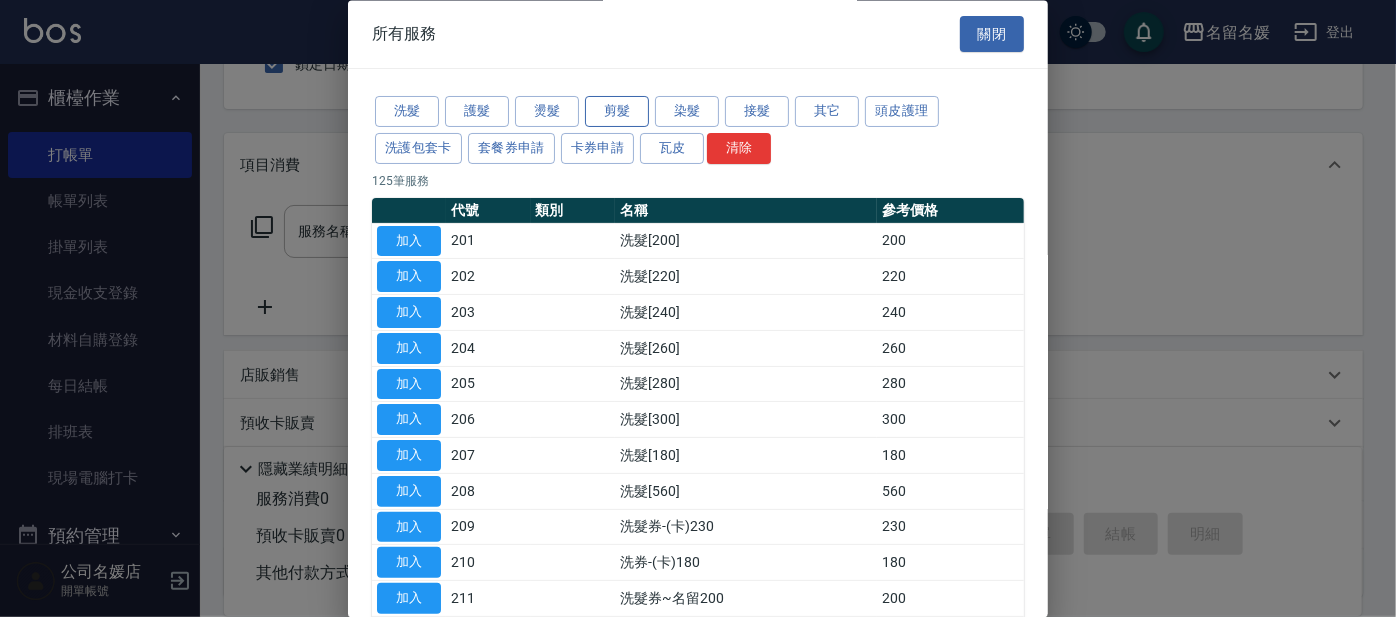 click on "剪髮" at bounding box center (617, 112) 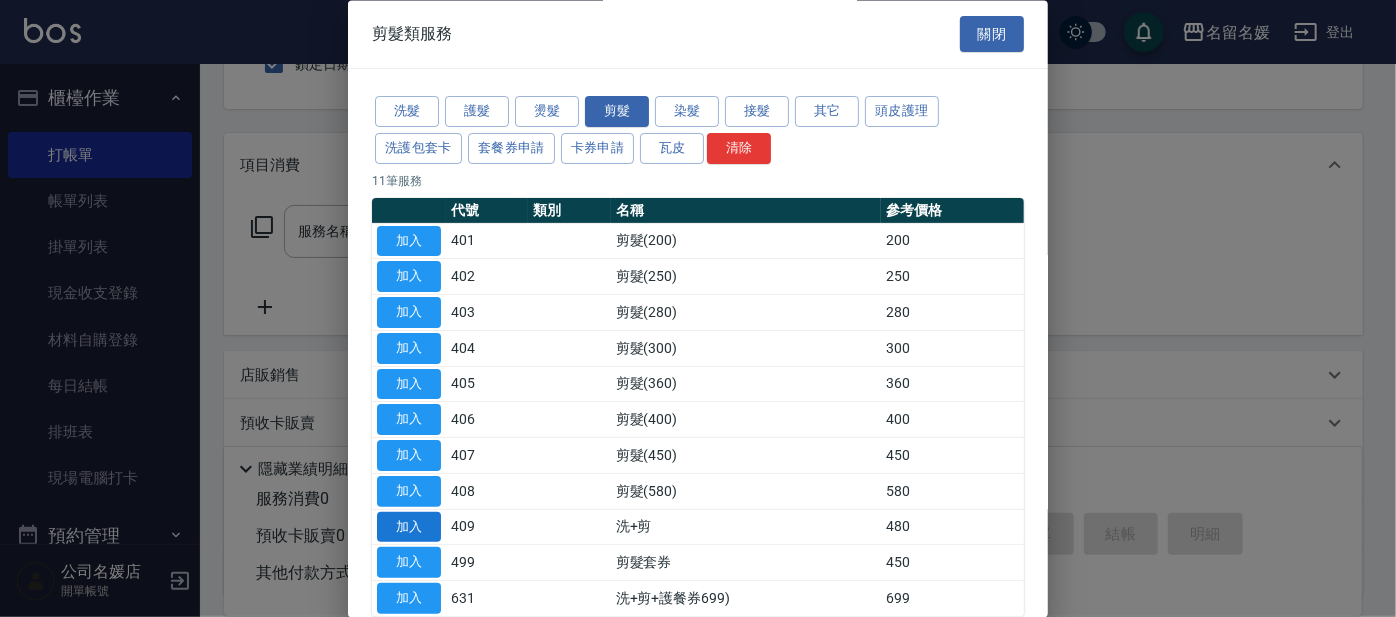 click on "加入" at bounding box center [409, 527] 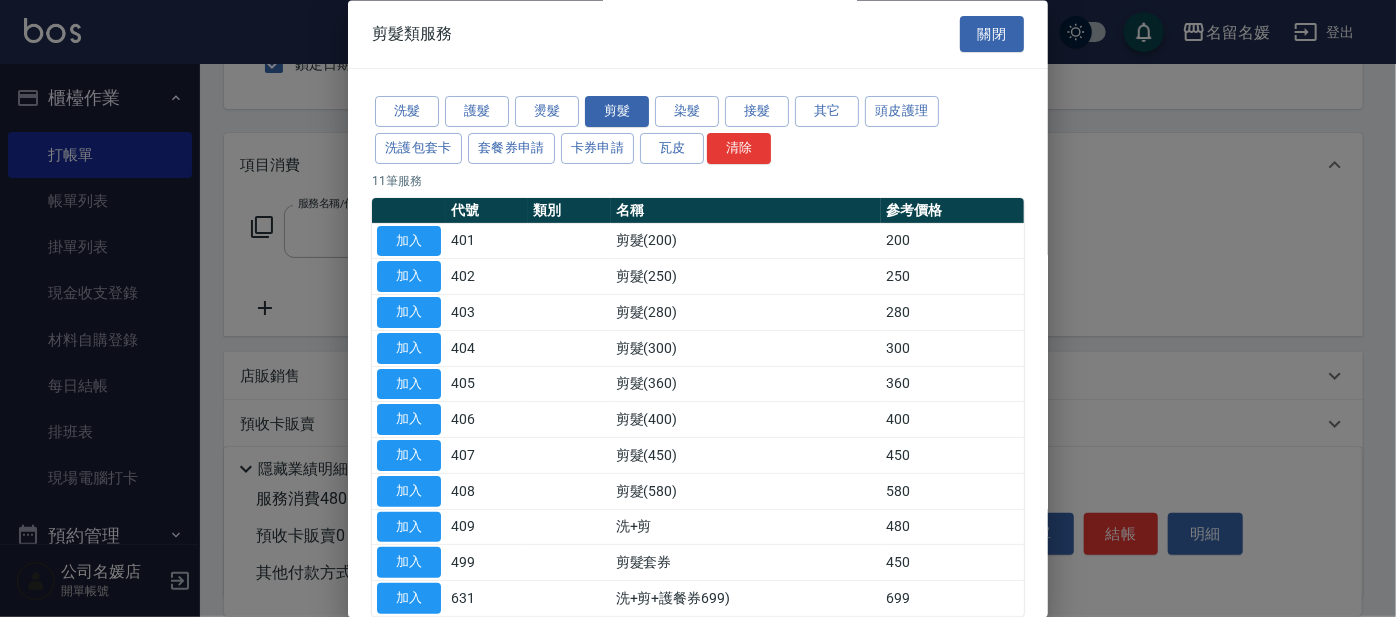 type on "洗+剪(409)" 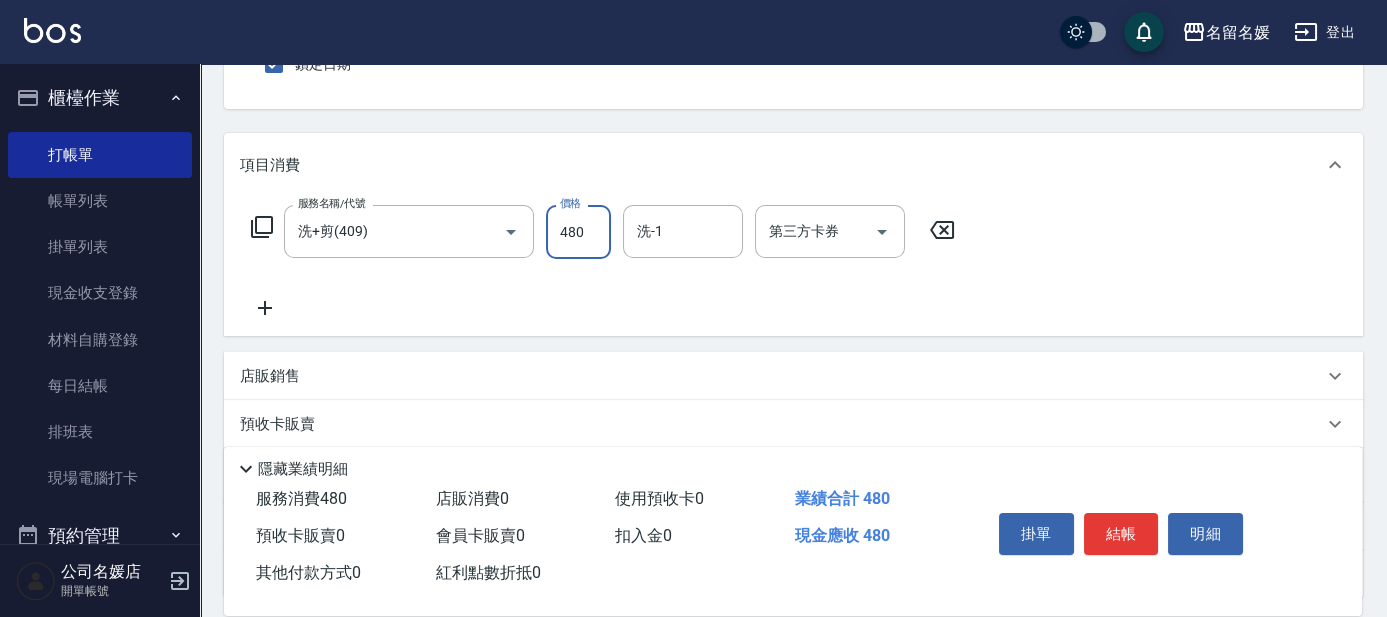 click on "480" at bounding box center (578, 232) 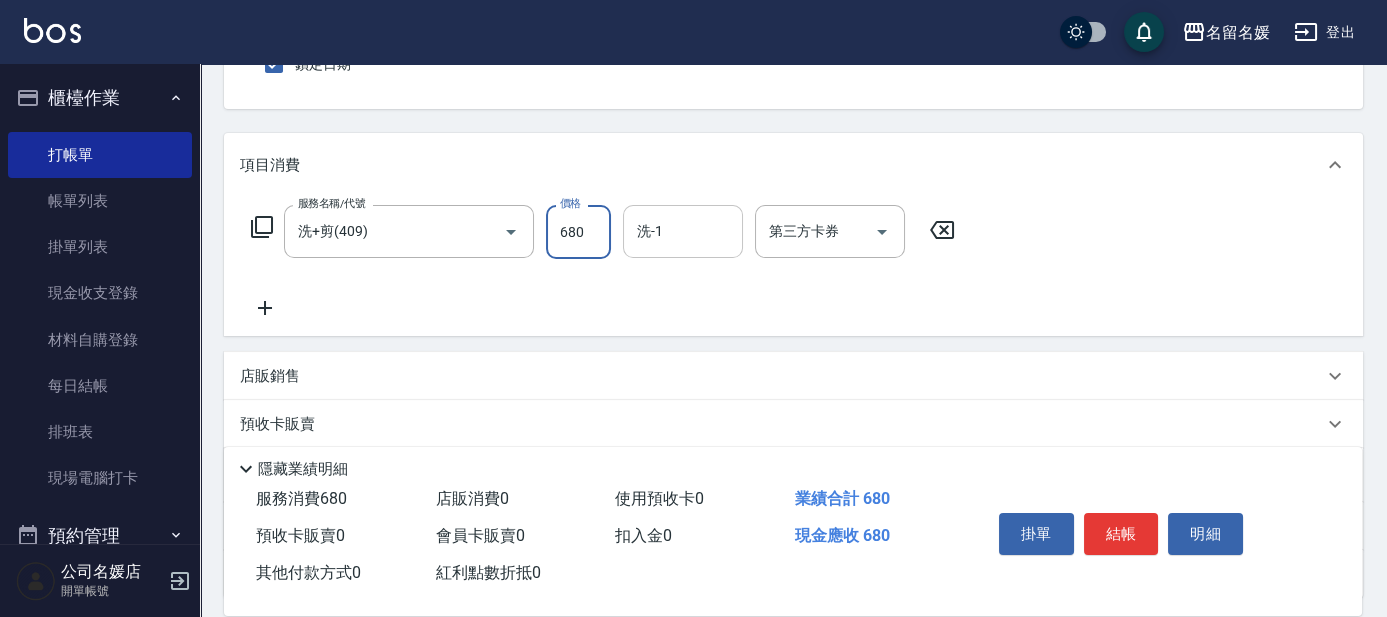 type on "680" 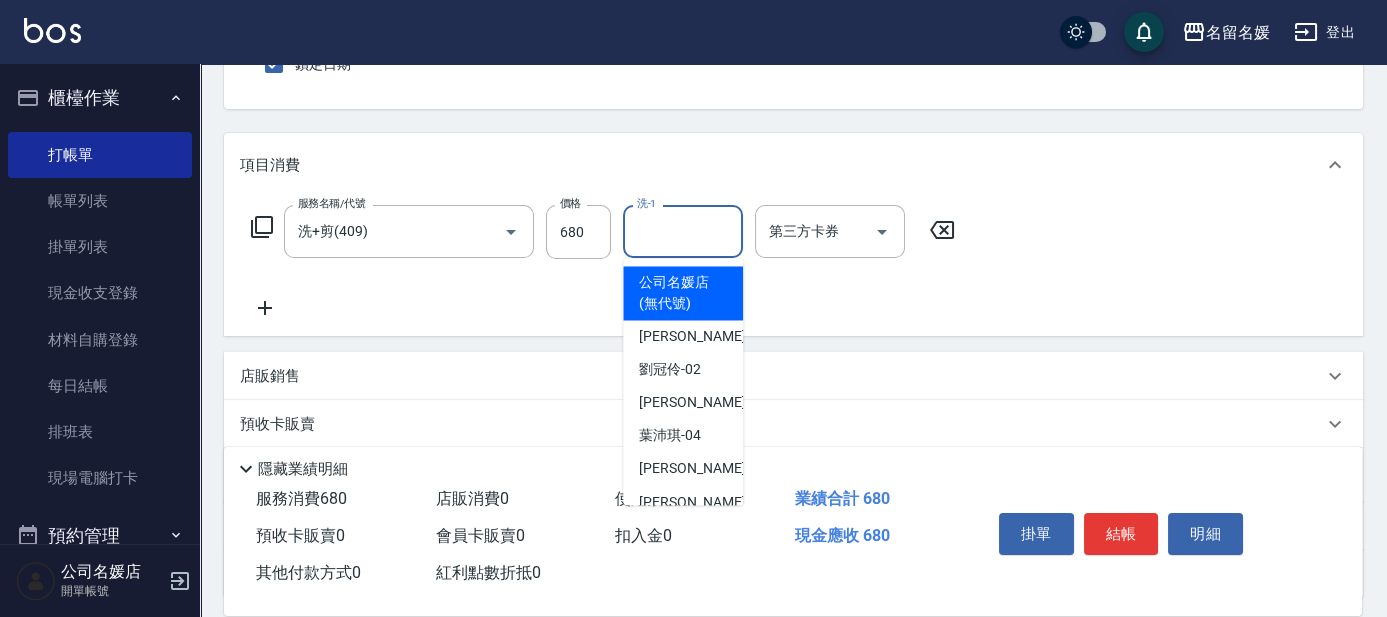 click on "洗-1" at bounding box center [683, 231] 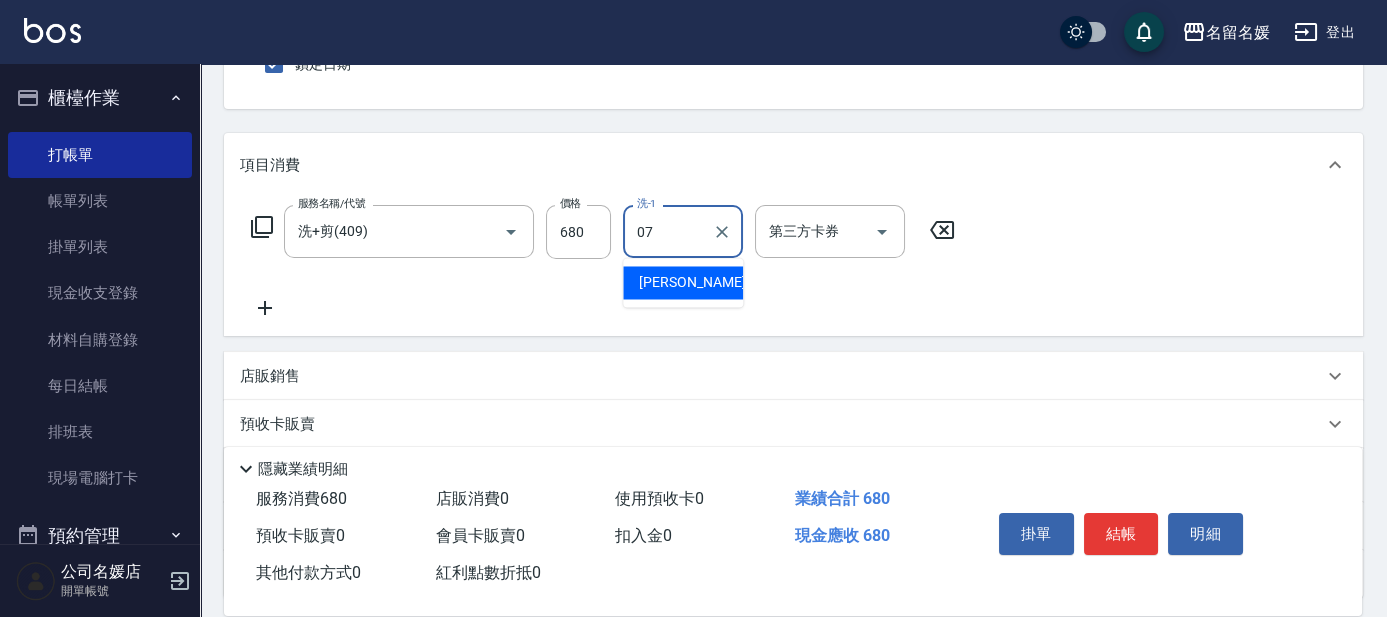 click on "[PERSON_NAME] -07" at bounding box center (683, 282) 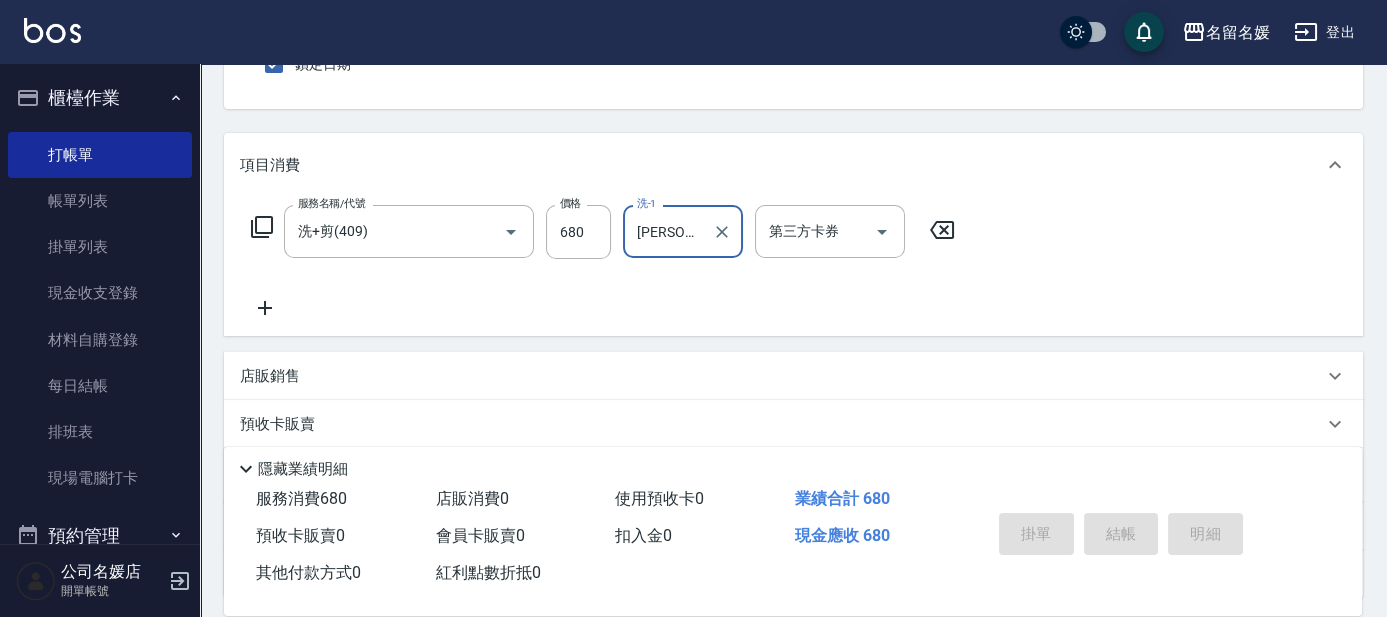 type 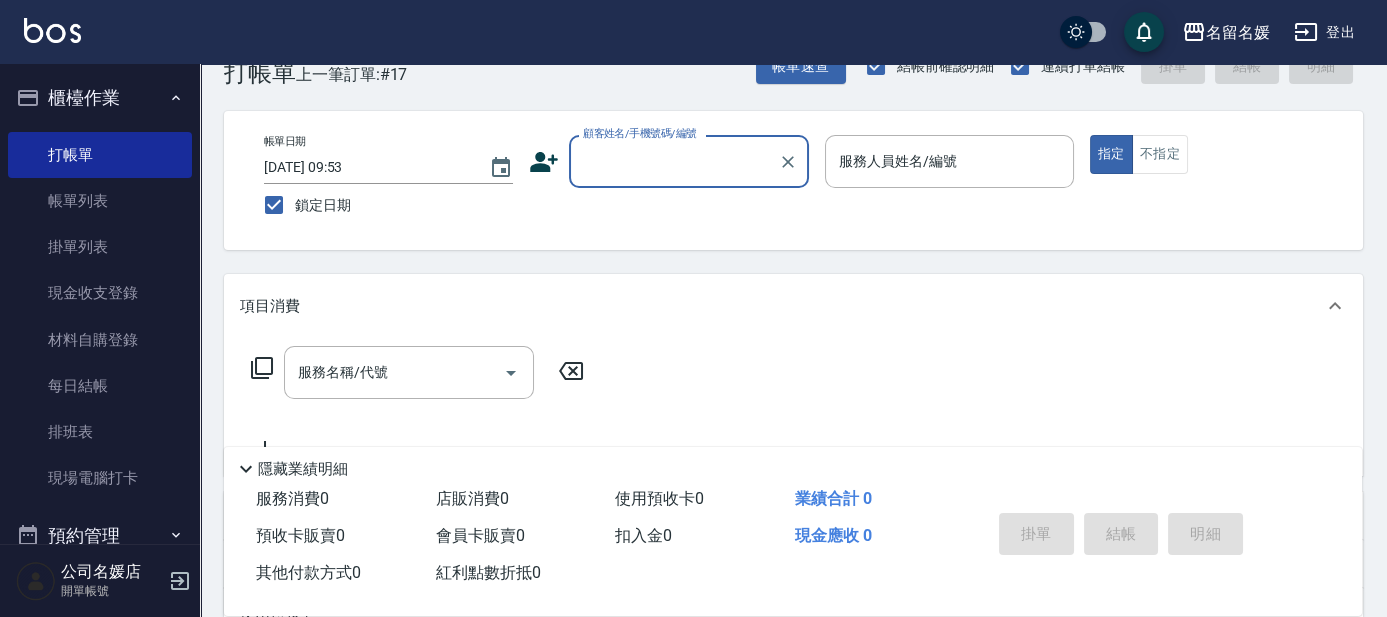 scroll, scrollTop: 0, scrollLeft: 0, axis: both 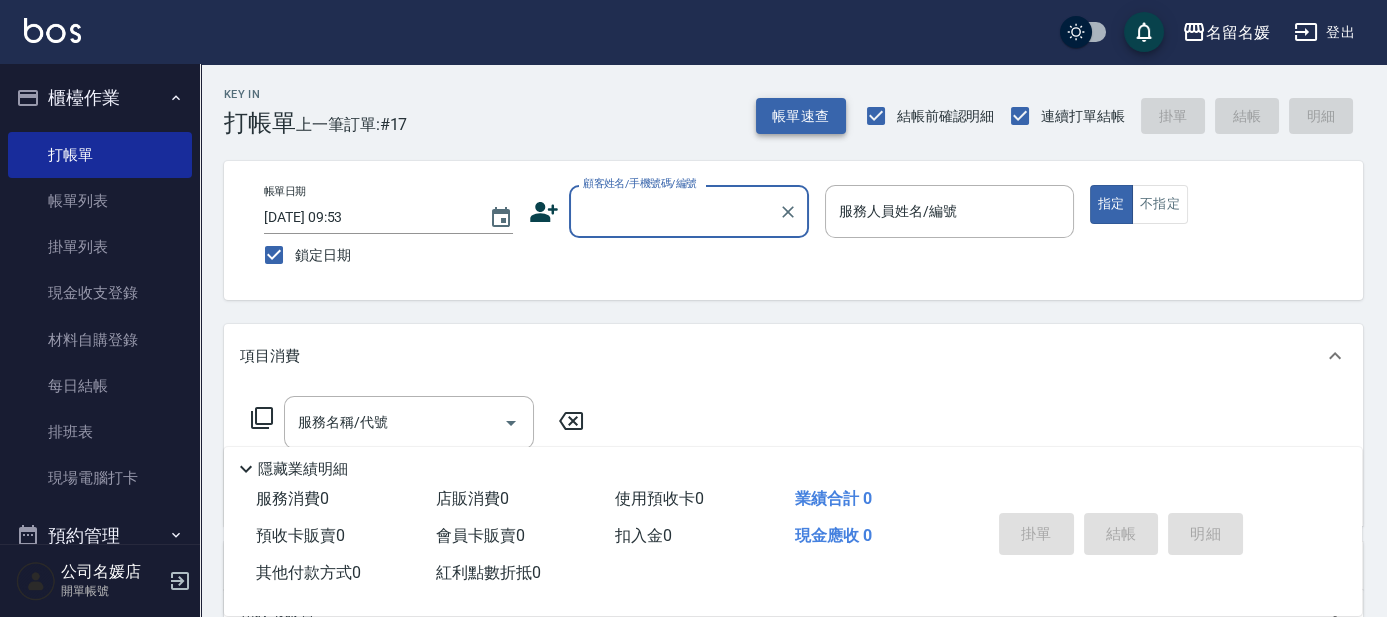 click on "帳單速查" at bounding box center (801, 116) 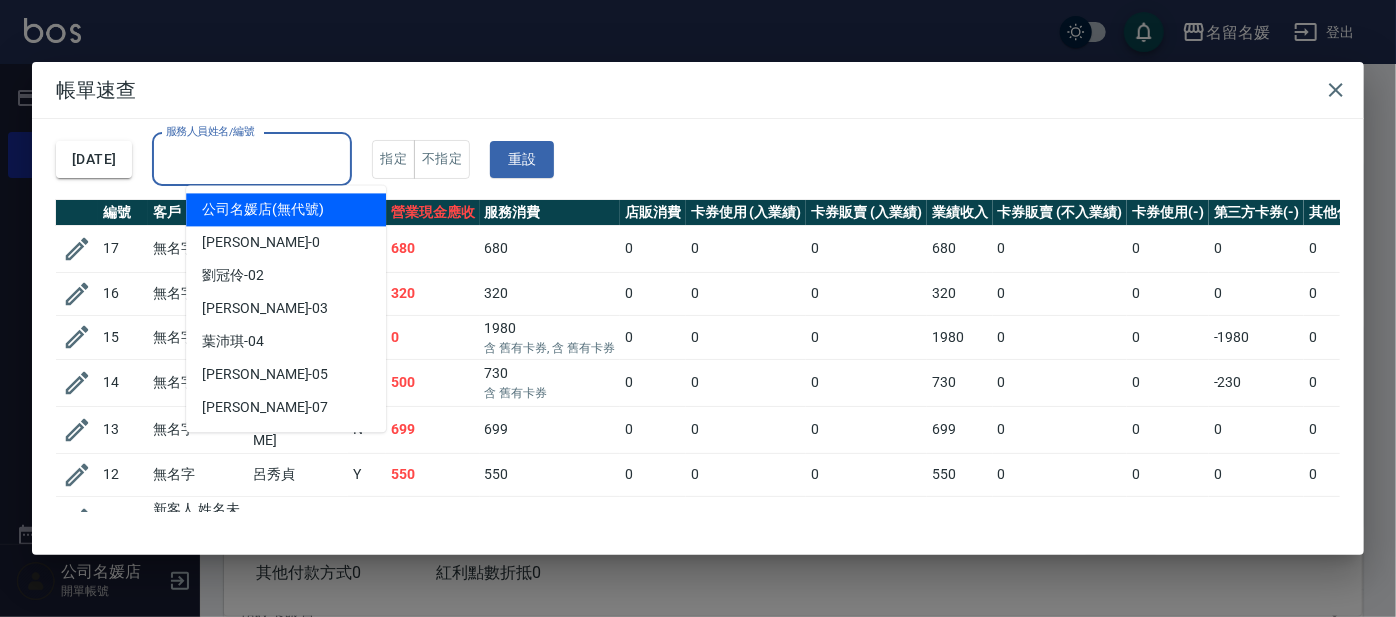 click on "服務人員姓名/編號" at bounding box center (252, 159) 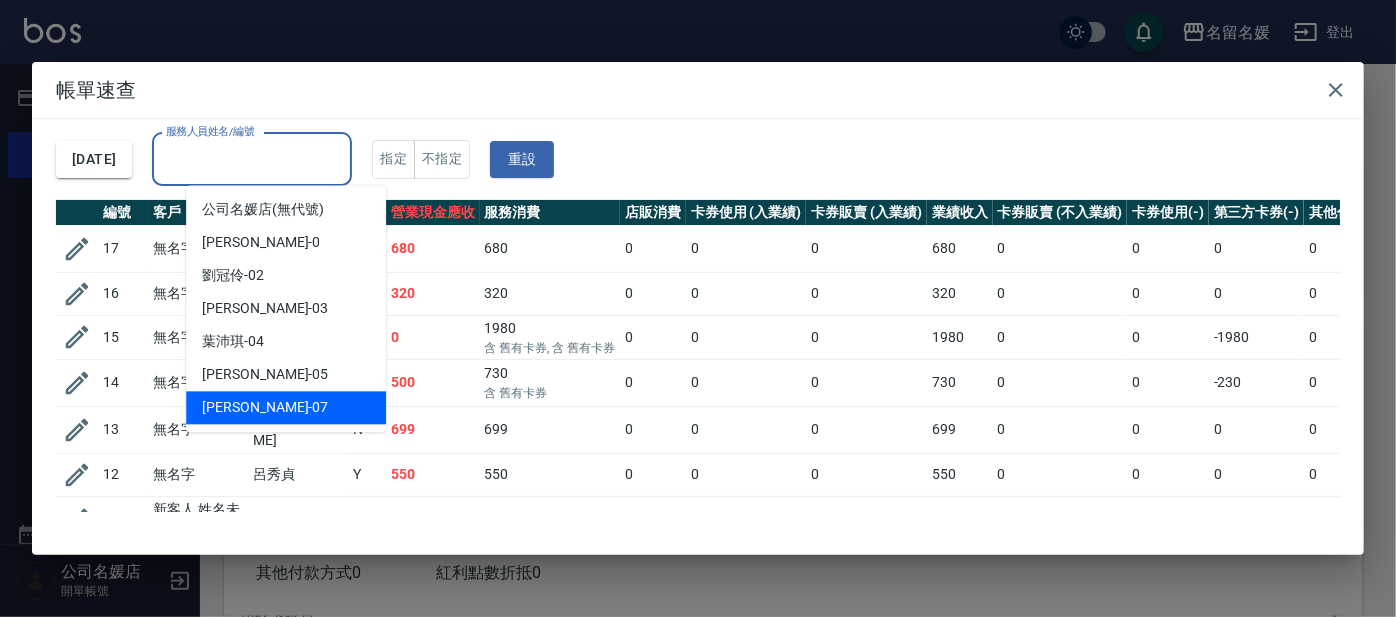 click on "[PERSON_NAME] -07" at bounding box center (265, 407) 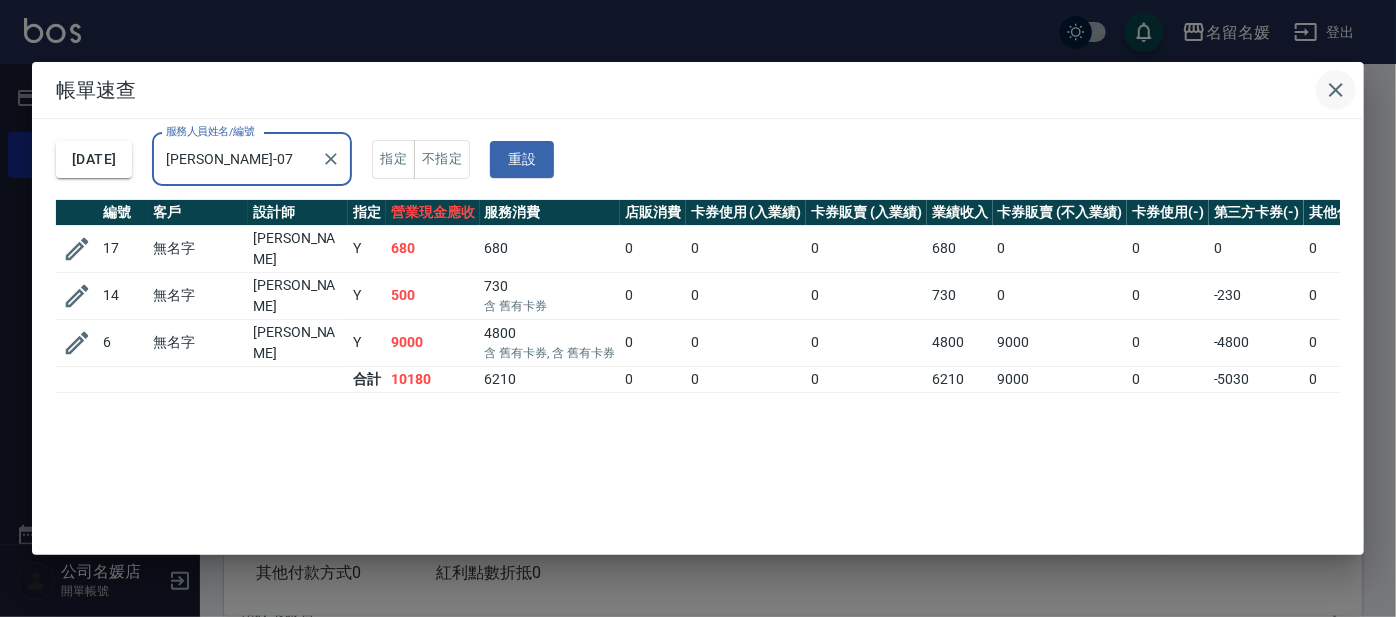 click 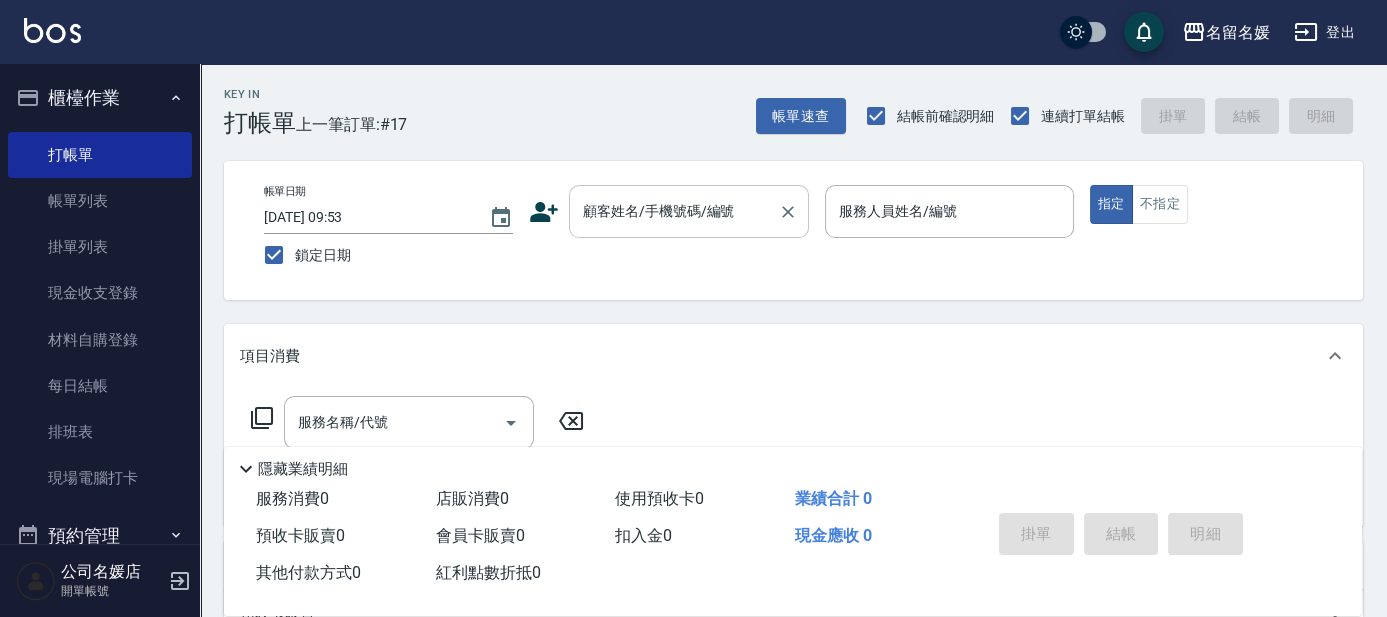click on "顧客姓名/手機號碼/編號 顧客姓名/手機號碼/編號" at bounding box center (689, 211) 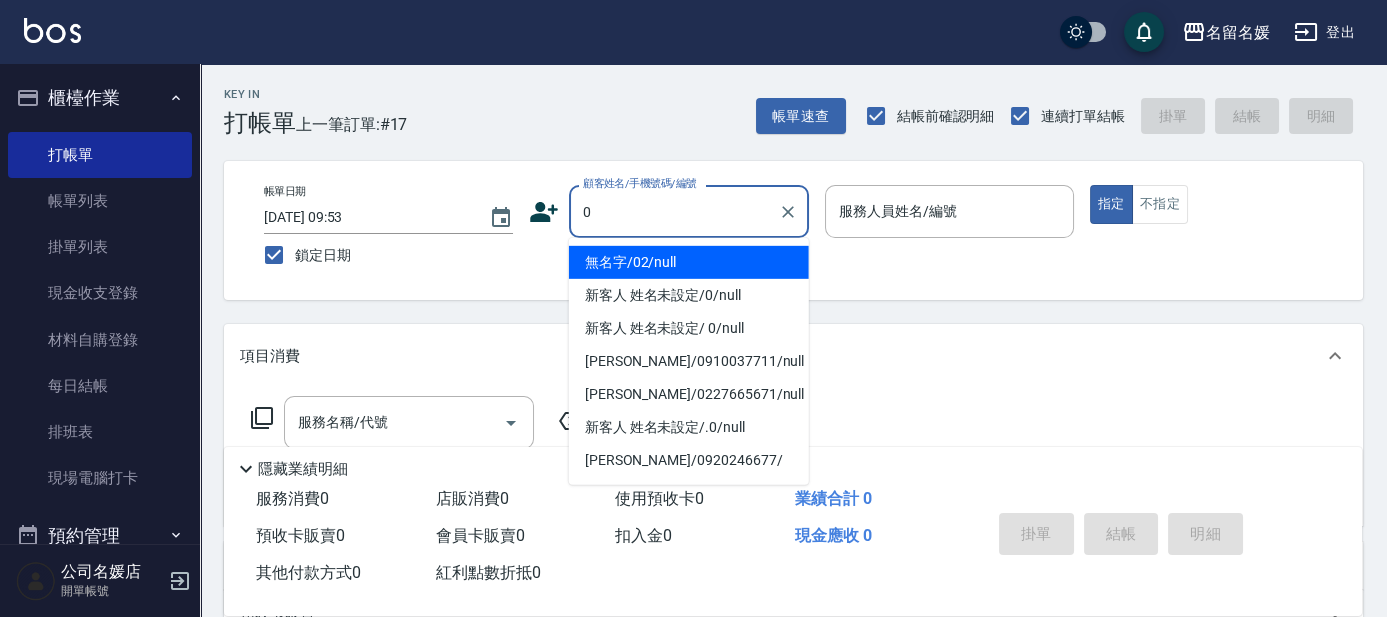 type on "0" 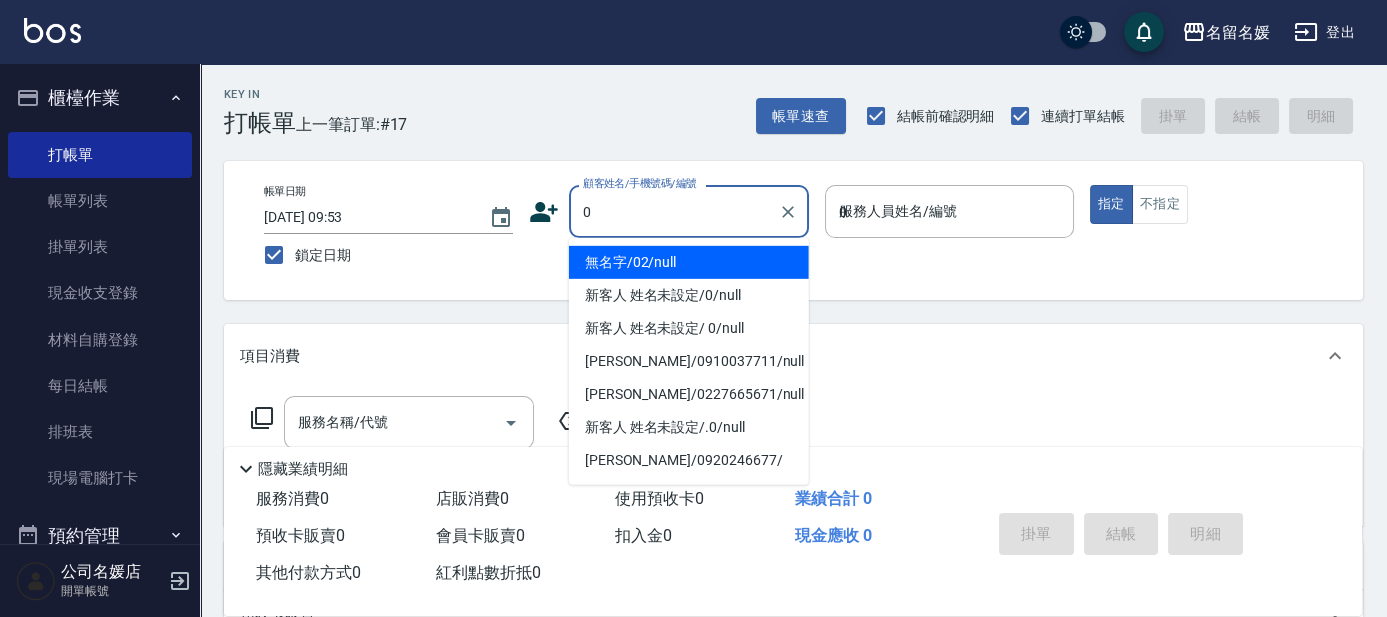 type on "08" 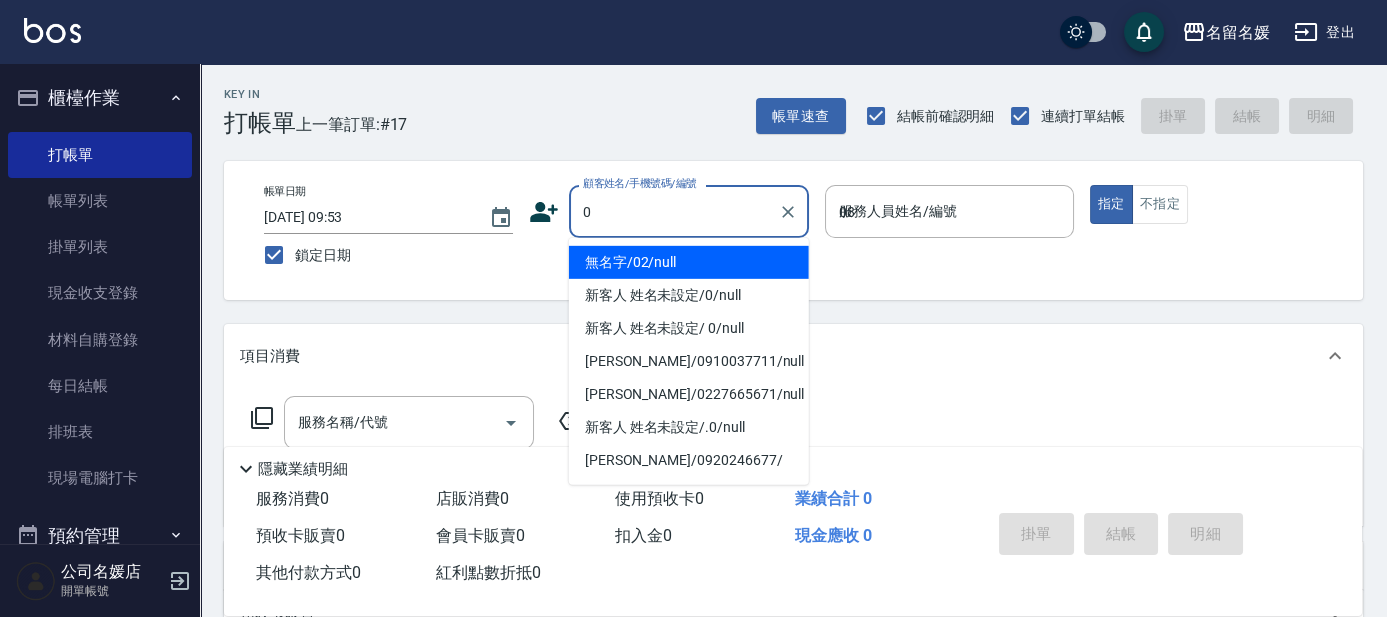 type on "無名字/02/null" 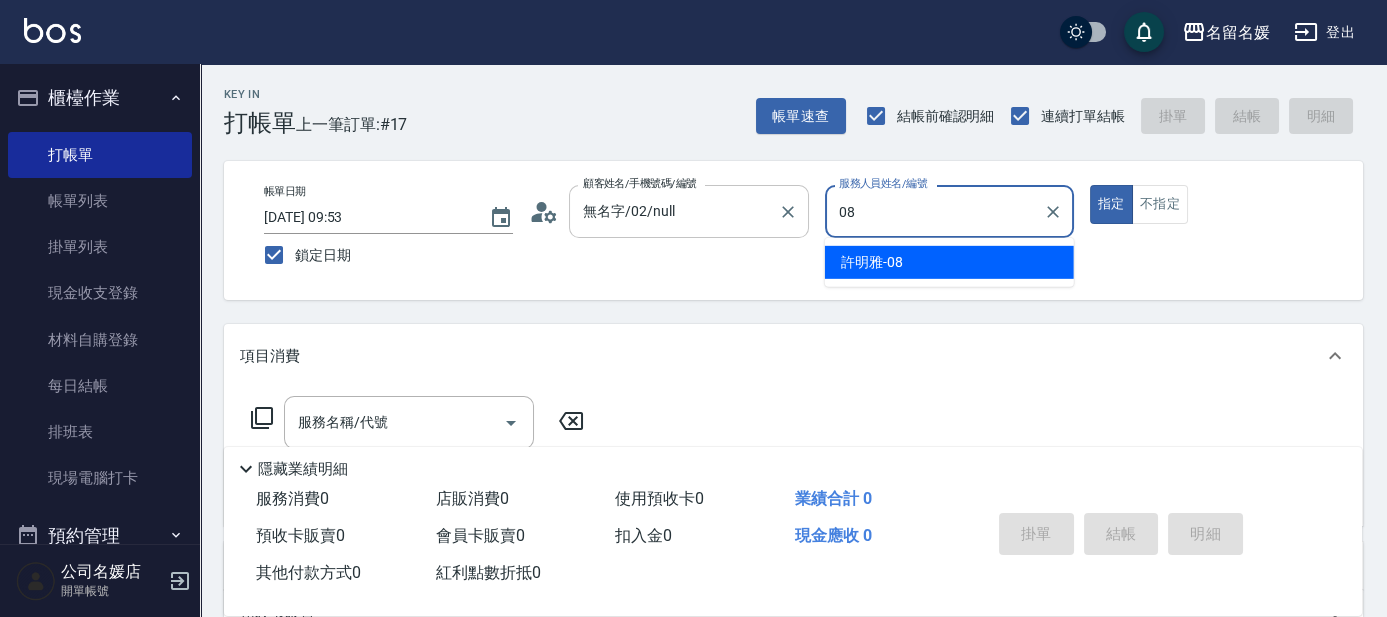 type on "08" 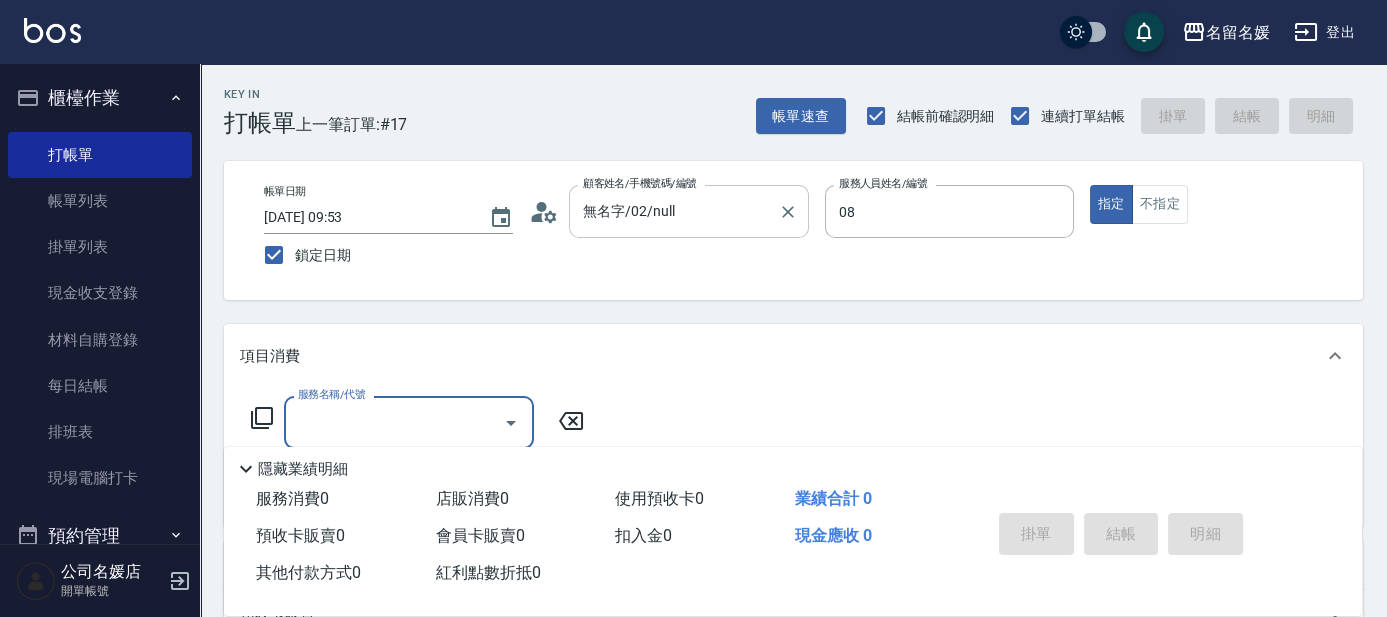 type on "新客人 姓名未設定/0/null" 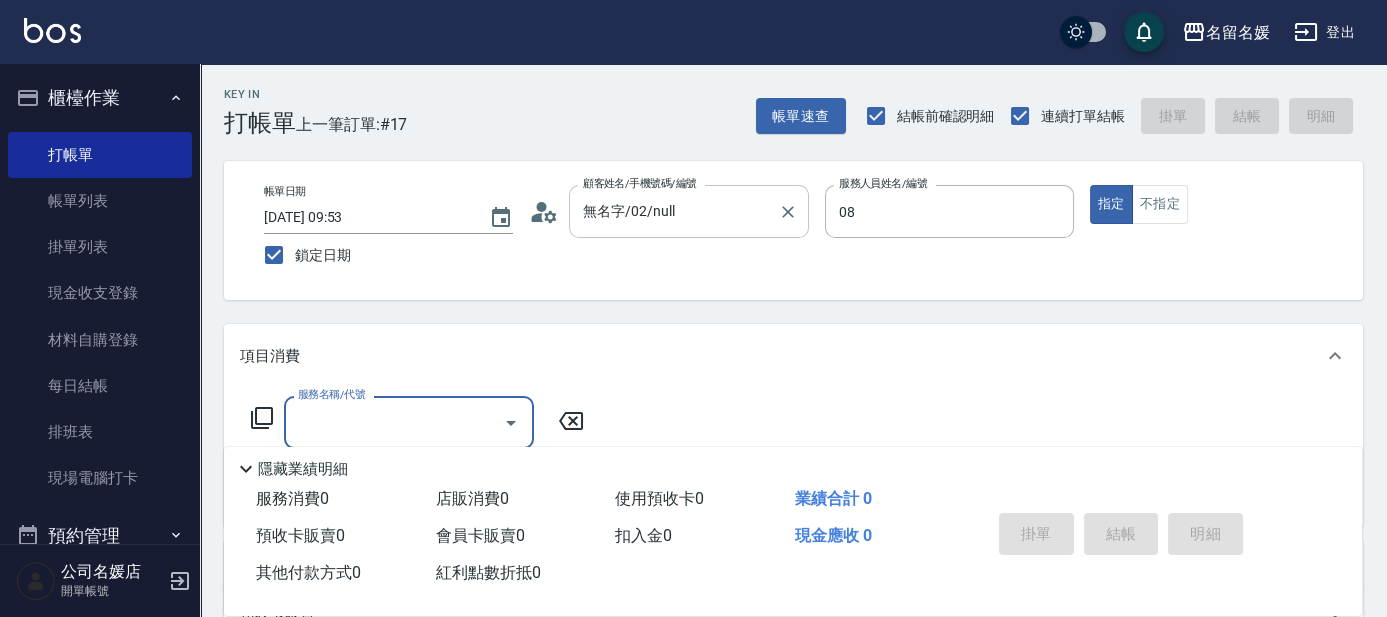 type on "[PERSON_NAME]-08" 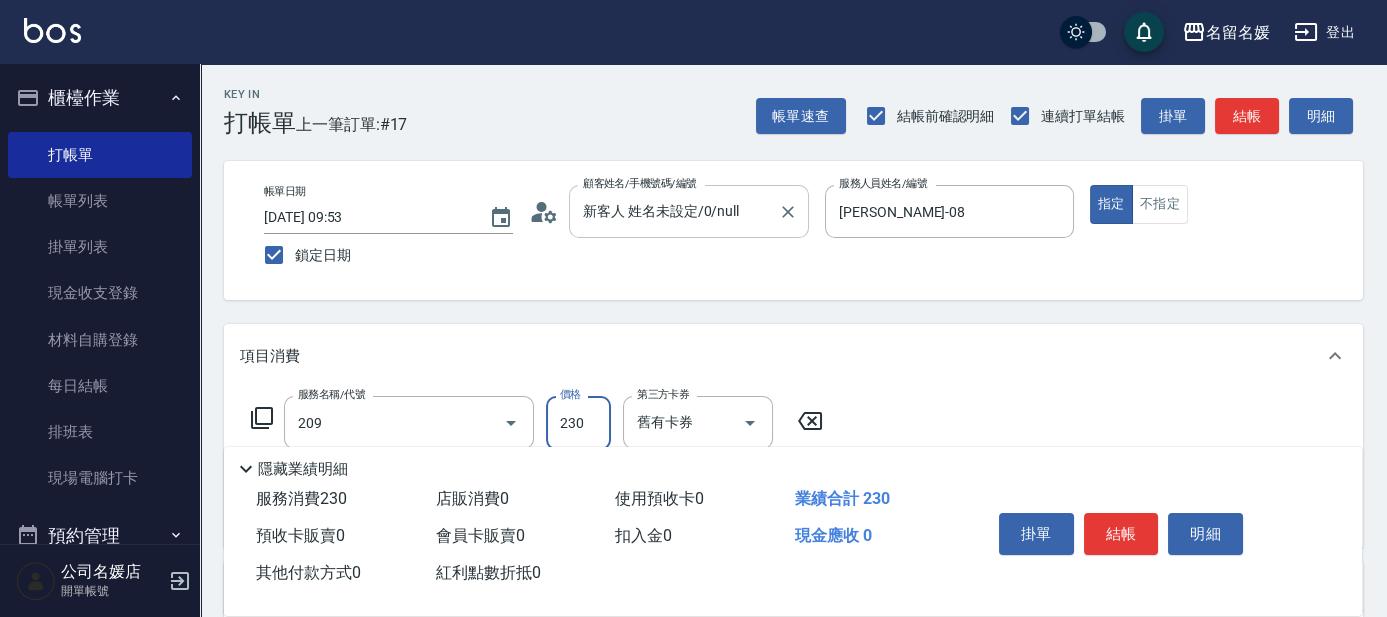type on "洗髮券-(卡)230(209)" 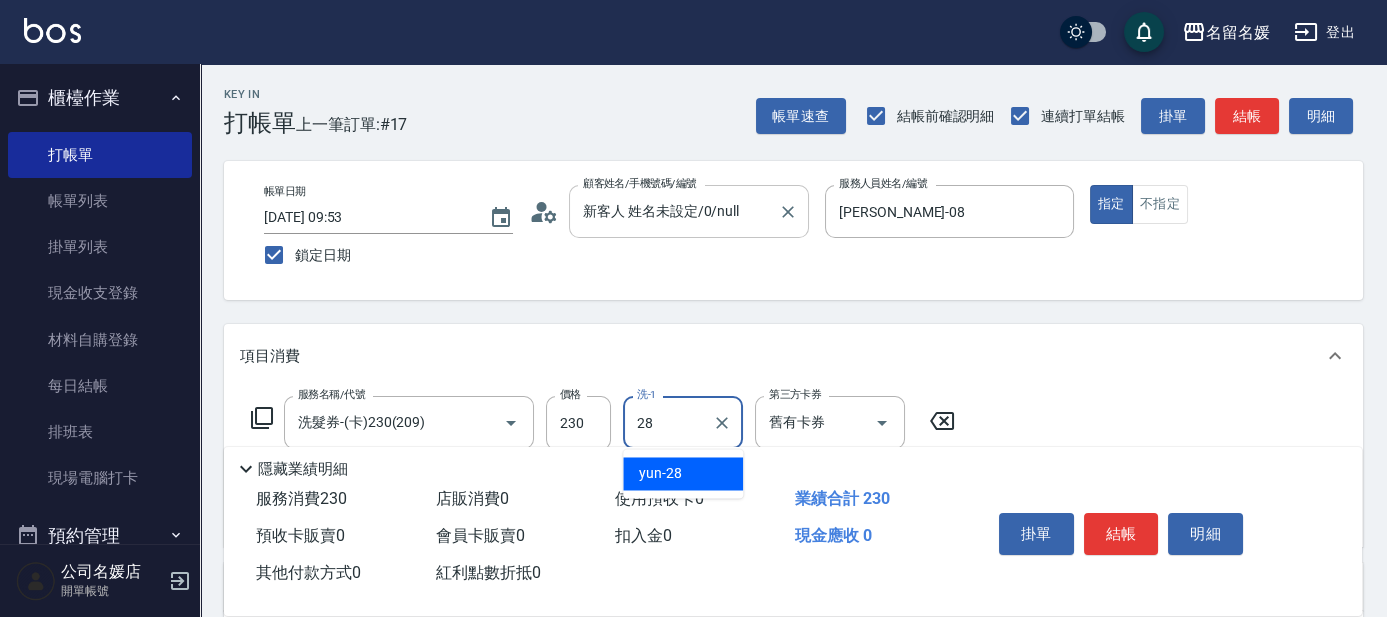 type on "yun-28" 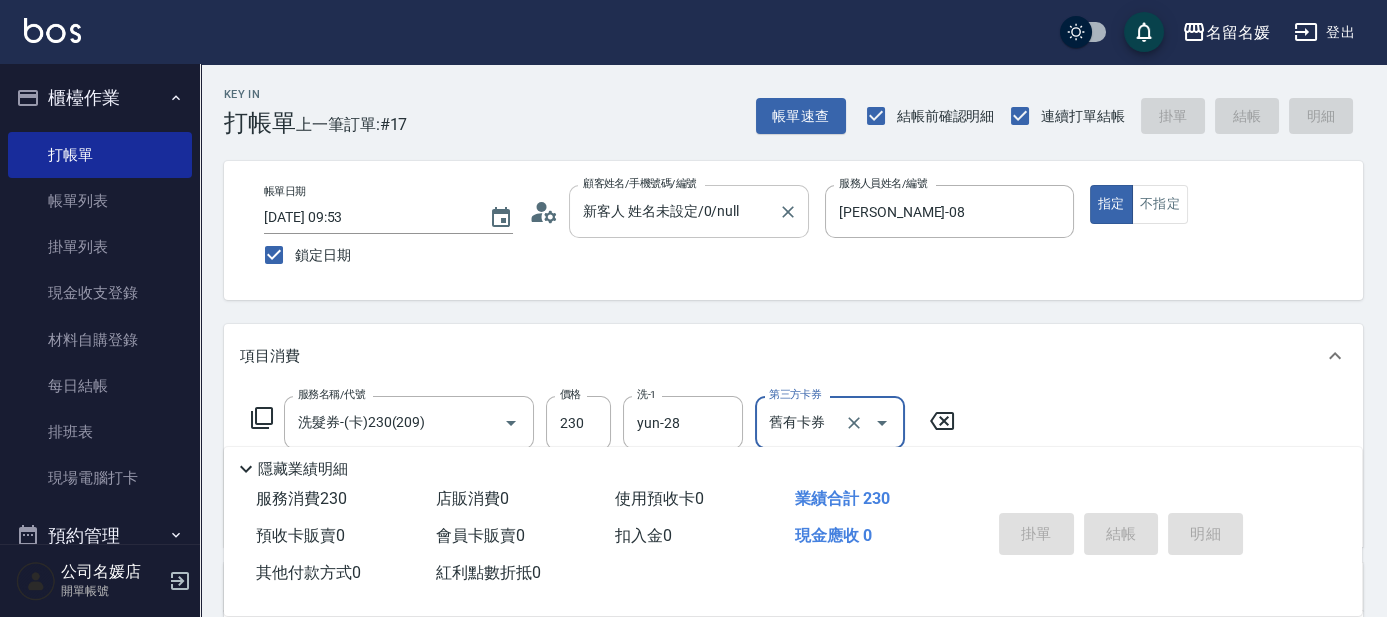 type 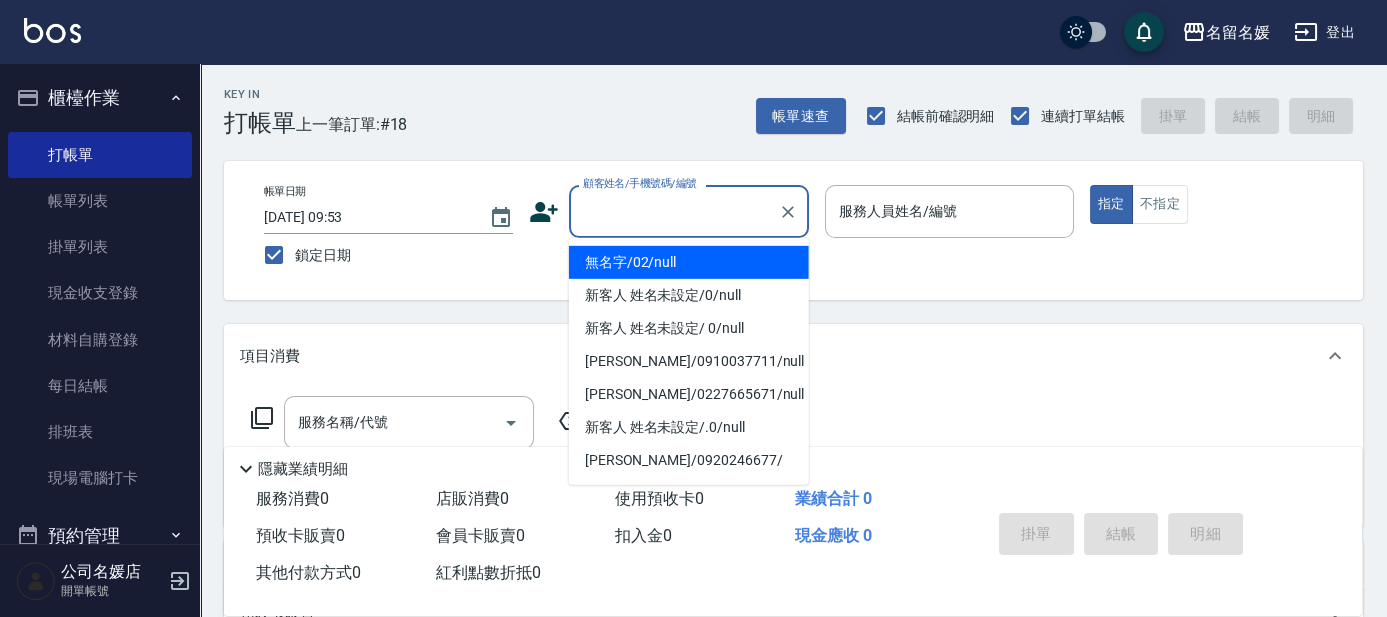 drag, startPoint x: 617, startPoint y: 206, endPoint x: 649, endPoint y: 243, distance: 48.9183 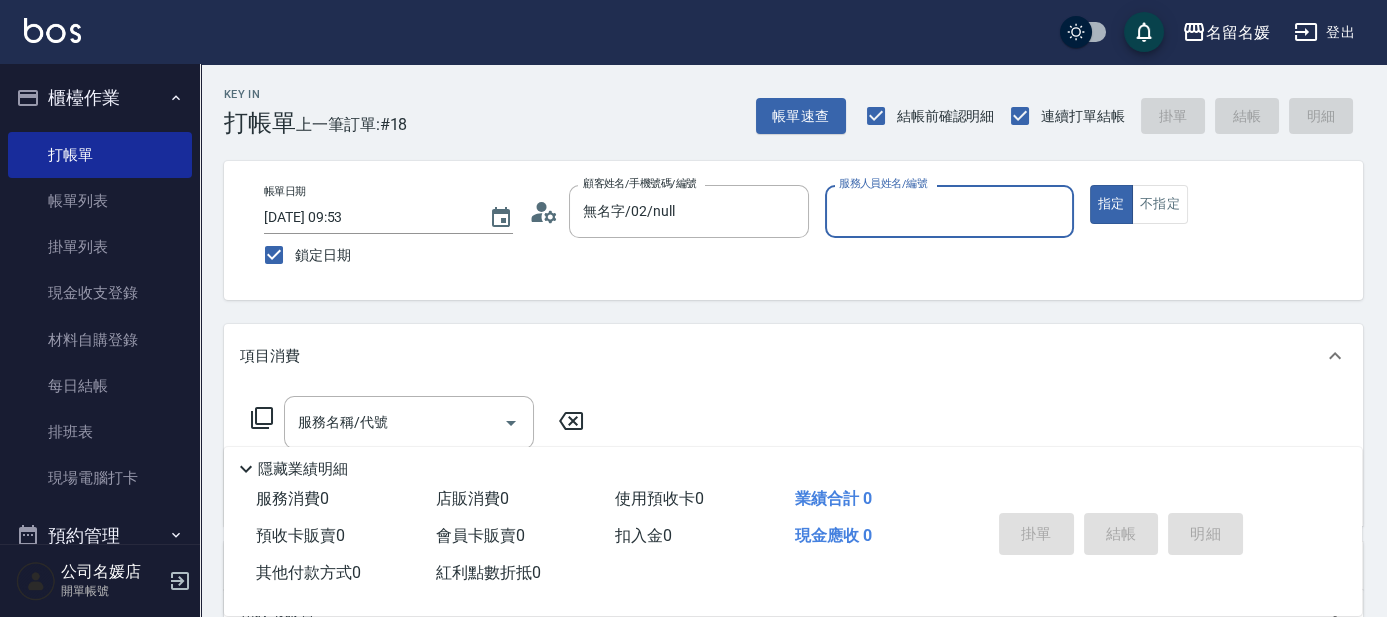 click on "服務人員姓名/編號" at bounding box center [883, 183] 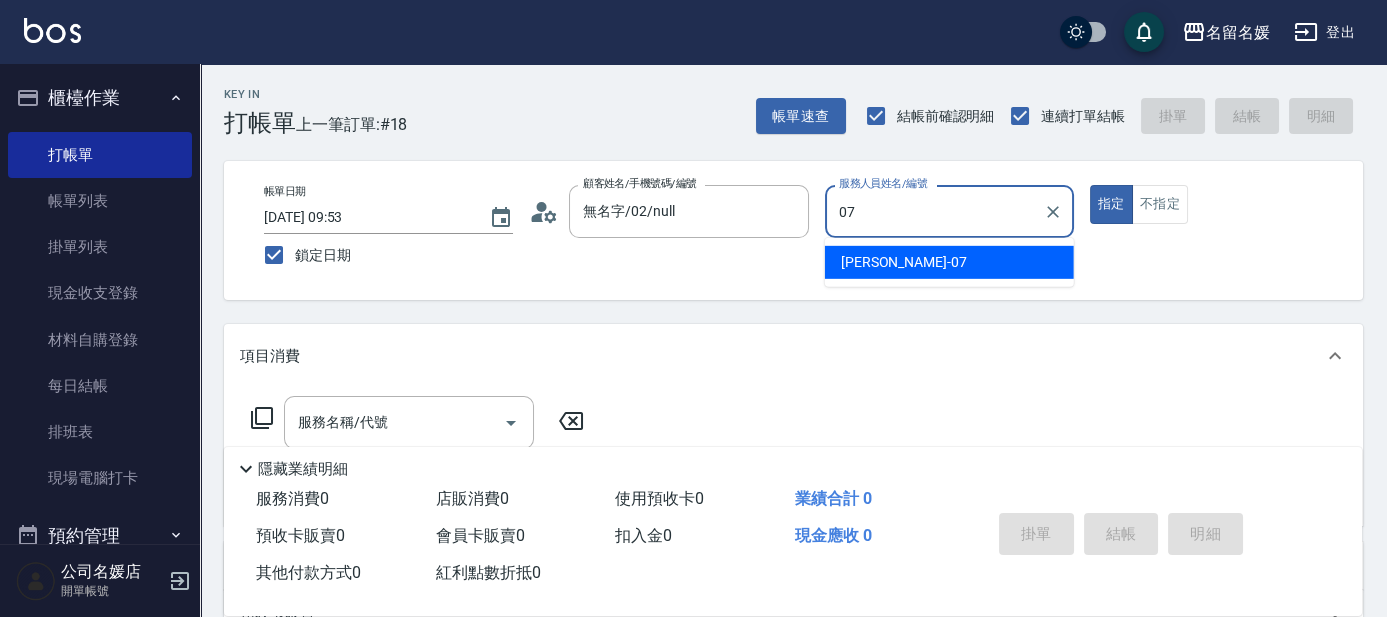 type on "[PERSON_NAME]-07" 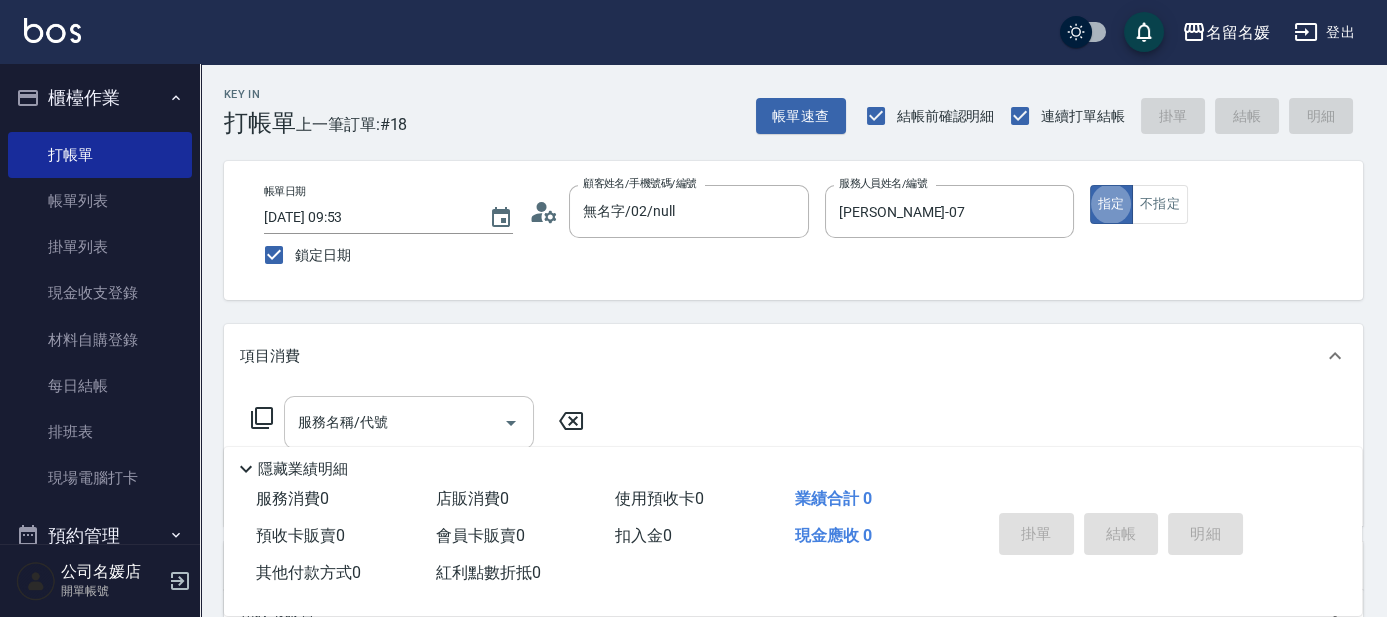 click on "服務名稱/代號" at bounding box center (394, 422) 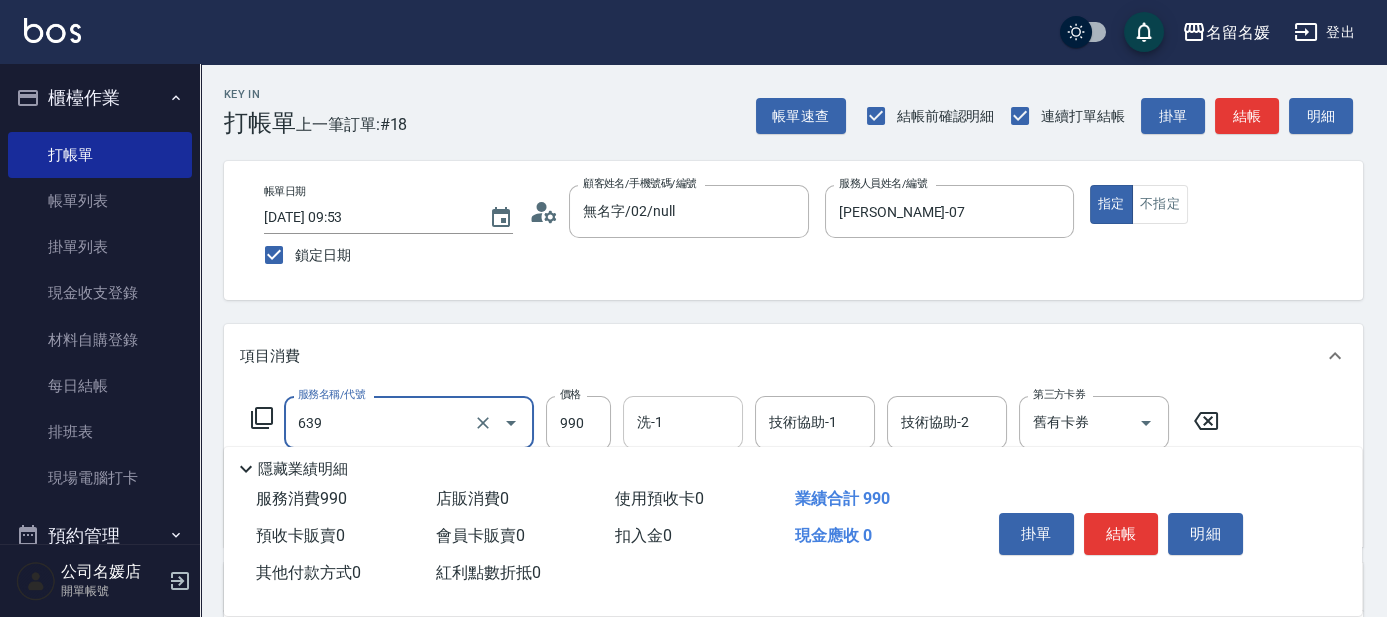 type on "(芙)蘆薈髮膜套卡(自材)(639)" 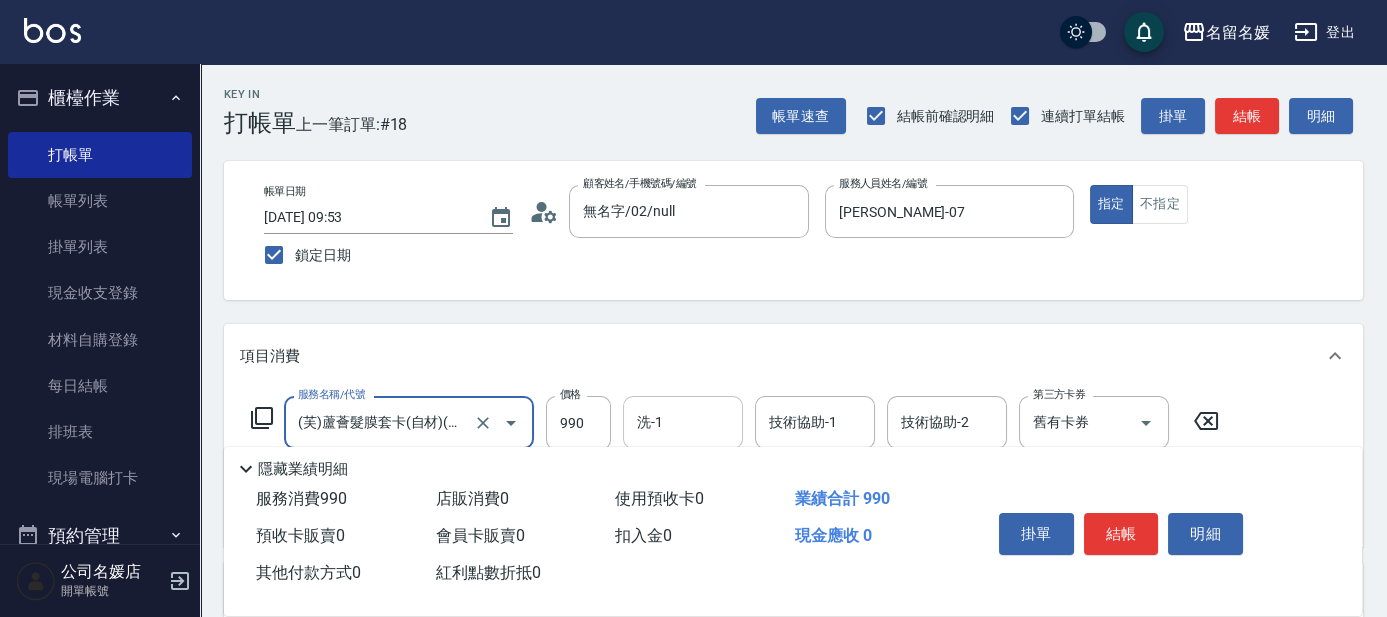 click on "洗-1" at bounding box center (683, 422) 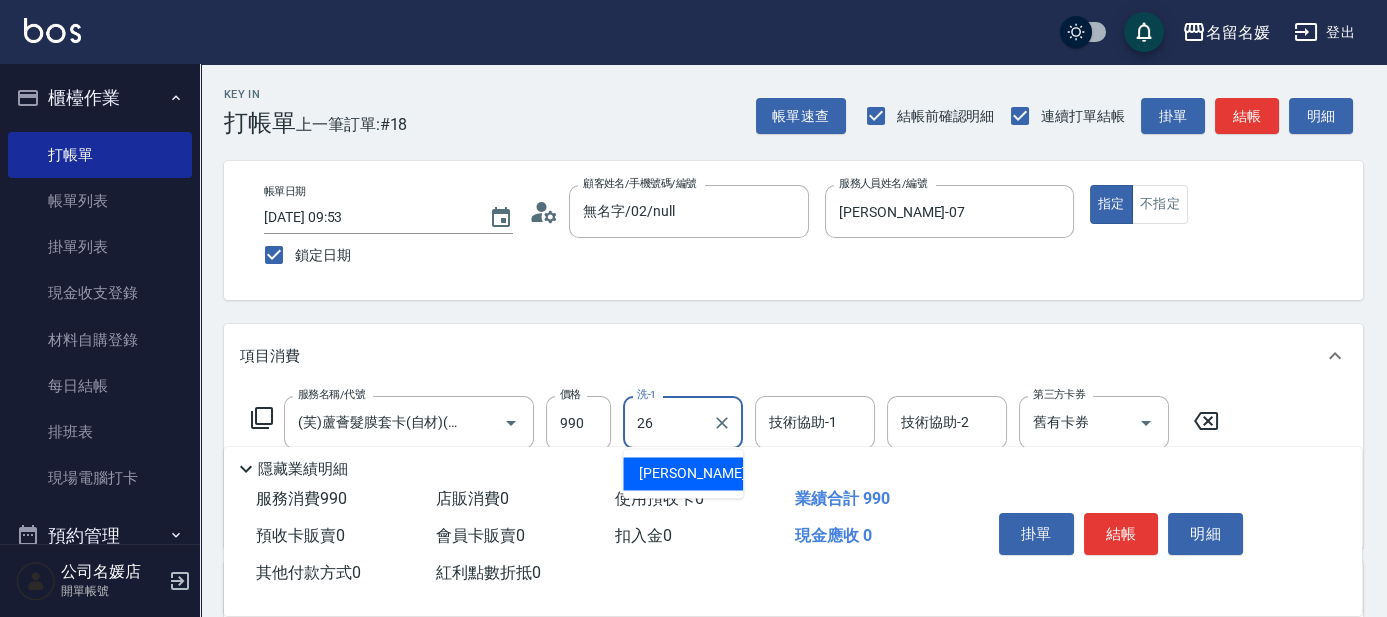 type on "[PERSON_NAME]-26" 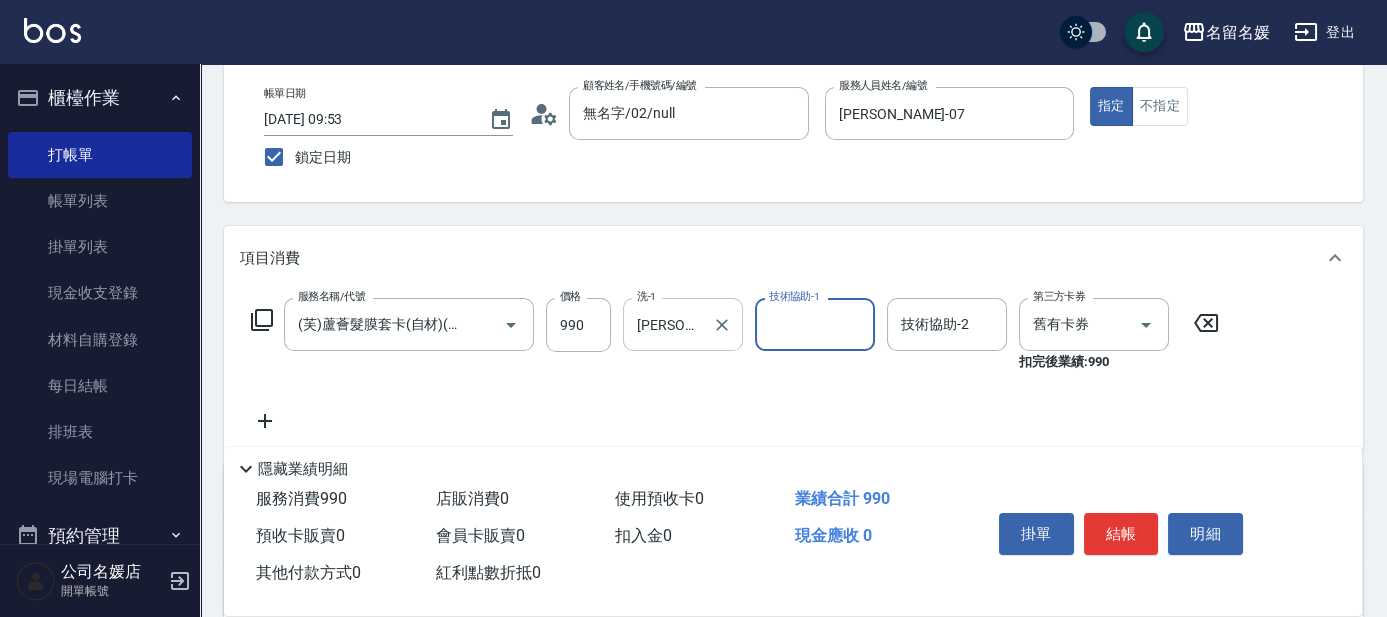 scroll, scrollTop: 181, scrollLeft: 0, axis: vertical 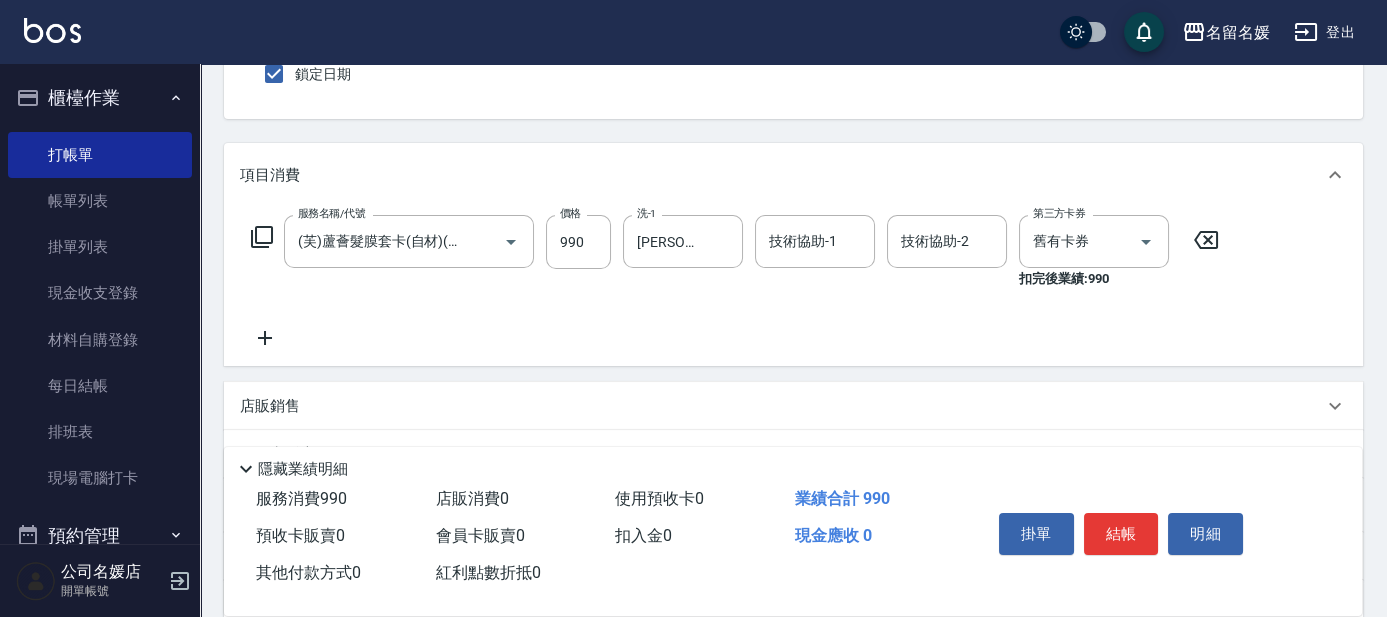 click 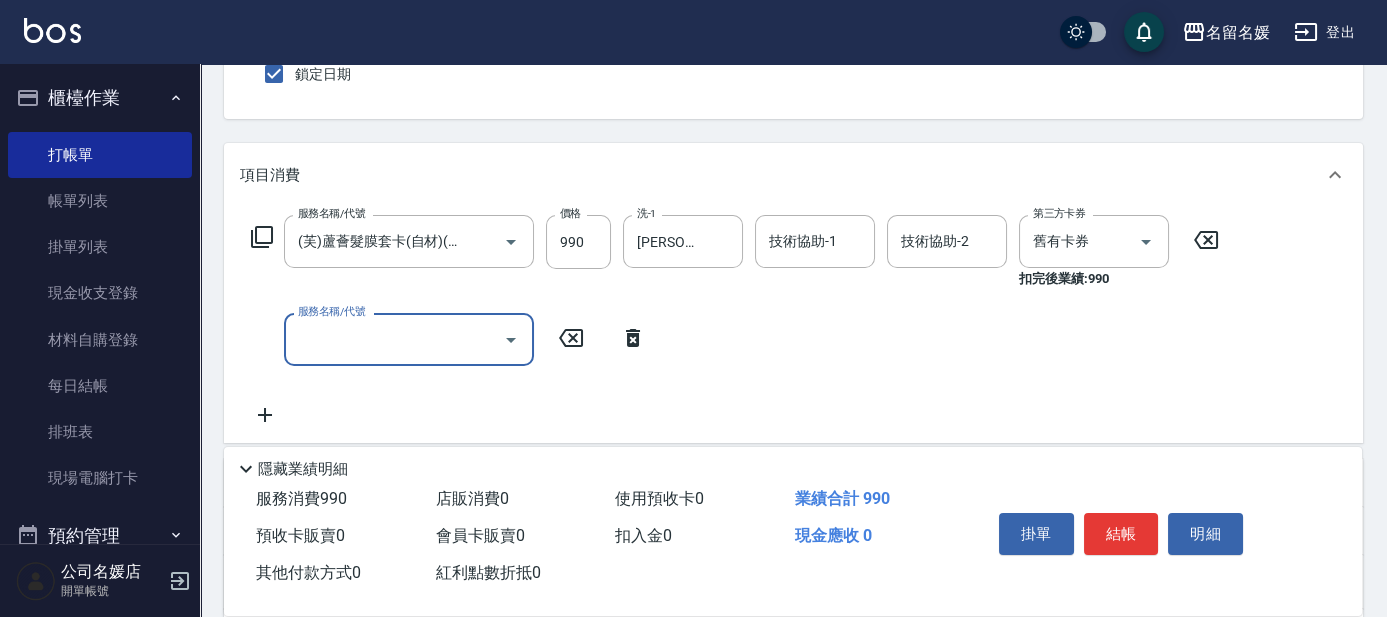 scroll, scrollTop: 0, scrollLeft: 0, axis: both 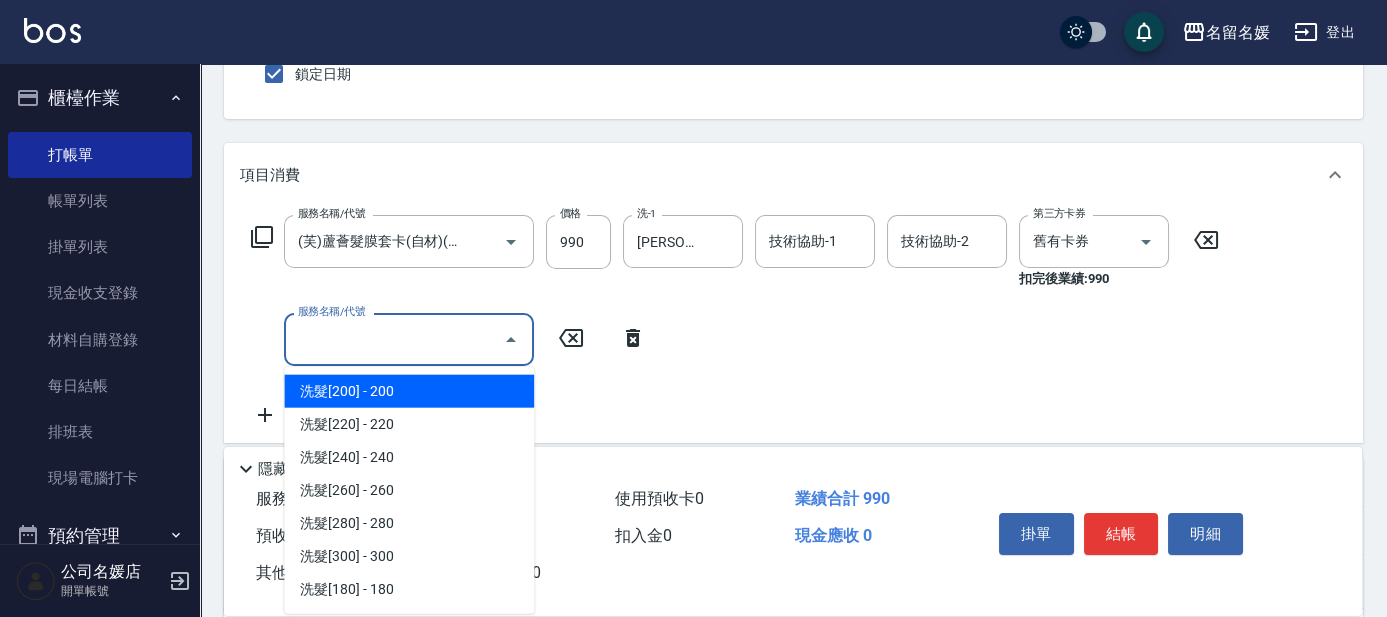 click on "服務名稱/代號" at bounding box center (394, 339) 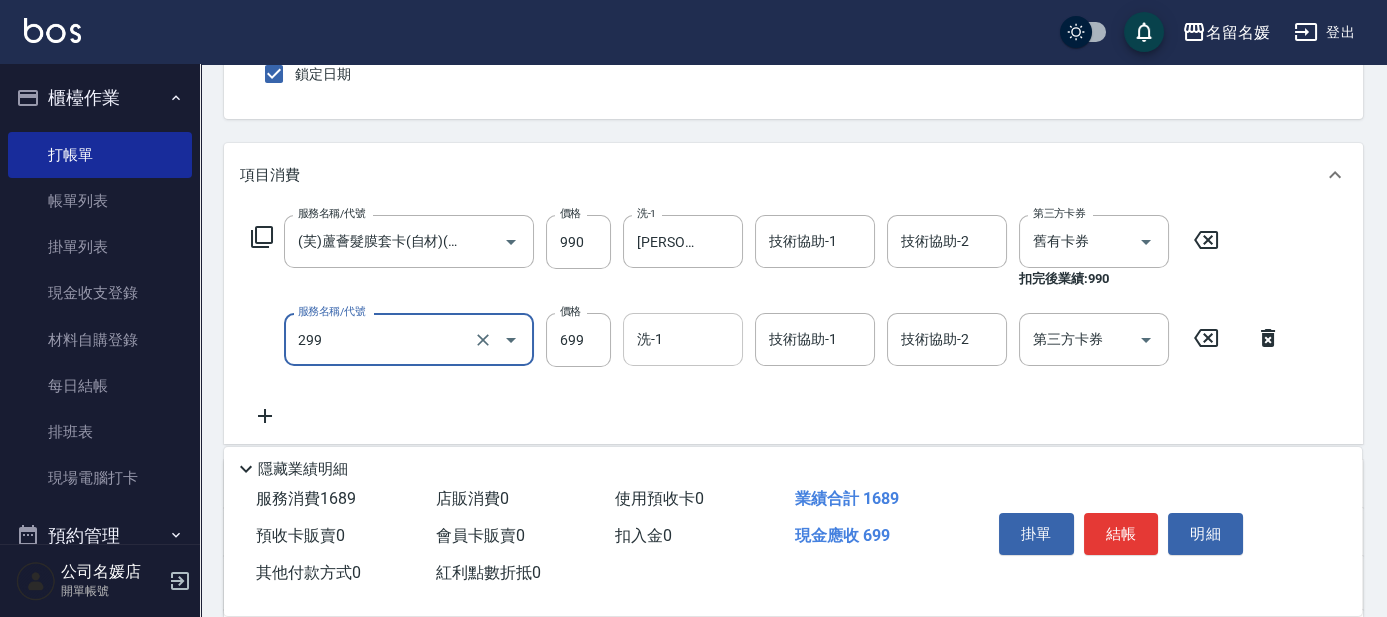 click on "洗-1" at bounding box center (683, 339) 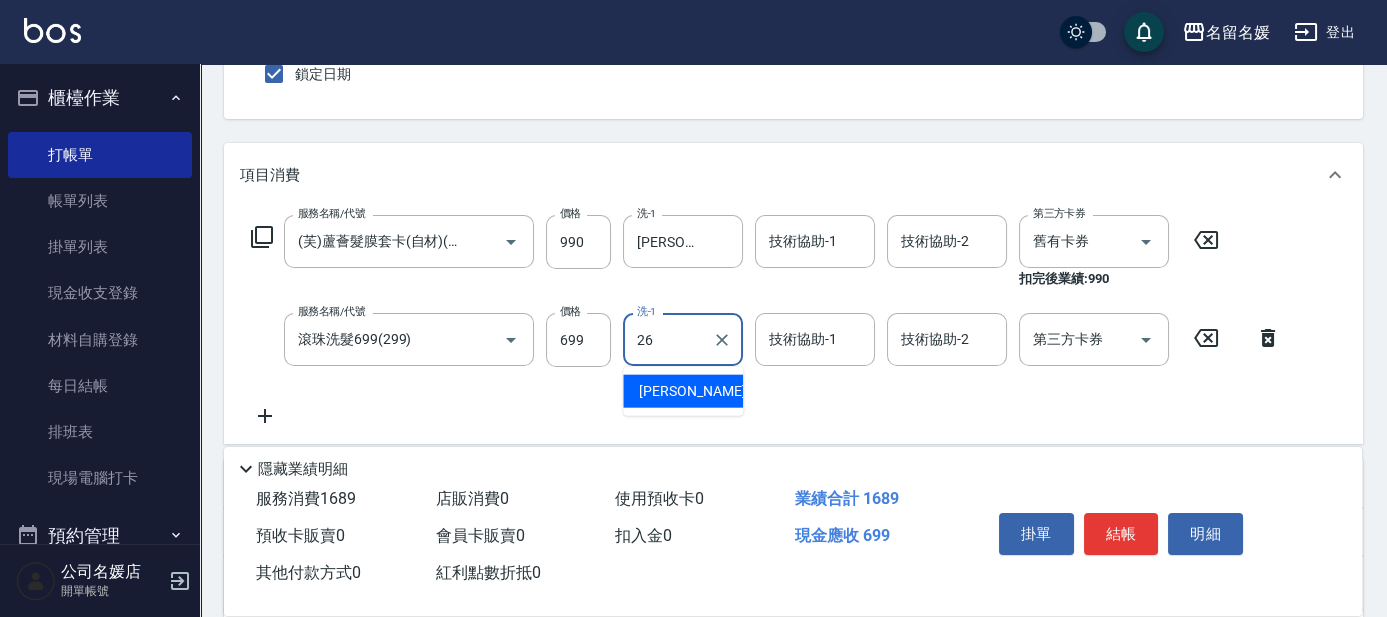 type on "[PERSON_NAME]-26" 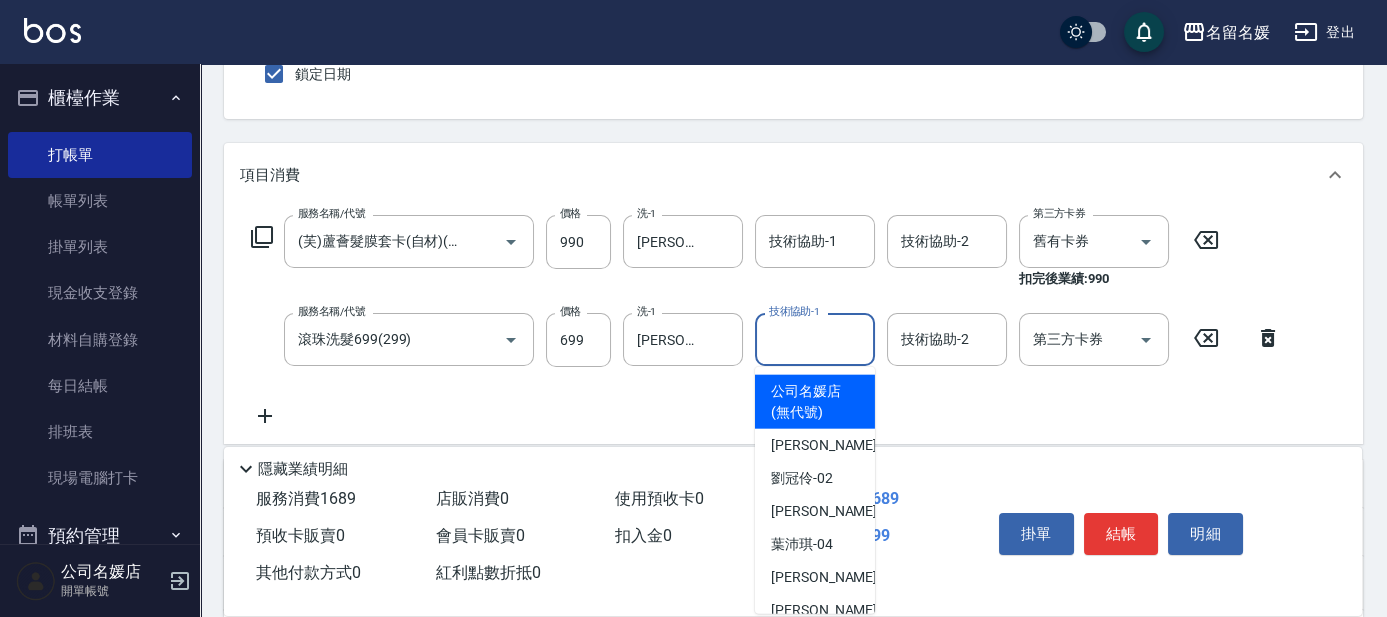 click on "技術協助-1" at bounding box center [815, 339] 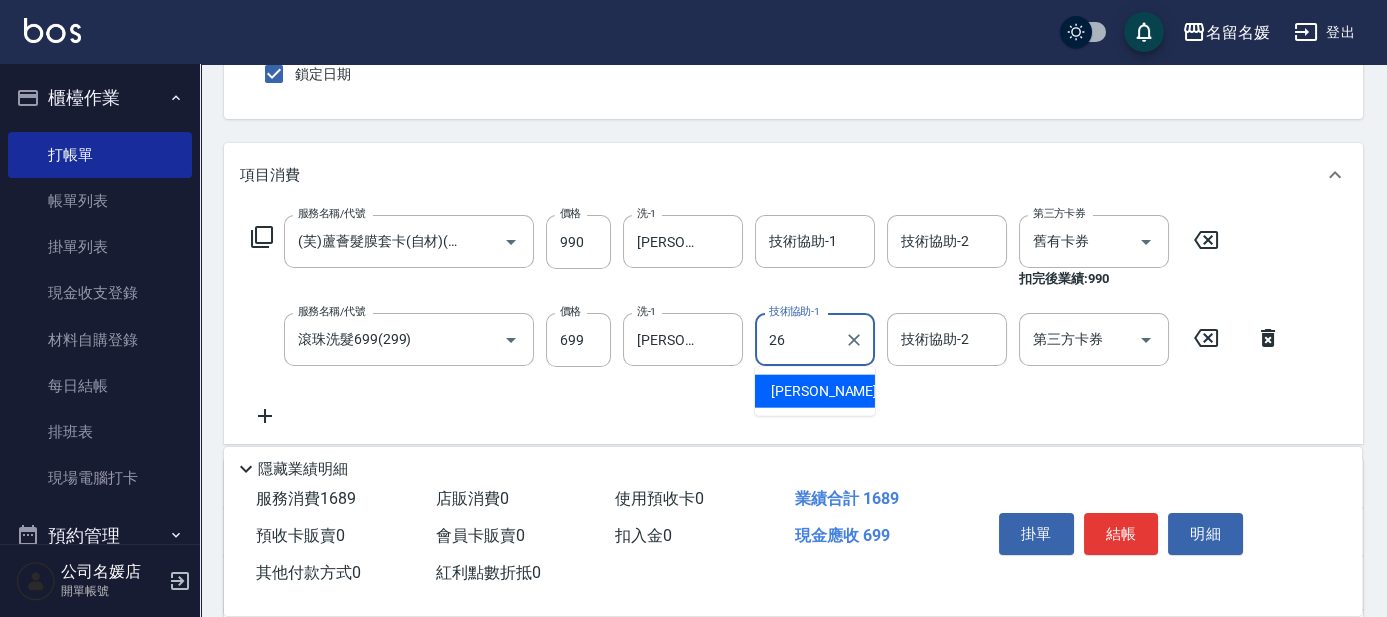 type on "[PERSON_NAME]-26" 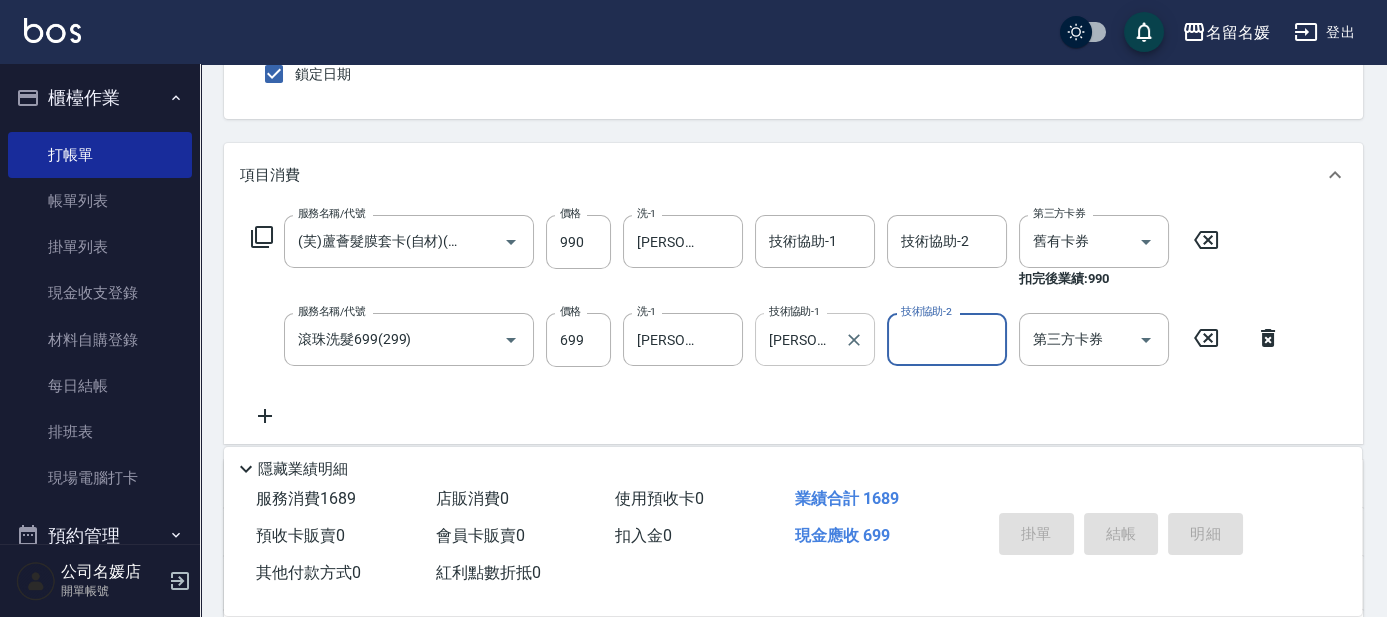 type 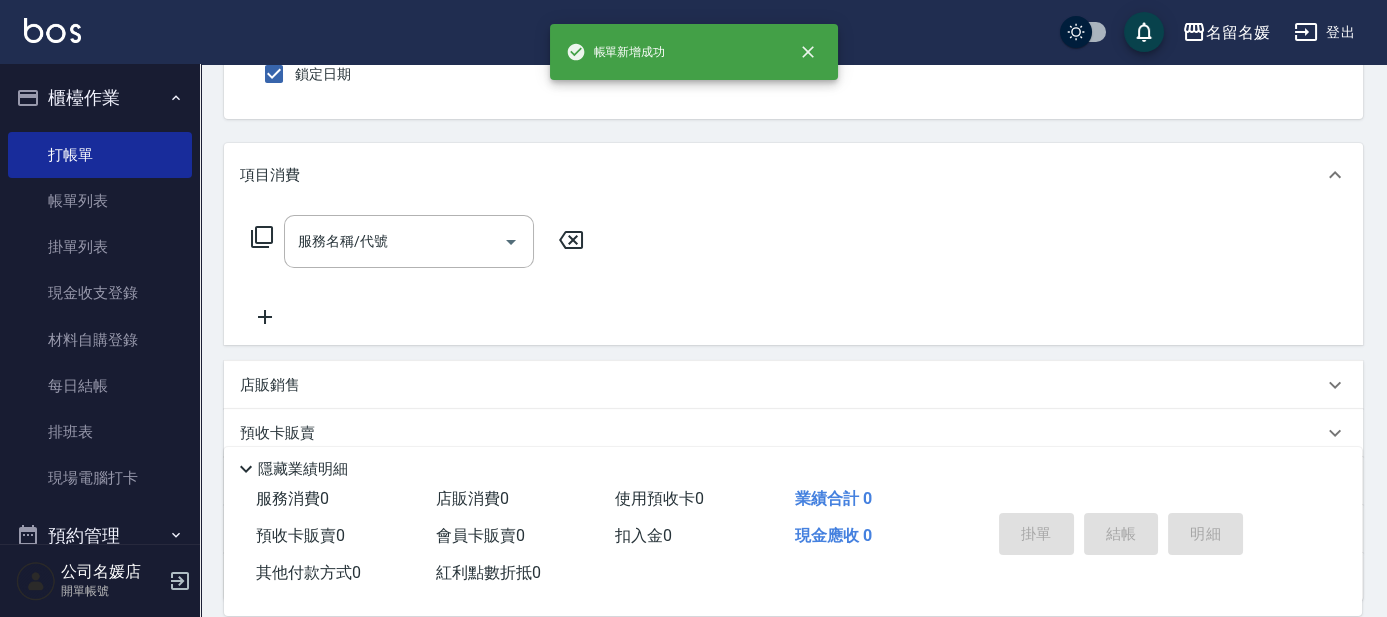 scroll, scrollTop: 90, scrollLeft: 0, axis: vertical 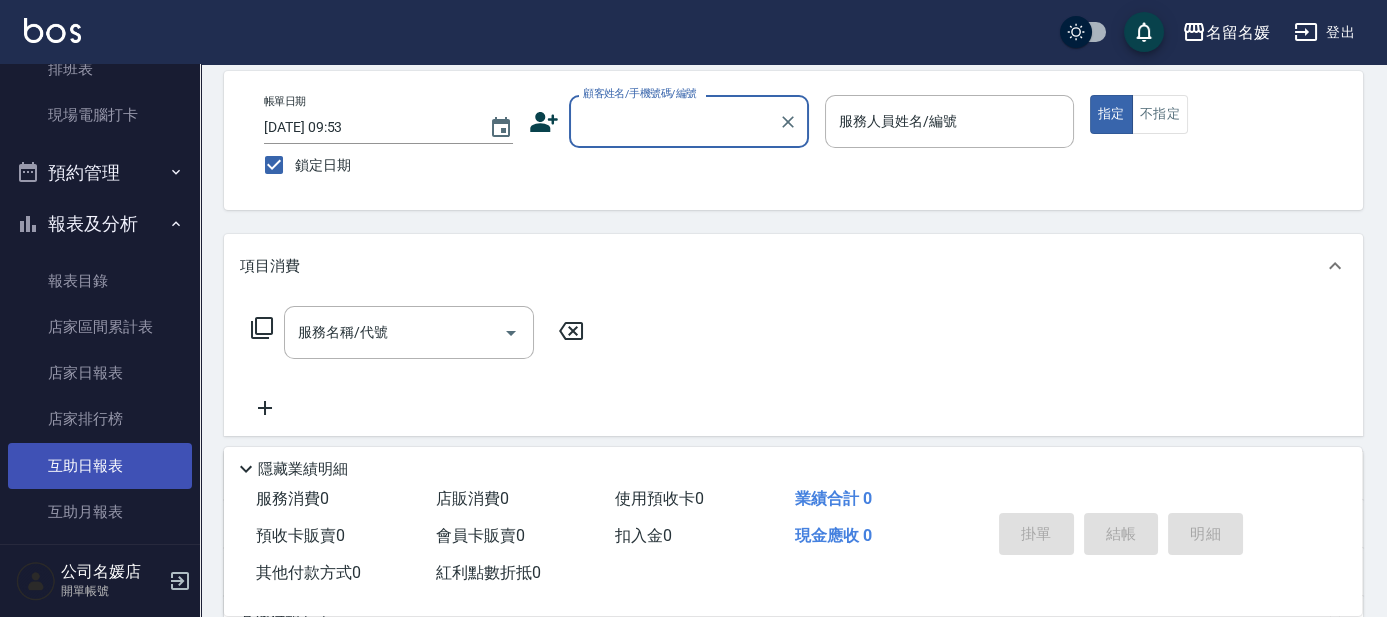 click on "互助日報表" at bounding box center [100, 466] 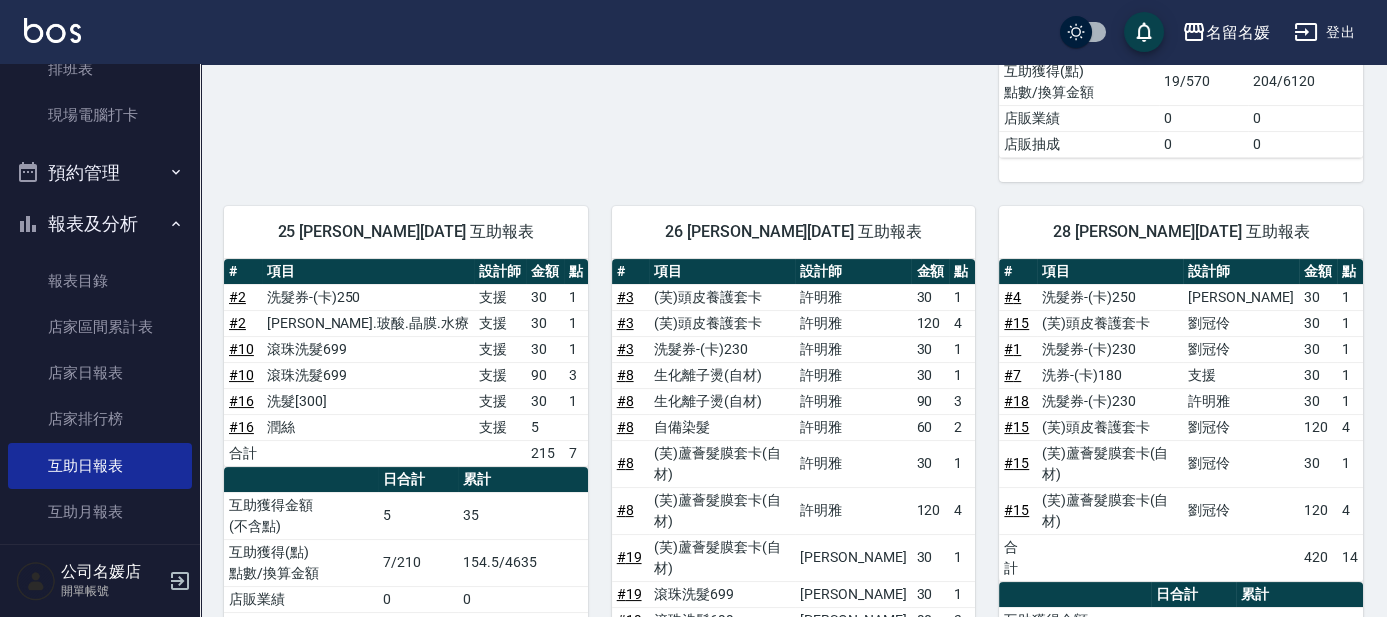 scroll, scrollTop: 727, scrollLeft: 0, axis: vertical 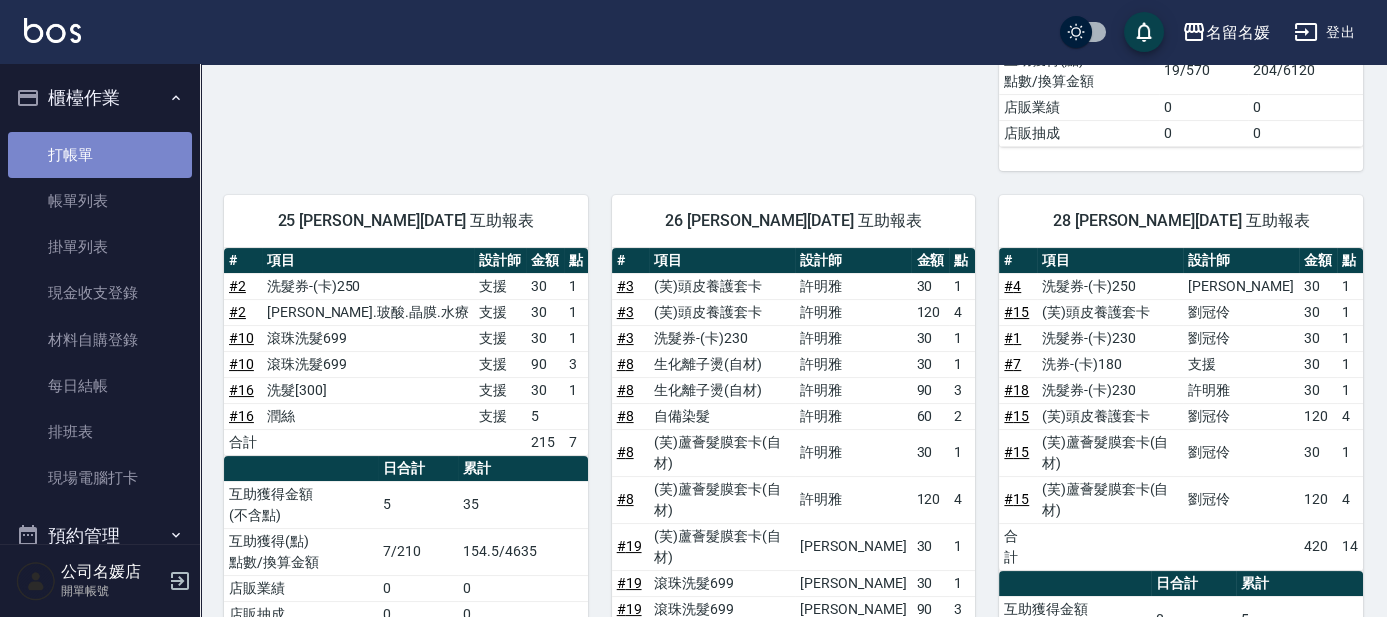 click on "打帳單" at bounding box center (100, 155) 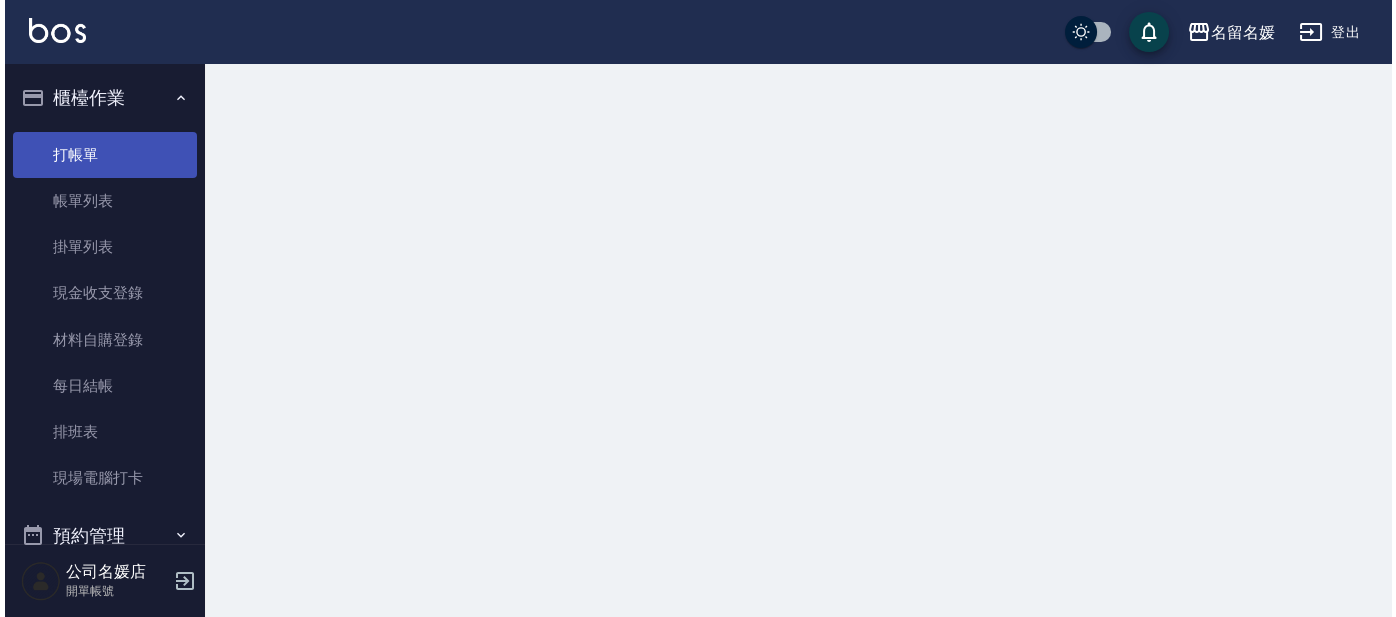 scroll, scrollTop: 0, scrollLeft: 0, axis: both 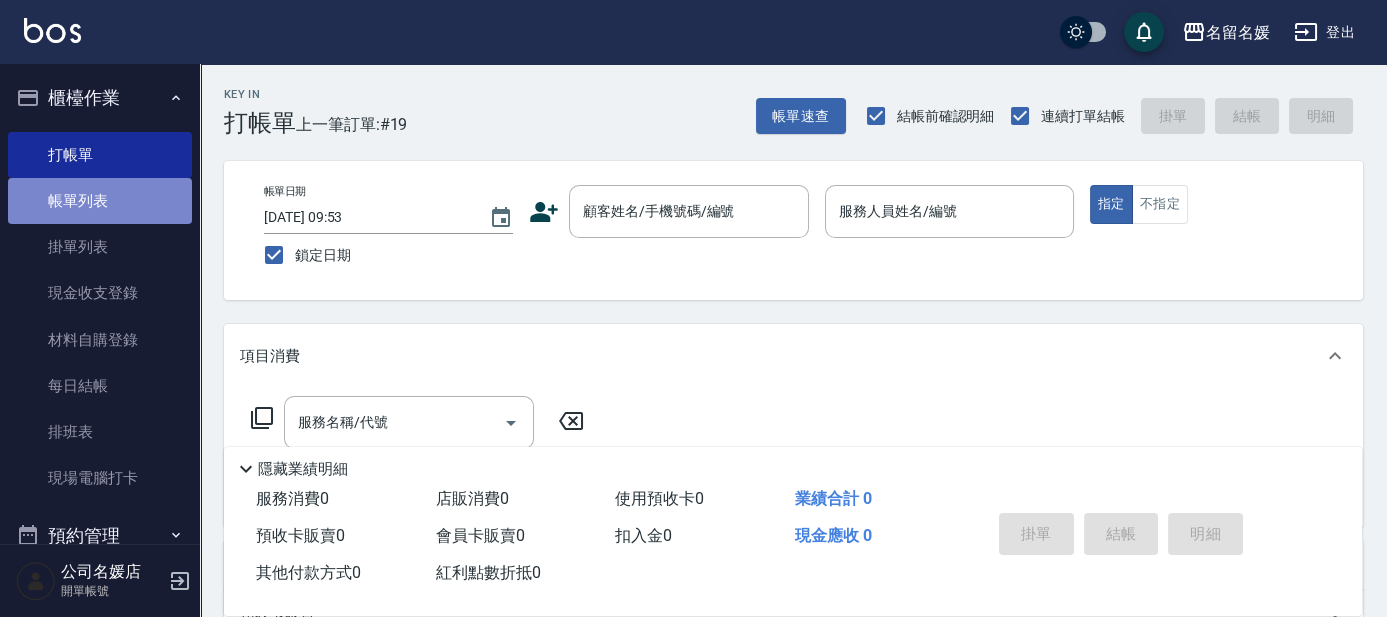 click on "帳單列表" at bounding box center [100, 201] 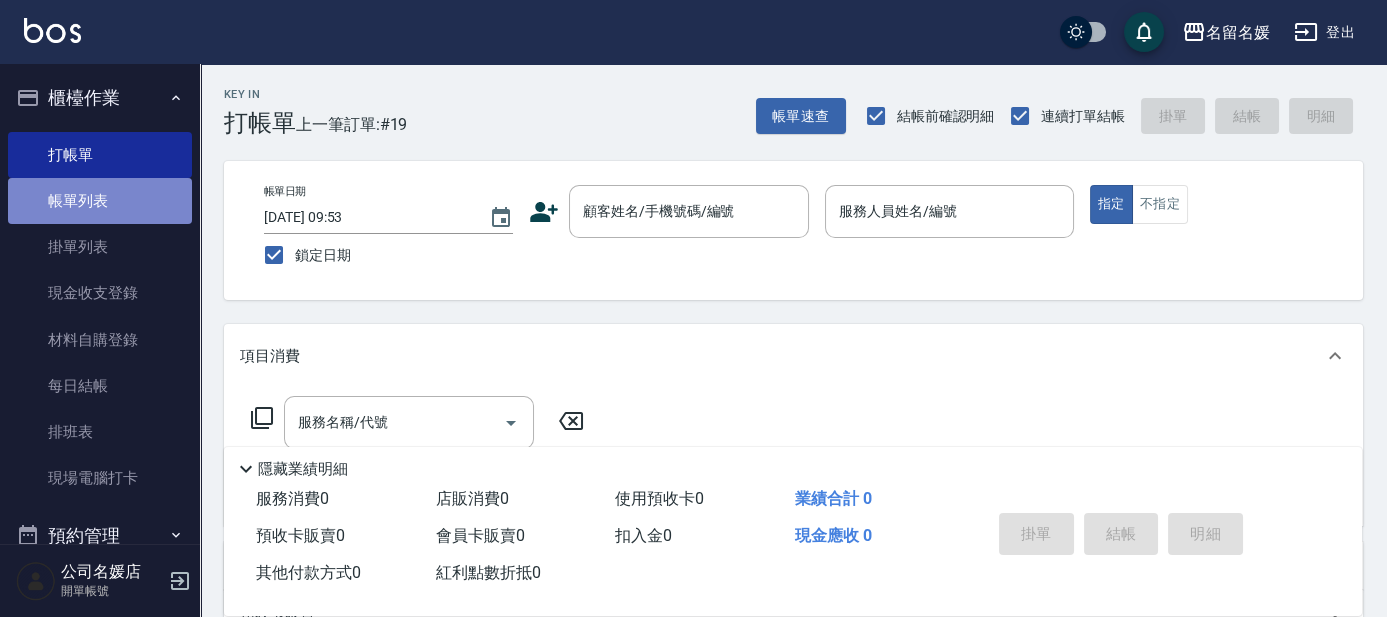 click on "帳單列表" at bounding box center (100, 201) 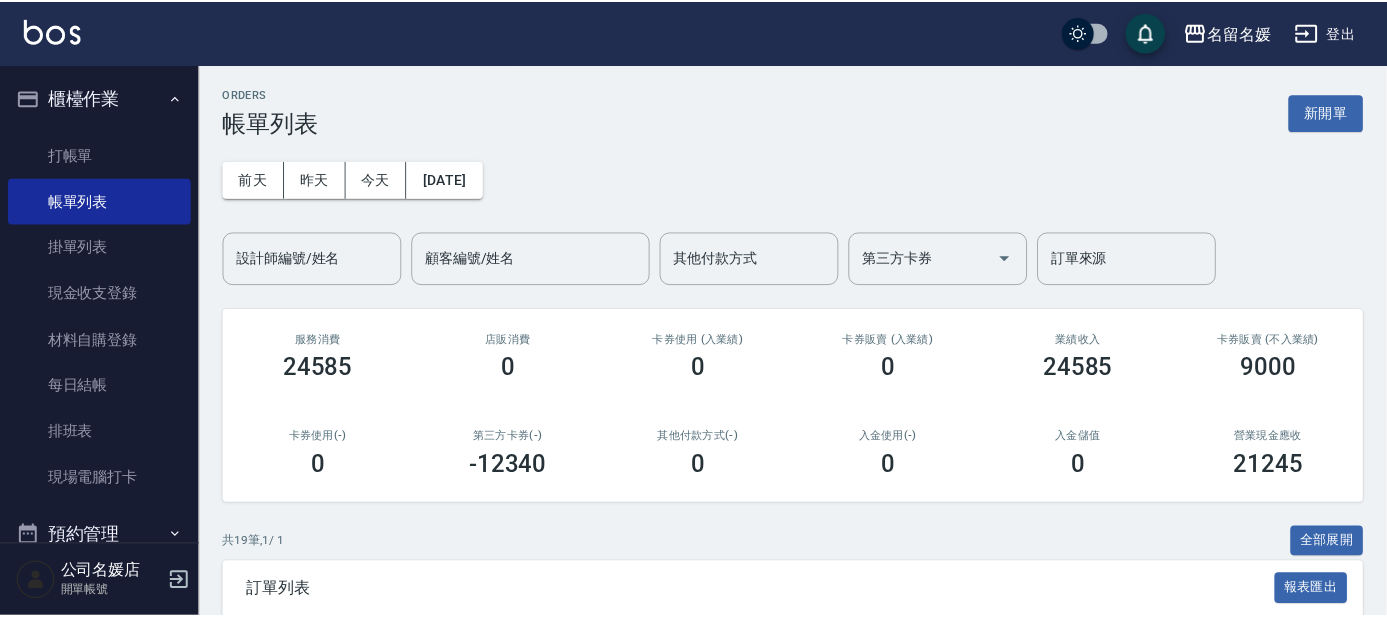 scroll, scrollTop: 363, scrollLeft: 0, axis: vertical 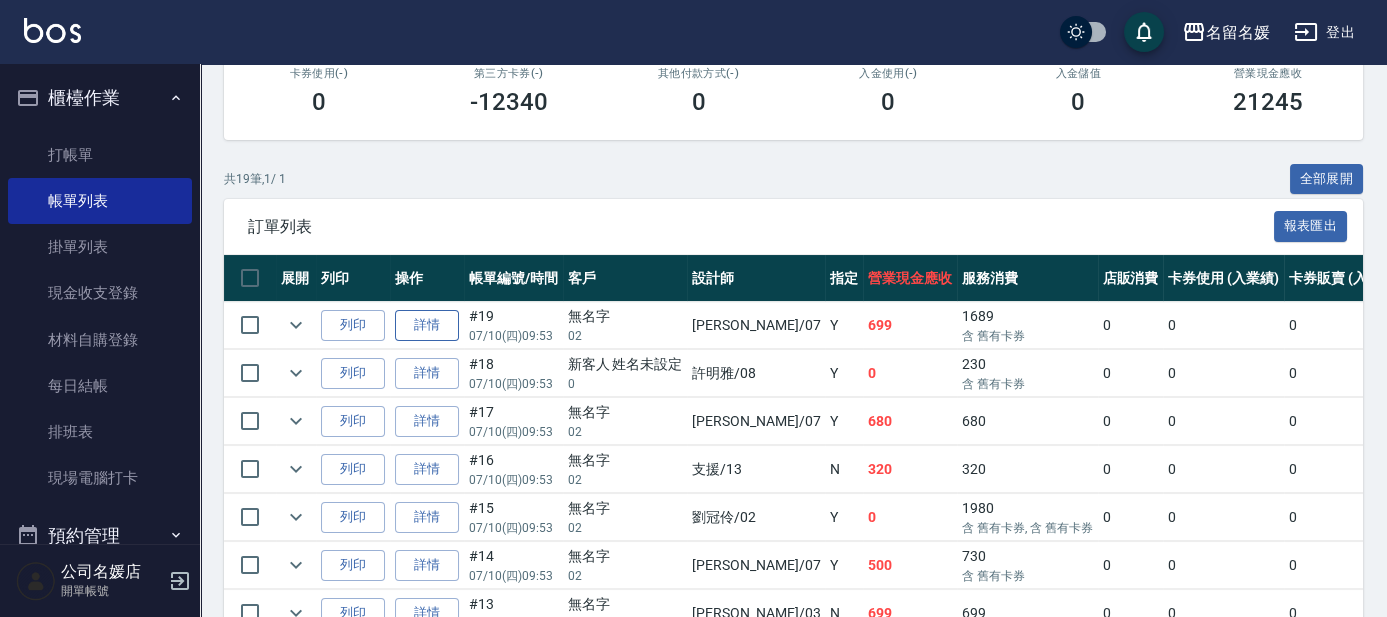click on "詳情" at bounding box center [427, 325] 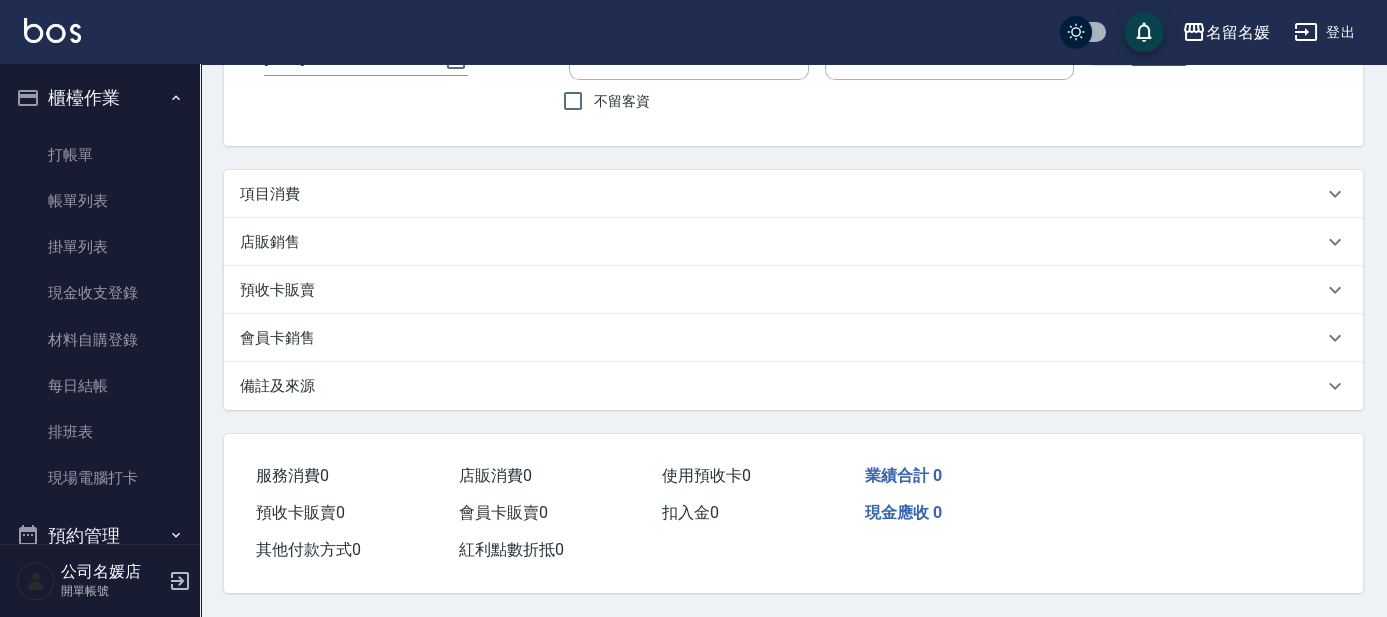 click on "Order detail 帳單詳細  帳單速查 帳單日期 [DATE] 15:11 顧客姓名/手機號碼/編號 顧客姓名/手機號碼/編號 不留客資 服務人員姓名/編號 服務人員姓名/編號 指定 不指定 項目消費 店販銷售 預收卡販賣 會員卡銷售 備註及來源 備註 備註 服務消費  0 店販消費  0 使用預收卡  0 業績合計   0 預收卡販賣  0 會員卡販賣  0 扣入金  0 現金應收   0 其他付款方式  0 紅利點數折抵  0" at bounding box center [793, 261] 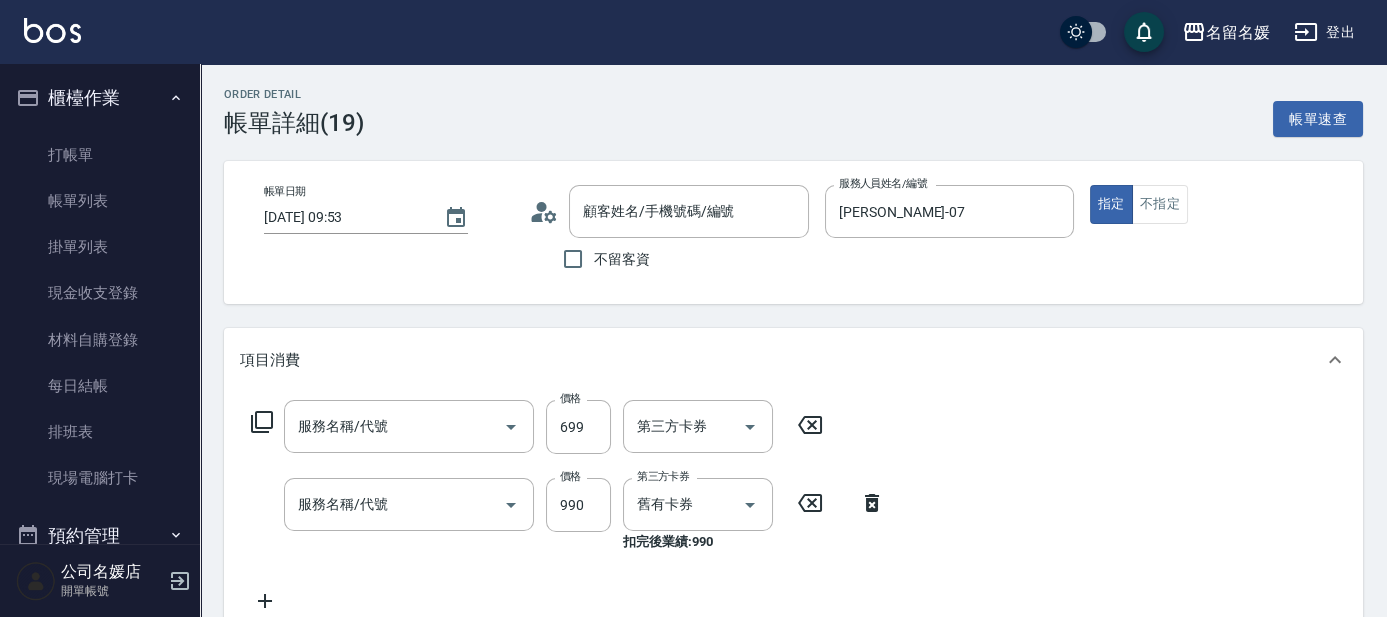 type on "[DATE] 09:53" 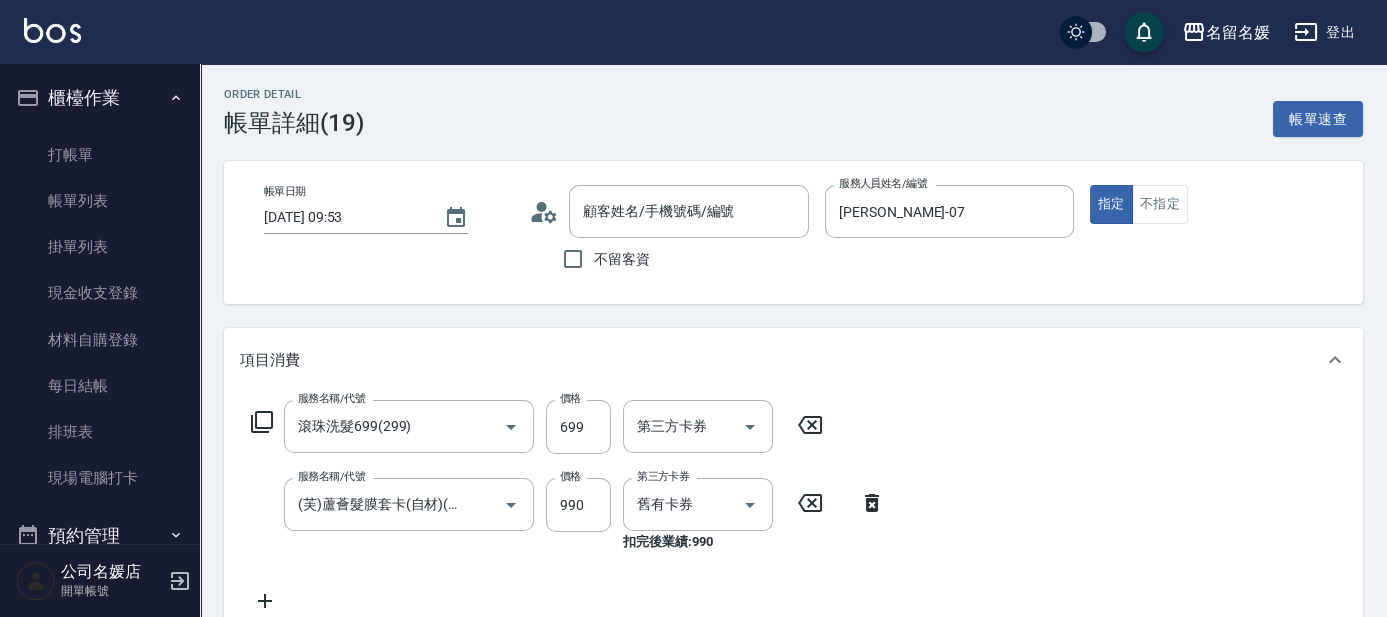 type on "滾珠洗髮699(299)" 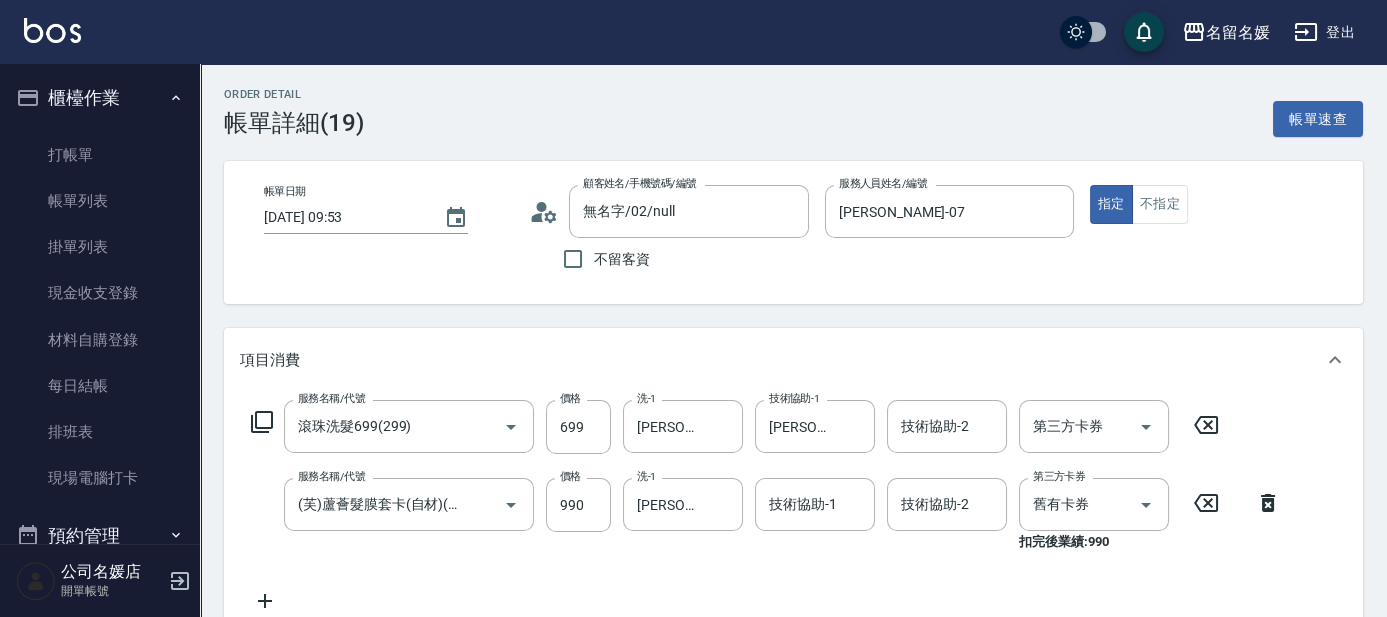 type on "無名字/02/null" 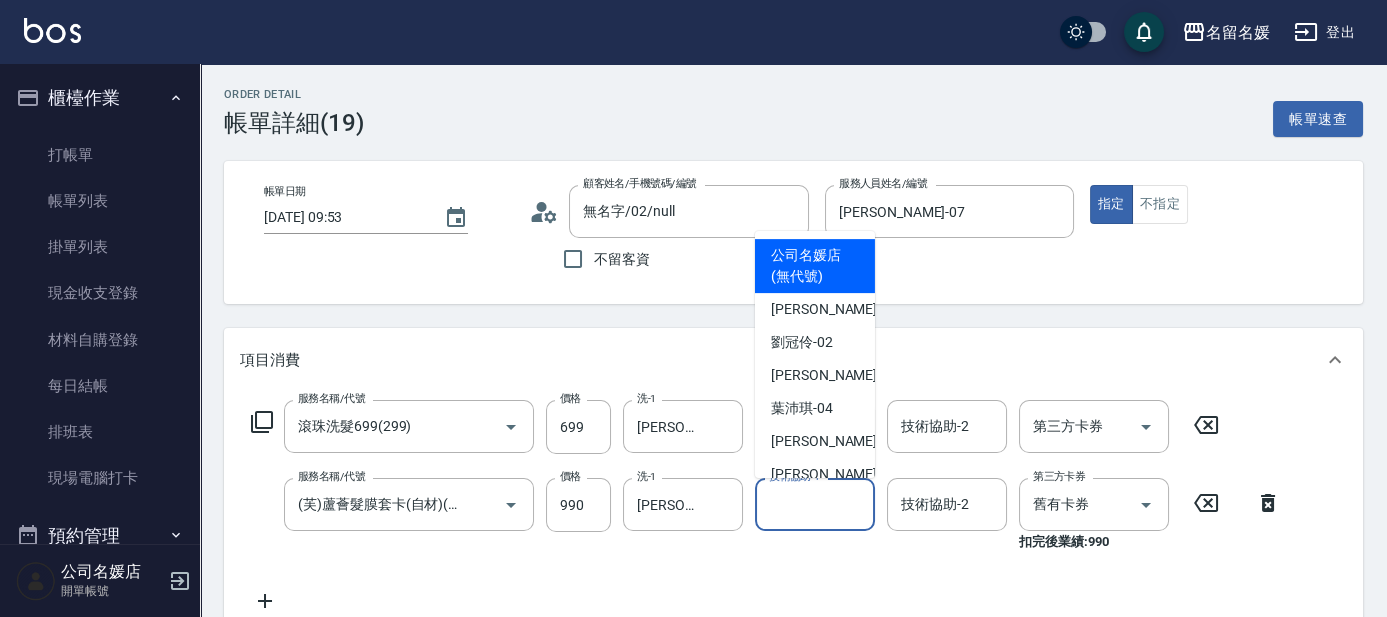 click on "技術協助-1" at bounding box center [815, 504] 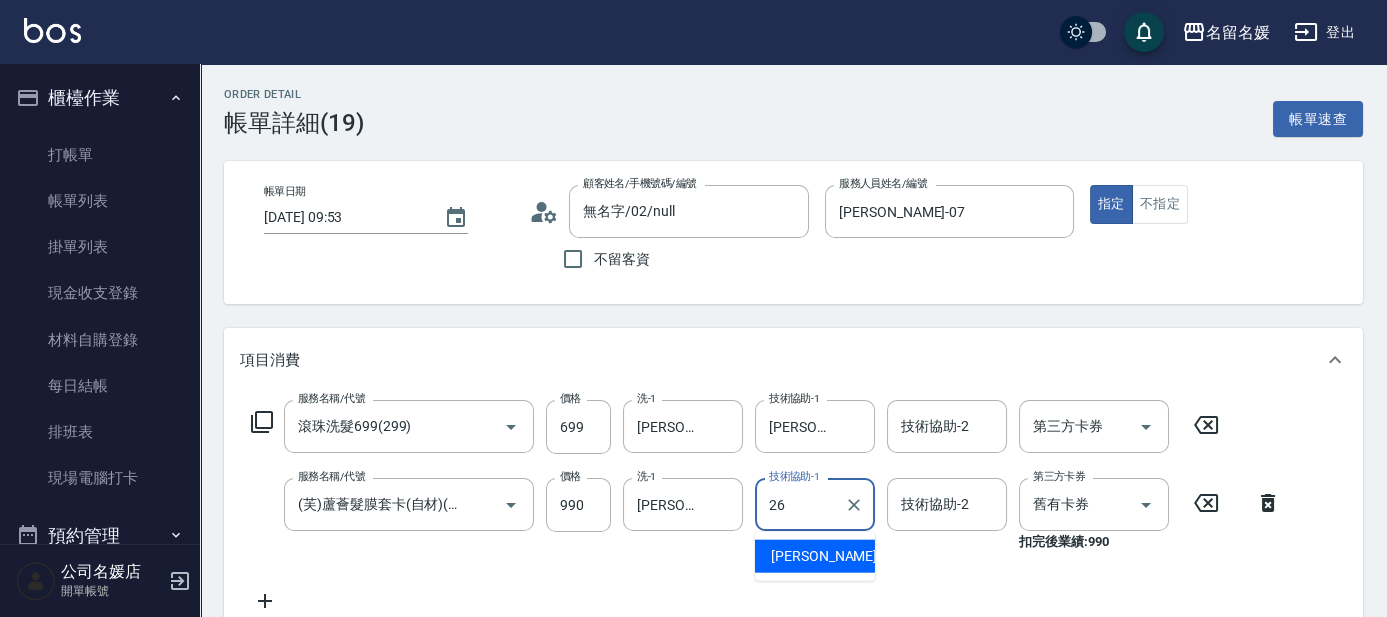 type on "[PERSON_NAME]-26" 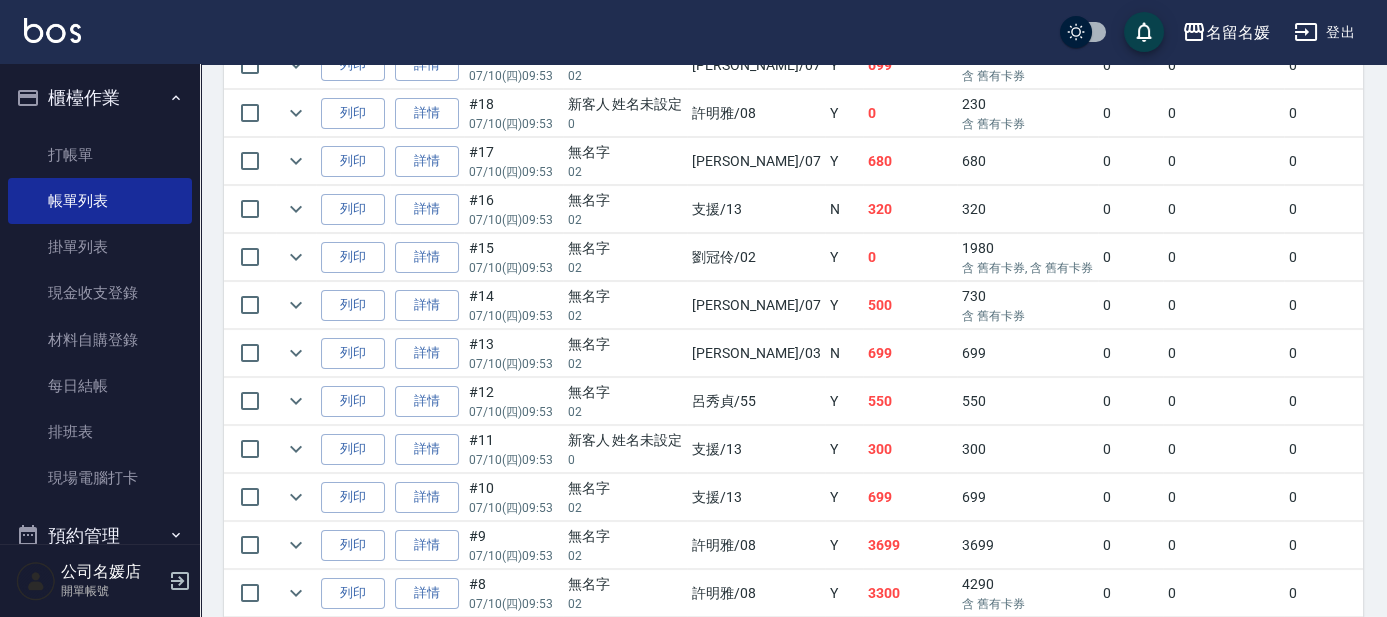 scroll, scrollTop: 727, scrollLeft: 0, axis: vertical 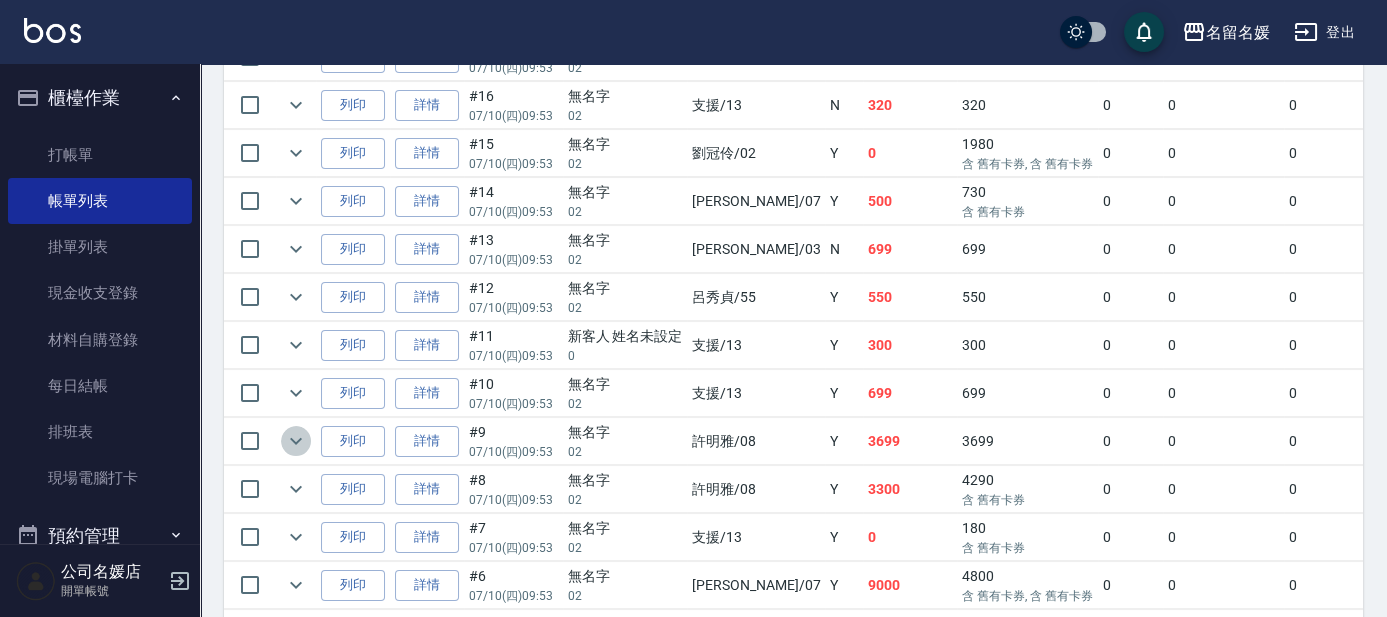 click 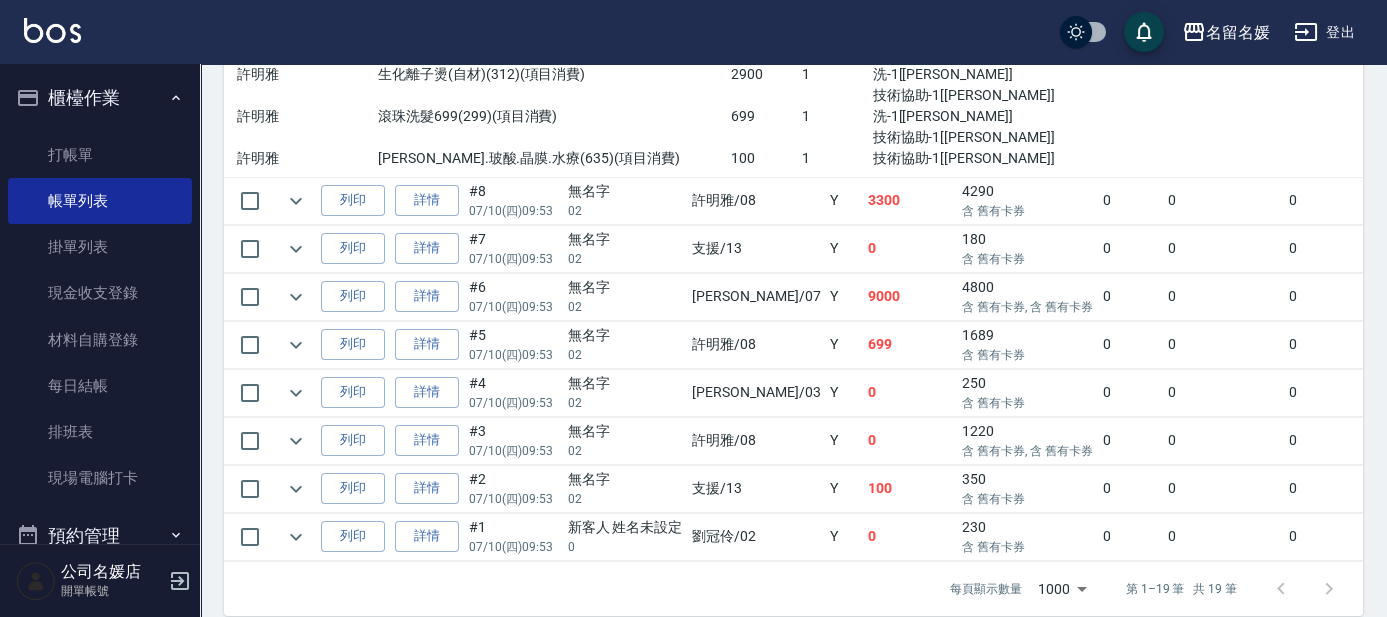 scroll, scrollTop: 1181, scrollLeft: 0, axis: vertical 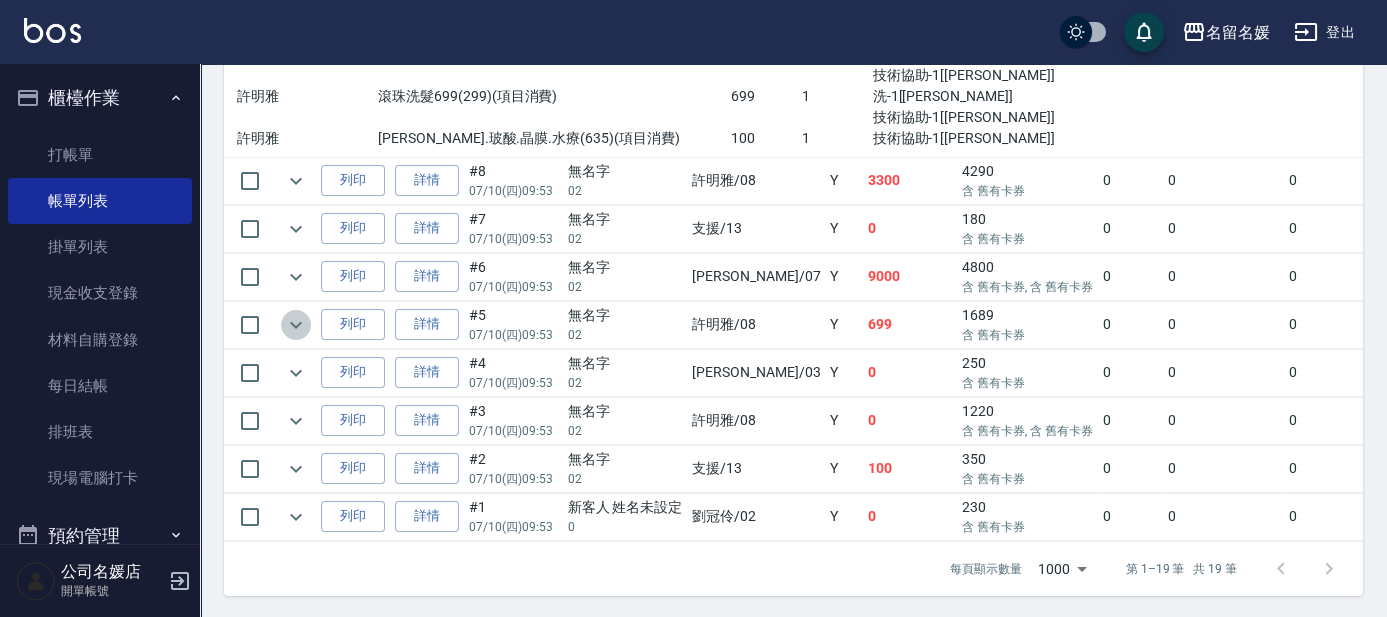 click 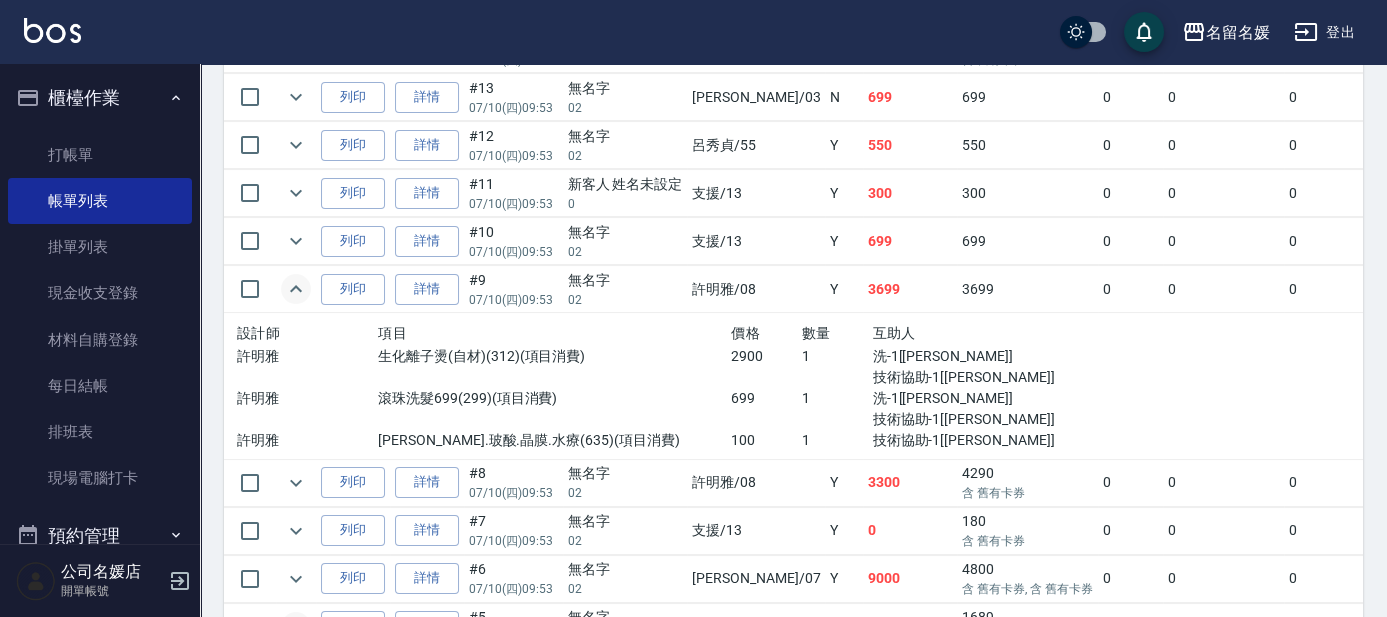 scroll, scrollTop: 1000, scrollLeft: 0, axis: vertical 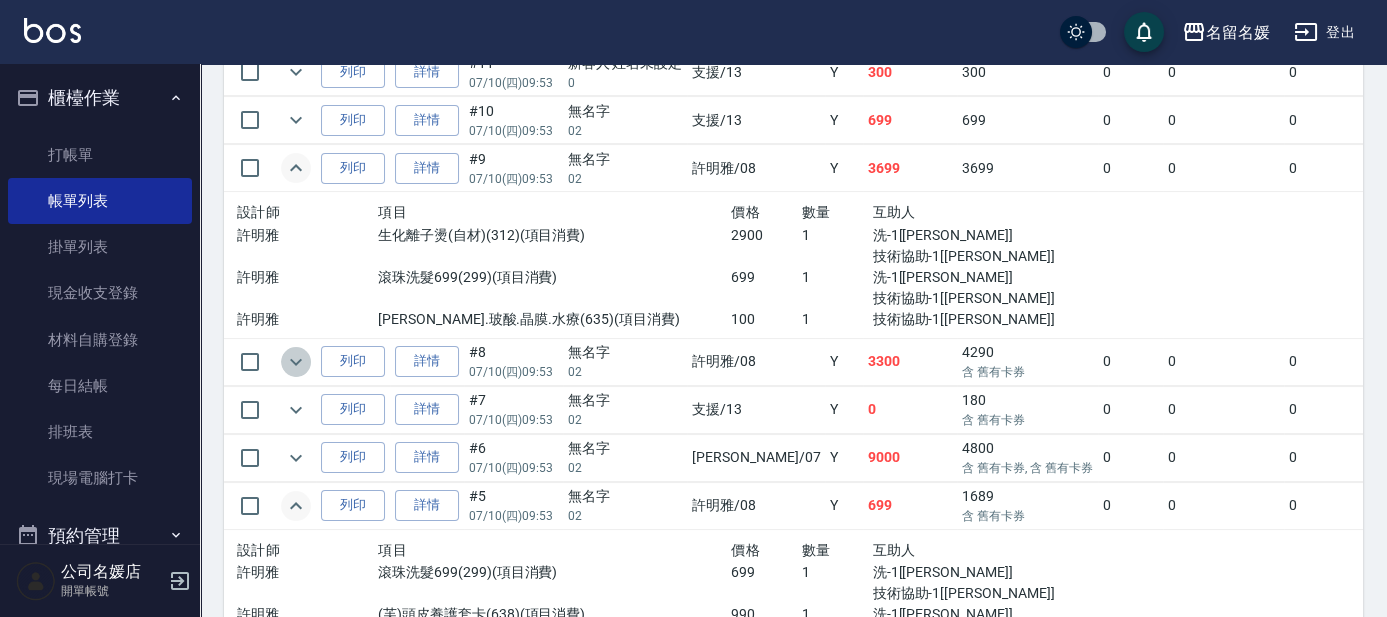 click 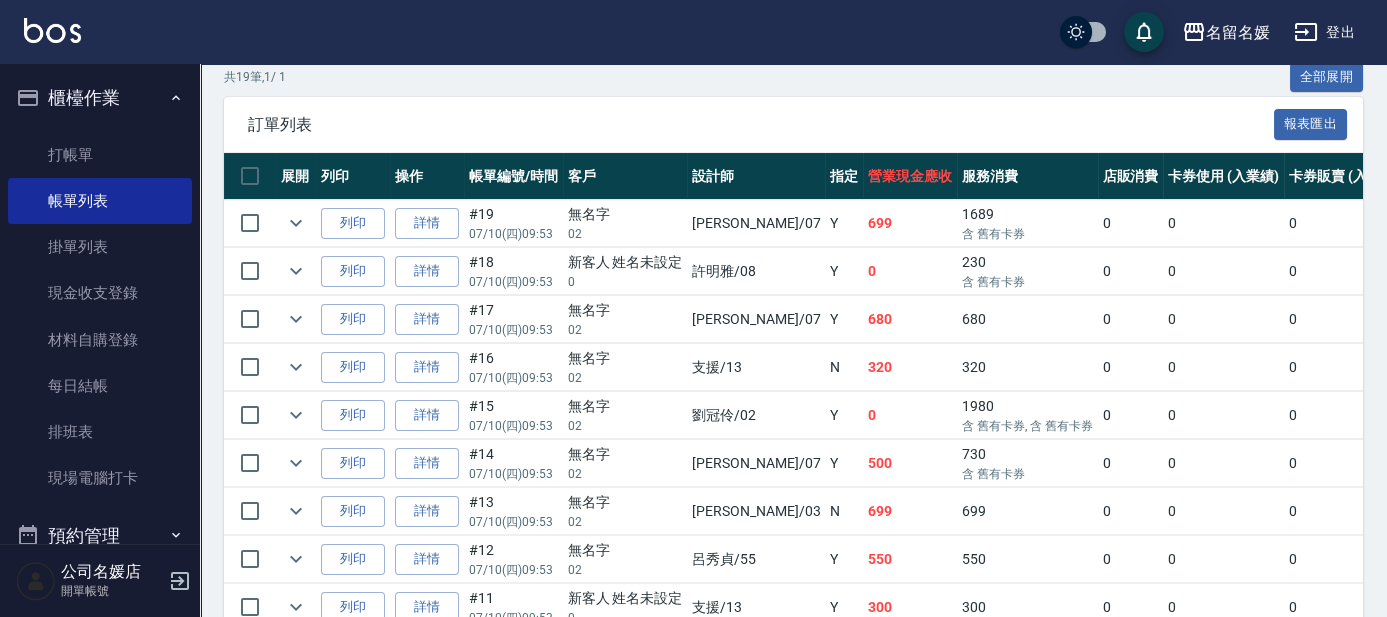 scroll, scrollTop: 454, scrollLeft: 0, axis: vertical 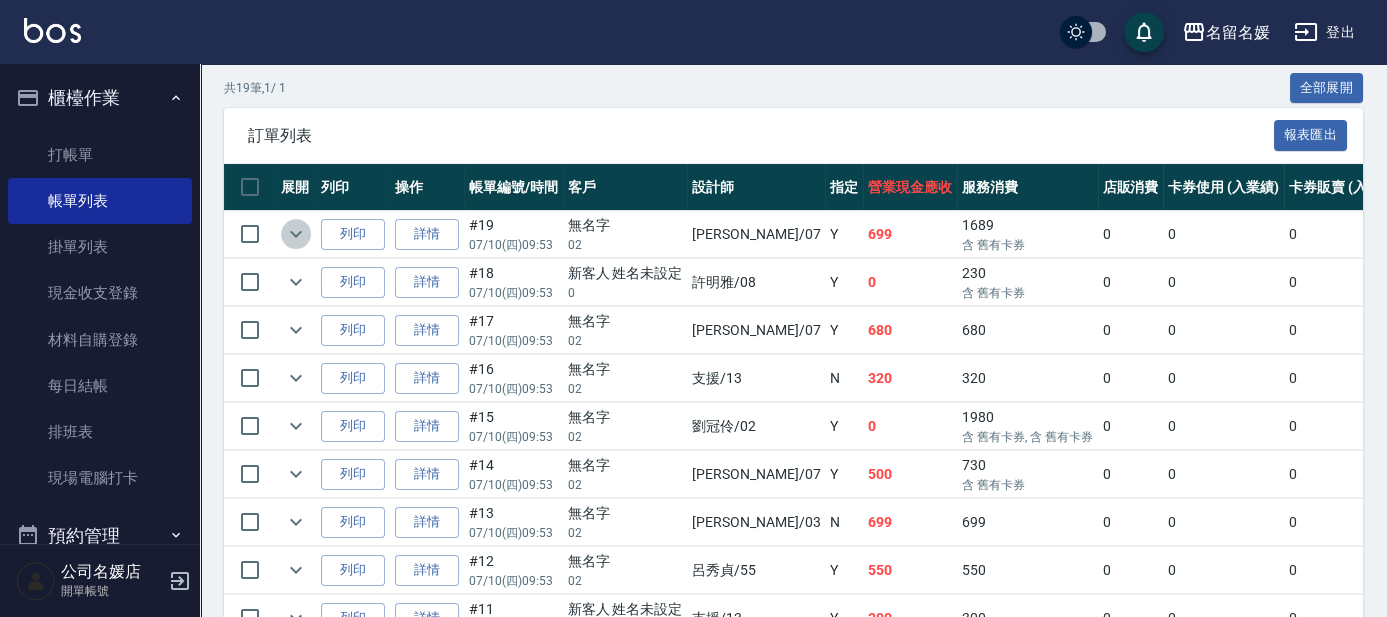 click 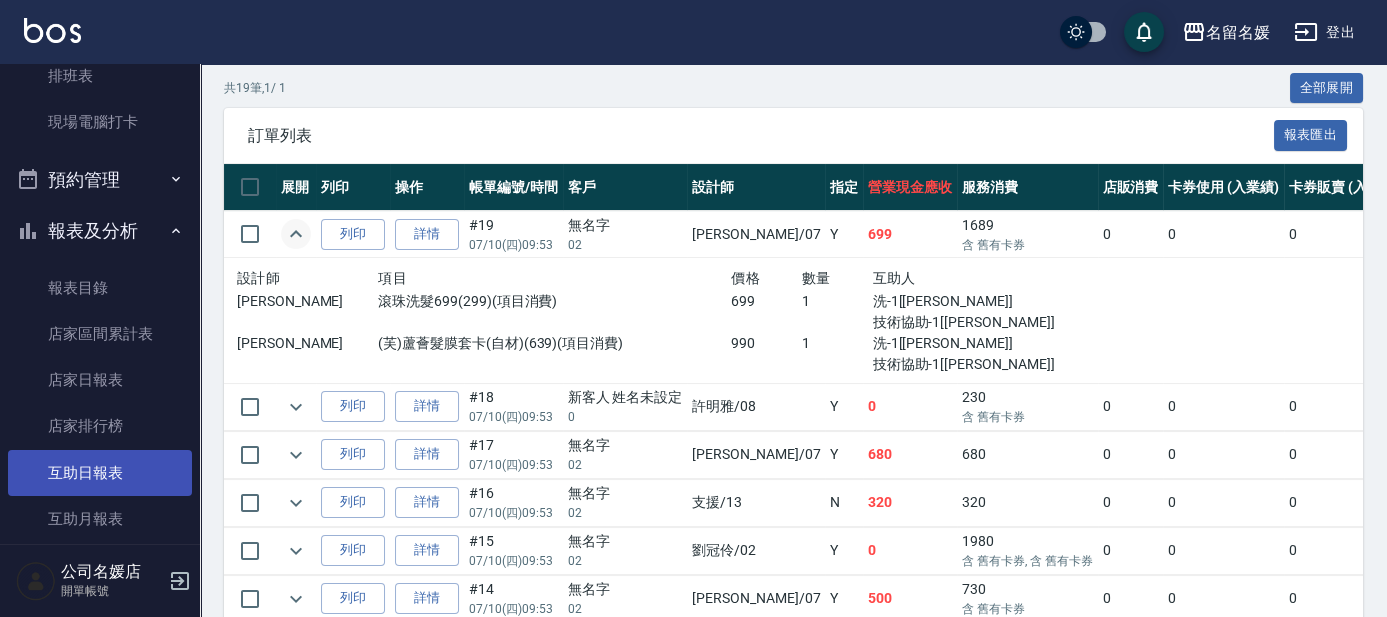 scroll, scrollTop: 363, scrollLeft: 0, axis: vertical 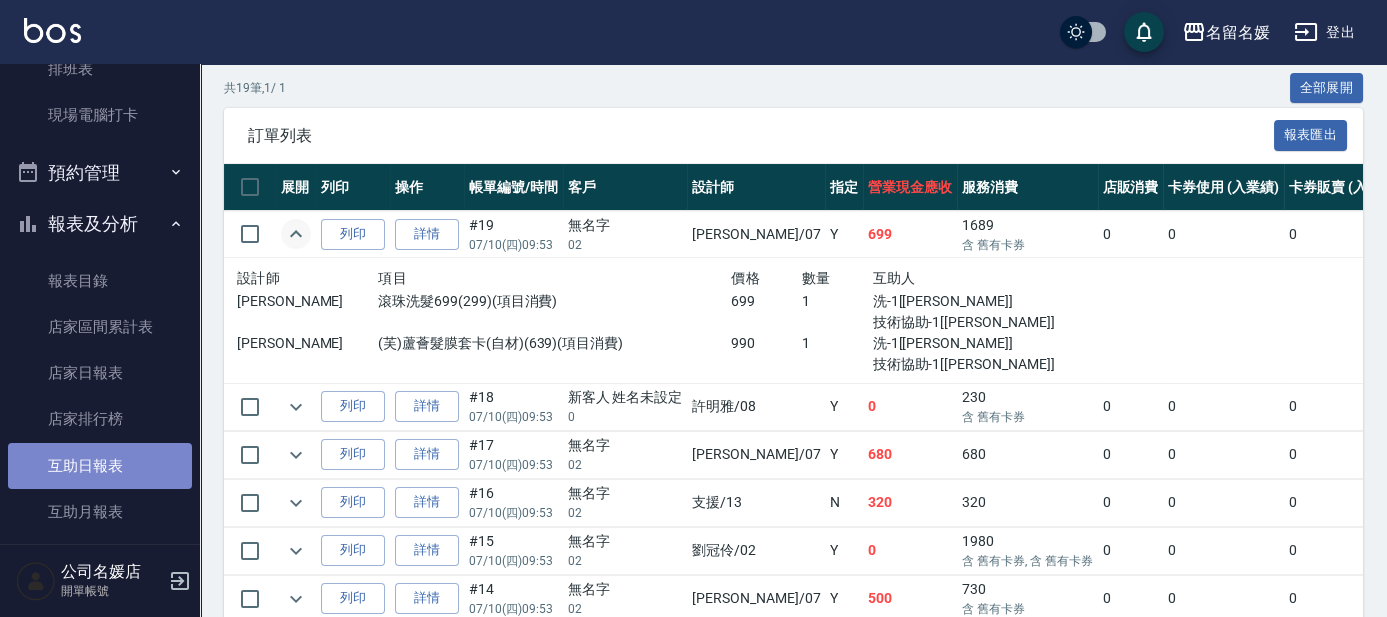 click on "互助日報表" at bounding box center (100, 466) 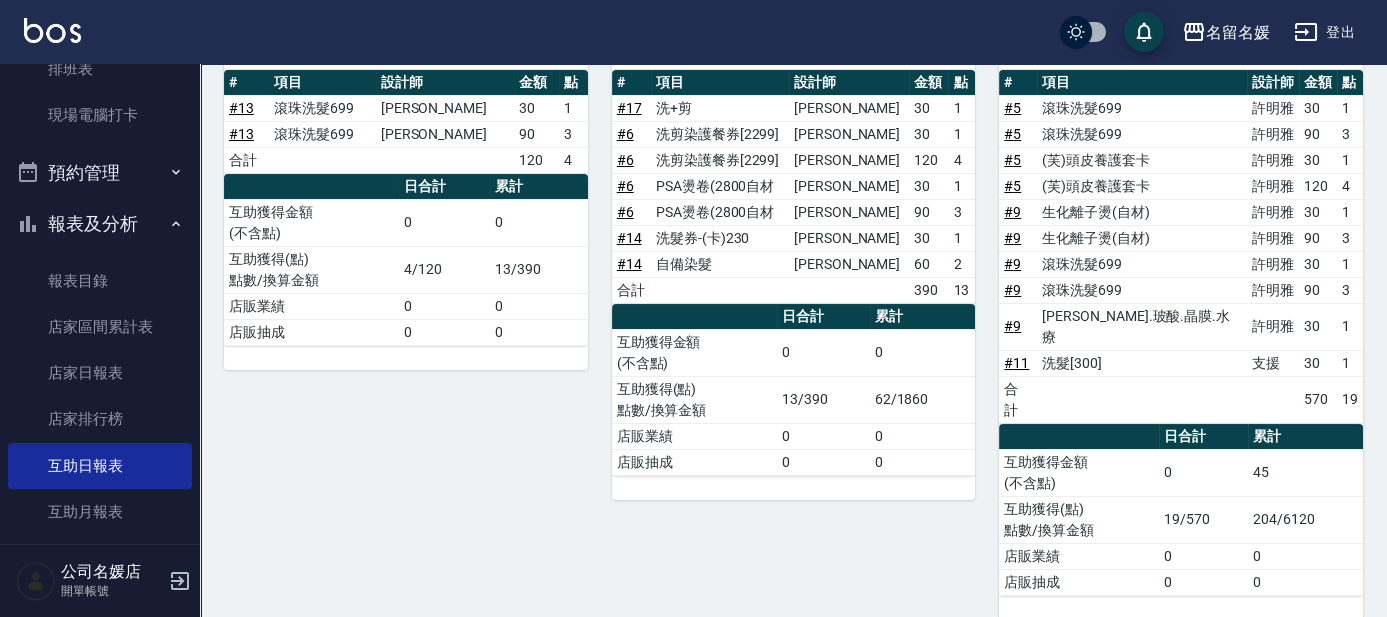 scroll, scrollTop: 253, scrollLeft: 0, axis: vertical 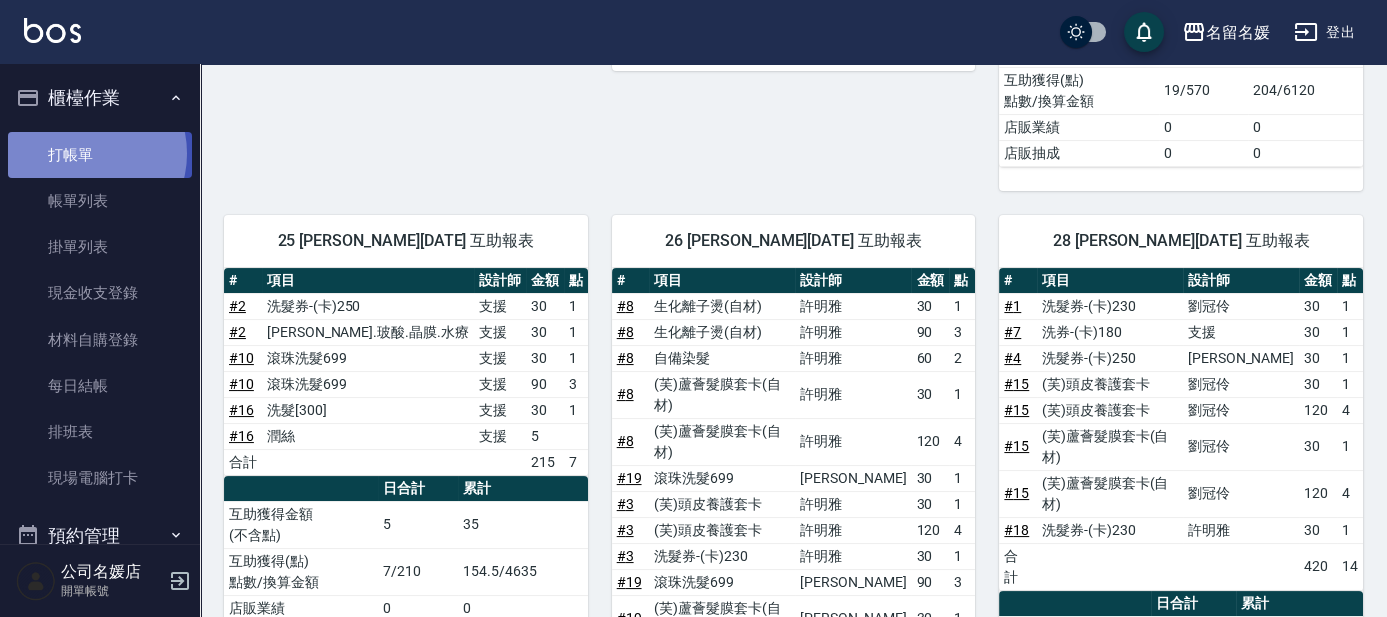 click on "打帳單" at bounding box center [100, 155] 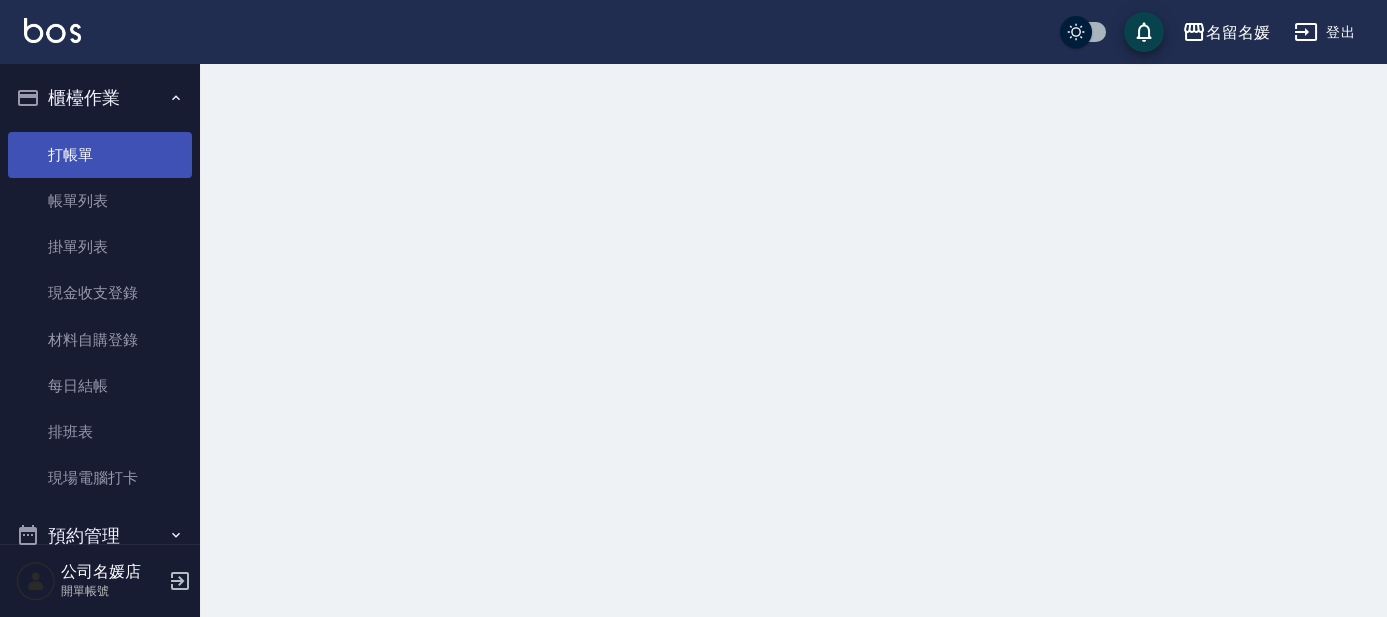 scroll, scrollTop: 0, scrollLeft: 0, axis: both 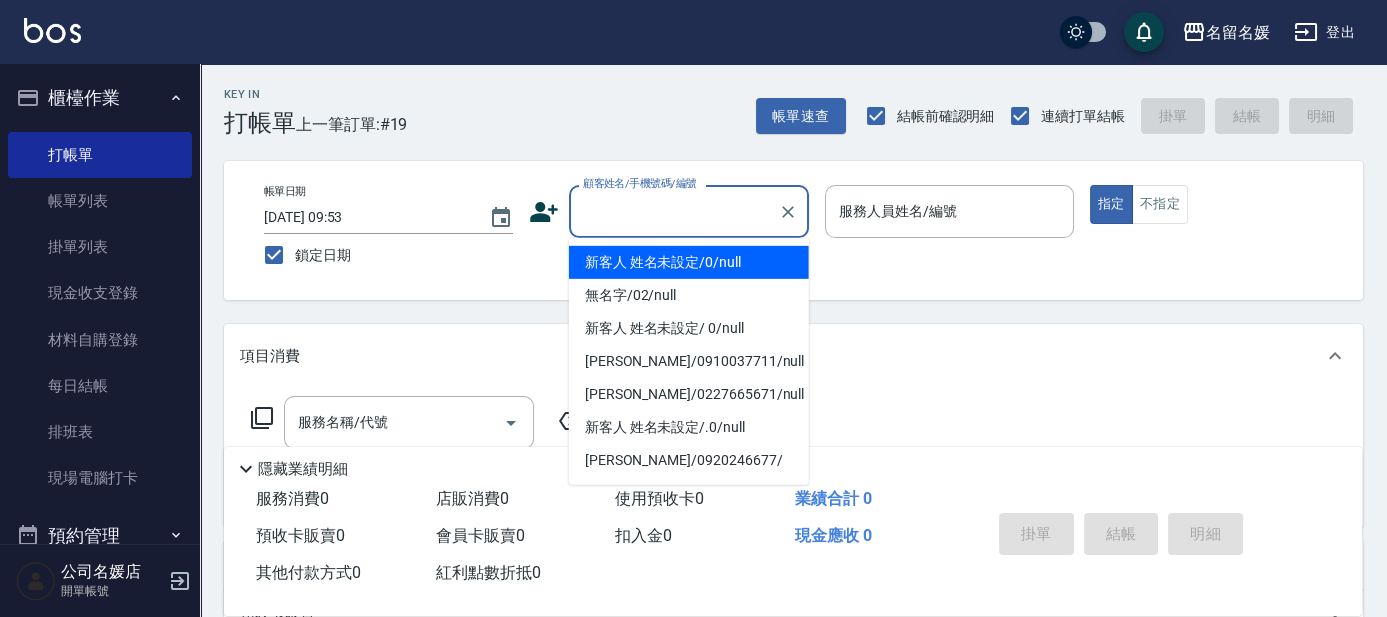 type on "新客人 姓名未設定/0/null" 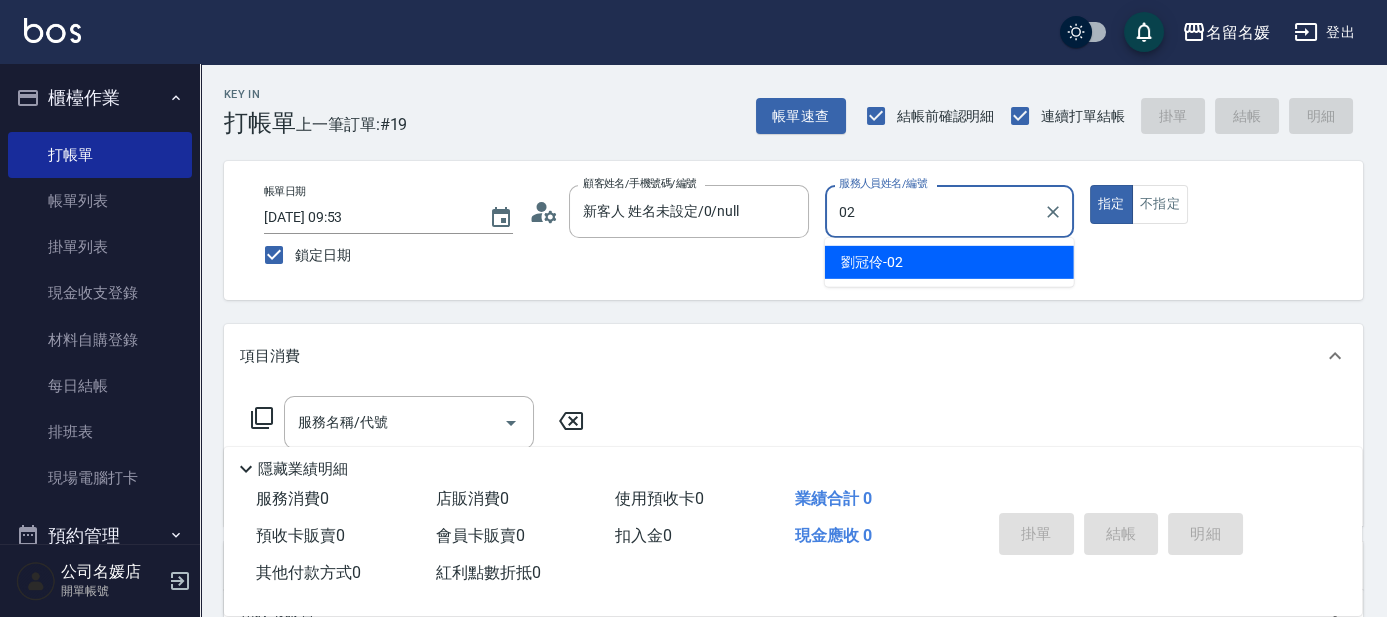 type on "[PERSON_NAME]-02" 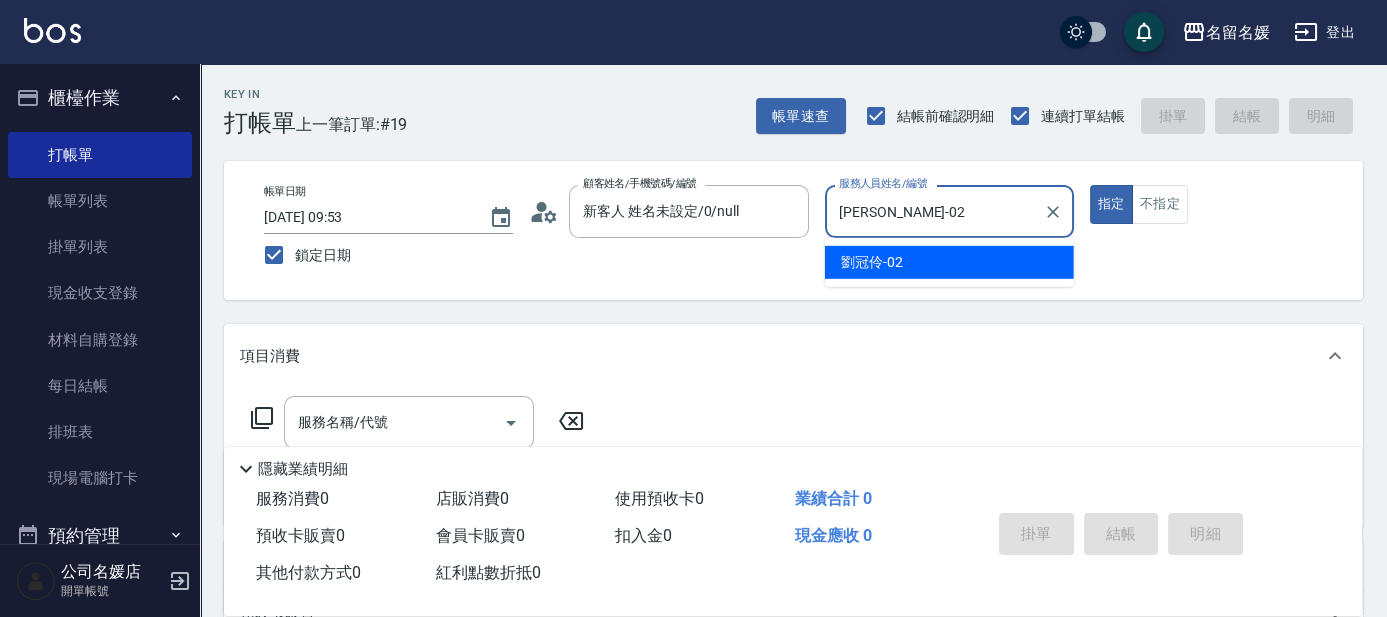 type on "true" 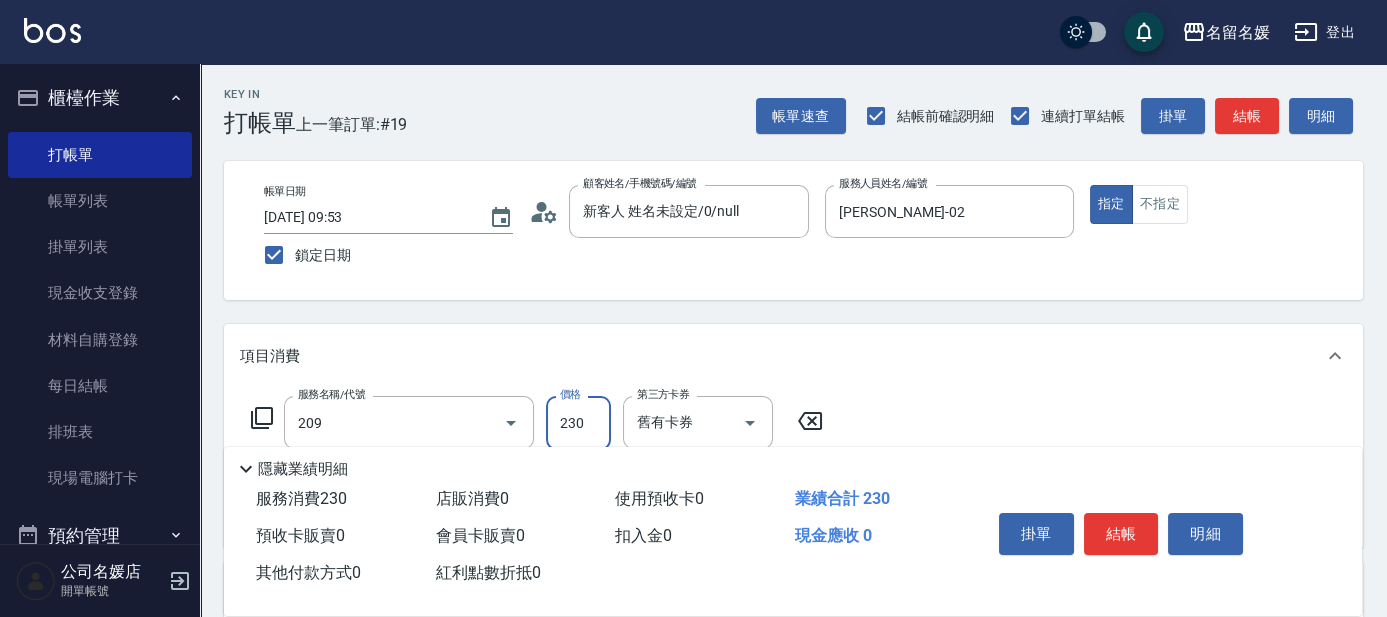 type on "洗髮券-(卡)230(209)" 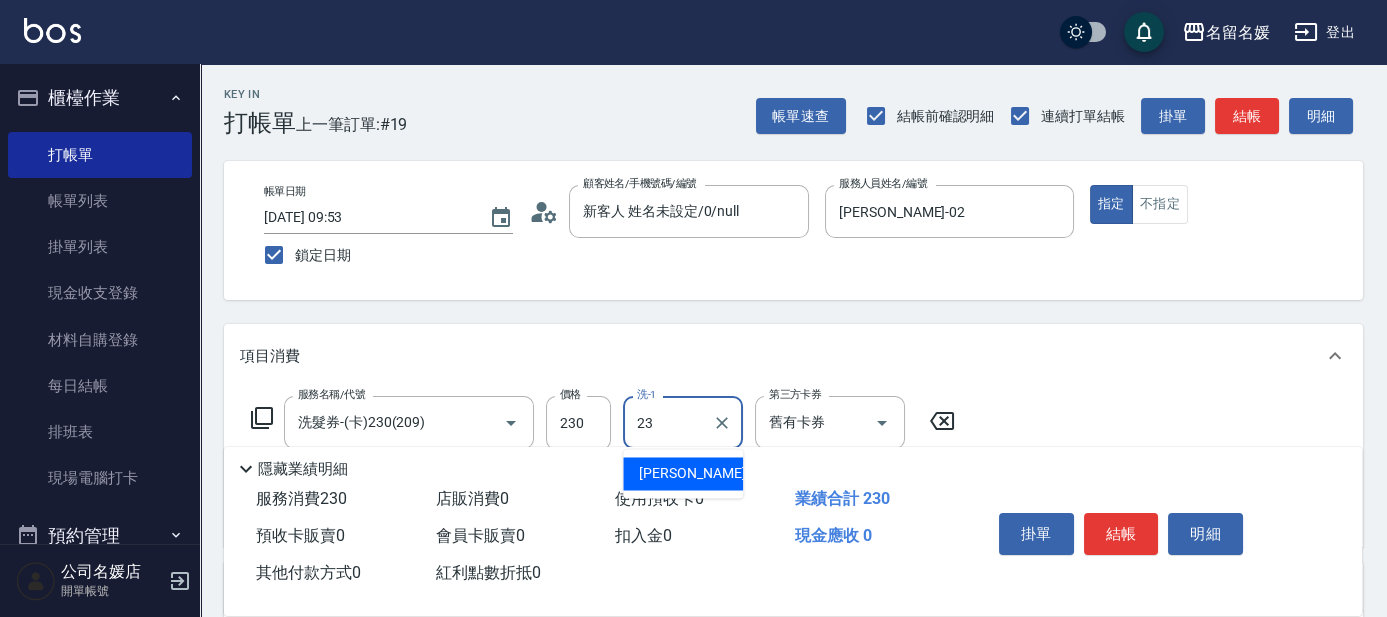 type on "2" 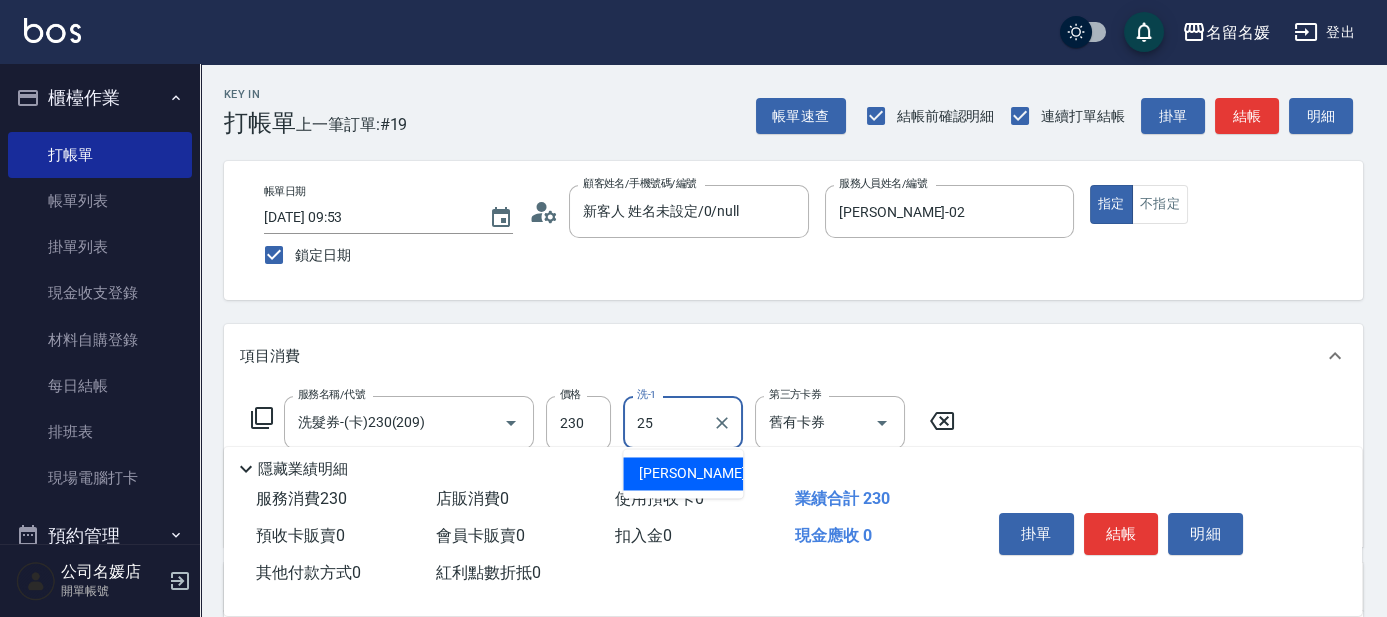 type on "[PERSON_NAME]-25" 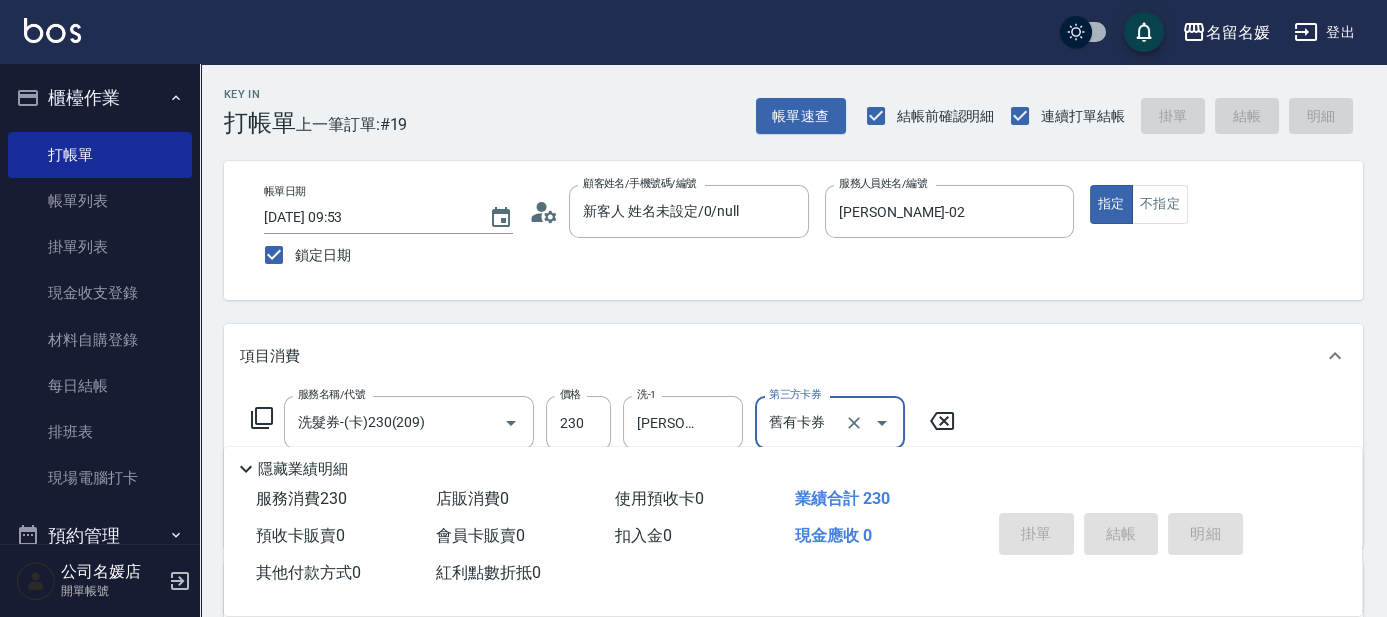 type 